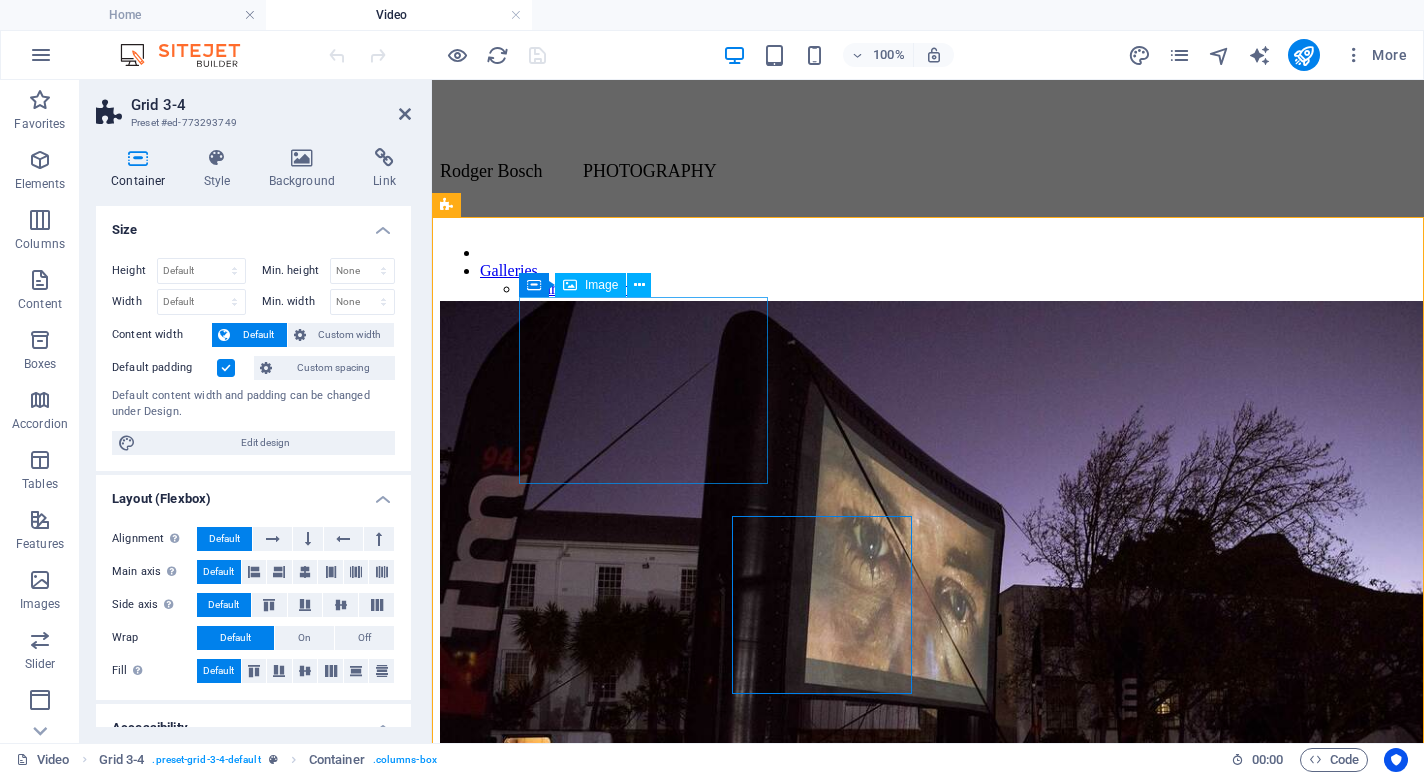 scroll, scrollTop: 0, scrollLeft: 0, axis: both 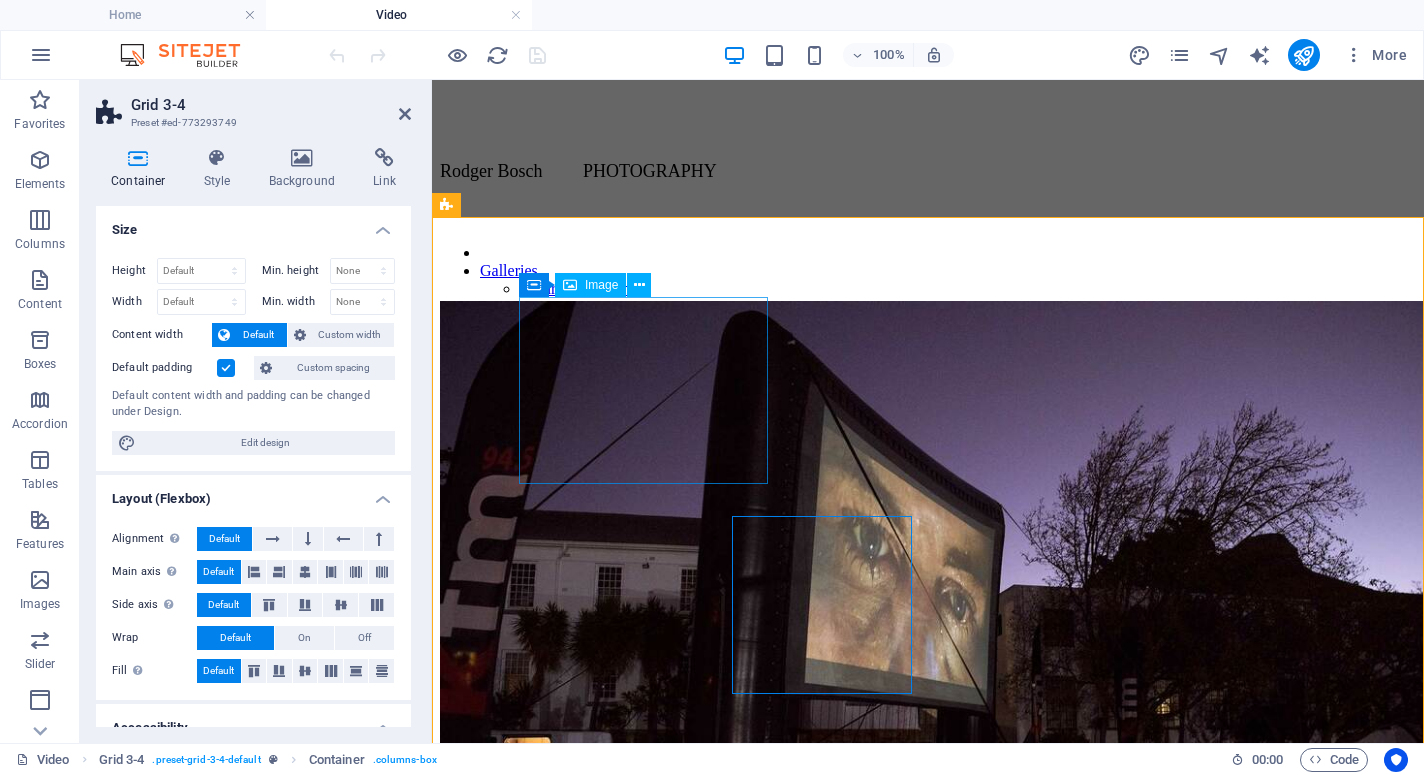 click on "Interviews with  SA photographers. [YEAR]/[YEAR]" at bounding box center [928, 651] 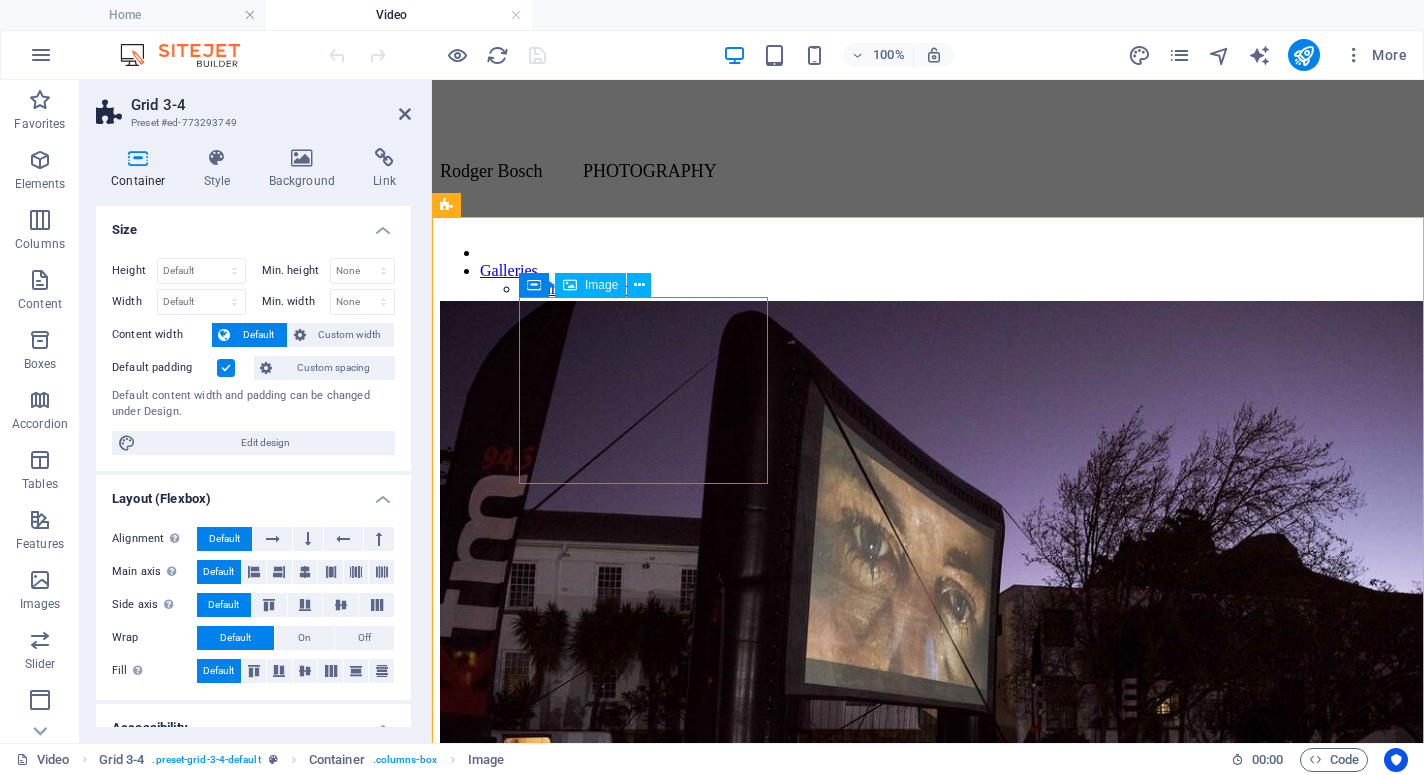 click on "Interviews with  SA photographers. [YEAR]/[YEAR]" at bounding box center (928, 651) 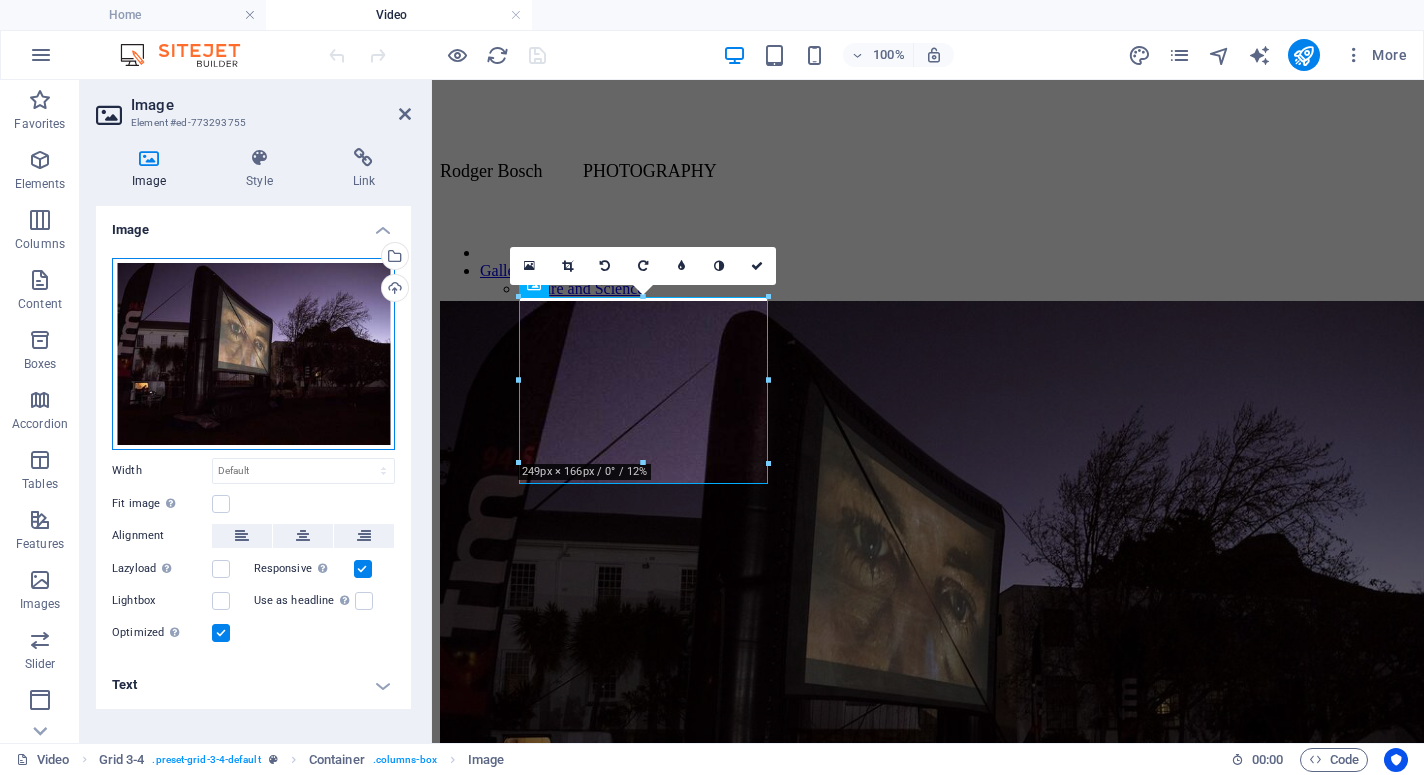click on "Drag files here, click to choose files or select files from Files or our free stock photos & videos" at bounding box center (253, 354) 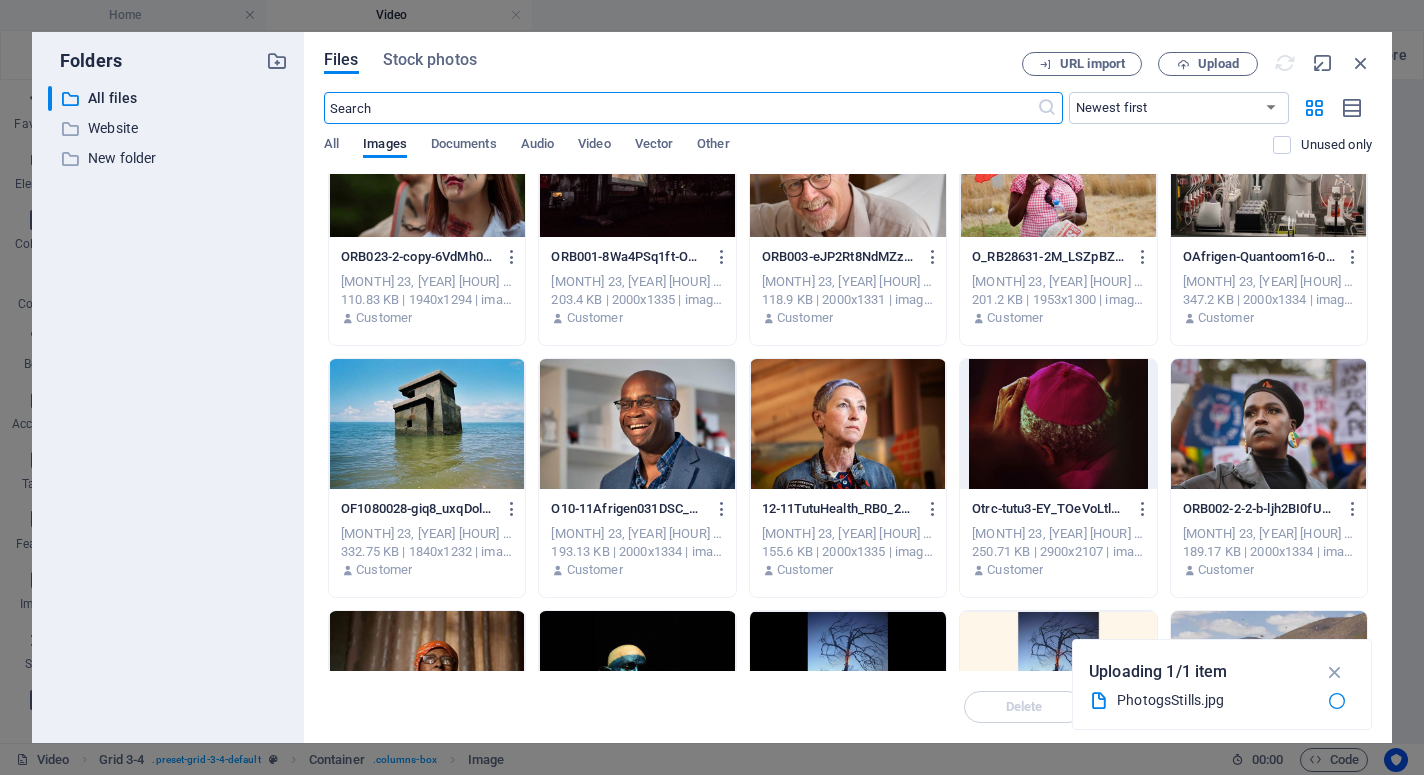 scroll, scrollTop: 78, scrollLeft: 0, axis: vertical 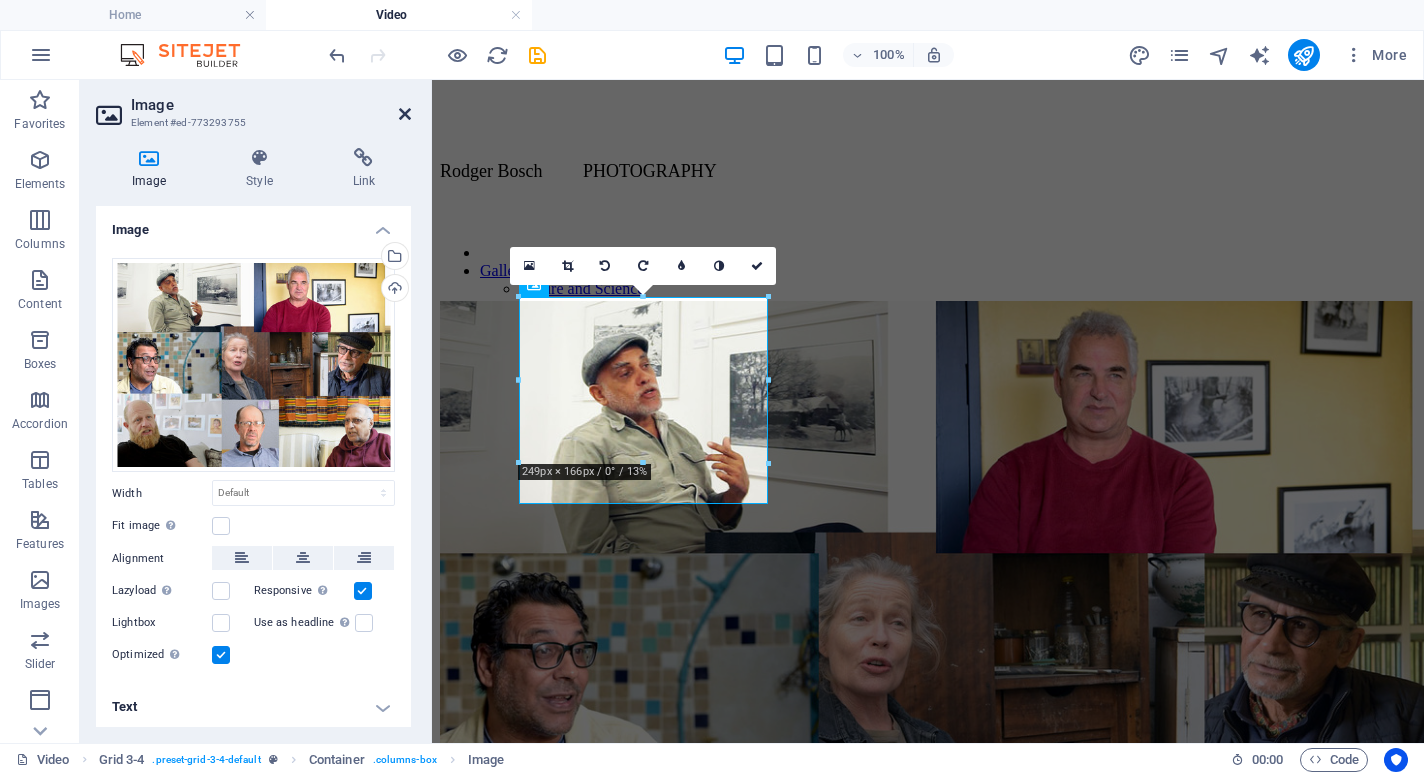 click at bounding box center [405, 114] 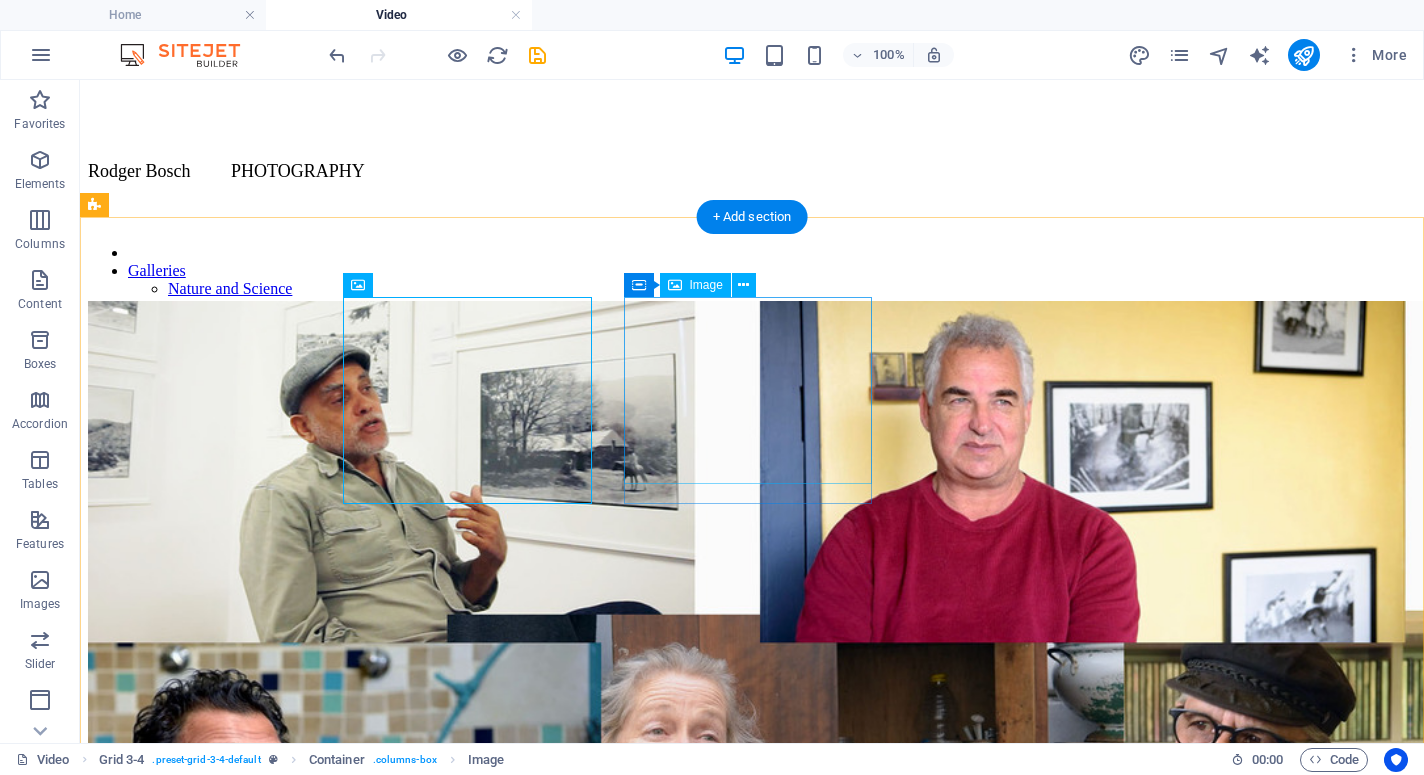 click on "Cape Town MyCiti Bus station art. 2017" at bounding box center (752, 1830) 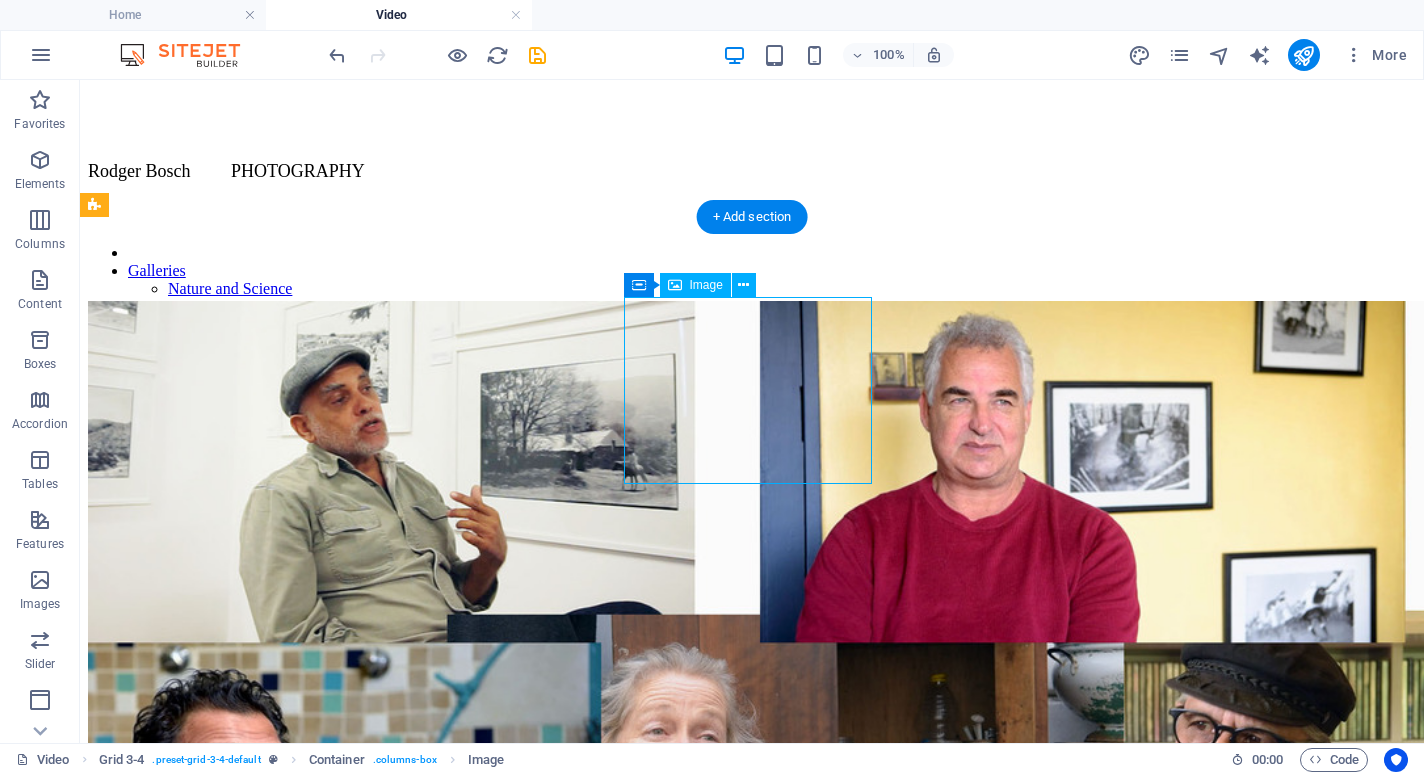 click on "Cape Town MyCiti Bus station art. 2017" at bounding box center (752, 1830) 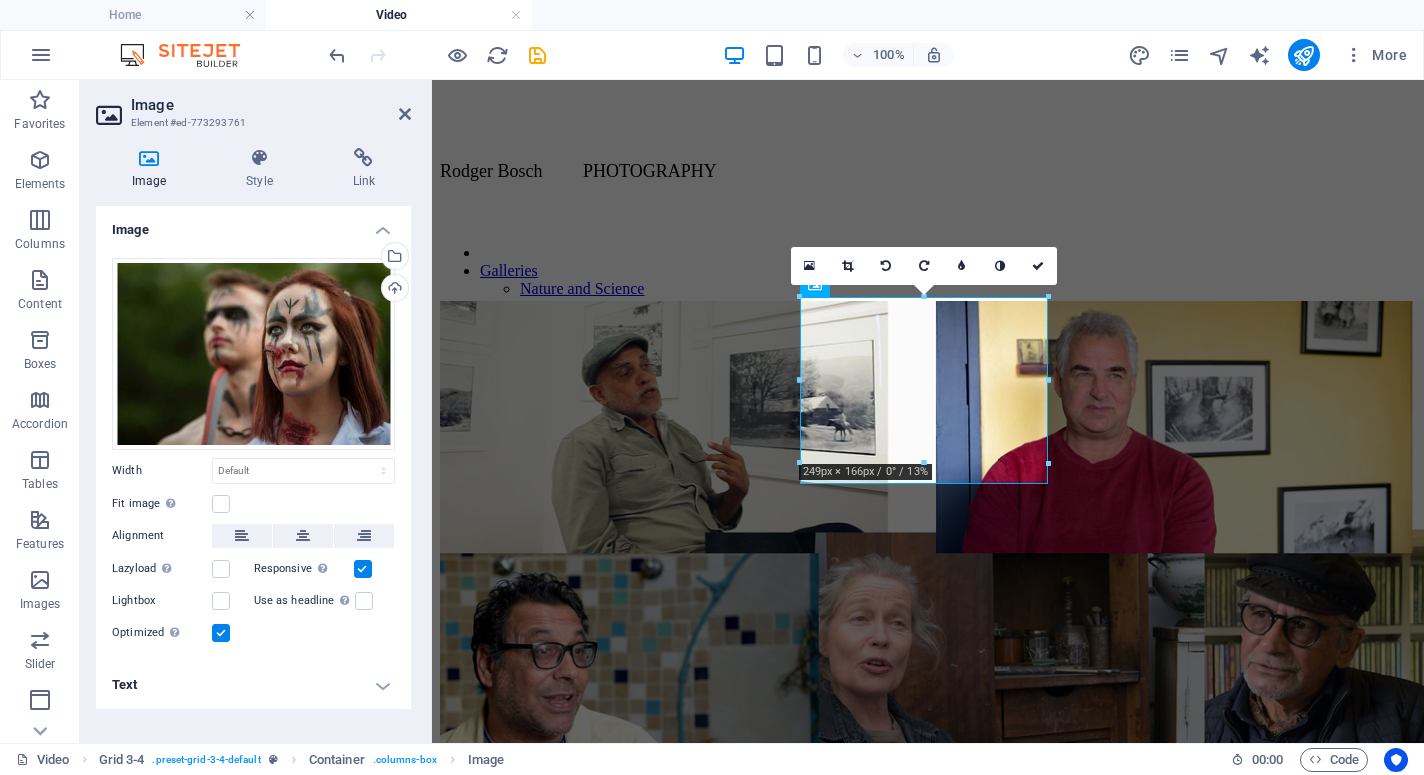click on "Text" at bounding box center [253, 685] 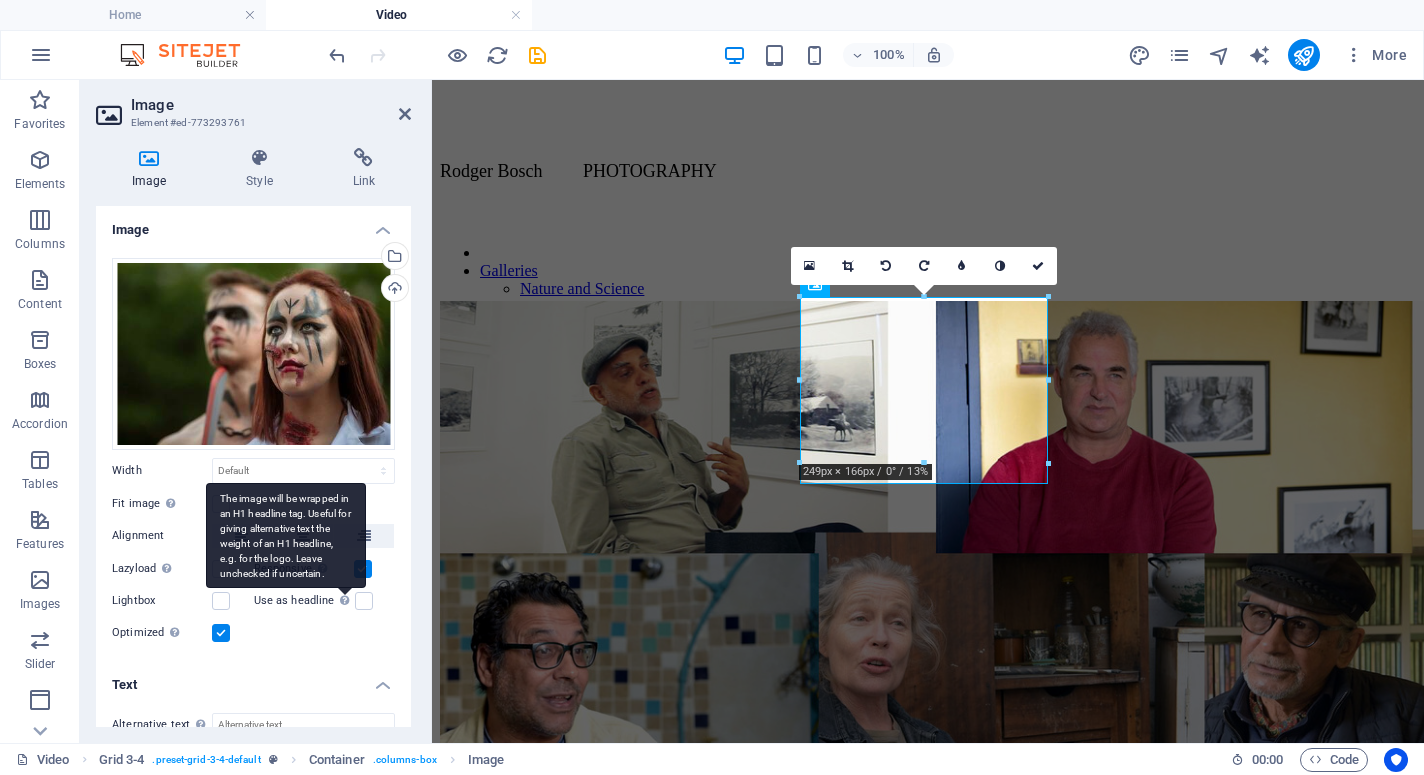scroll, scrollTop: 171, scrollLeft: 0, axis: vertical 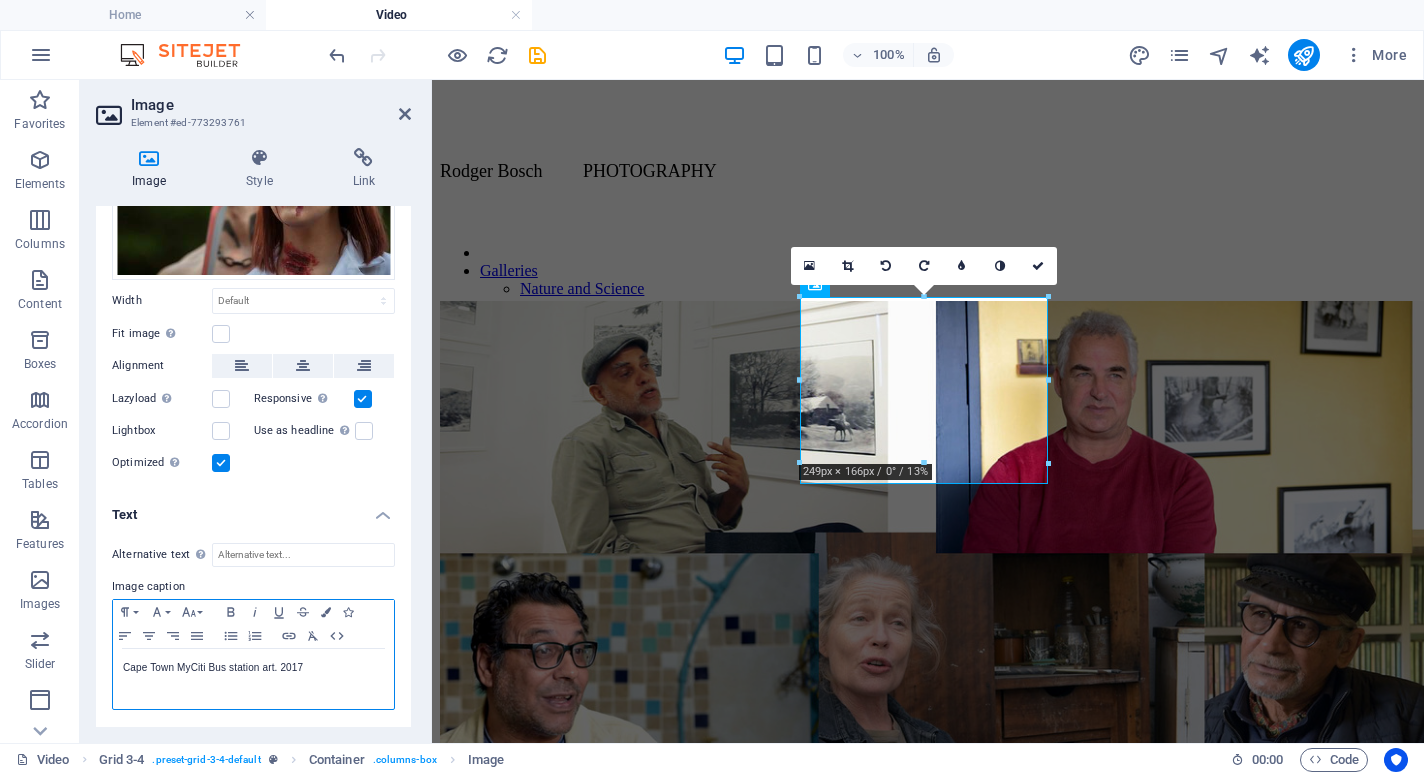 click on "Cape Town MyCiti Bus station art. 2017" at bounding box center [253, 668] 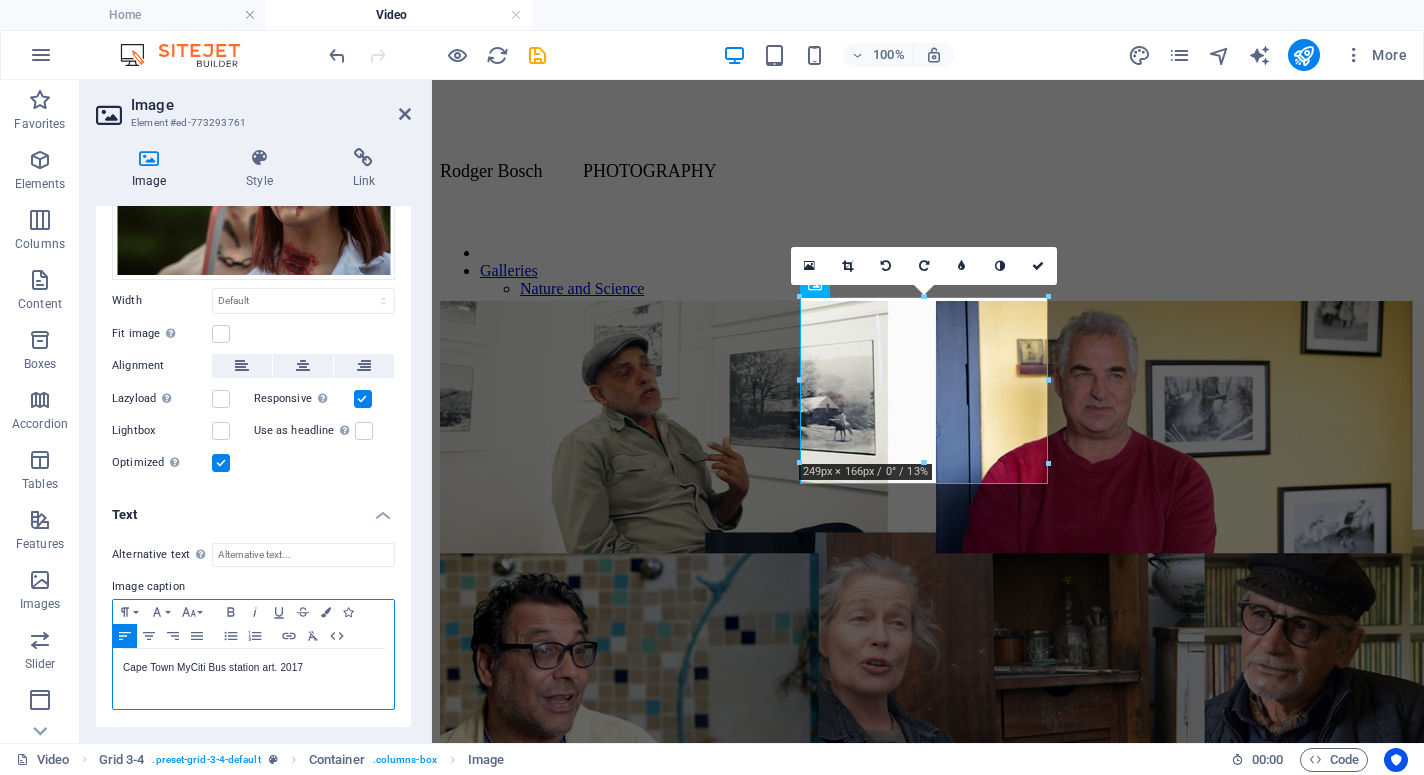 type 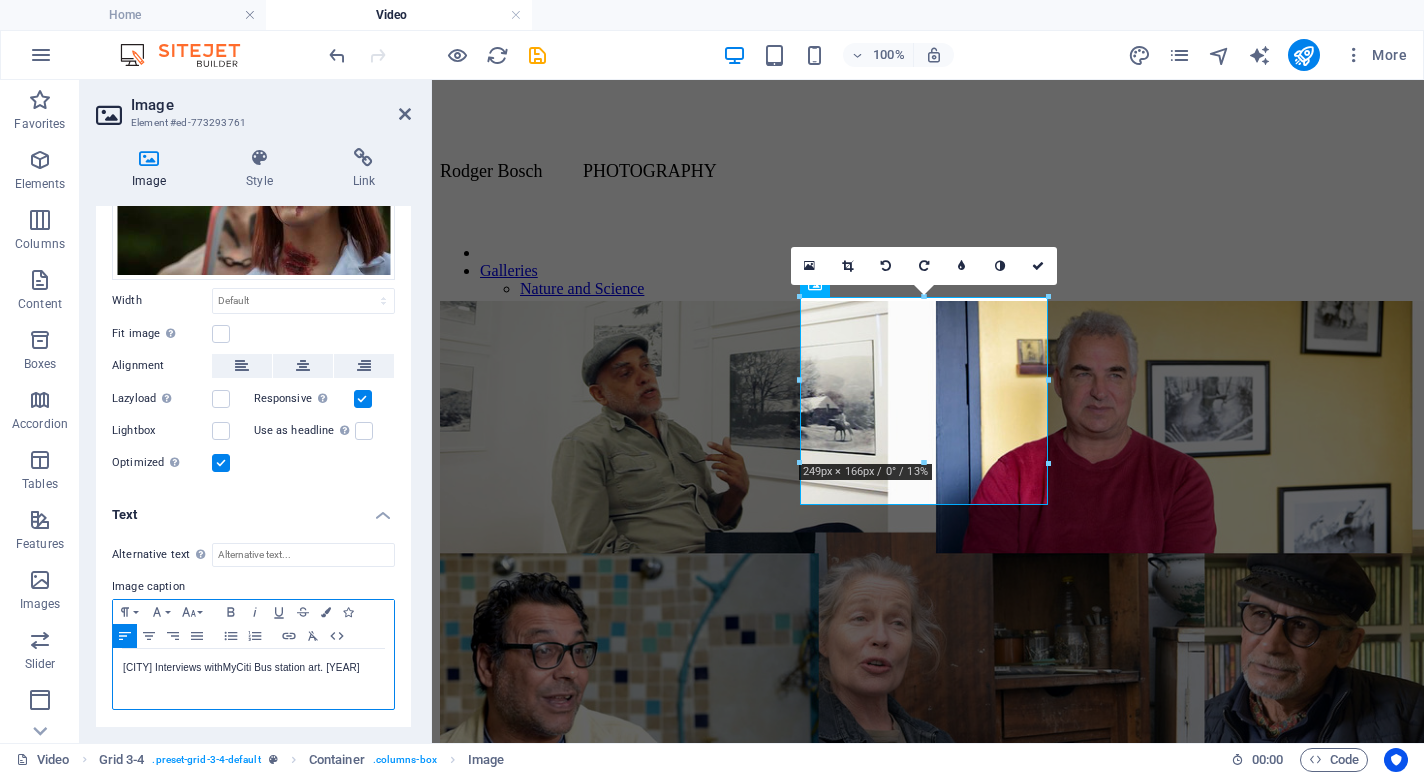 click on "Cape Town Interviews with  MyCiti Bus station art. [YEAR]" at bounding box center [253, 668] 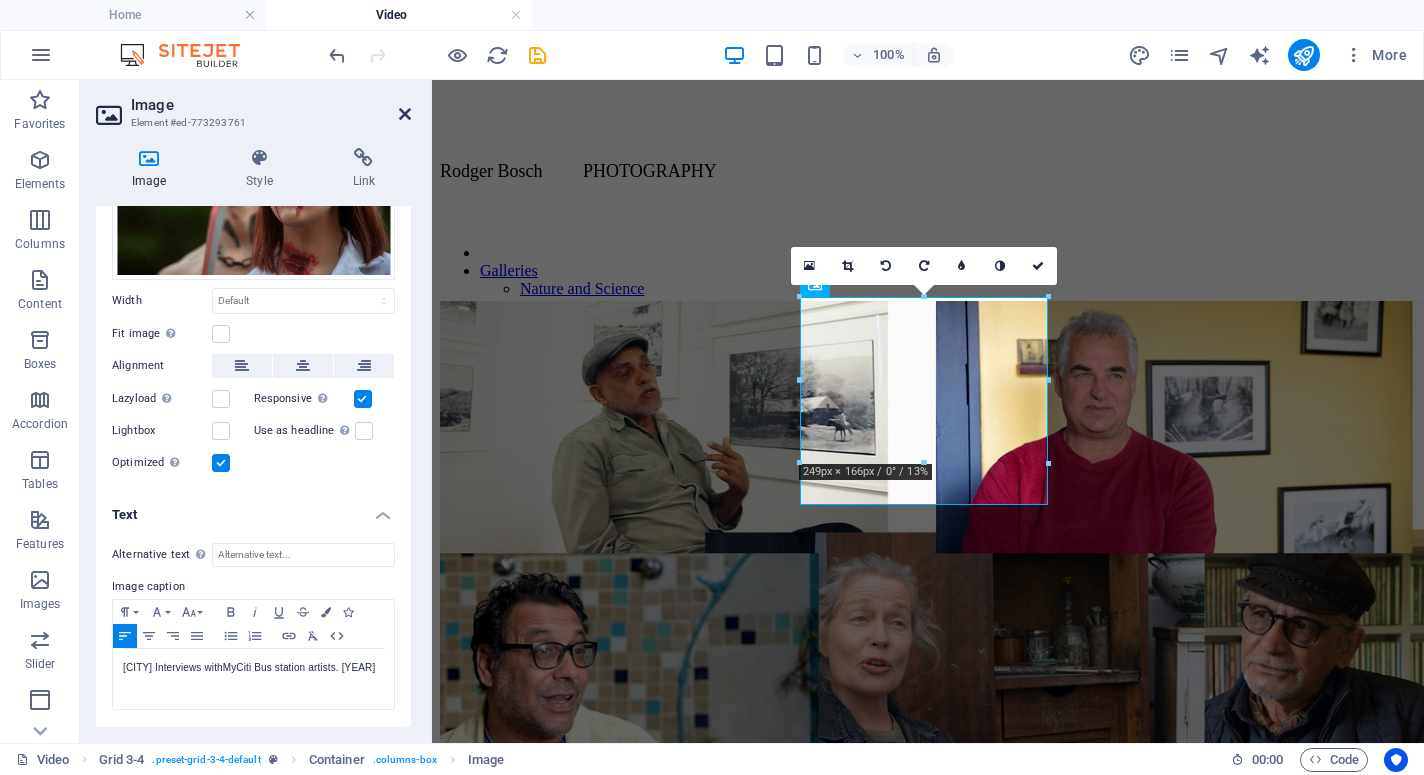 click at bounding box center [405, 114] 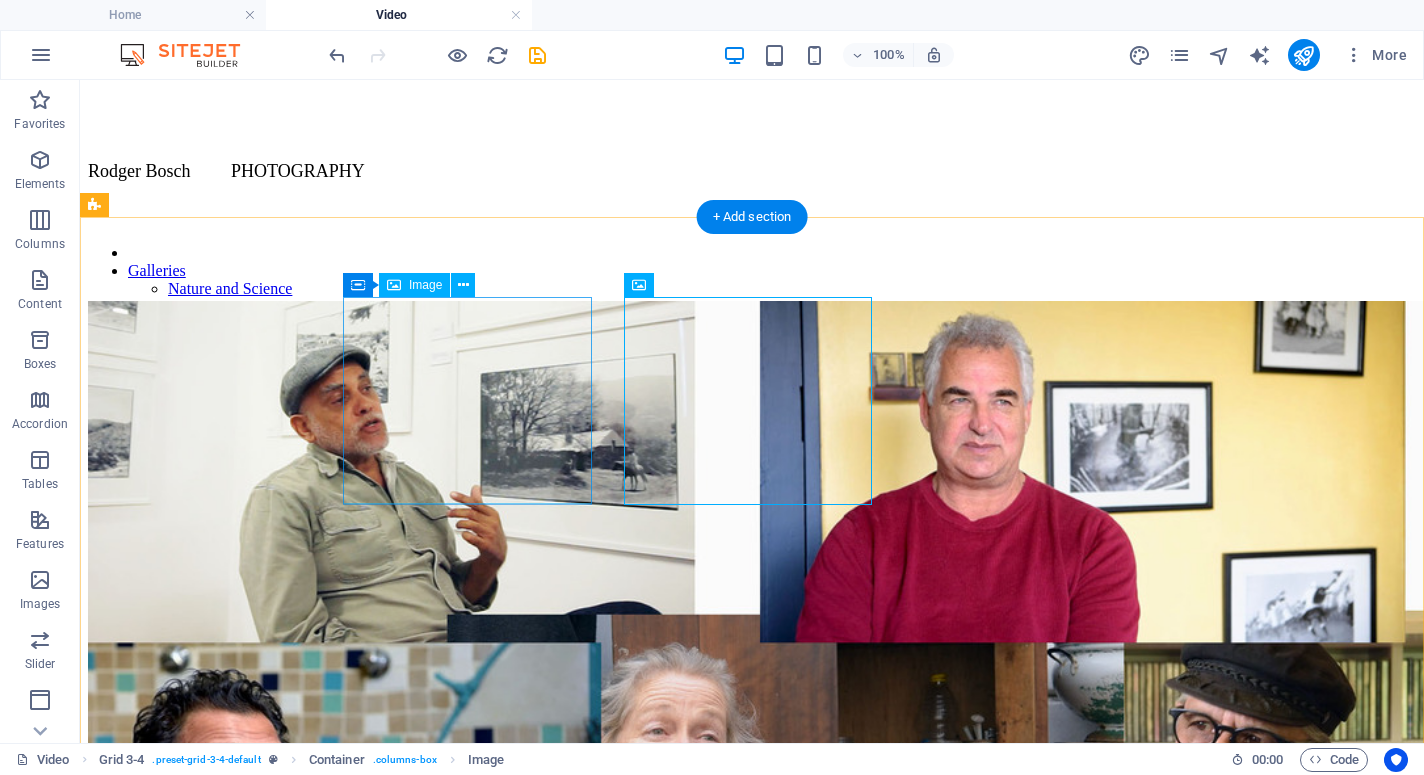 click on "Interviews with  SA photographers. [YEAR]/[YEAR]" at bounding box center [752, 824] 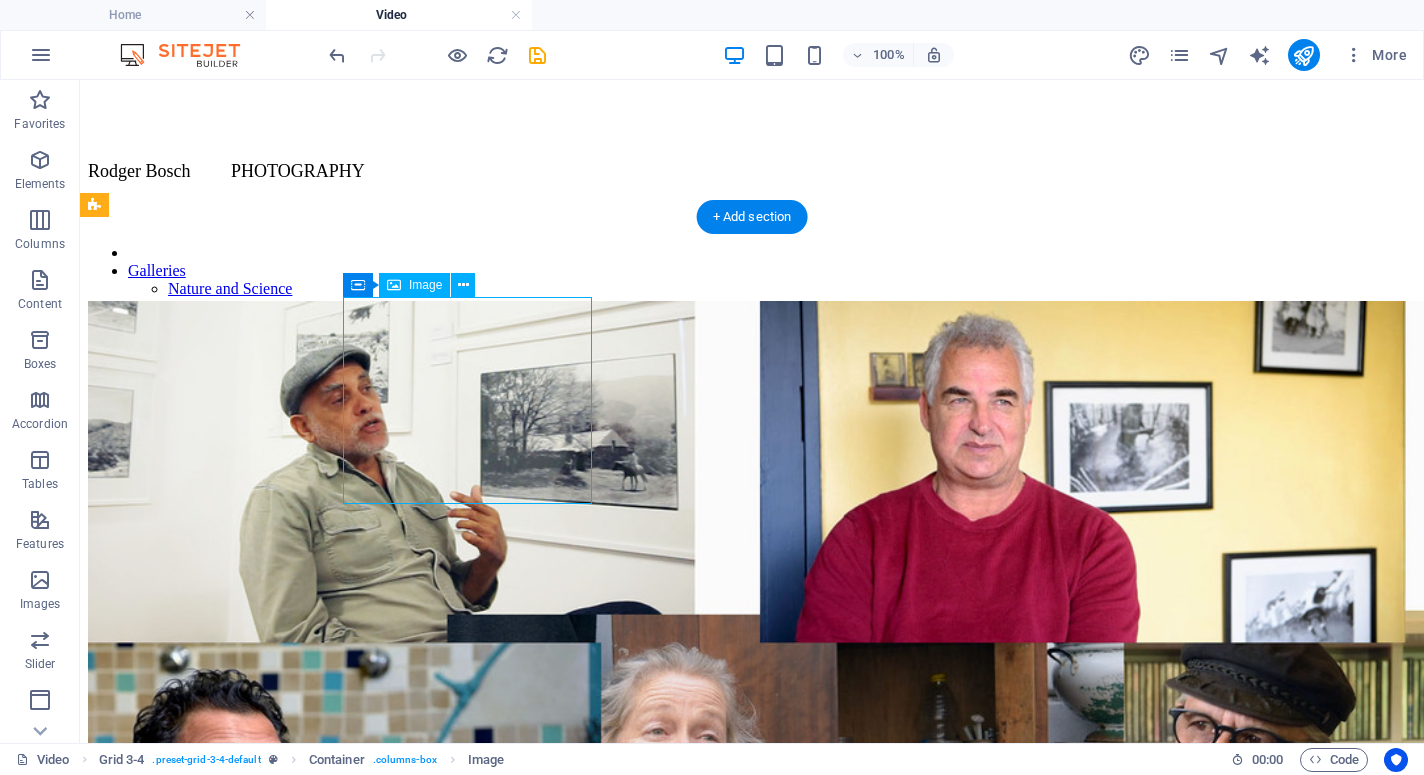 click on "Interviews with  SA photographers. [YEAR]/[YEAR]" at bounding box center (752, 824) 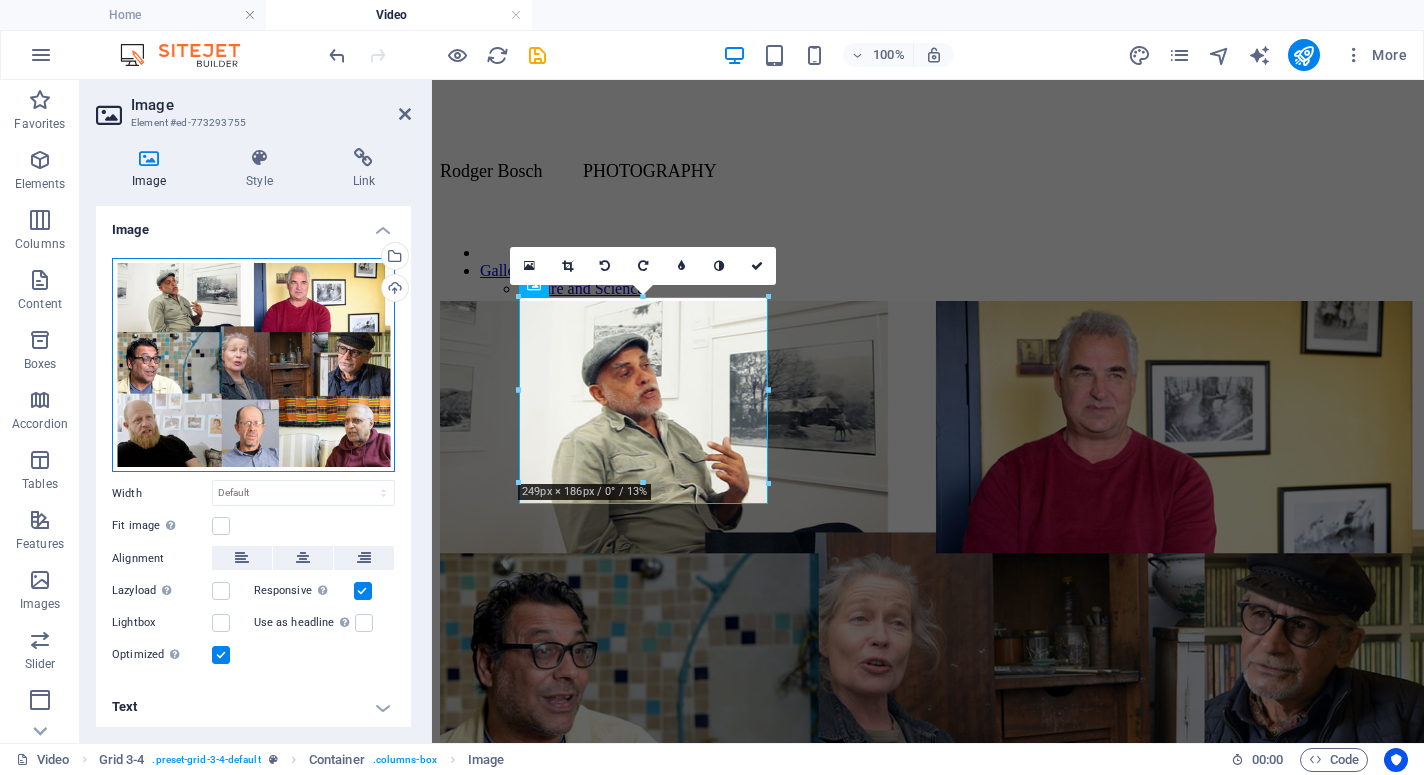 click on "Drag files here, click to choose files or select files from Files or our free stock photos & videos" at bounding box center [253, 365] 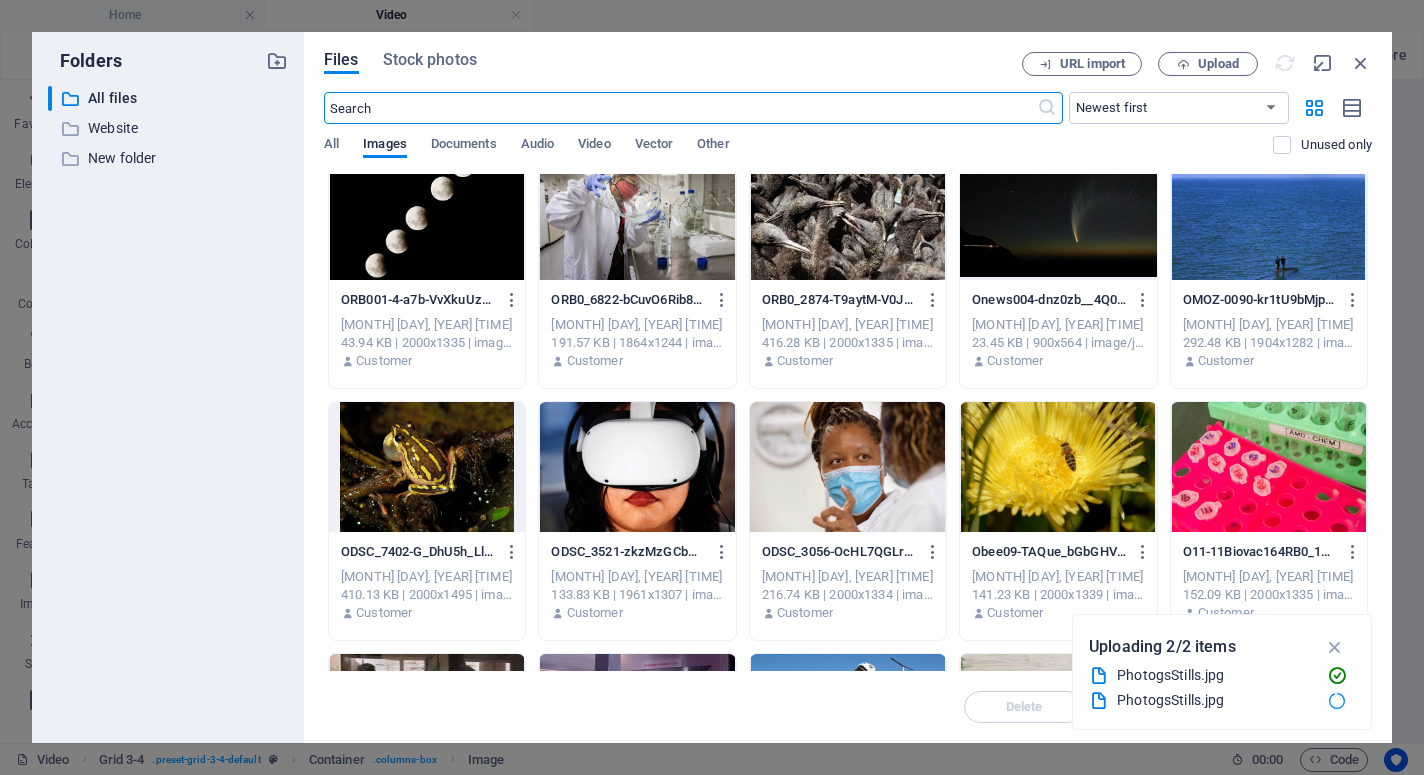 scroll, scrollTop: 0, scrollLeft: 0, axis: both 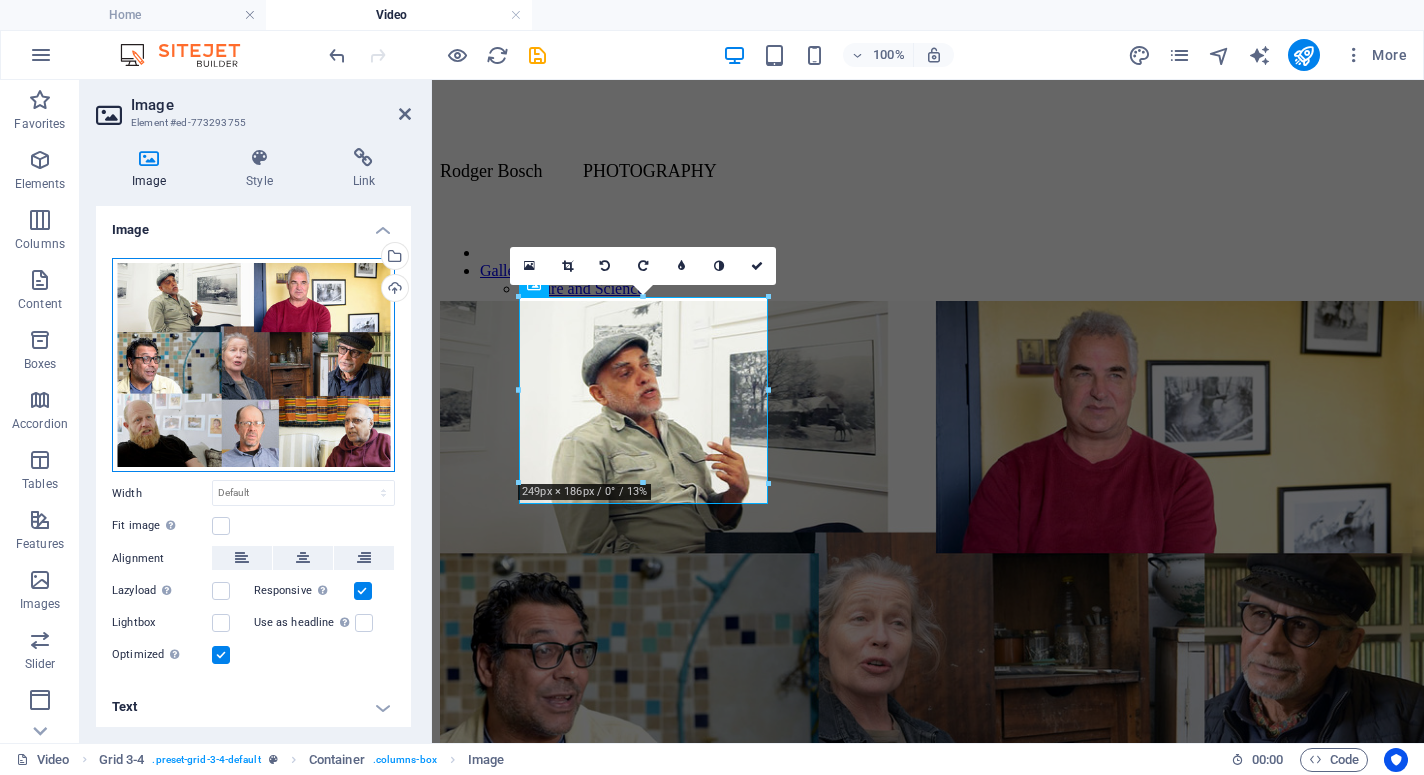 click on "Drag files here, click to choose files or select files from Files or our free stock photos & videos" at bounding box center (253, 365) 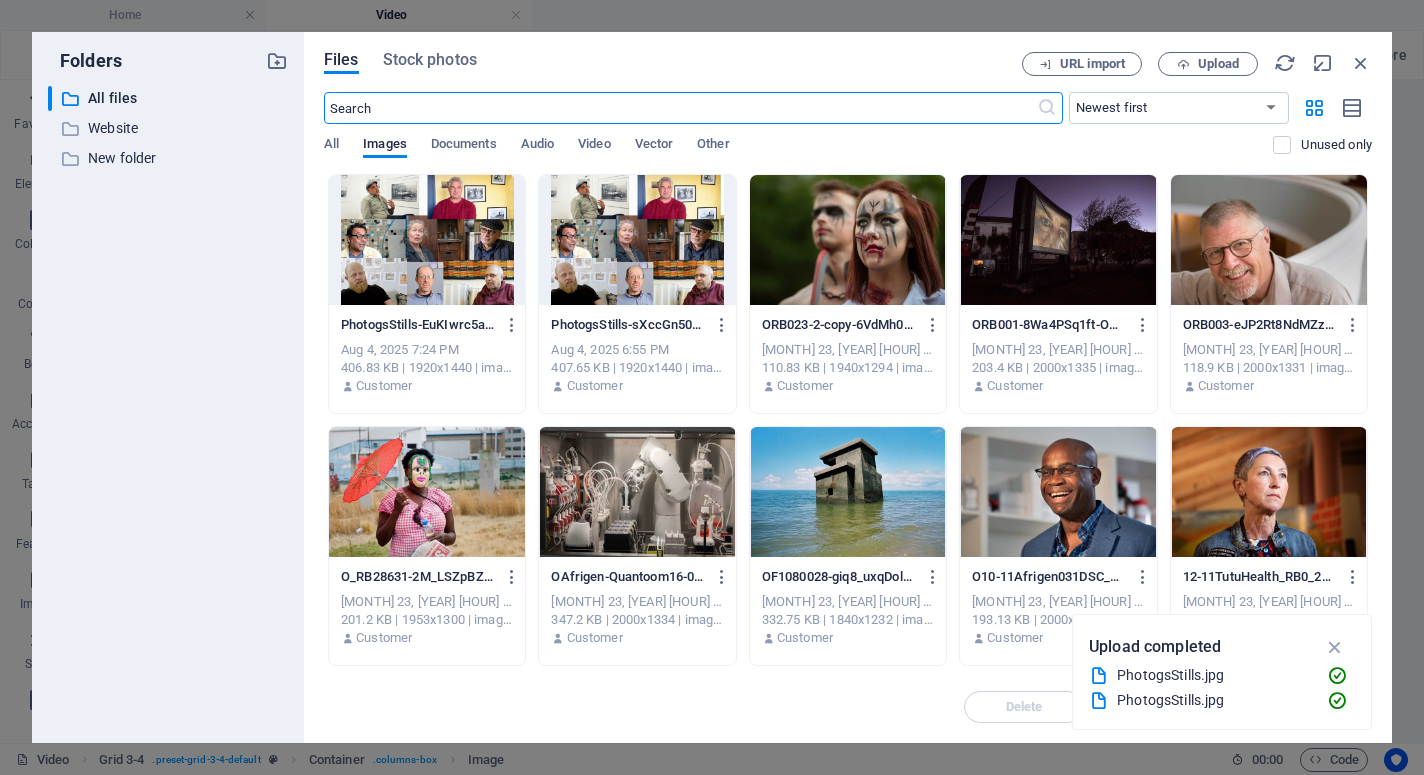 click at bounding box center (427, 240) 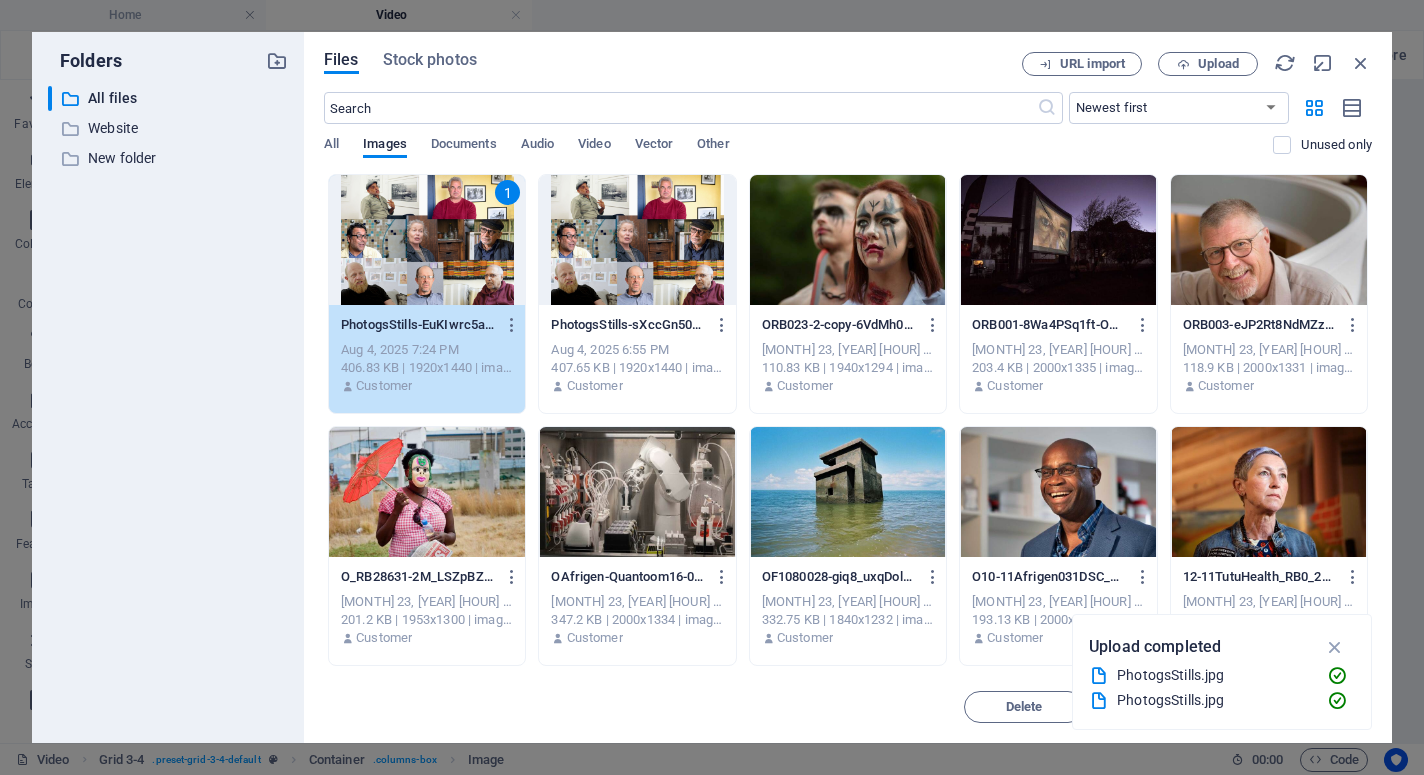 click on "1" at bounding box center (427, 240) 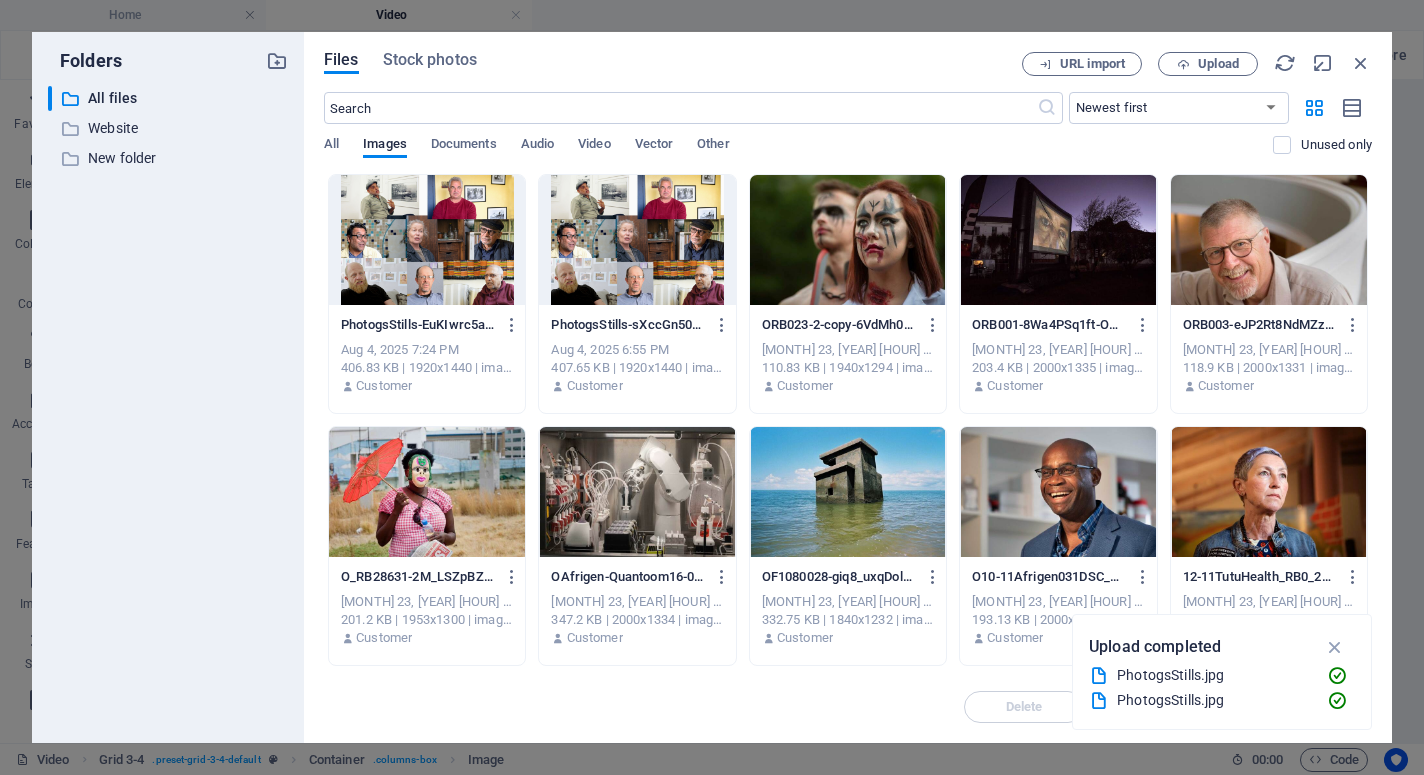 click at bounding box center (427, 240) 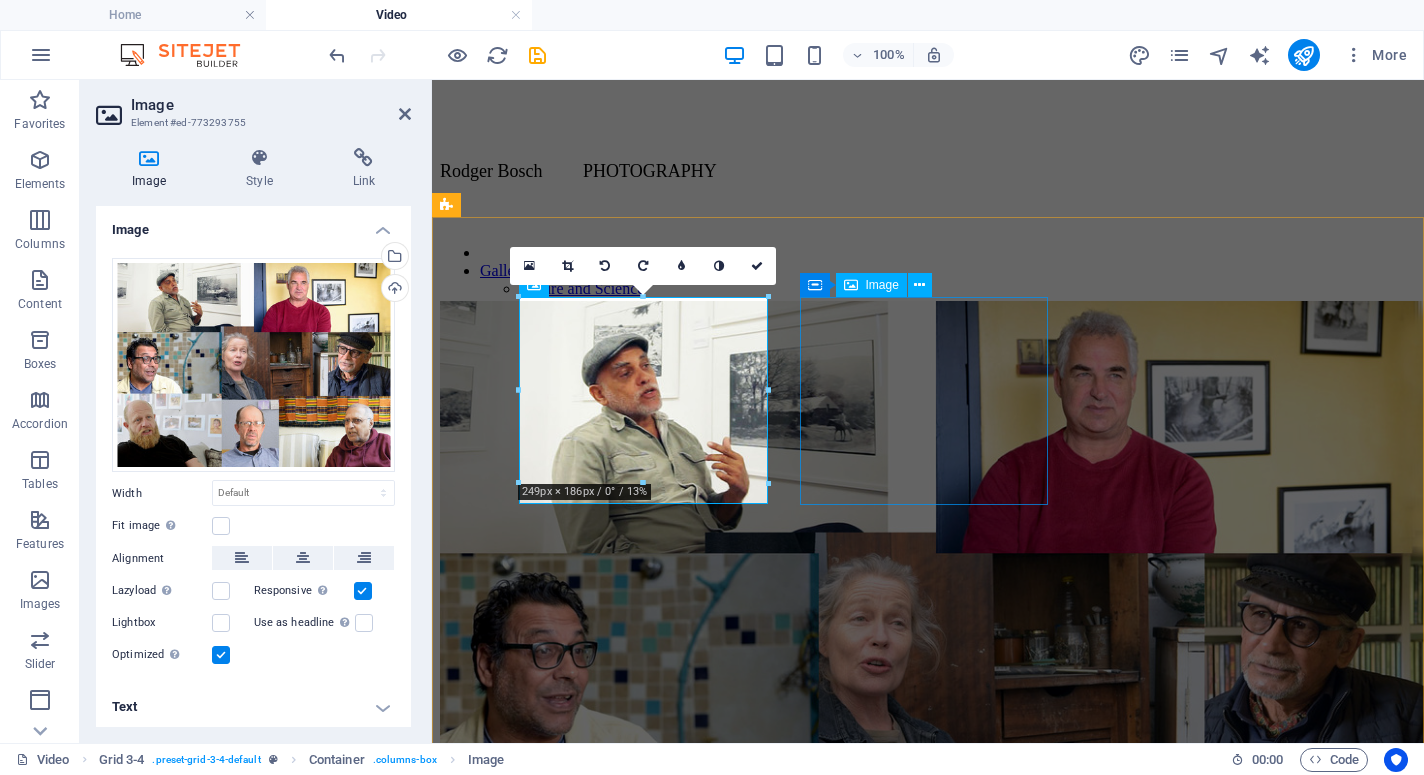 click on "Cape Town Interviews with MyCiti Bus station artists. 2017" at bounding box center (928, 1449) 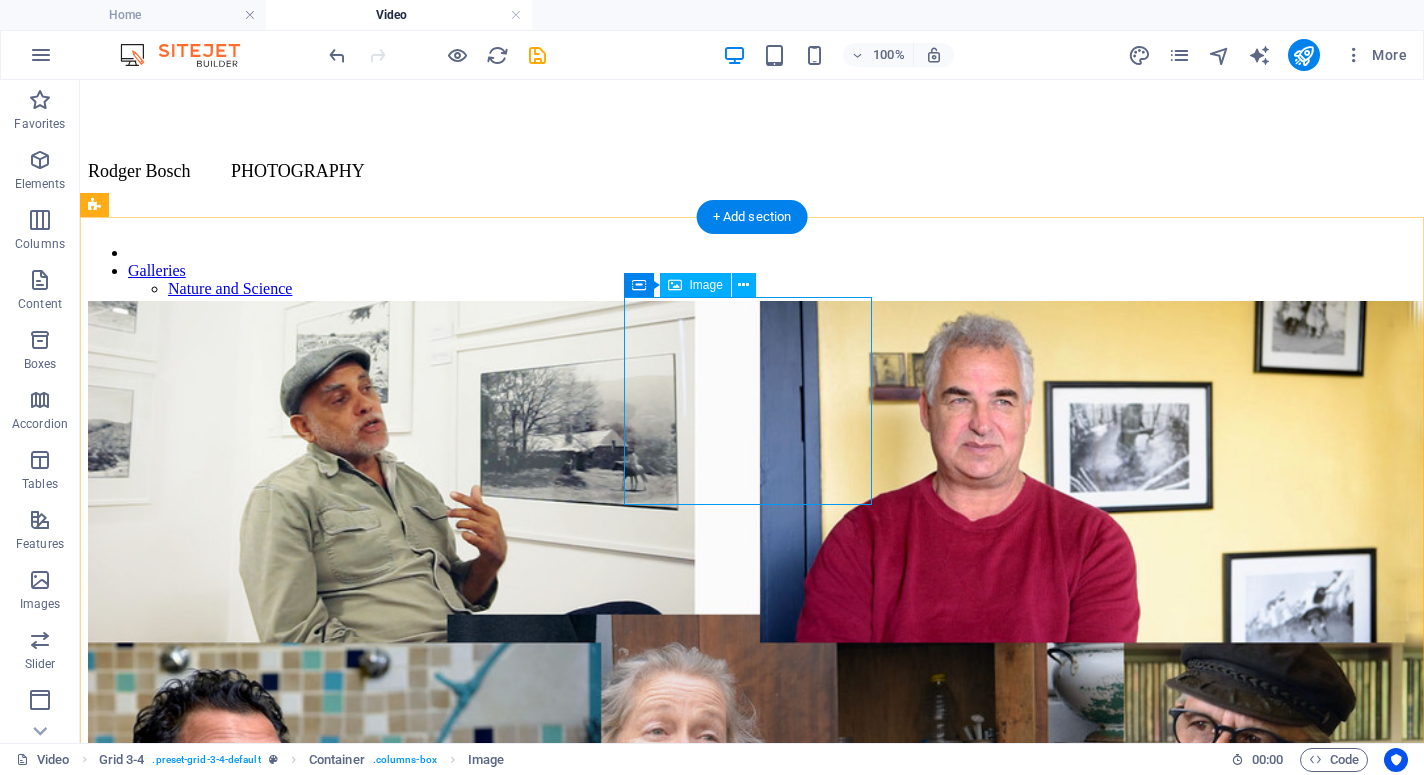click on "Cape Town Interviews with MyCiti Bus station artists. 2017" at bounding box center (752, 1830) 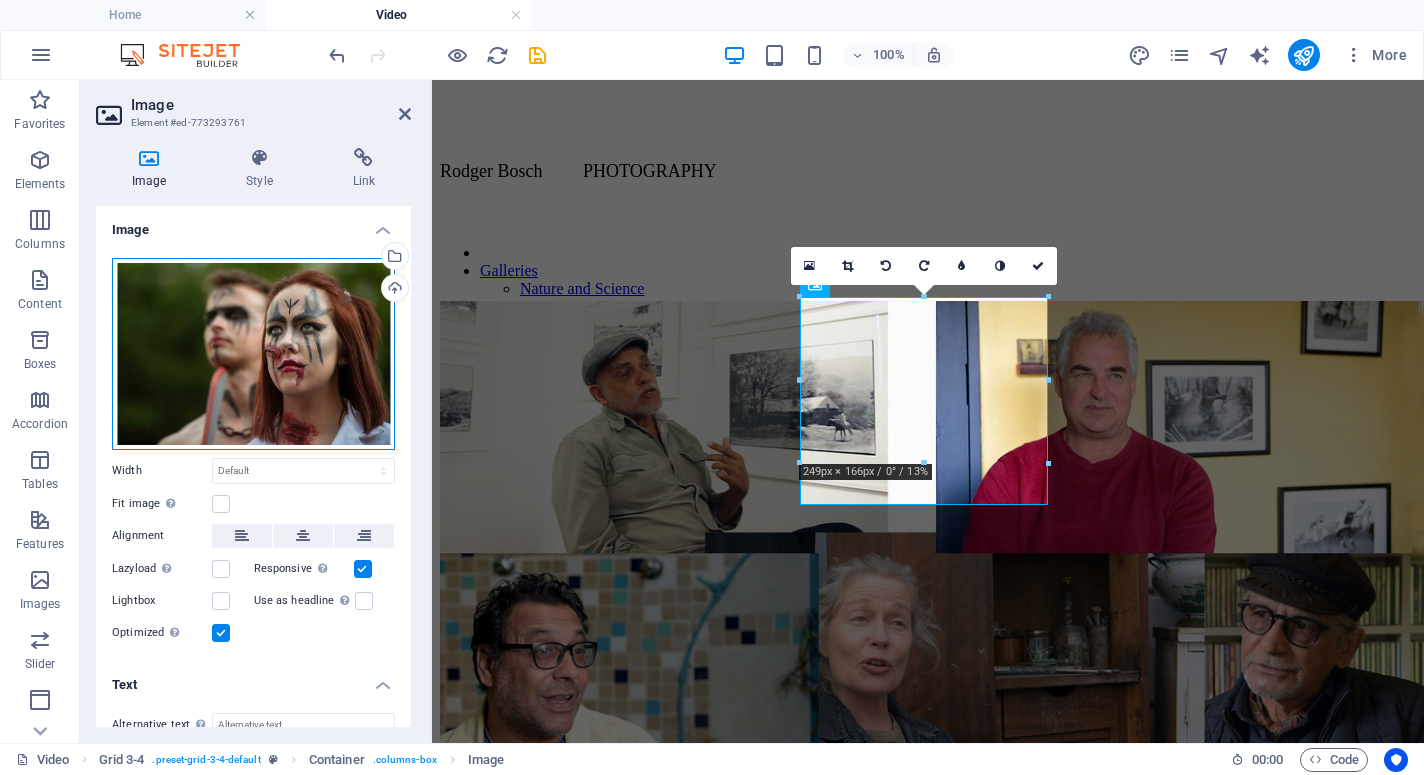 click on "Drag files here, click to choose files or select files from Files or our free stock photos & videos" at bounding box center (253, 354) 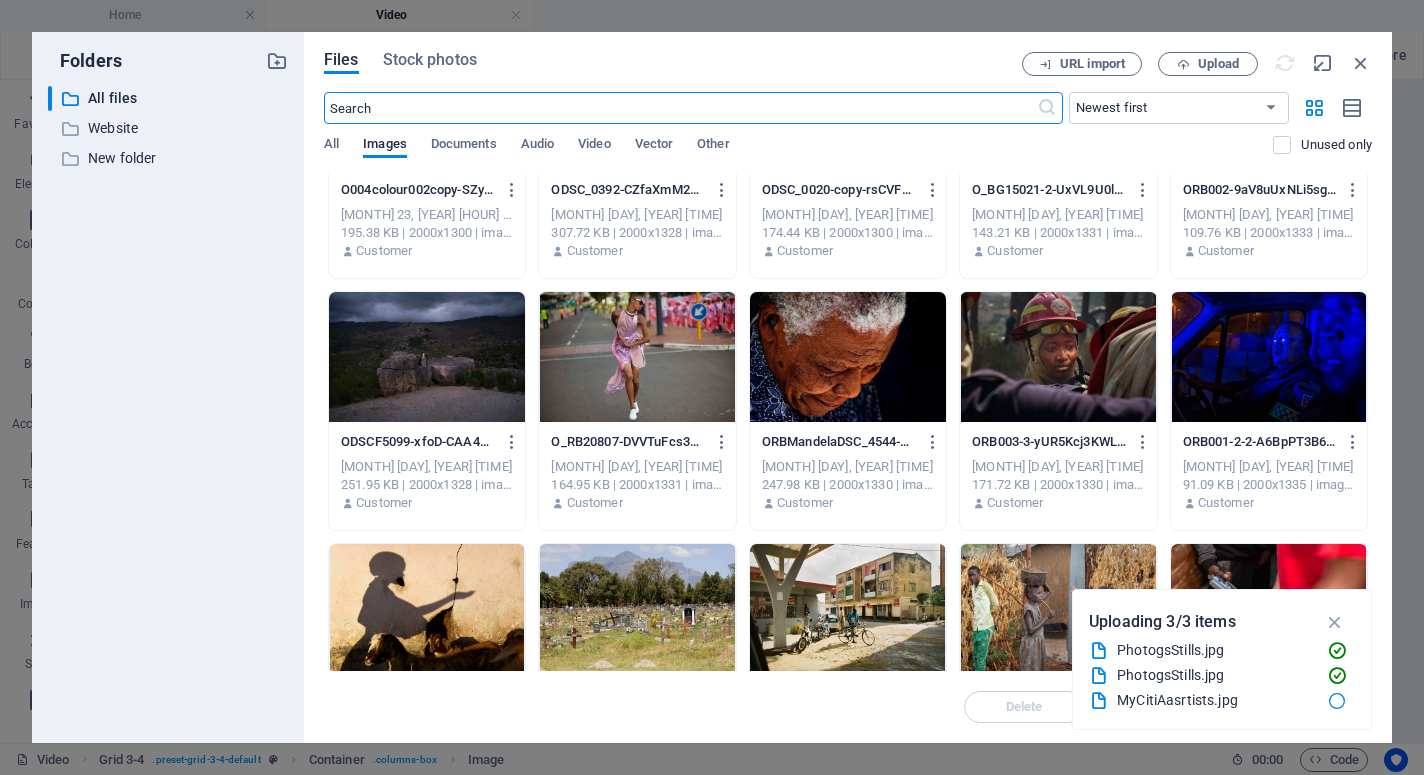 scroll, scrollTop: 0, scrollLeft: 0, axis: both 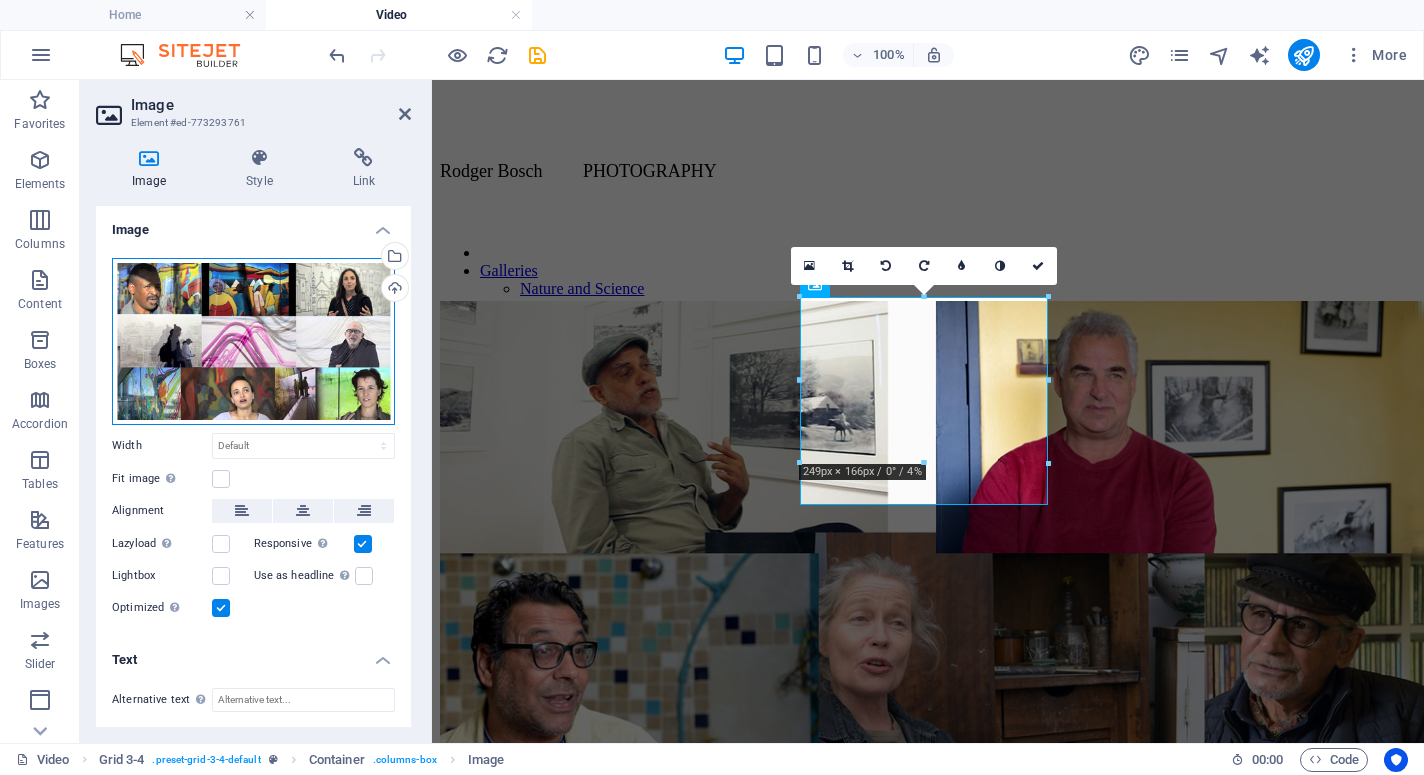 click on "Drag files here, click to choose files or select files from Files or our free stock photos & videos" at bounding box center [253, 341] 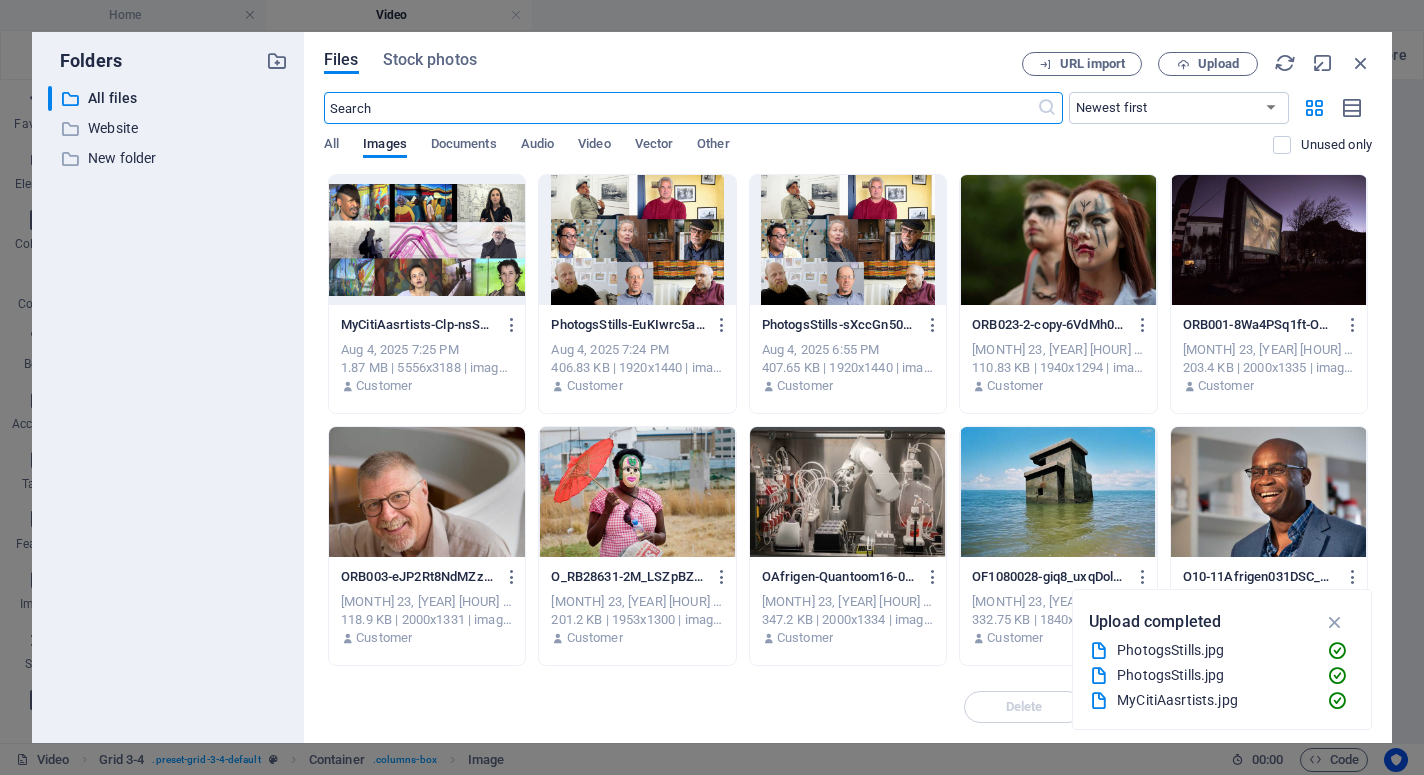 click at bounding box center (427, 240) 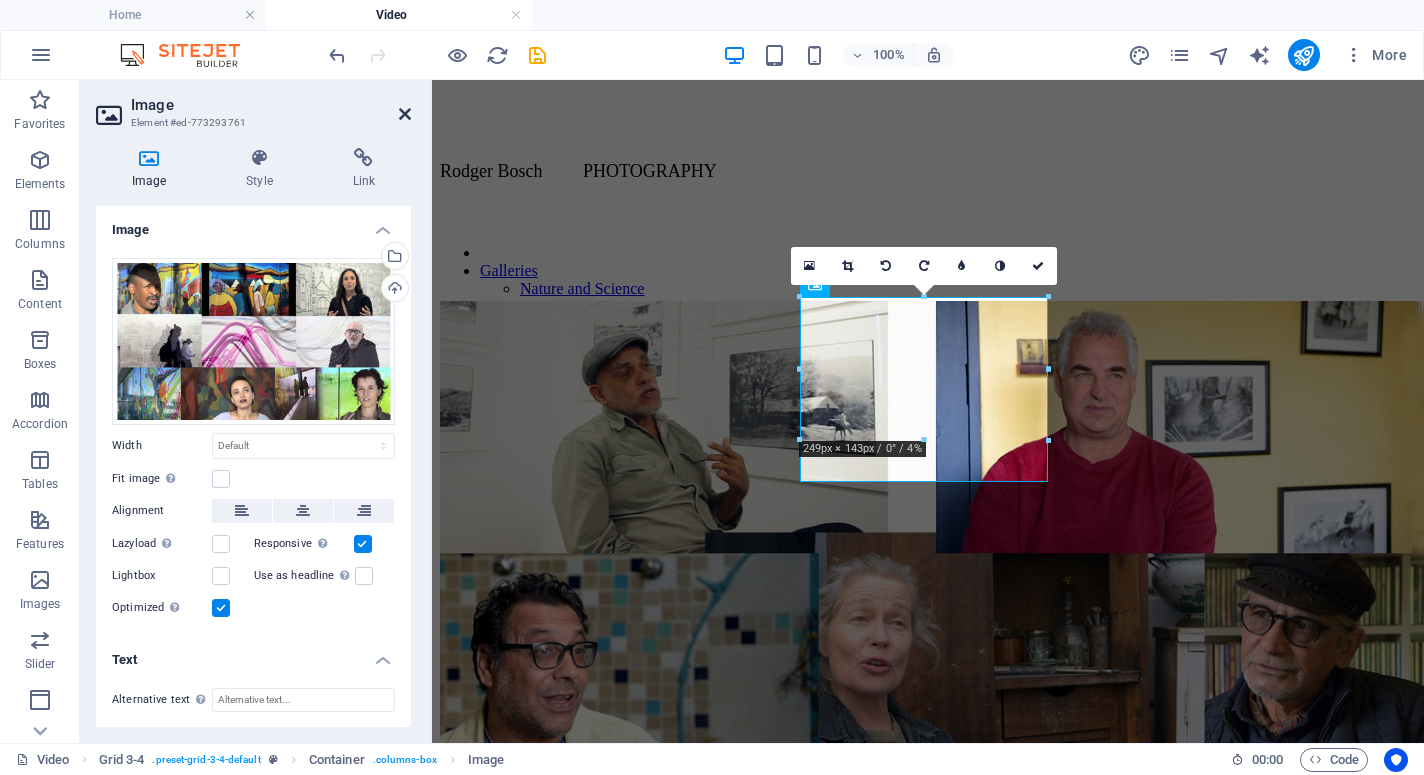 click at bounding box center [405, 114] 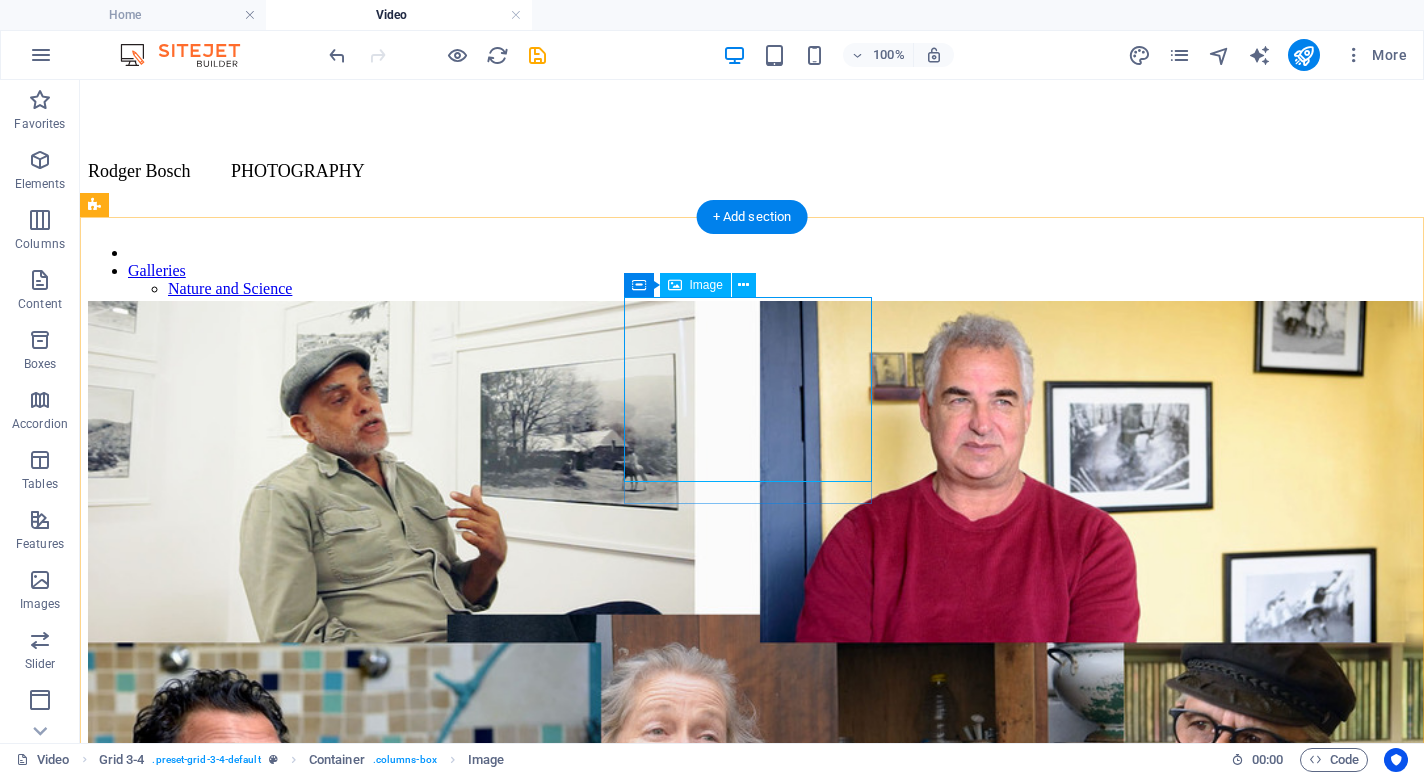 click on "Cape Town Interviews with MyCiti Bus station artists. 2017" at bounding box center [752, 1676] 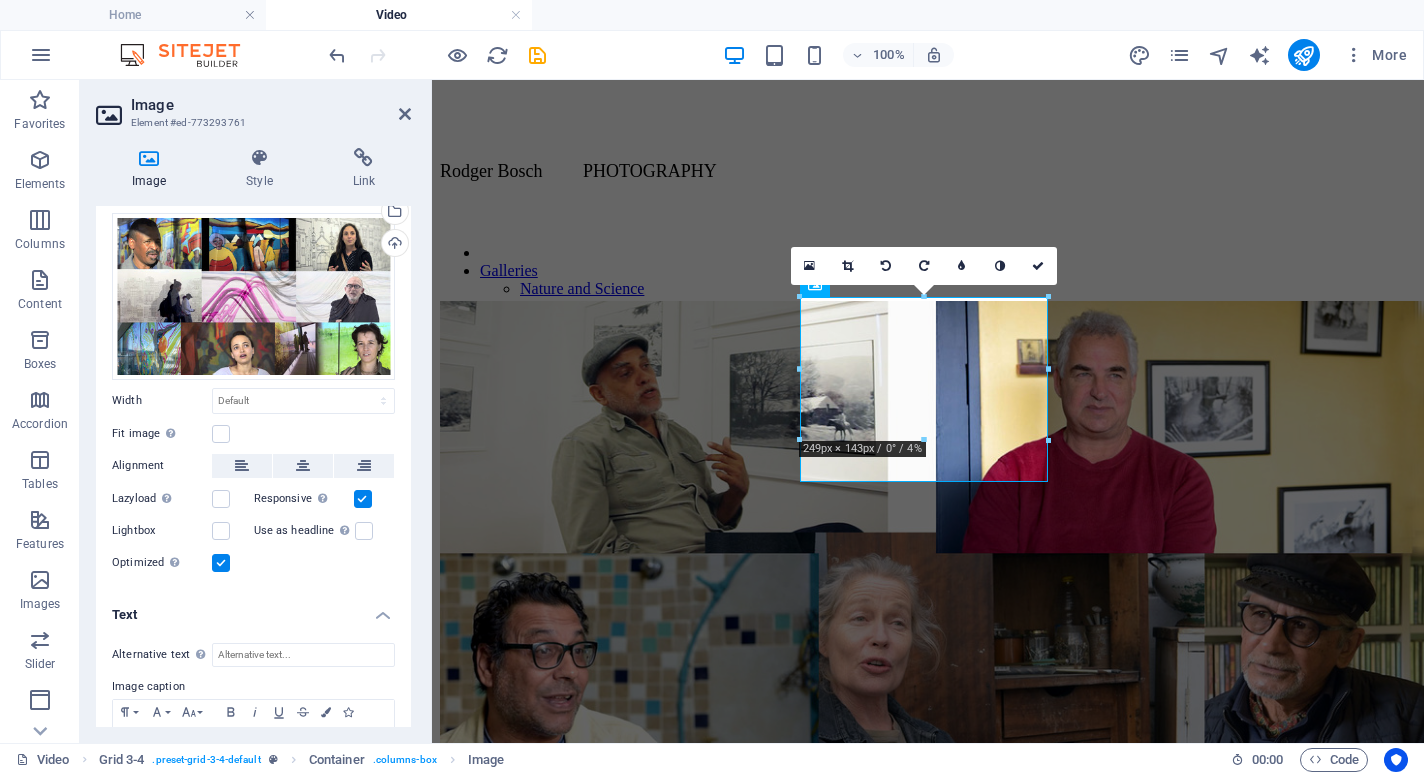 scroll, scrollTop: 145, scrollLeft: 0, axis: vertical 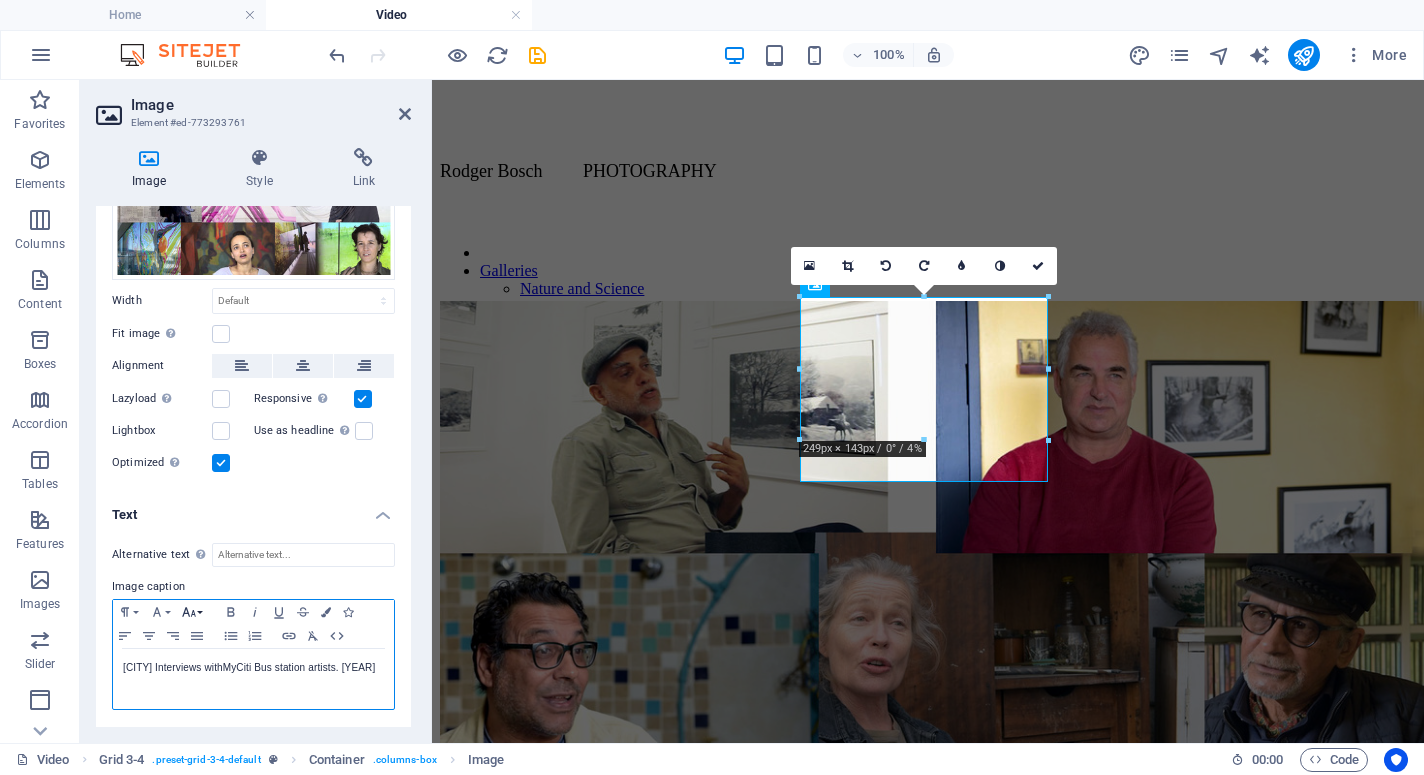 click 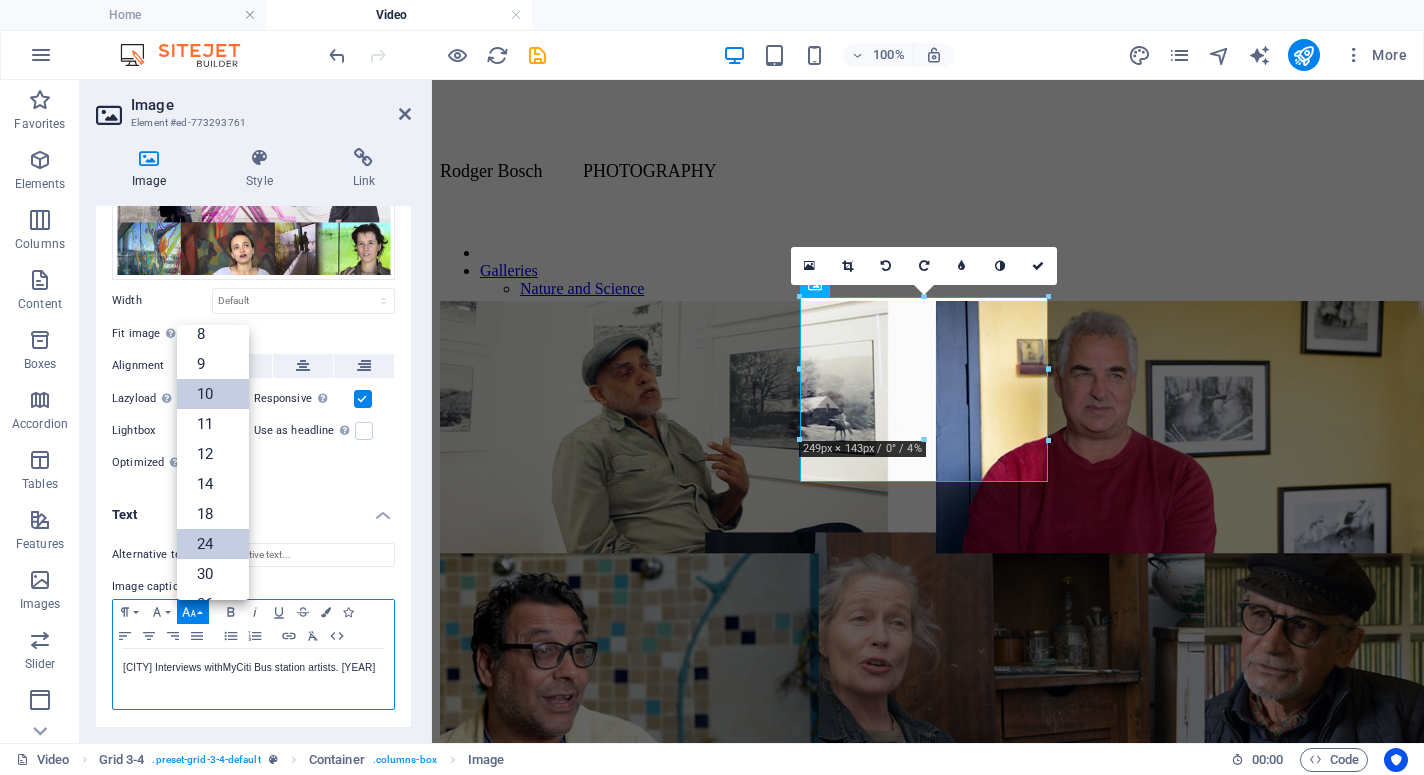 scroll, scrollTop: 13, scrollLeft: 0, axis: vertical 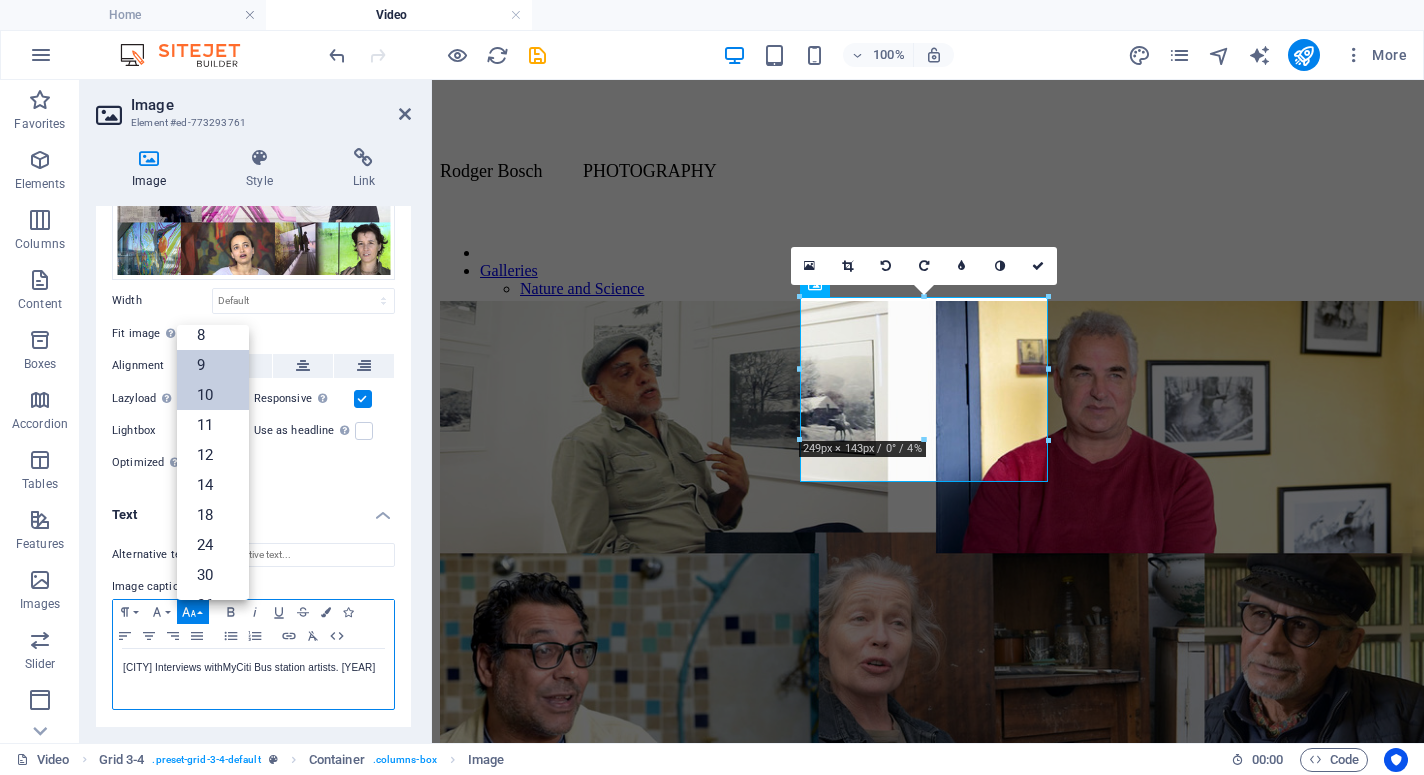 click on "9" at bounding box center [213, 365] 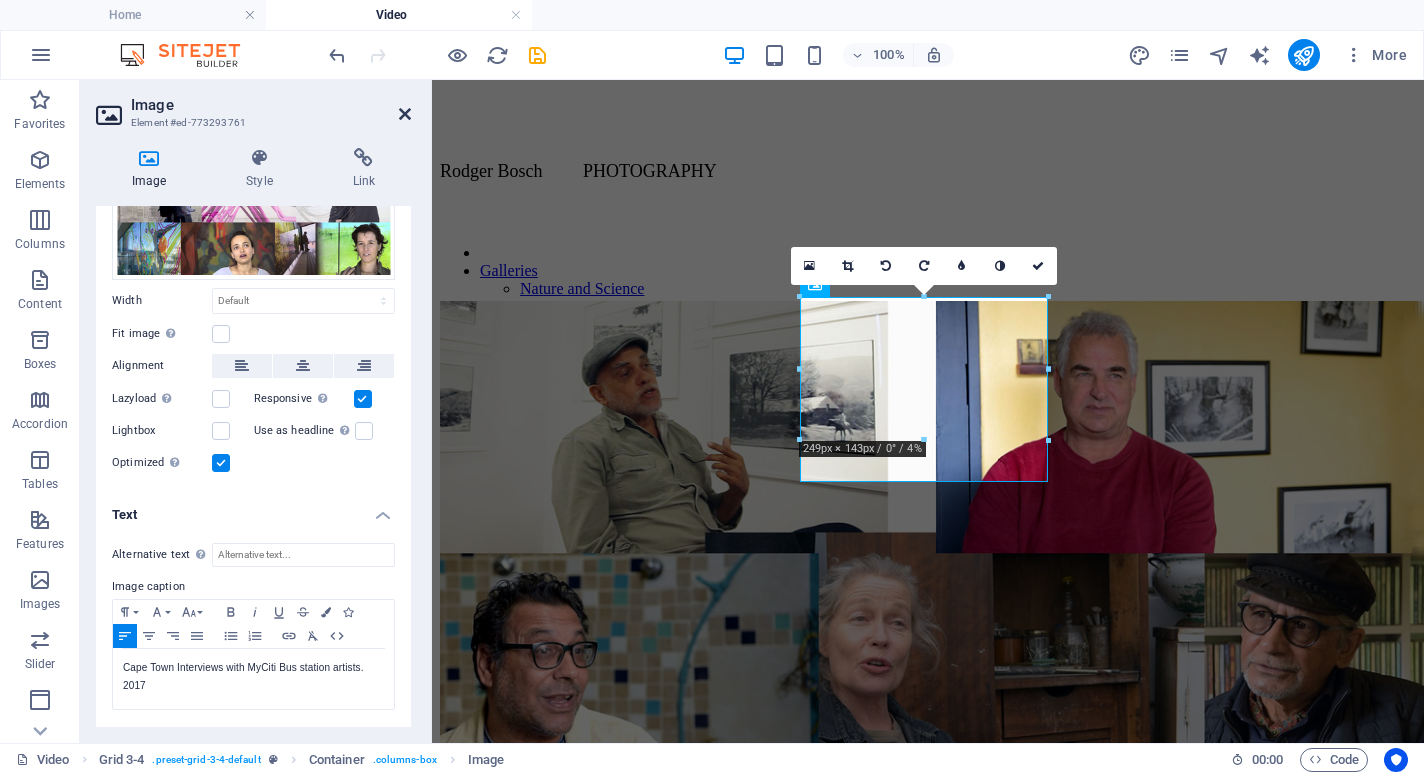 click at bounding box center [405, 114] 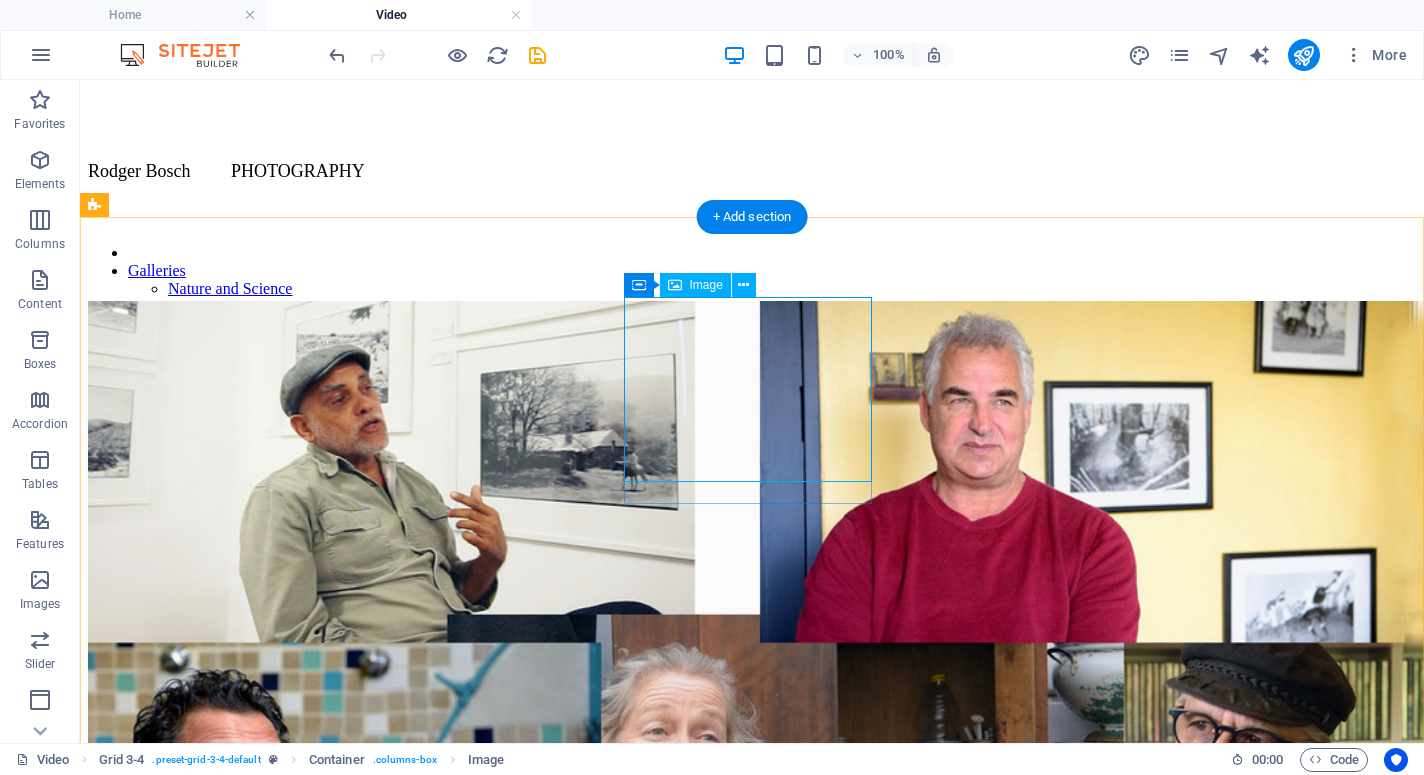 click on "Cape Town Interviews with MyCiti Bus station artists. 2017" at bounding box center [752, 1676] 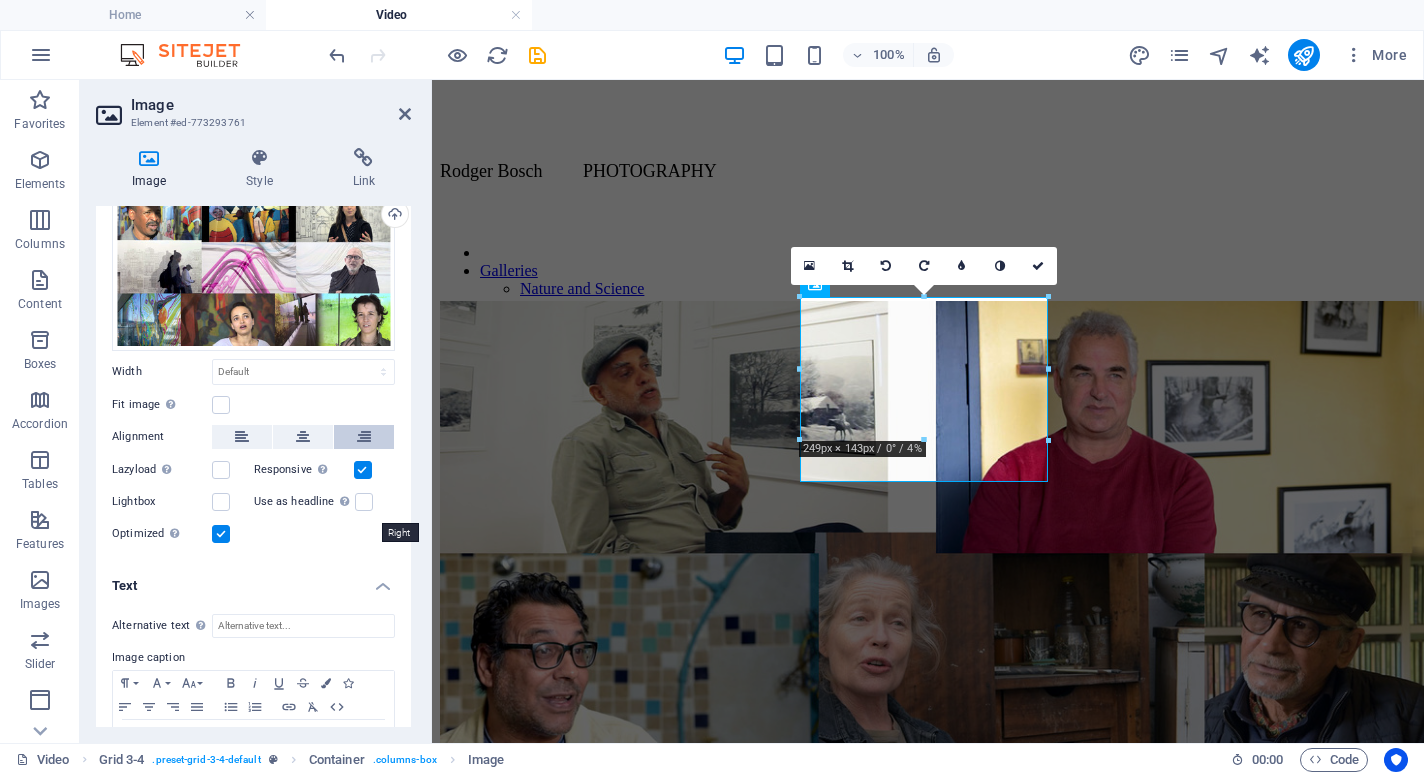 scroll, scrollTop: 145, scrollLeft: 0, axis: vertical 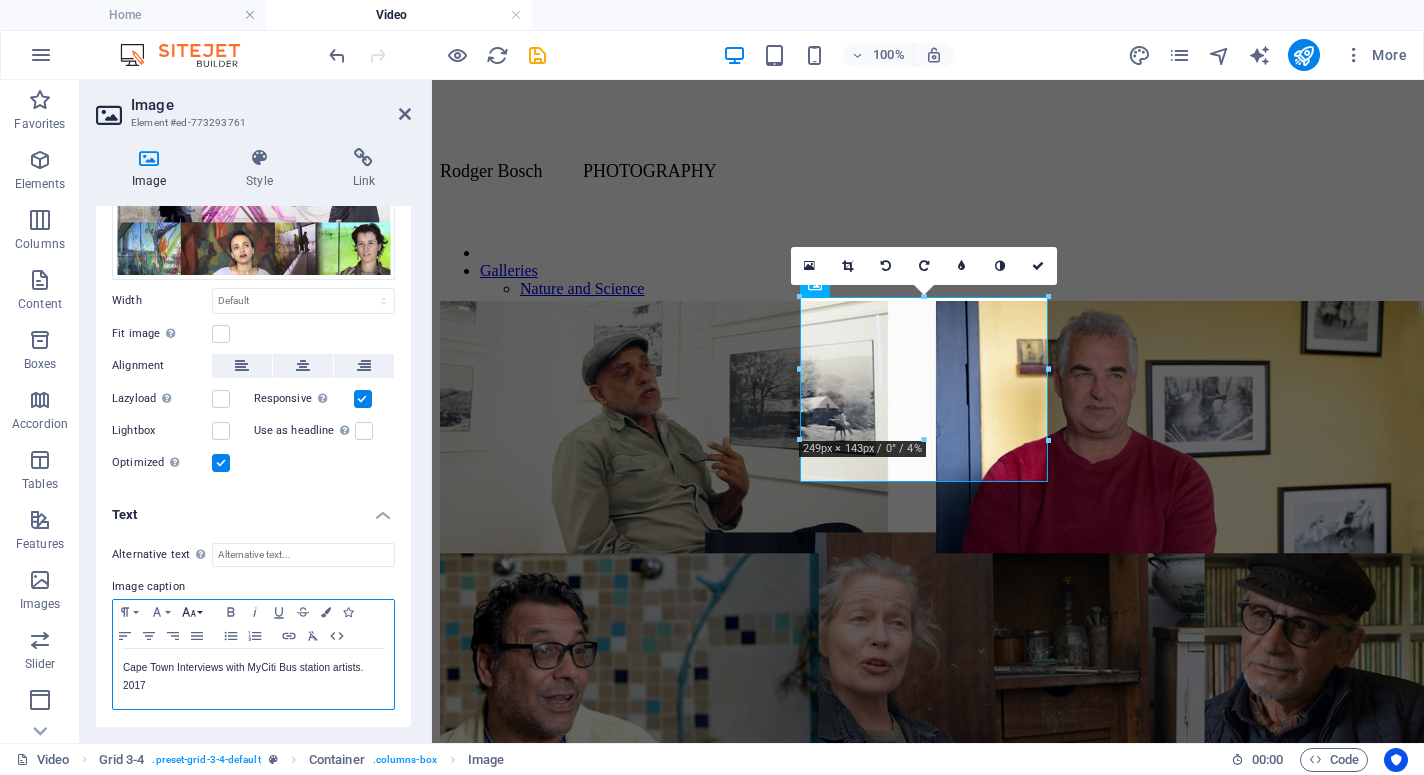 click 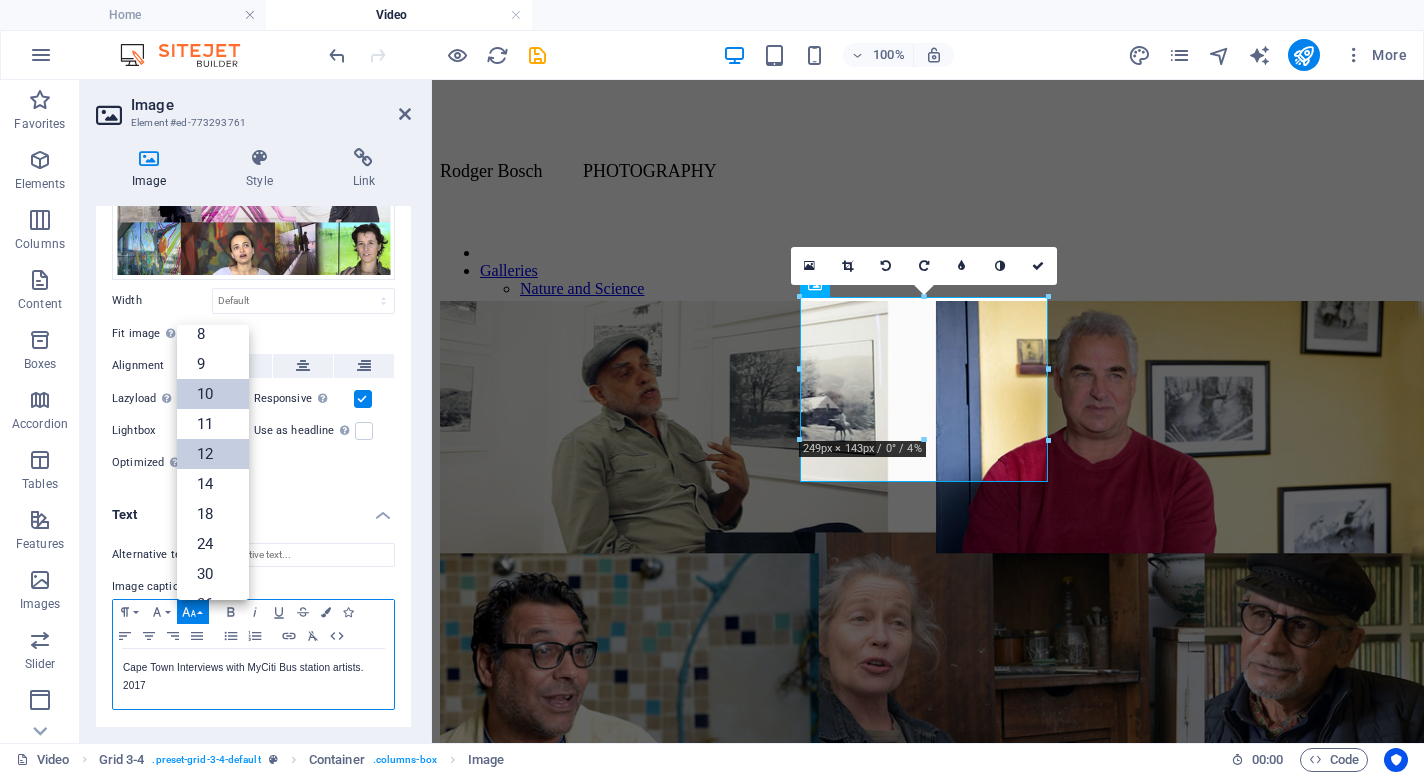 scroll, scrollTop: 8, scrollLeft: 0, axis: vertical 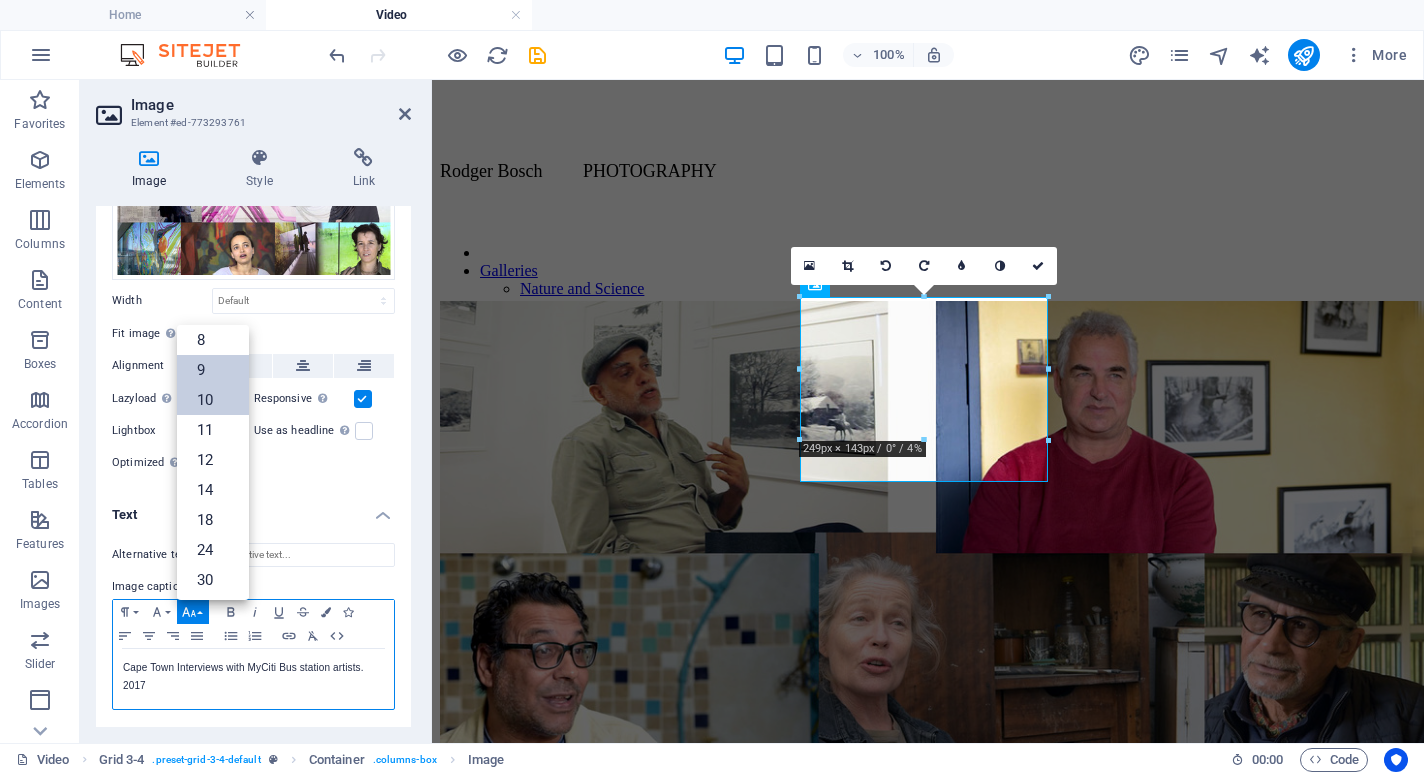 click on "9" at bounding box center (213, 370) 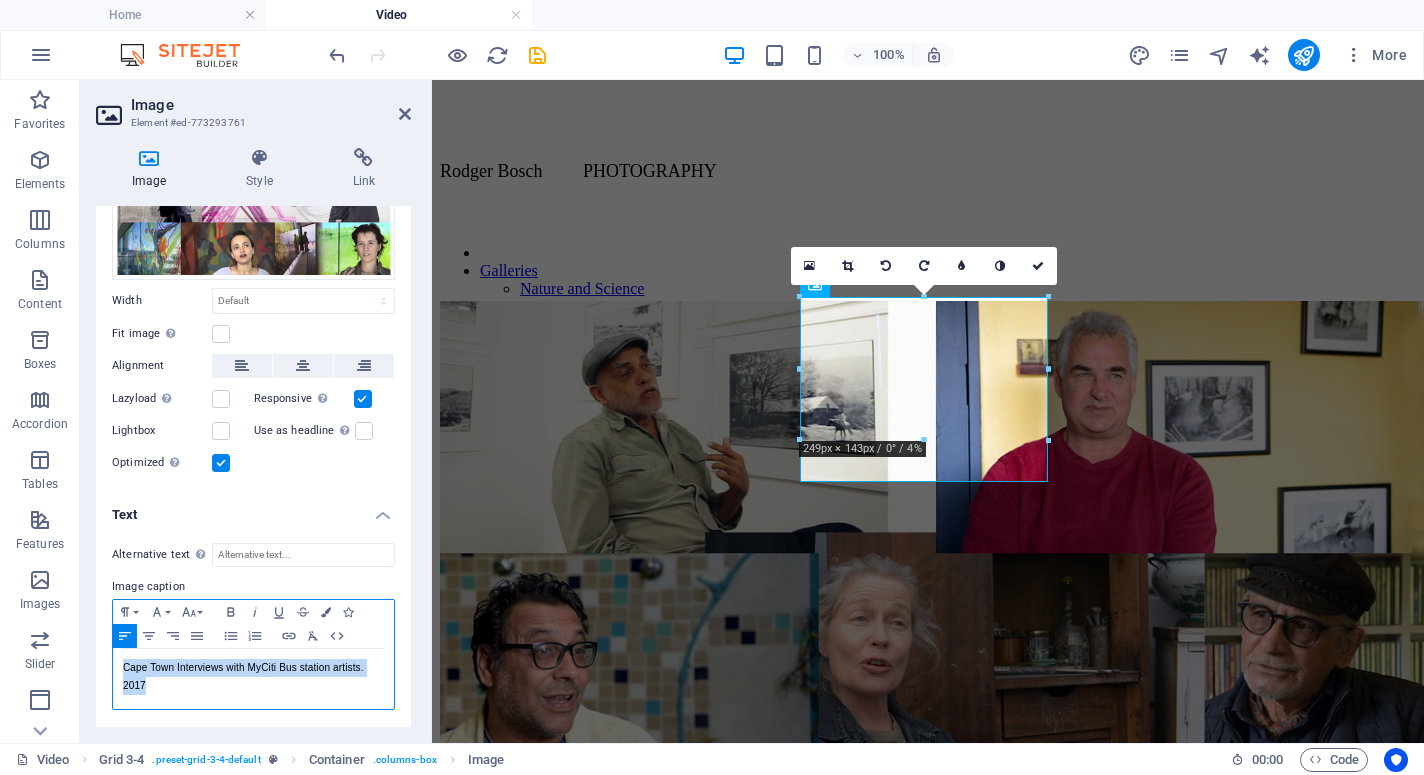 drag, startPoint x: 152, startPoint y: 685, endPoint x: 117, endPoint y: 667, distance: 39.357338 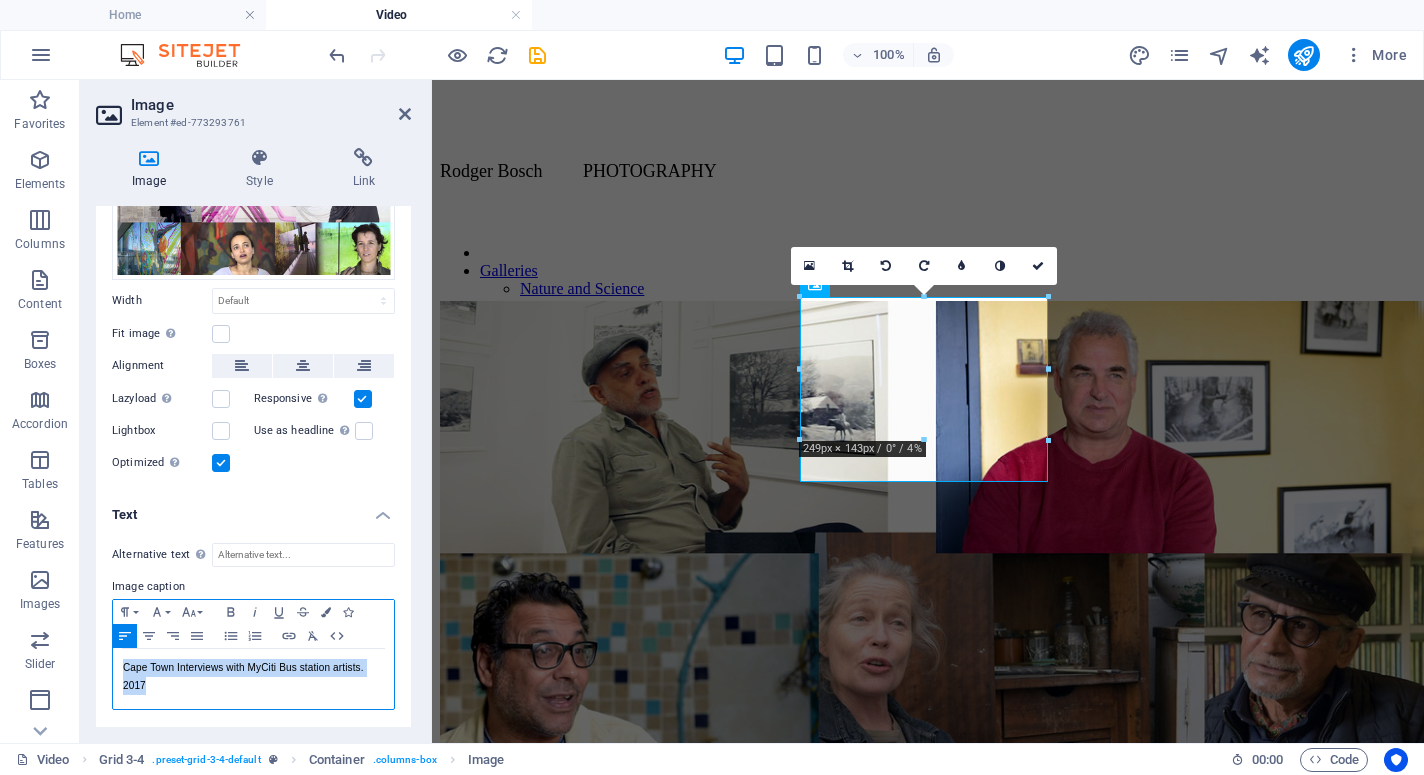 click on "[CITY] Interviews with MyCiti Bus station artists. [YEAR]" at bounding box center (253, 679) 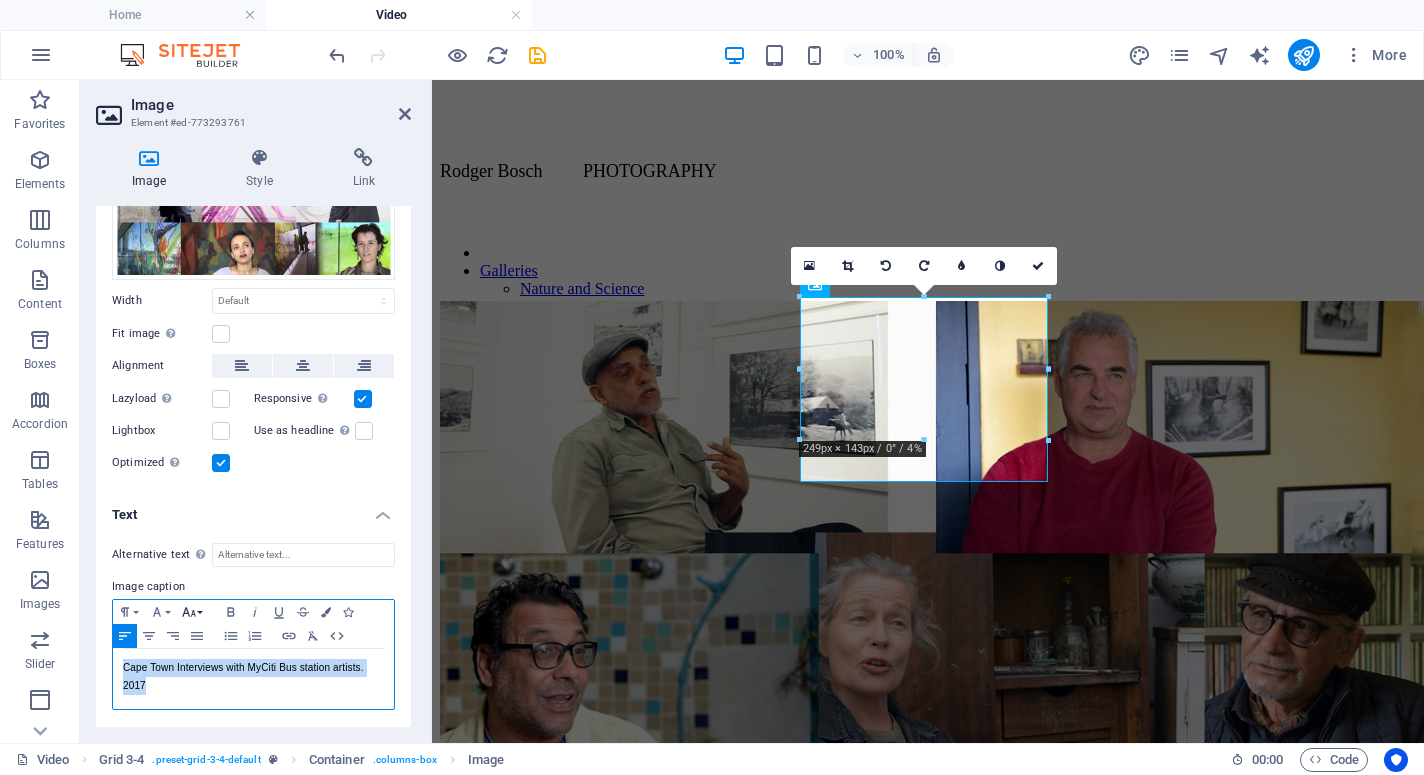 click 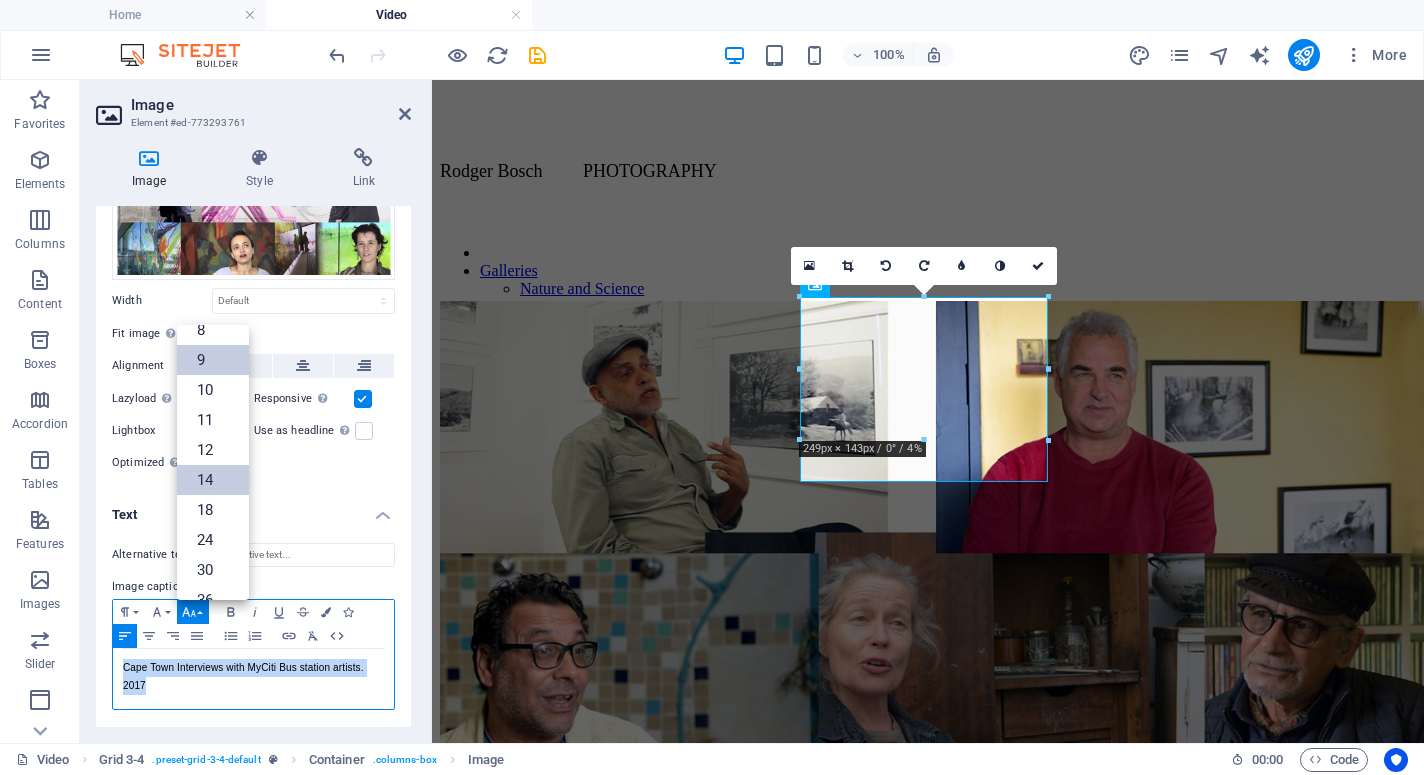 scroll, scrollTop: 19, scrollLeft: 0, axis: vertical 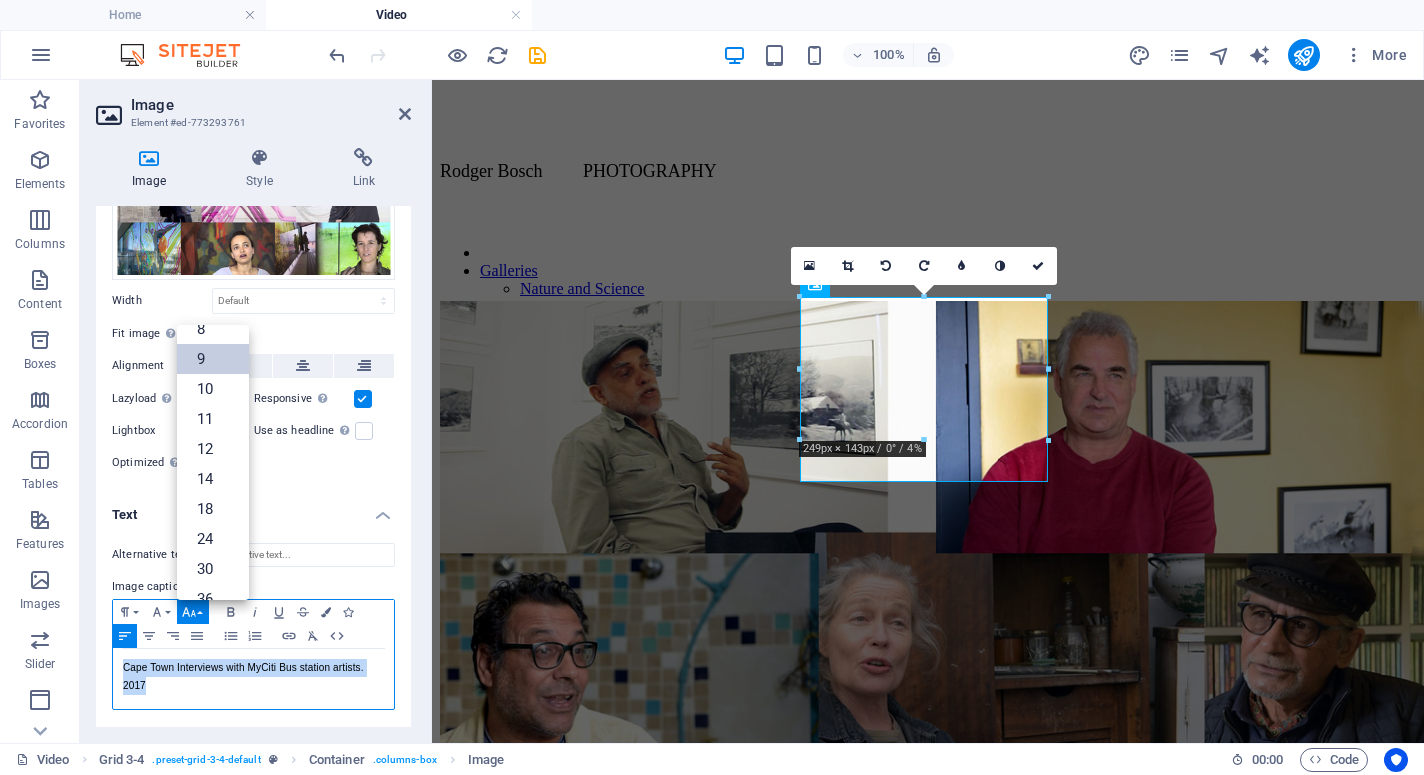 click on "9" at bounding box center [213, 359] 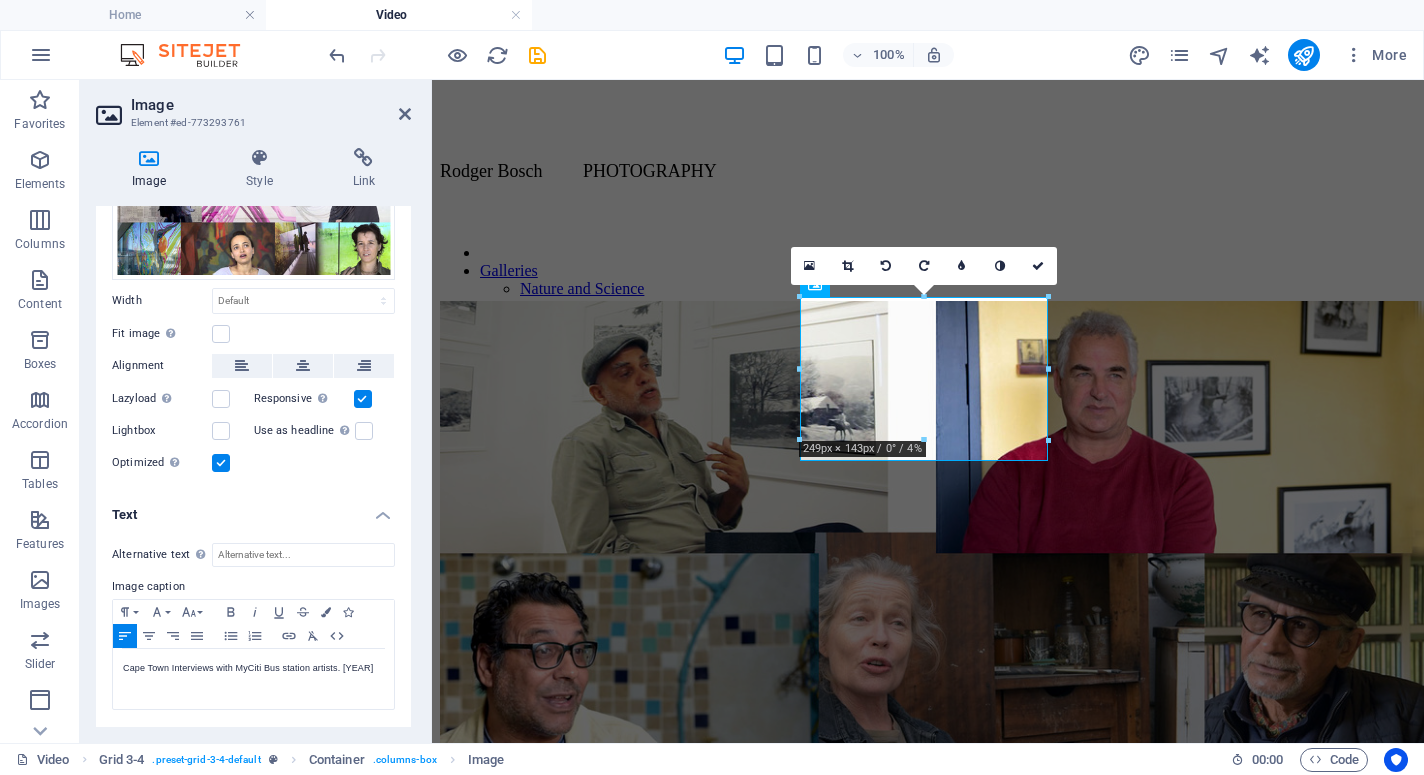 click on "Image Style Link Image Drag files here, click to choose files or select files from Files or our free stock photos & videos Select files from the file manager, stock photos, or upload file(s) Upload Width Default auto px rem % em vh vw Fit image Automatically fit image to a fixed width and height Height Default auto px Alignment Lazyload Loading images after the page loads improves page speed. Responsive Automatically load retina image and smartphone optimized sizes. Lightbox Use as headline The image will be wrapped in an H1 headline tag. Useful for giving alternative text the weight of an H1 headline, e.g. for the logo. Leave unchecked if uncertain. Optimized Images are compressed to improve page speed. Position Direction Custom X offset 50 px rem % vh vw Y offset 50 px rem % vh vw Text Float No float Image left Image right Determine how text should behave around the image. Text Alternative text Image caption Paragraph Format Normal Heading 1 Heading 2 Heading 3 Heading 4 Heading 5 Heading 6 Code Font Family" at bounding box center [253, 437] 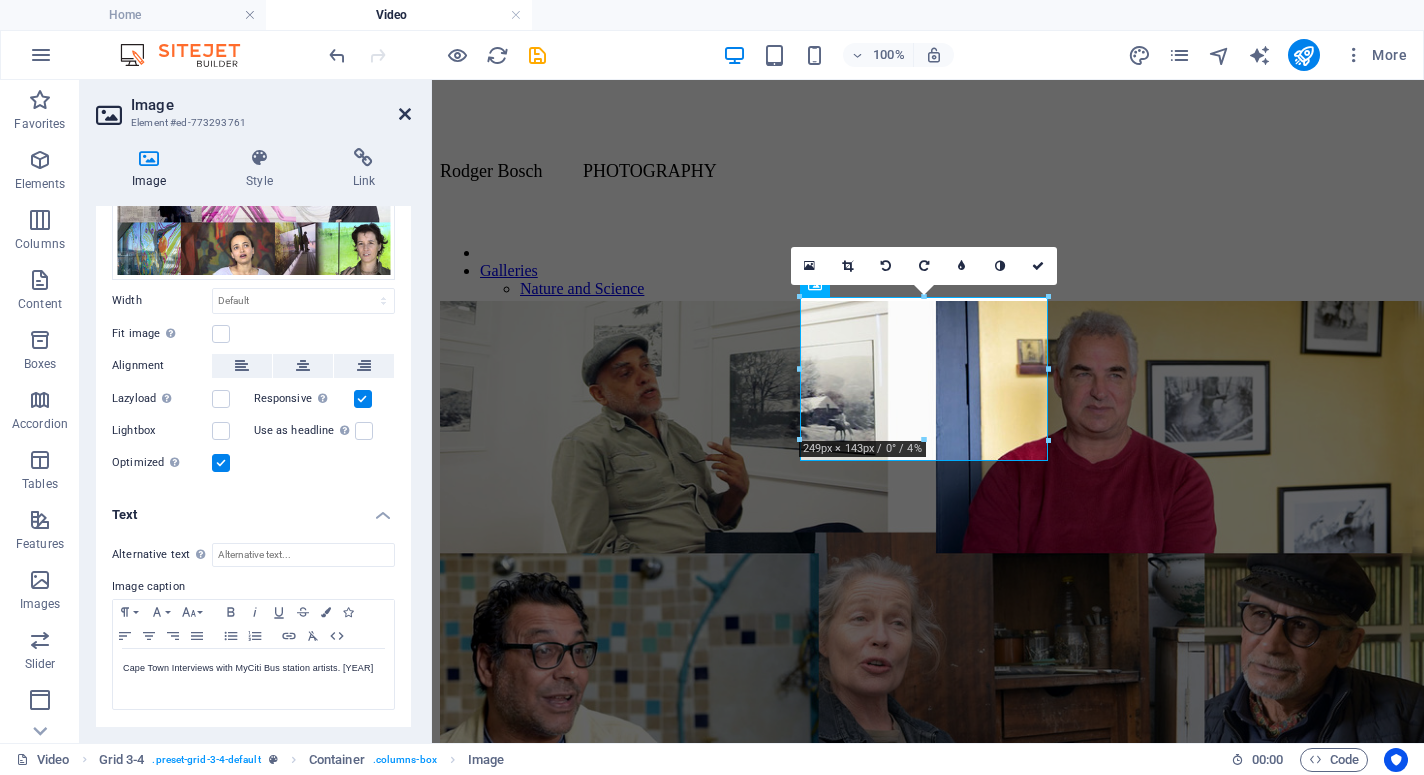 click at bounding box center (405, 114) 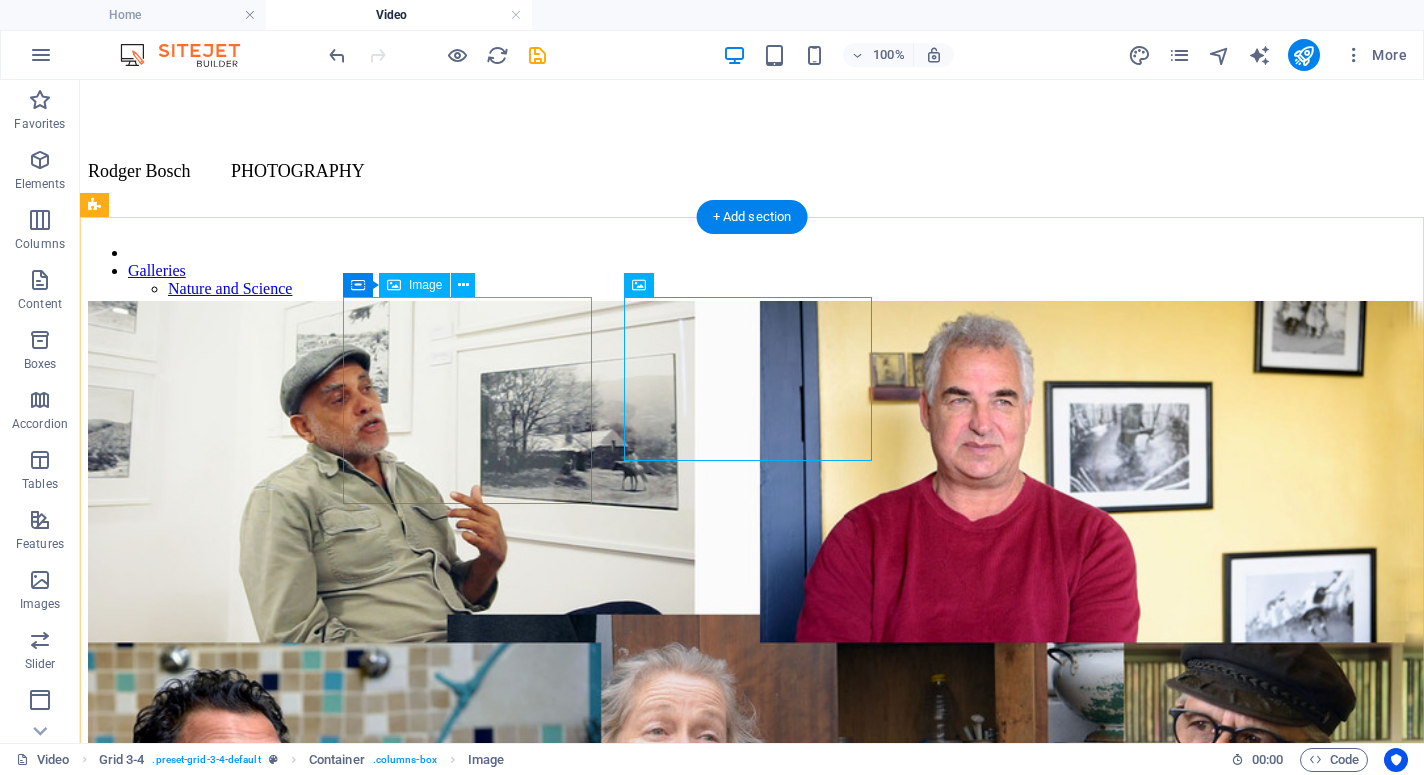click on "Interviews with  SA photographers. [YEAR]/[YEAR]" at bounding box center (752, 824) 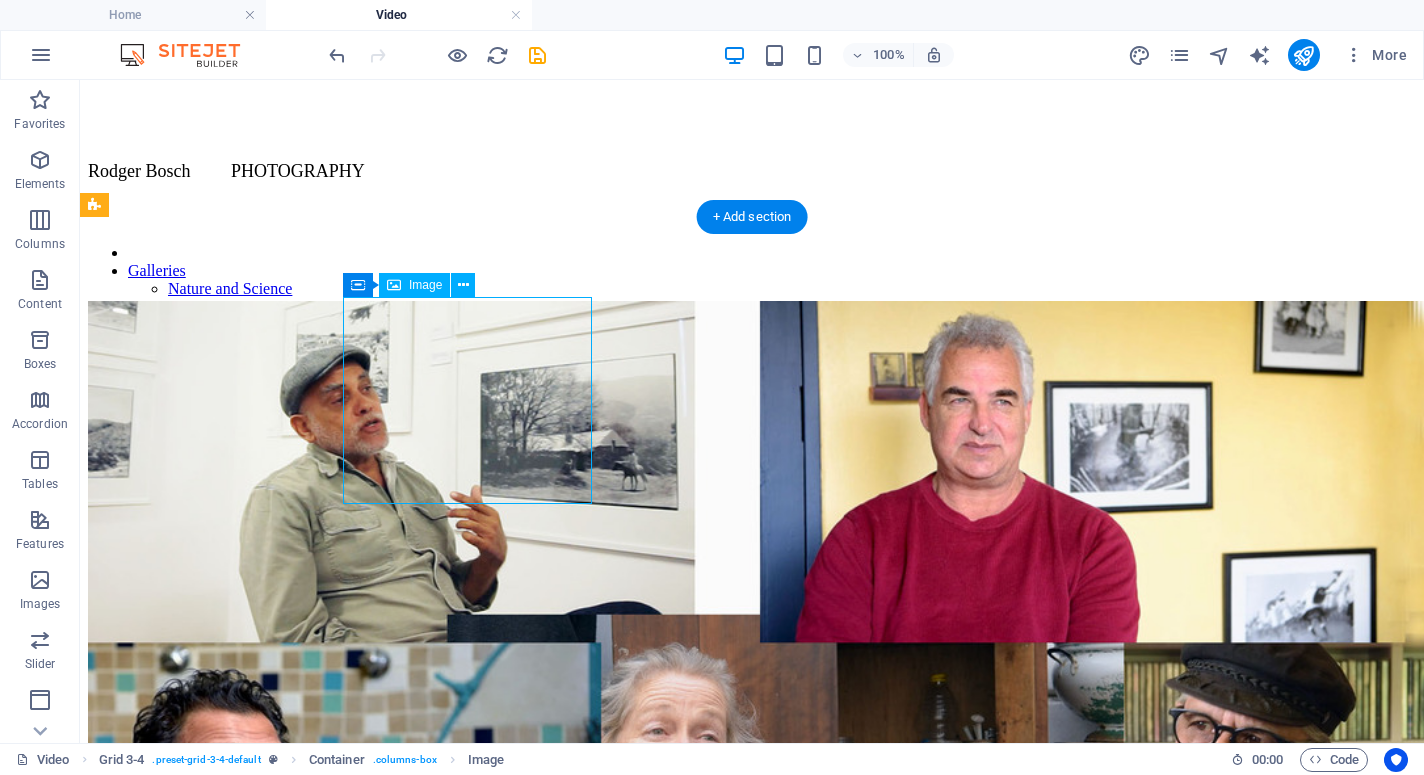 click on "Interviews with  SA photographers. [YEAR]/[YEAR]" at bounding box center [752, 824] 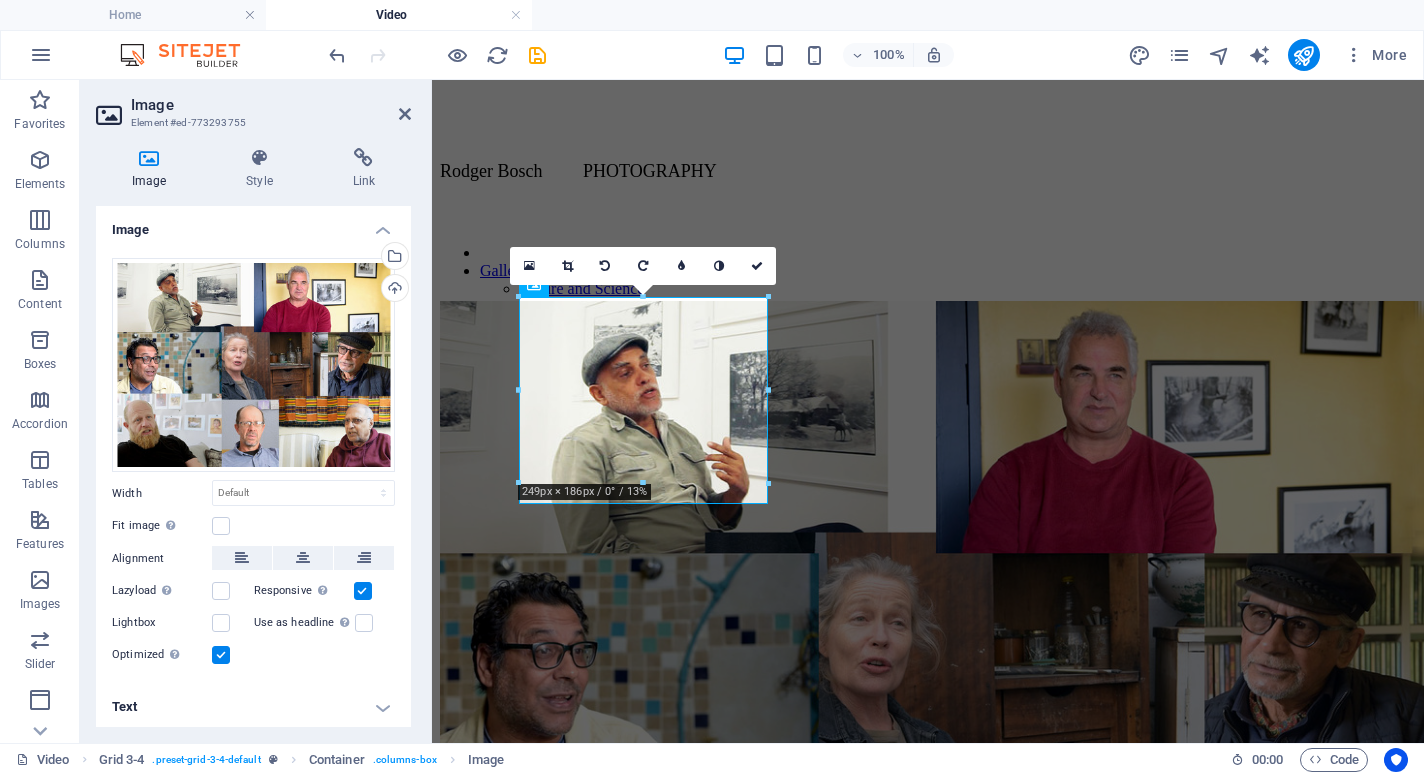 scroll, scrollTop: 5, scrollLeft: 0, axis: vertical 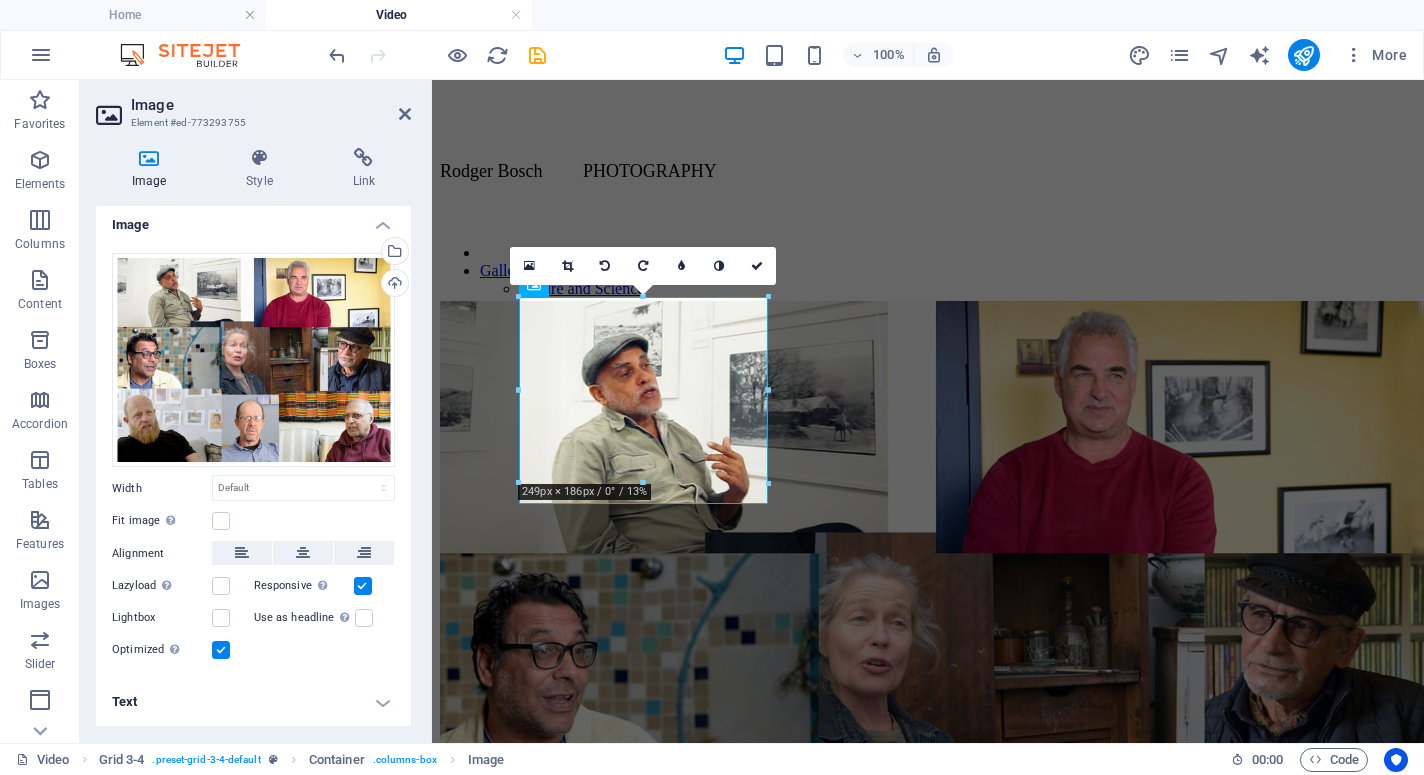 click on "Text" at bounding box center [253, 702] 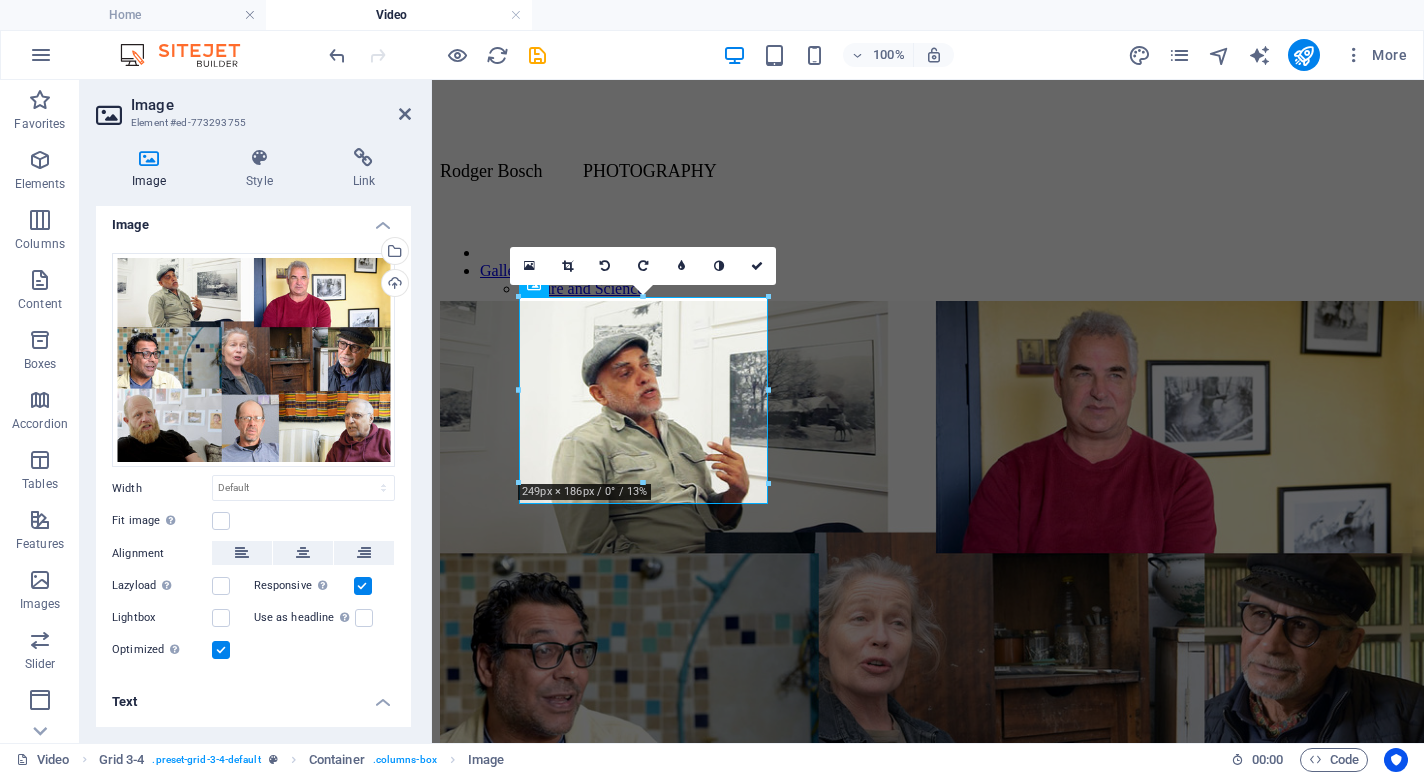 scroll, scrollTop: 193, scrollLeft: 0, axis: vertical 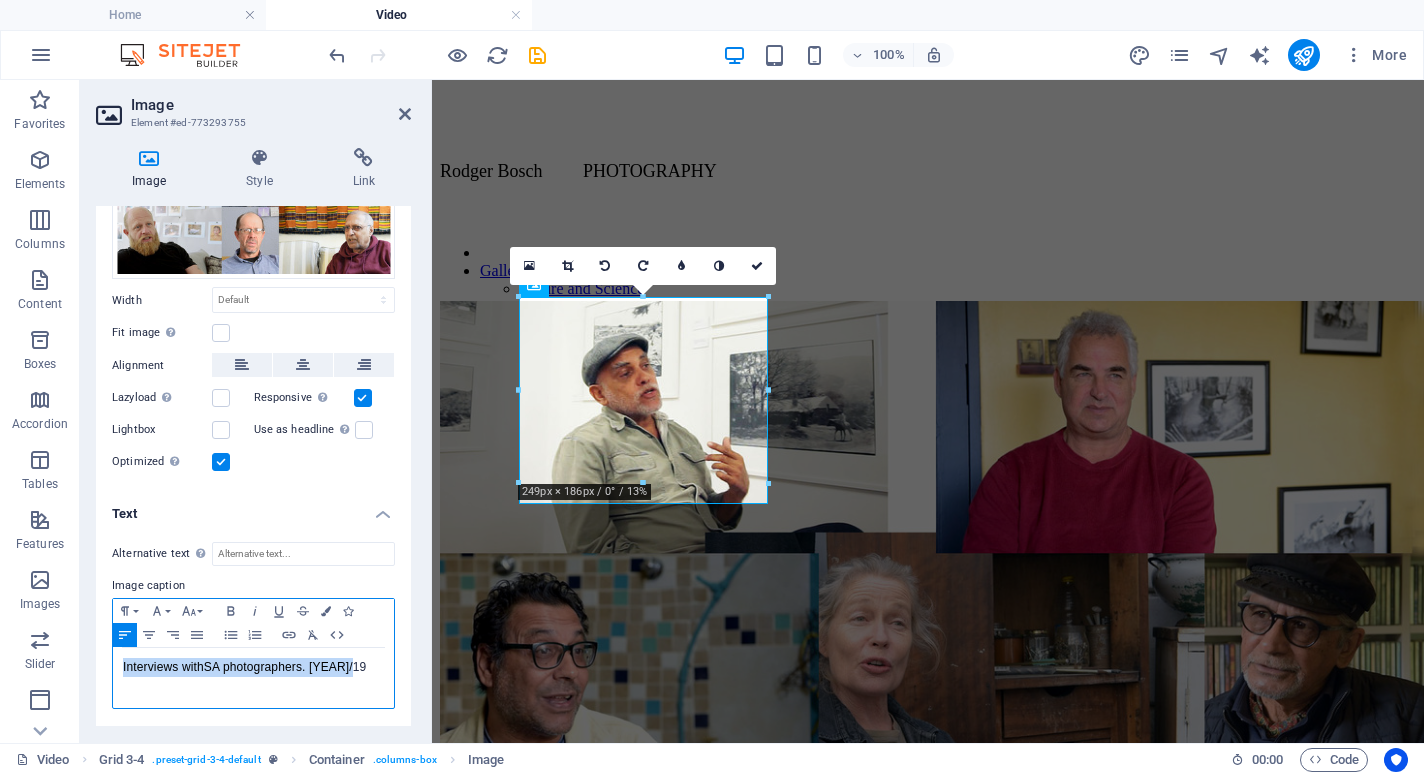 drag, startPoint x: 367, startPoint y: 670, endPoint x: 111, endPoint y: 670, distance: 256 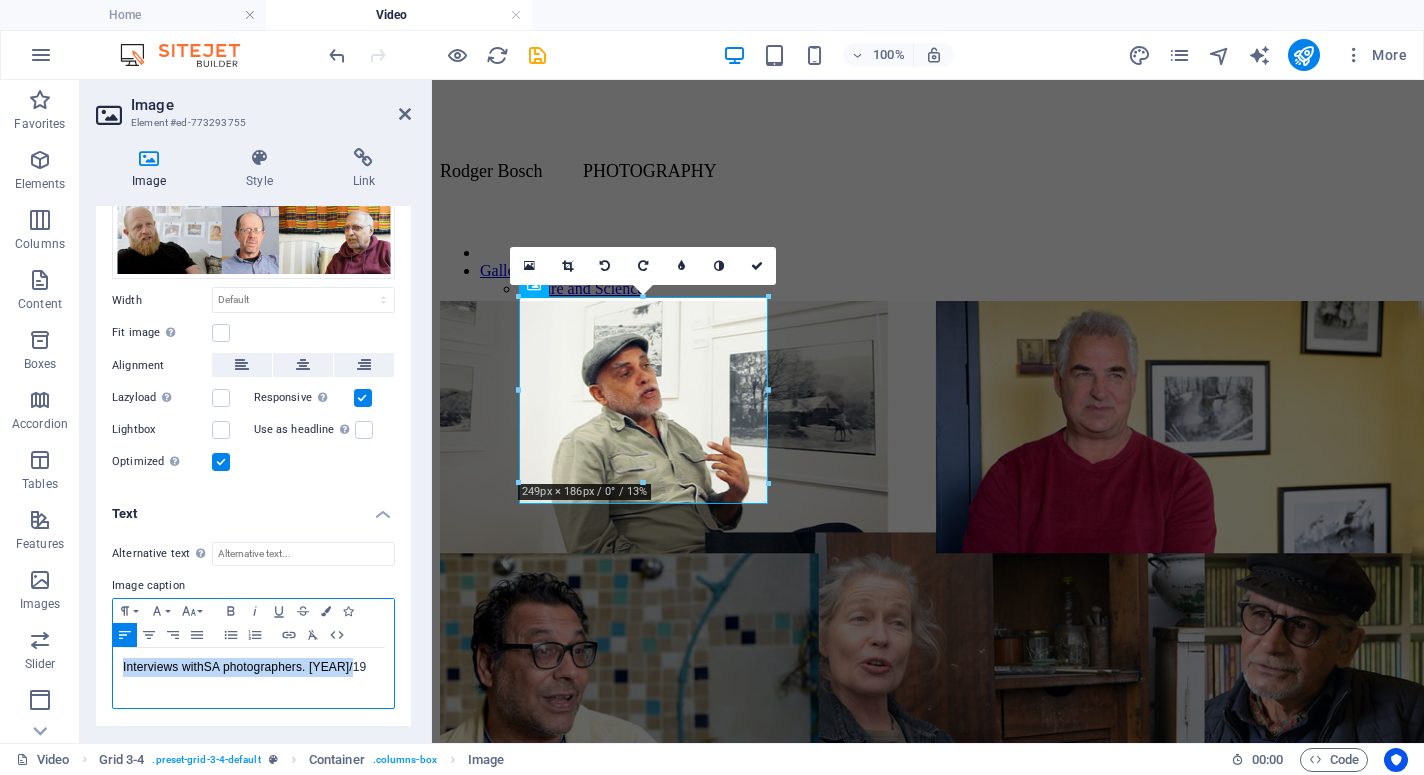click on "Interviews with  SA photographers. [YEAR]/[YEAR]" at bounding box center (253, 678) 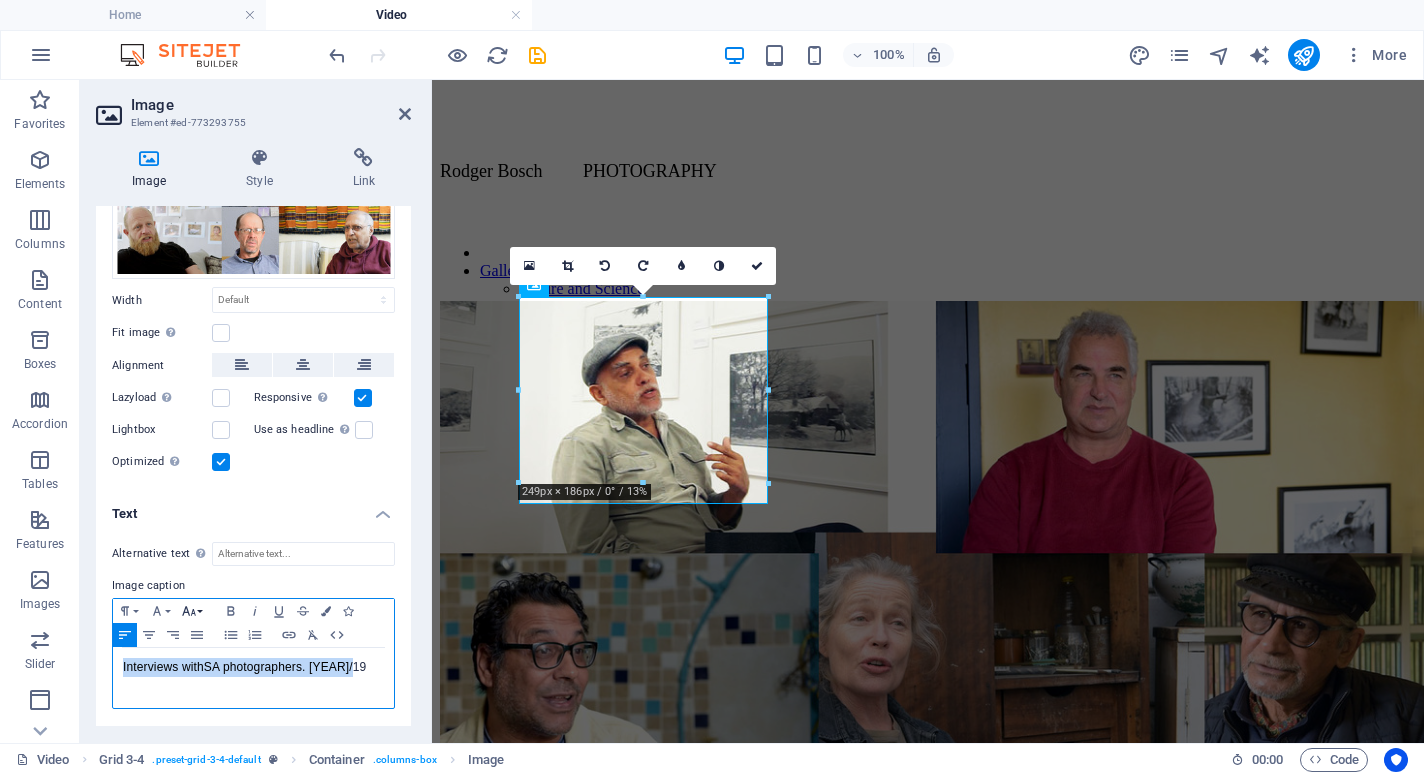click 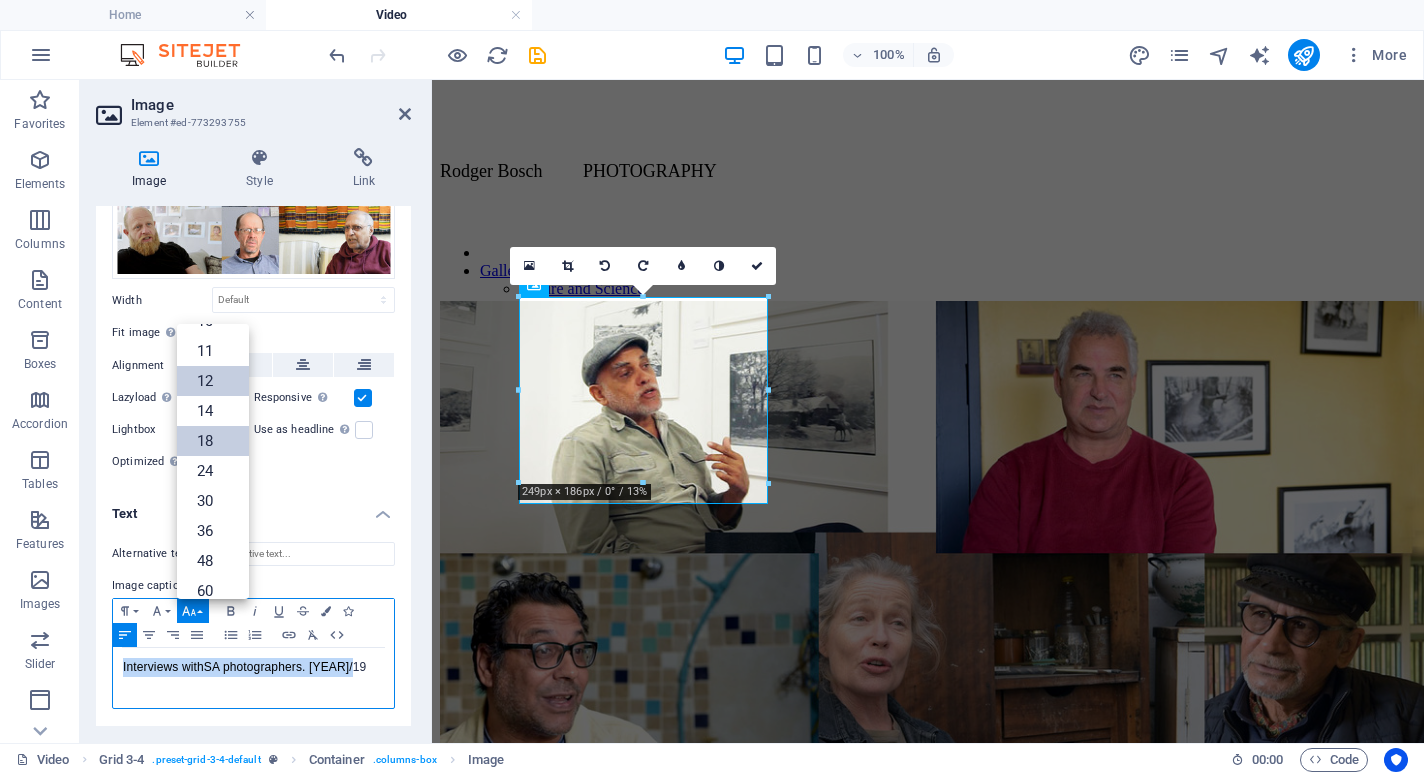 scroll, scrollTop: 74, scrollLeft: 0, axis: vertical 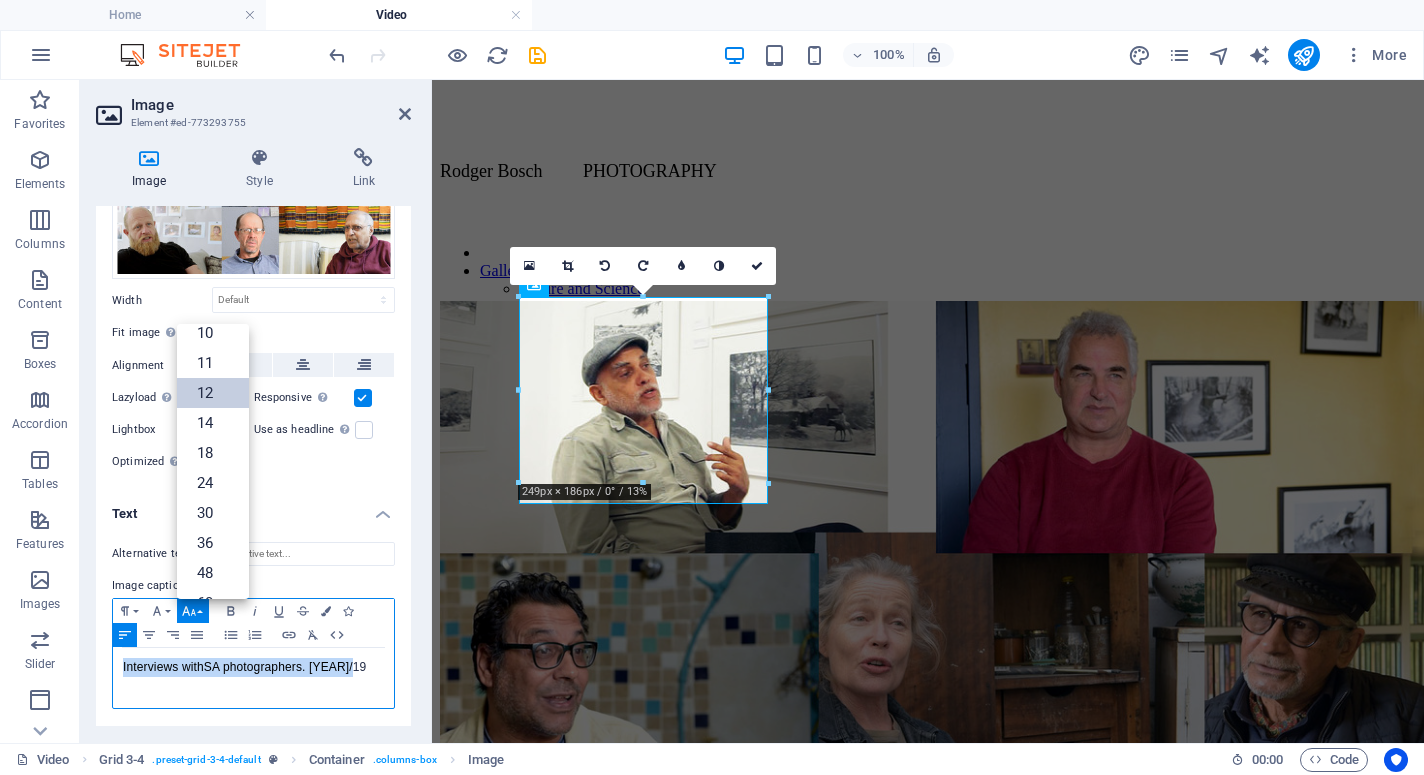 click on "12" at bounding box center [213, 393] 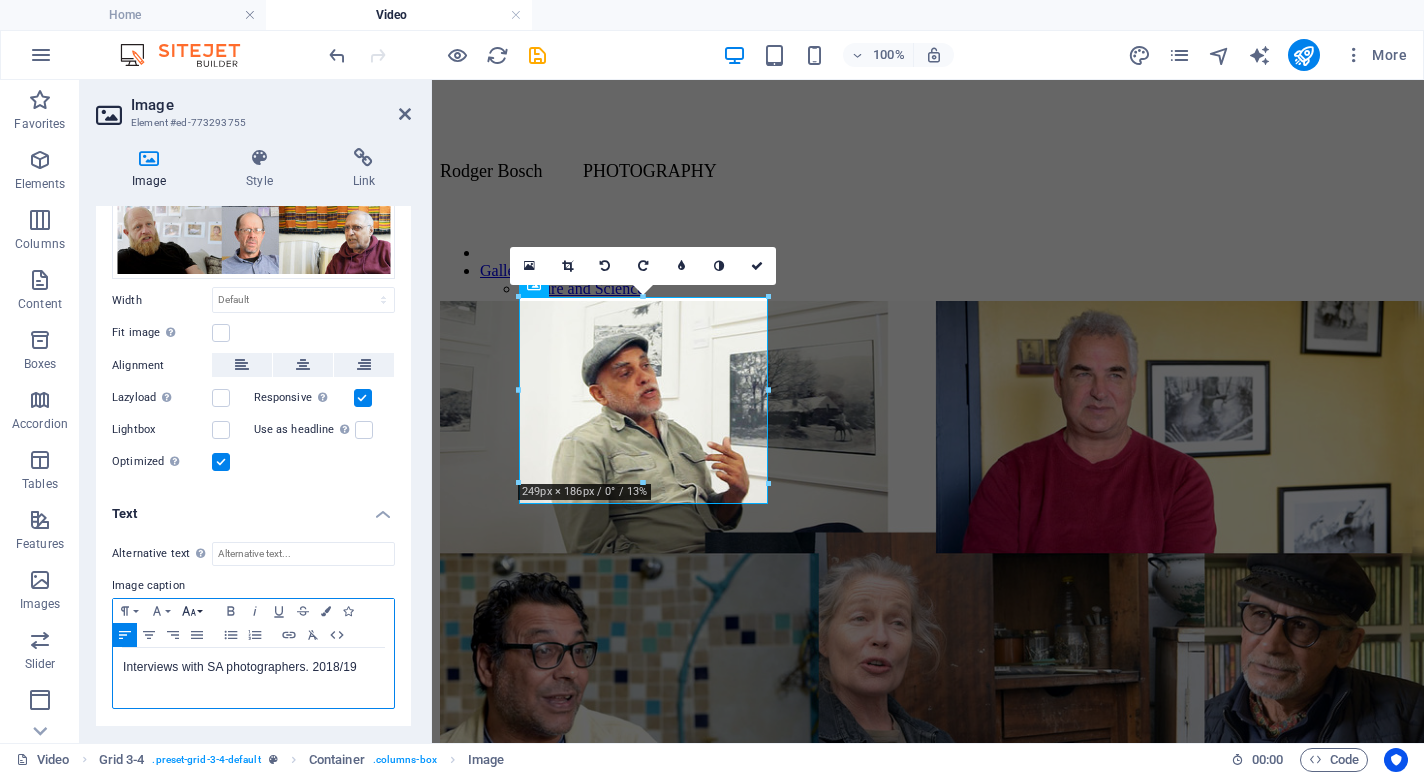 click 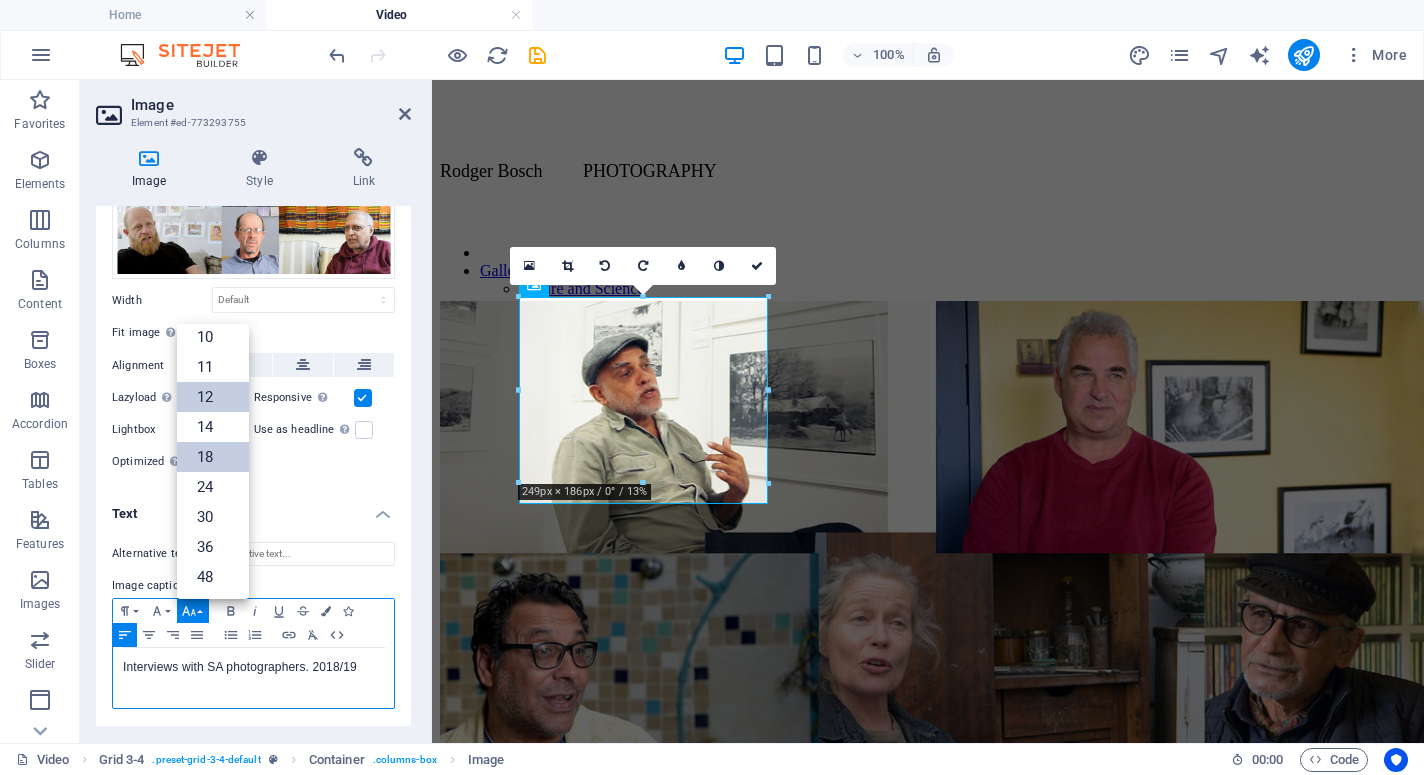 scroll, scrollTop: 63, scrollLeft: 0, axis: vertical 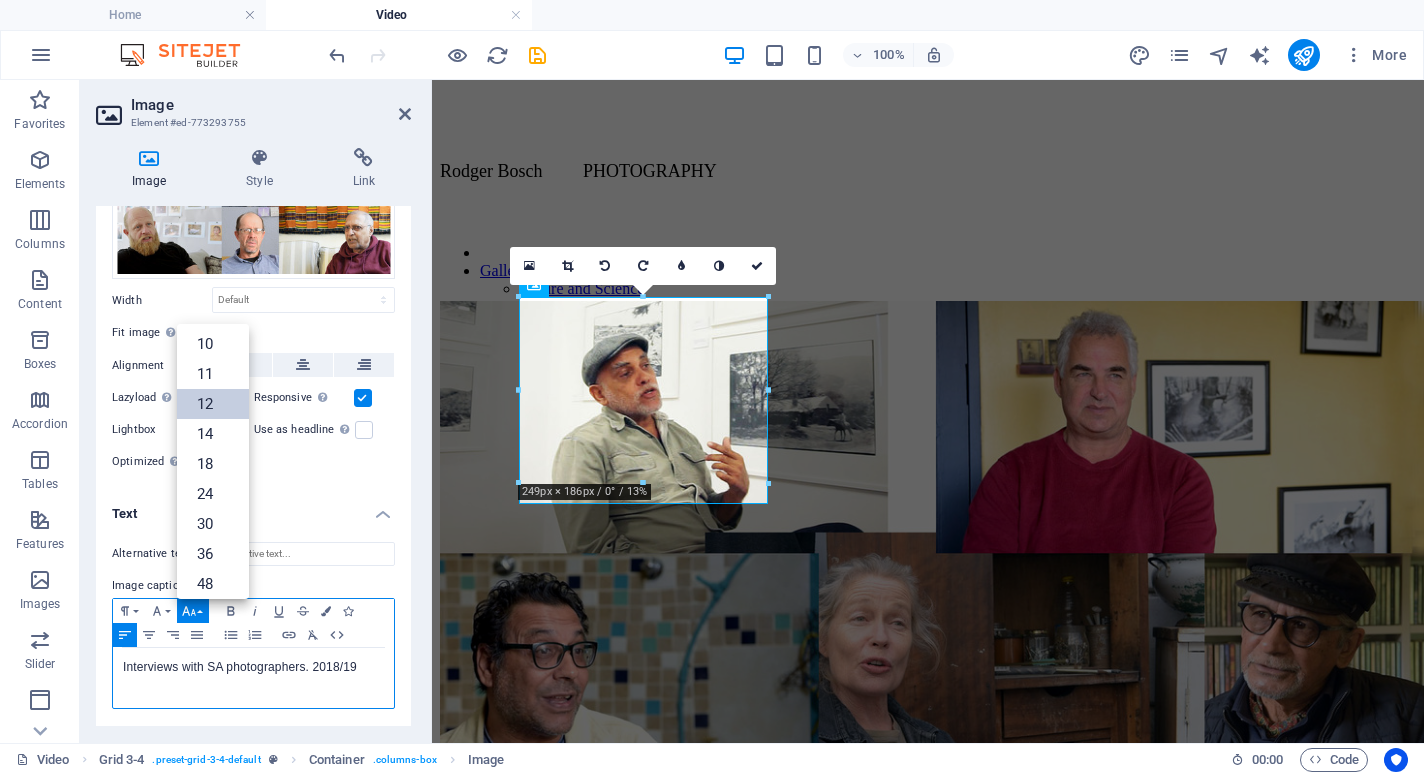 click on "12" at bounding box center [213, 404] 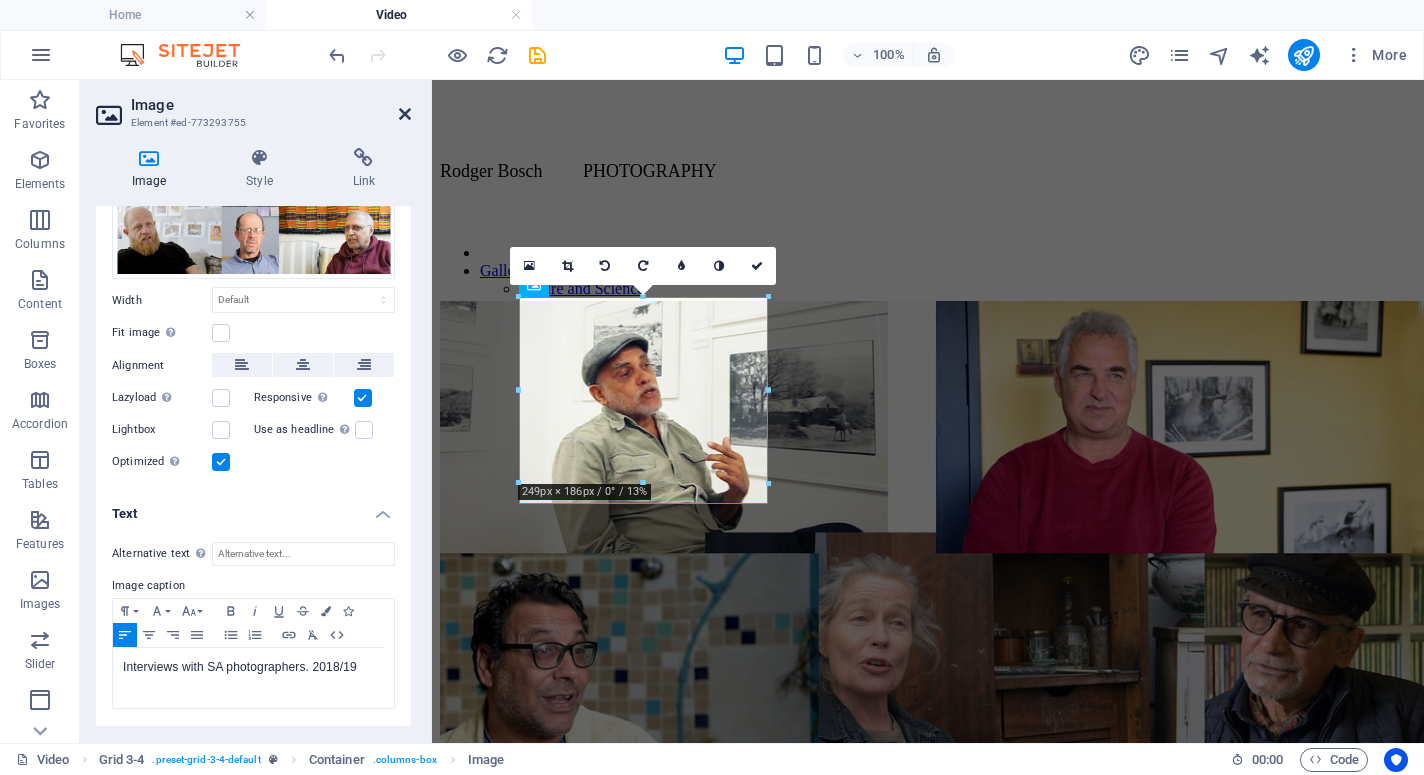click at bounding box center (405, 114) 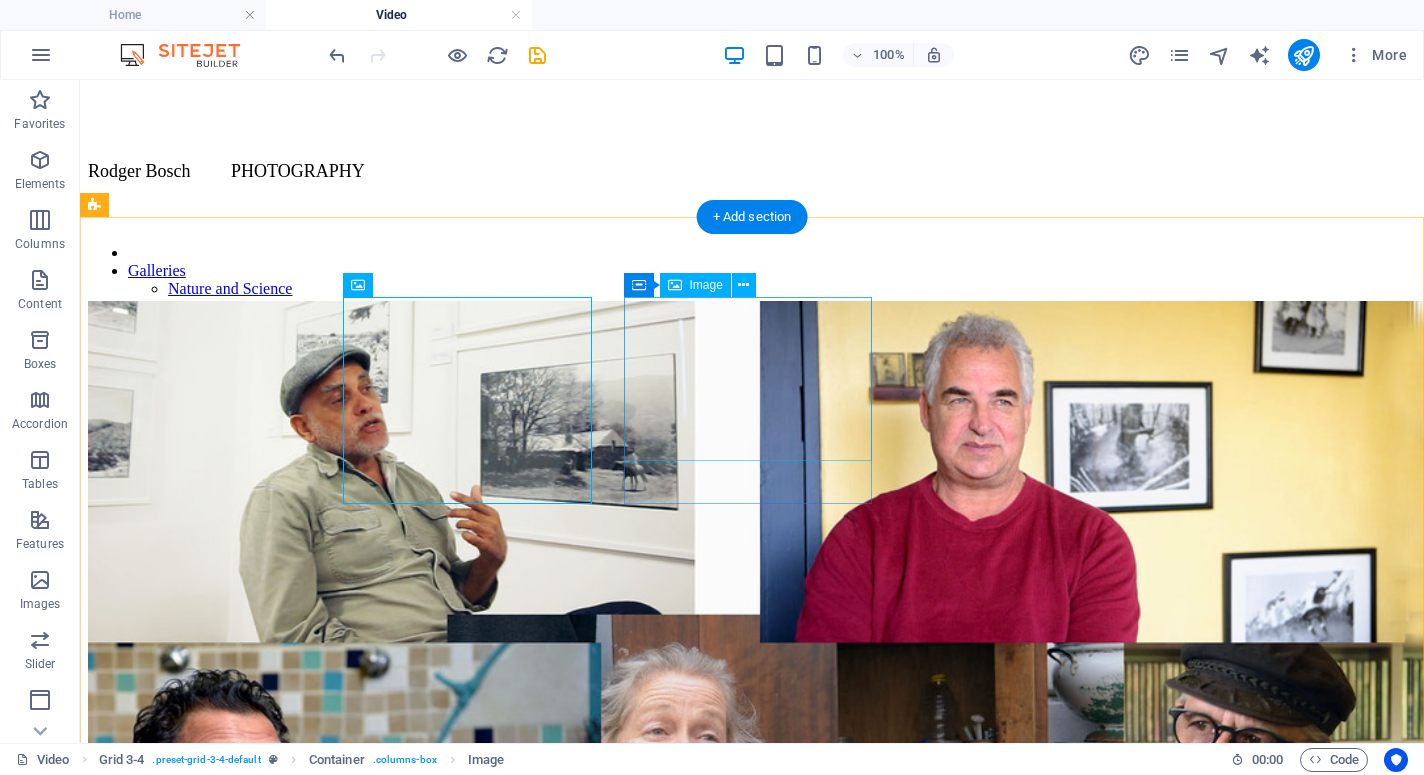 click on "[CITY] Interviews with MyCiti Bus station artists. [YEAR]" at bounding box center (752, 1676) 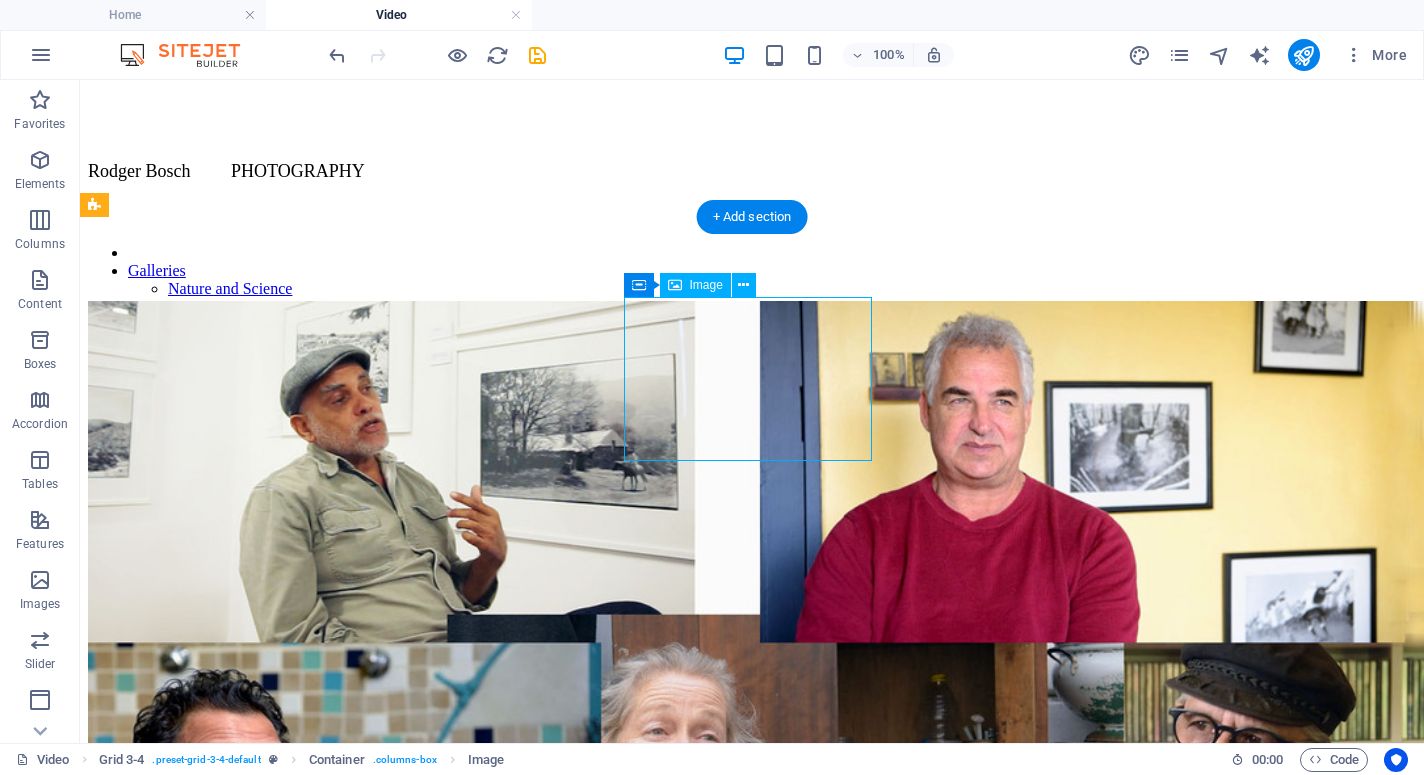 click on "[CITY] Interviews with MyCiti Bus station artists. [YEAR]" at bounding box center [752, 1676] 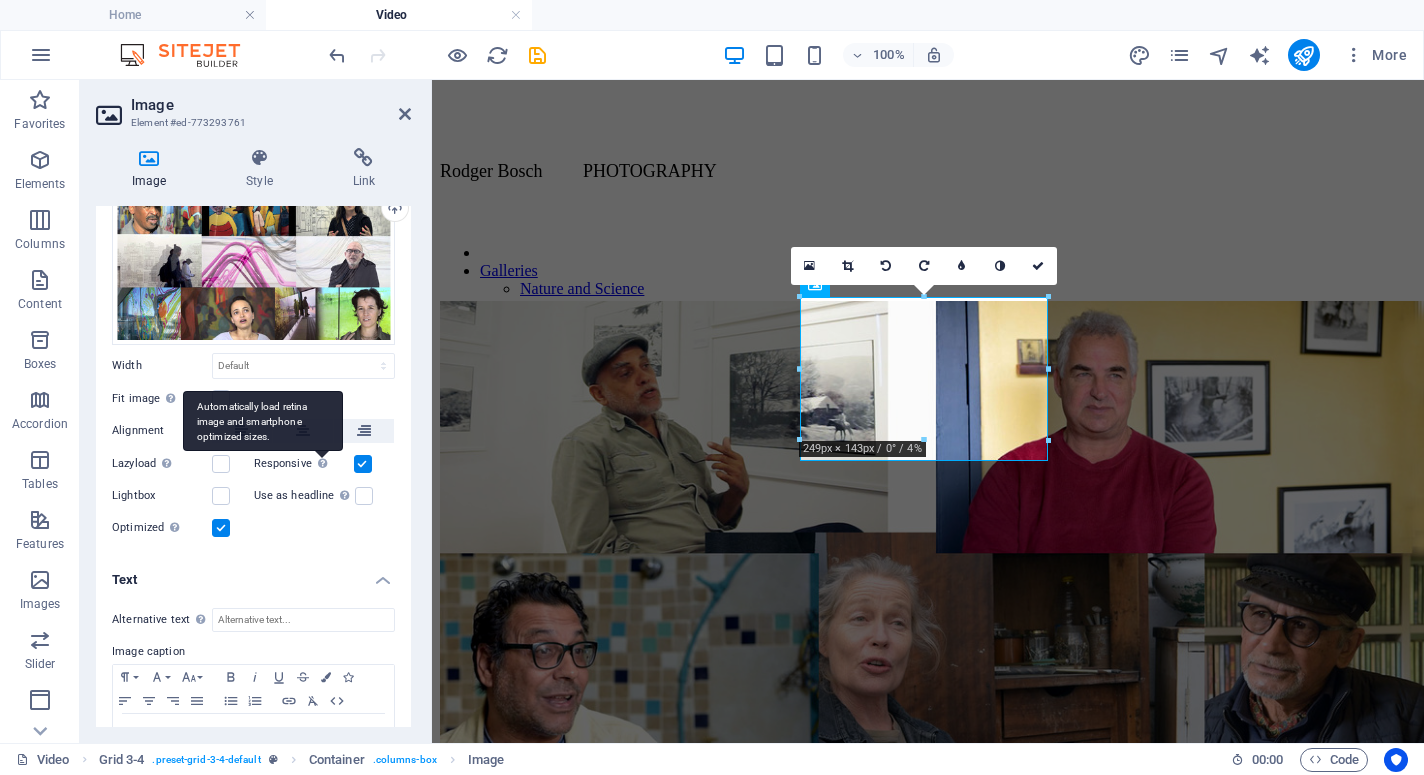 scroll, scrollTop: 145, scrollLeft: 0, axis: vertical 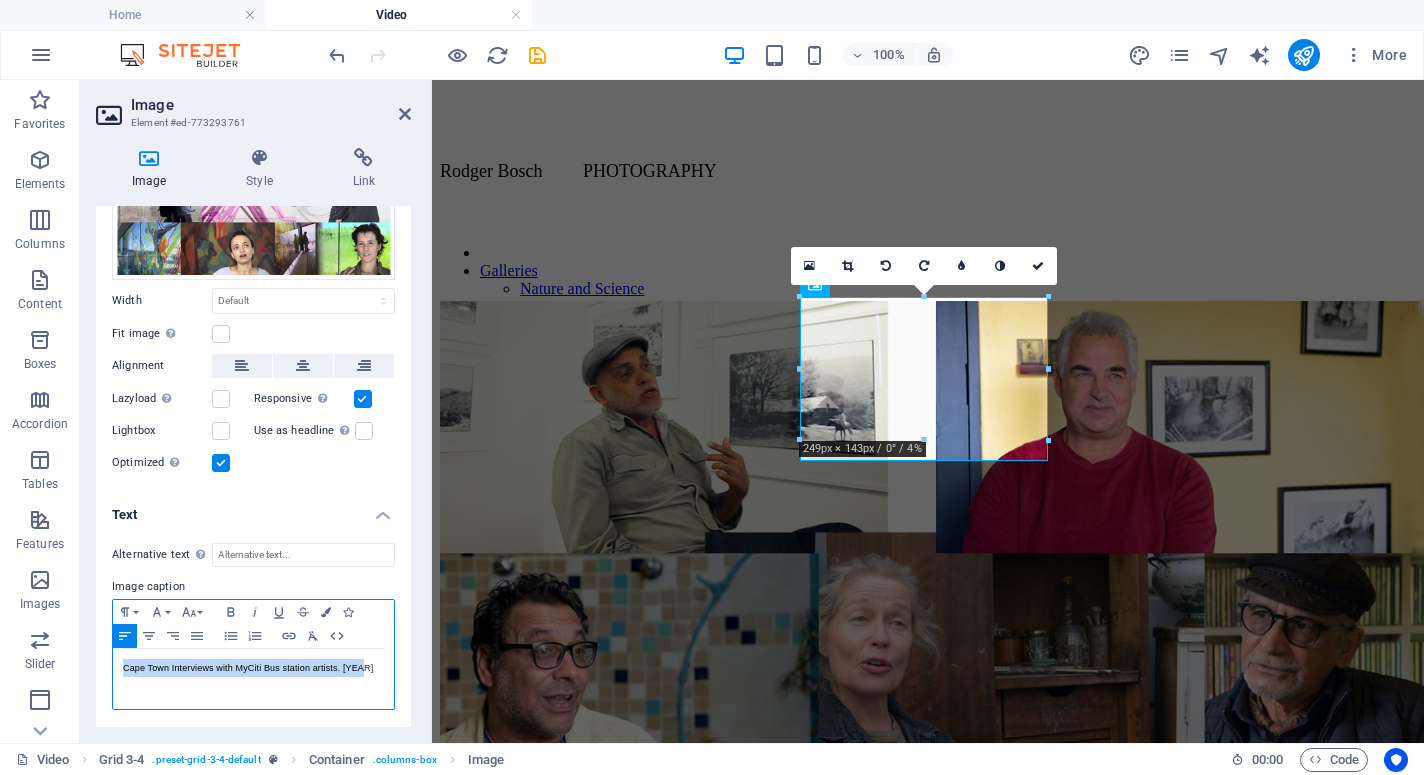 drag, startPoint x: 367, startPoint y: 671, endPoint x: 123, endPoint y: 665, distance: 244.07376 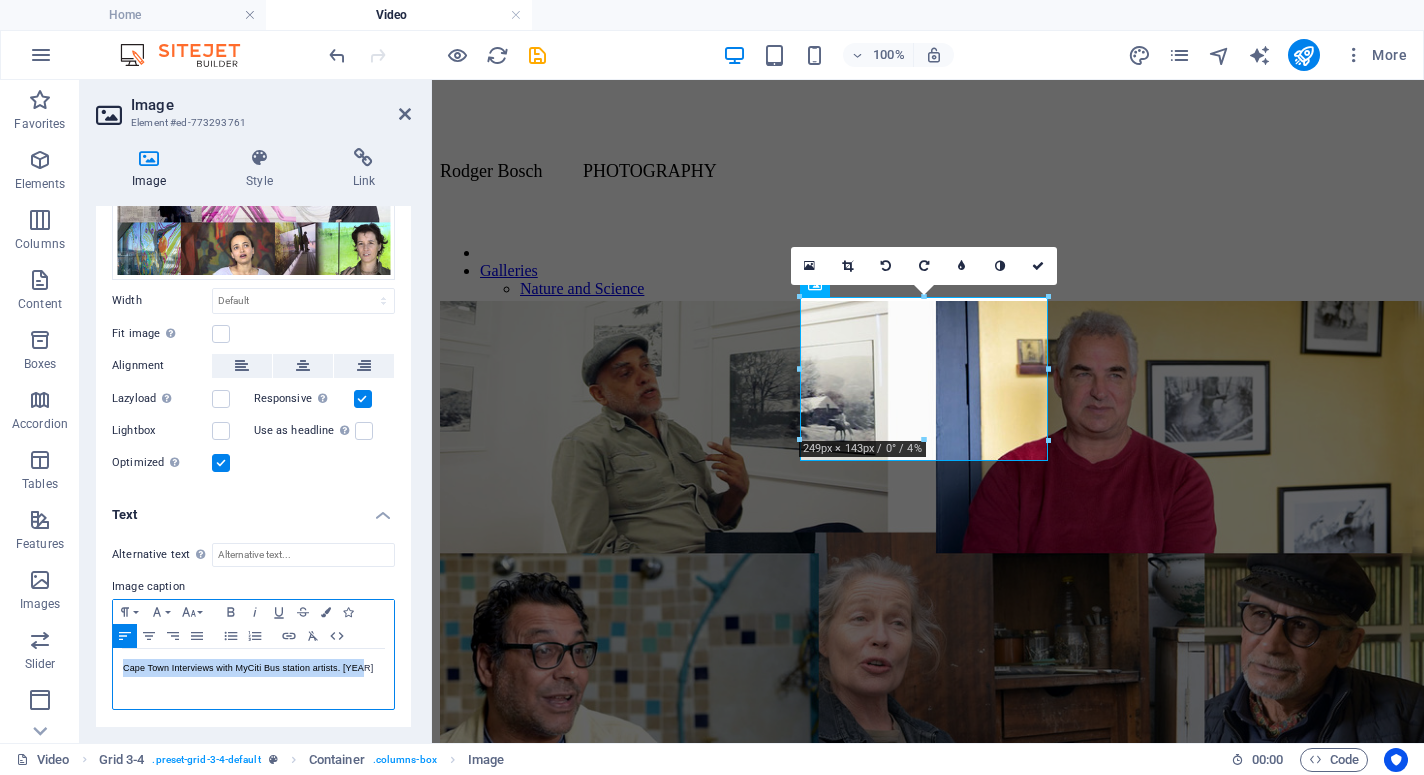 click on "​Cape Town Interviews with MyCiti Bus station artists. [YEAR]" at bounding box center [253, 679] 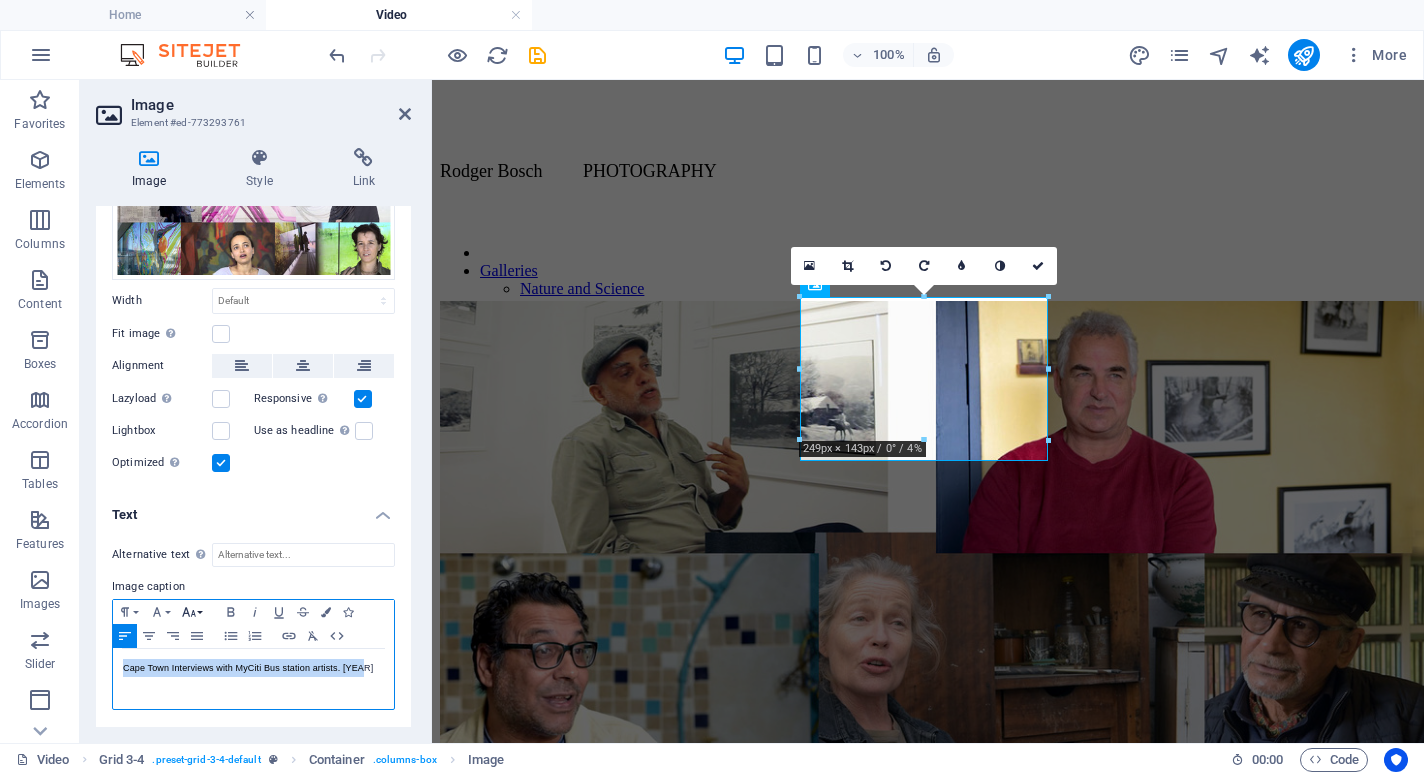 click 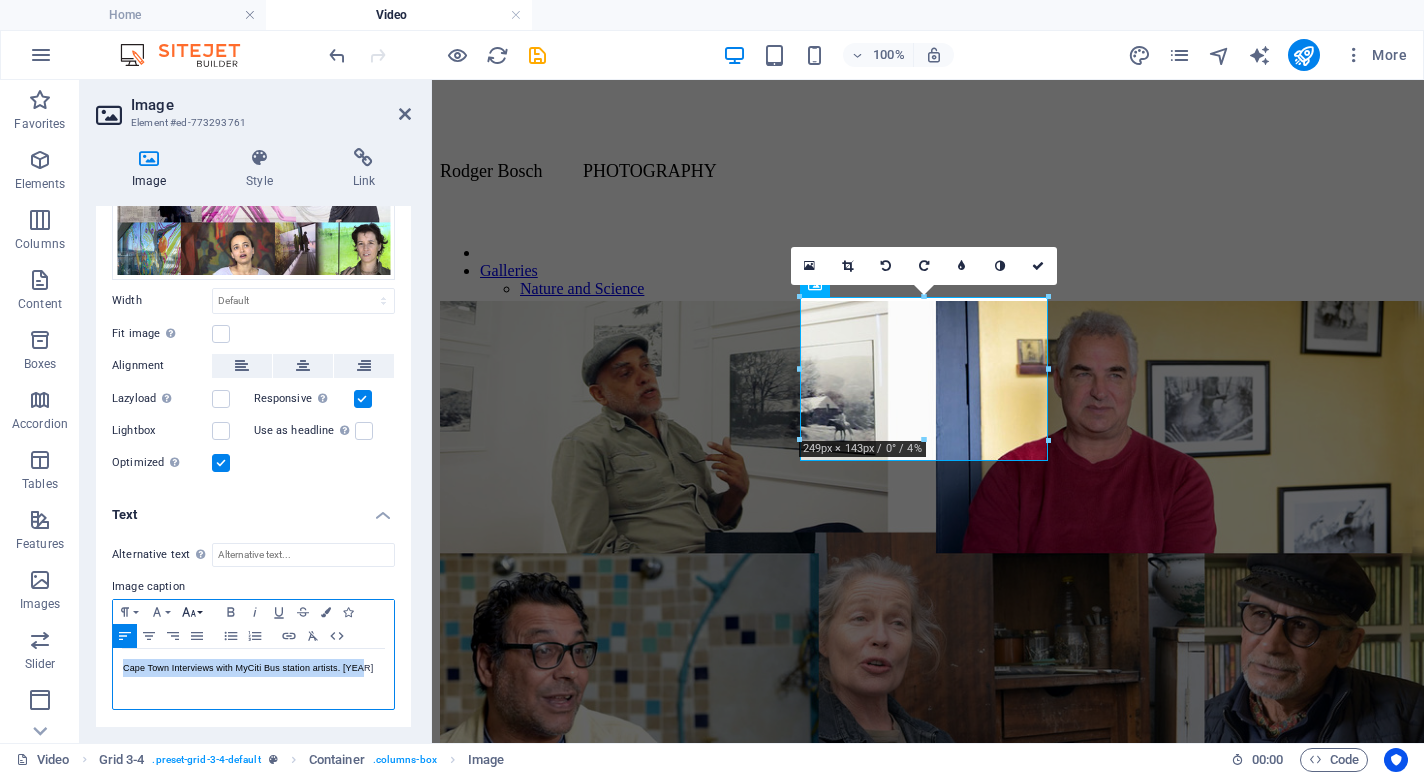 scroll, scrollTop: 53, scrollLeft: 0, axis: vertical 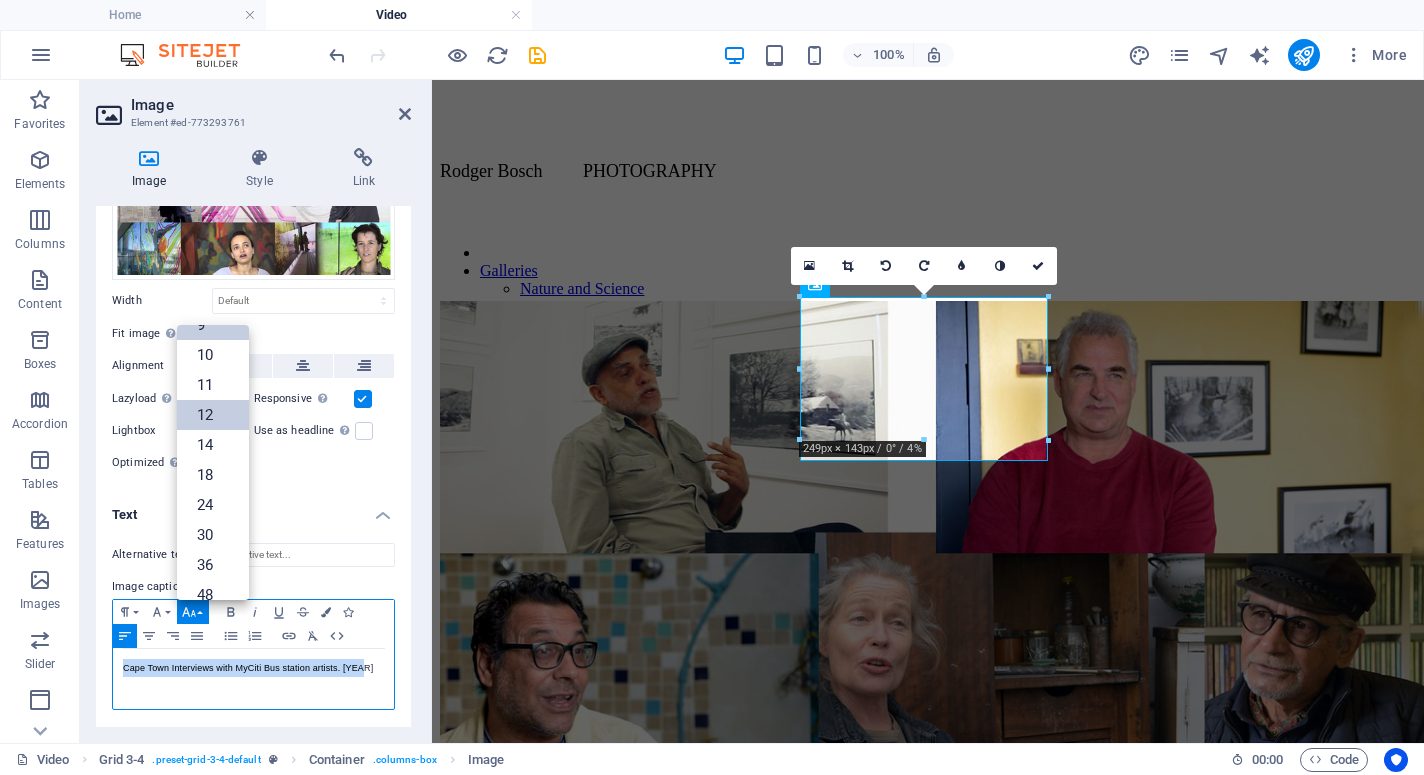 click on "12" at bounding box center [213, 415] 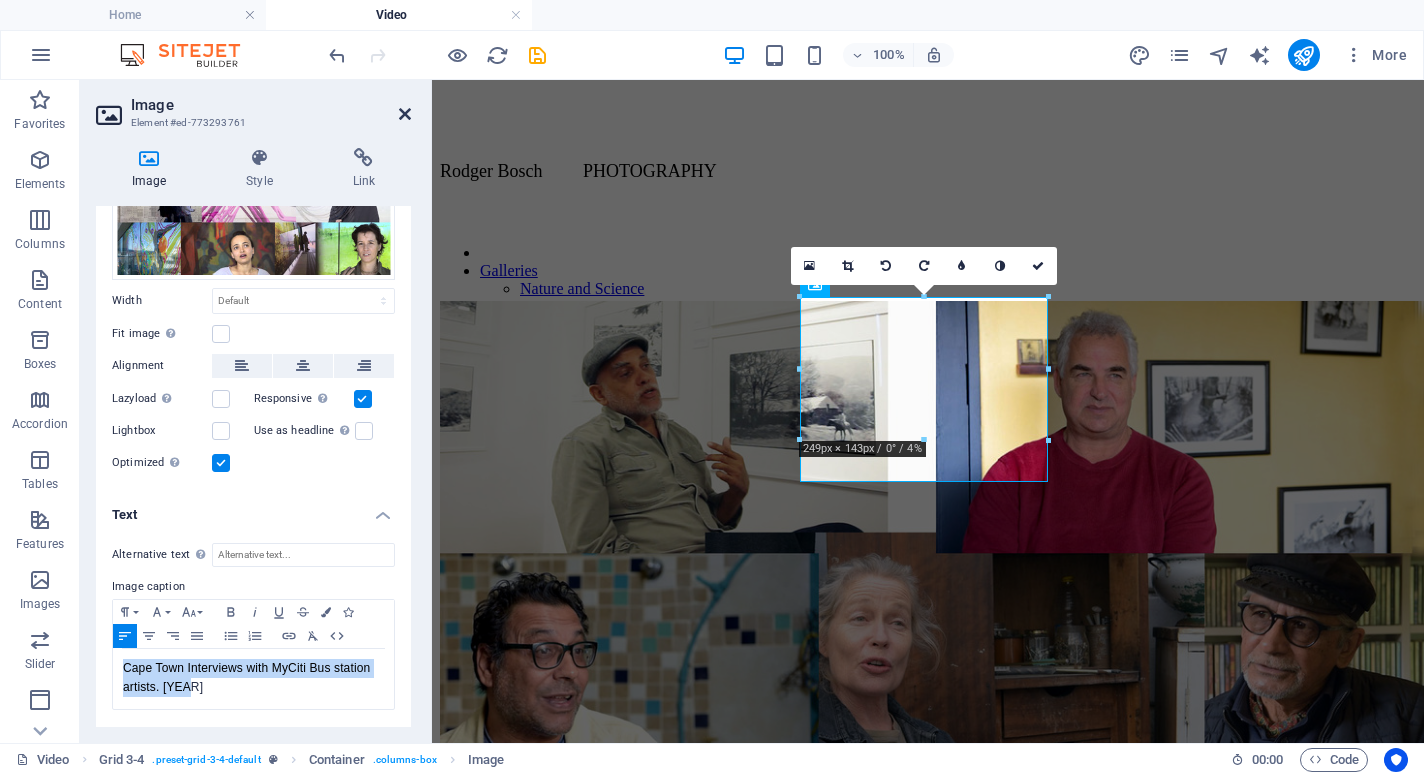 click at bounding box center [405, 114] 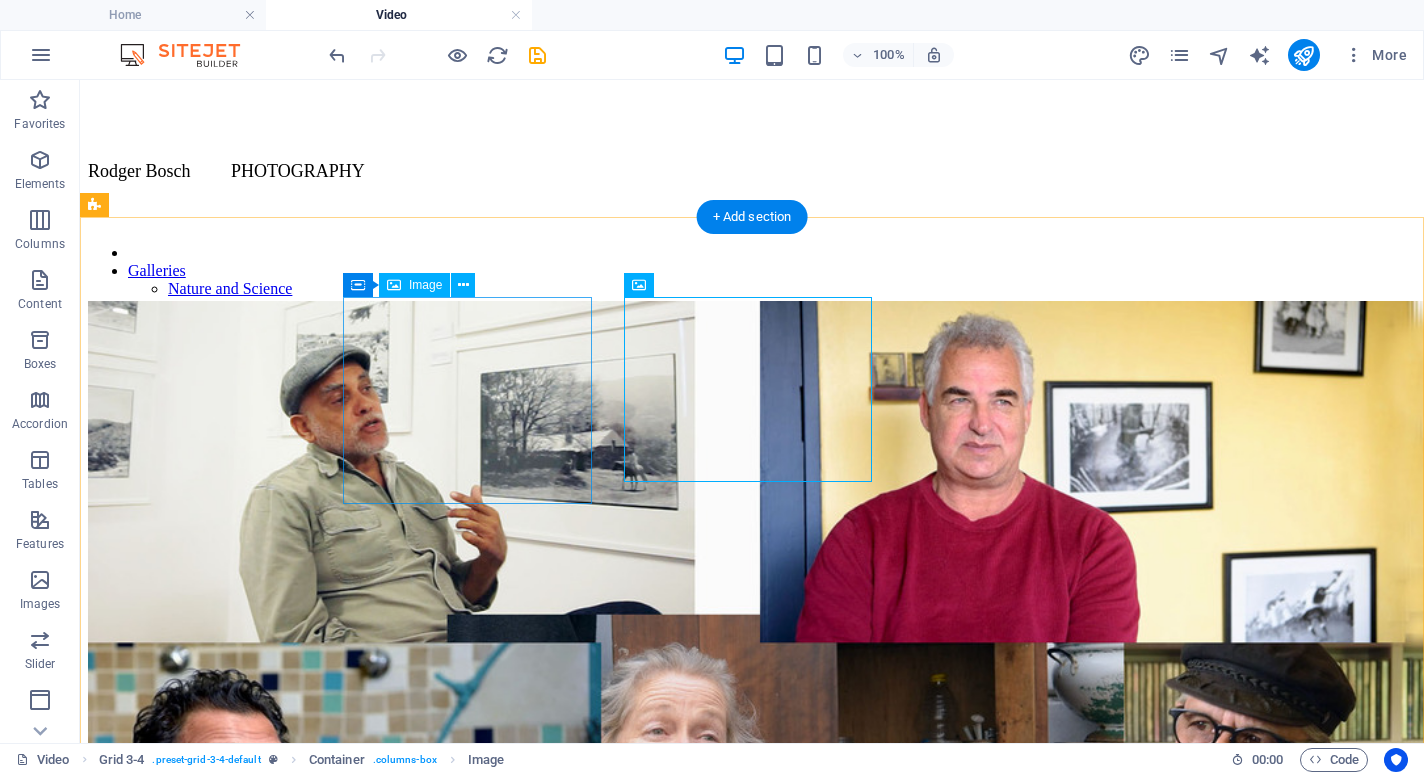 click on "Interviews with SA photographers. 2018/19" at bounding box center (752, 824) 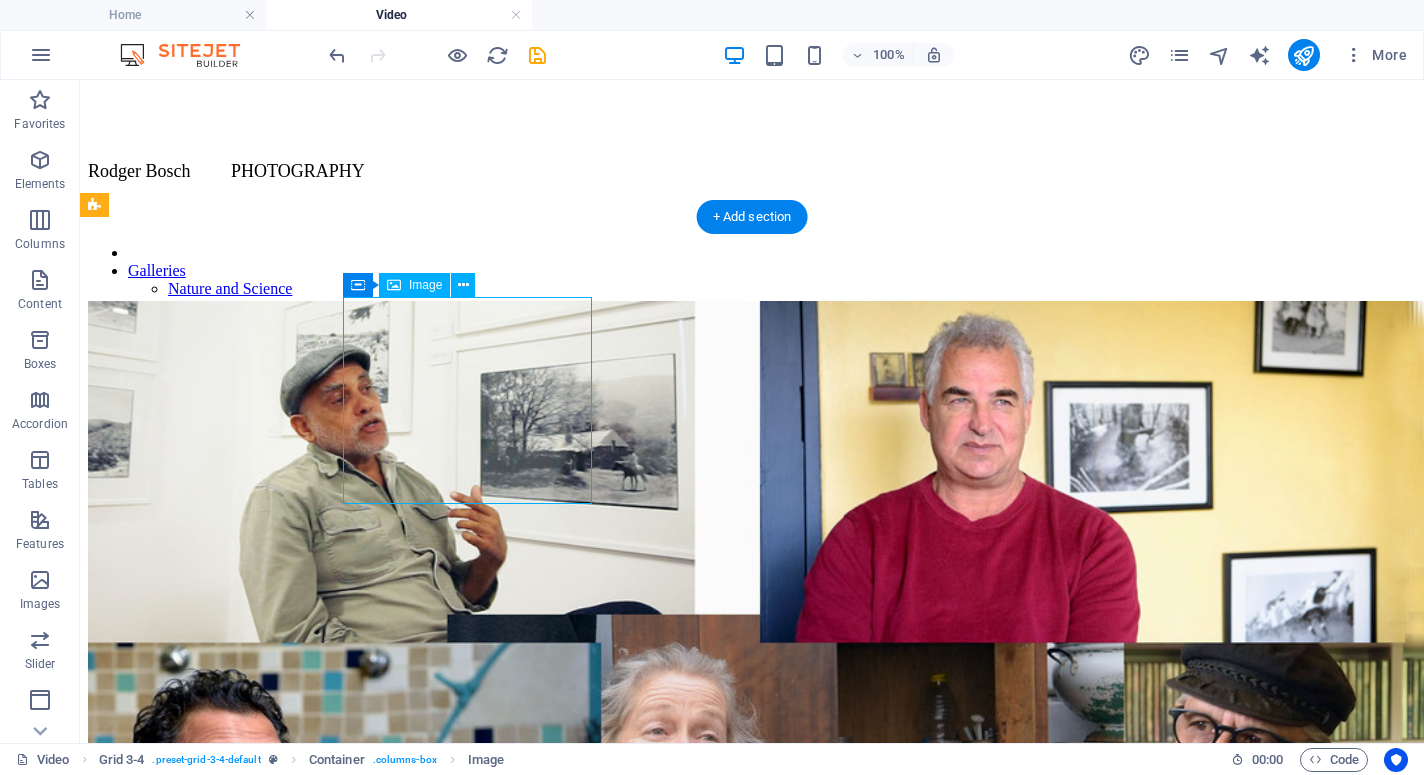click on "Interviews with SA photographers. 2018/19" at bounding box center (752, 824) 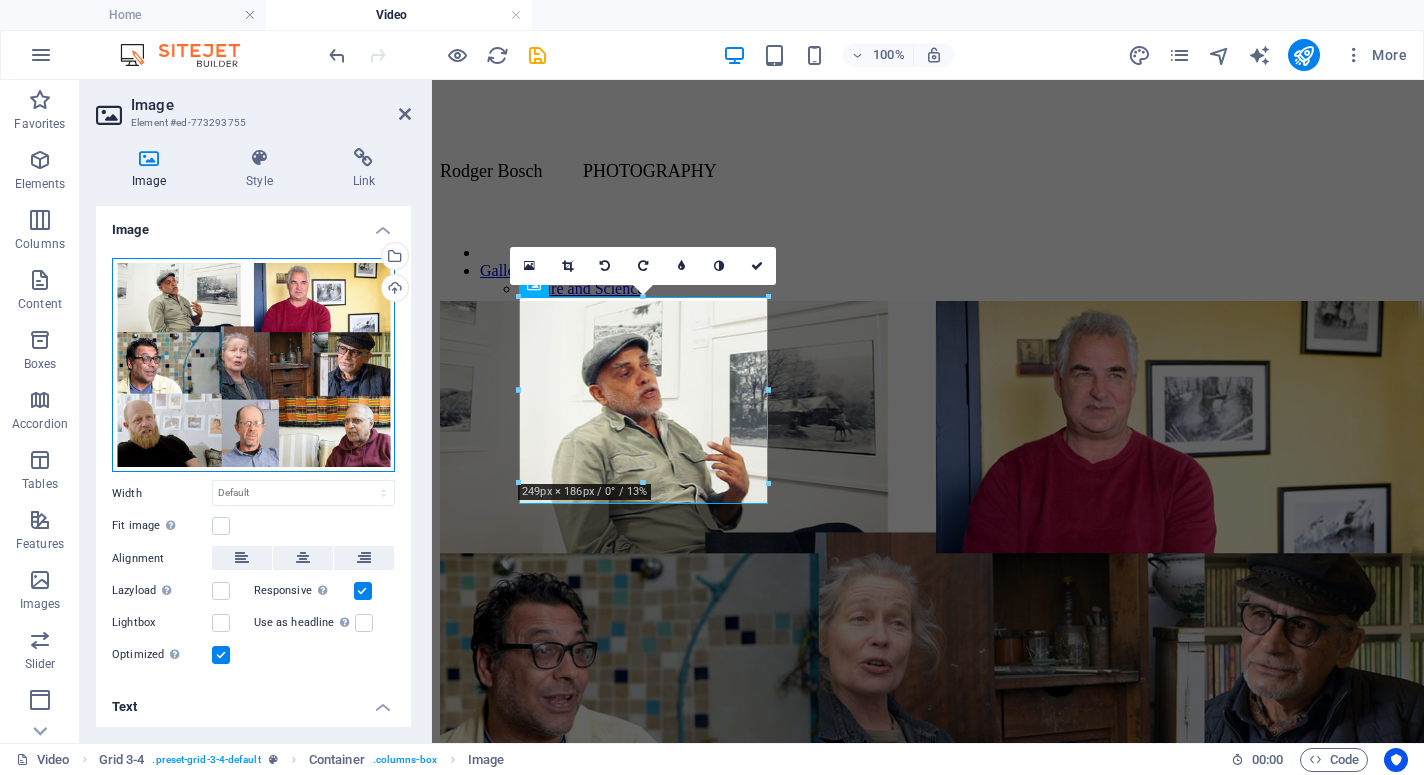 click on "Drag files here, click to choose files or select files from Files or our free stock photos & videos" at bounding box center [253, 365] 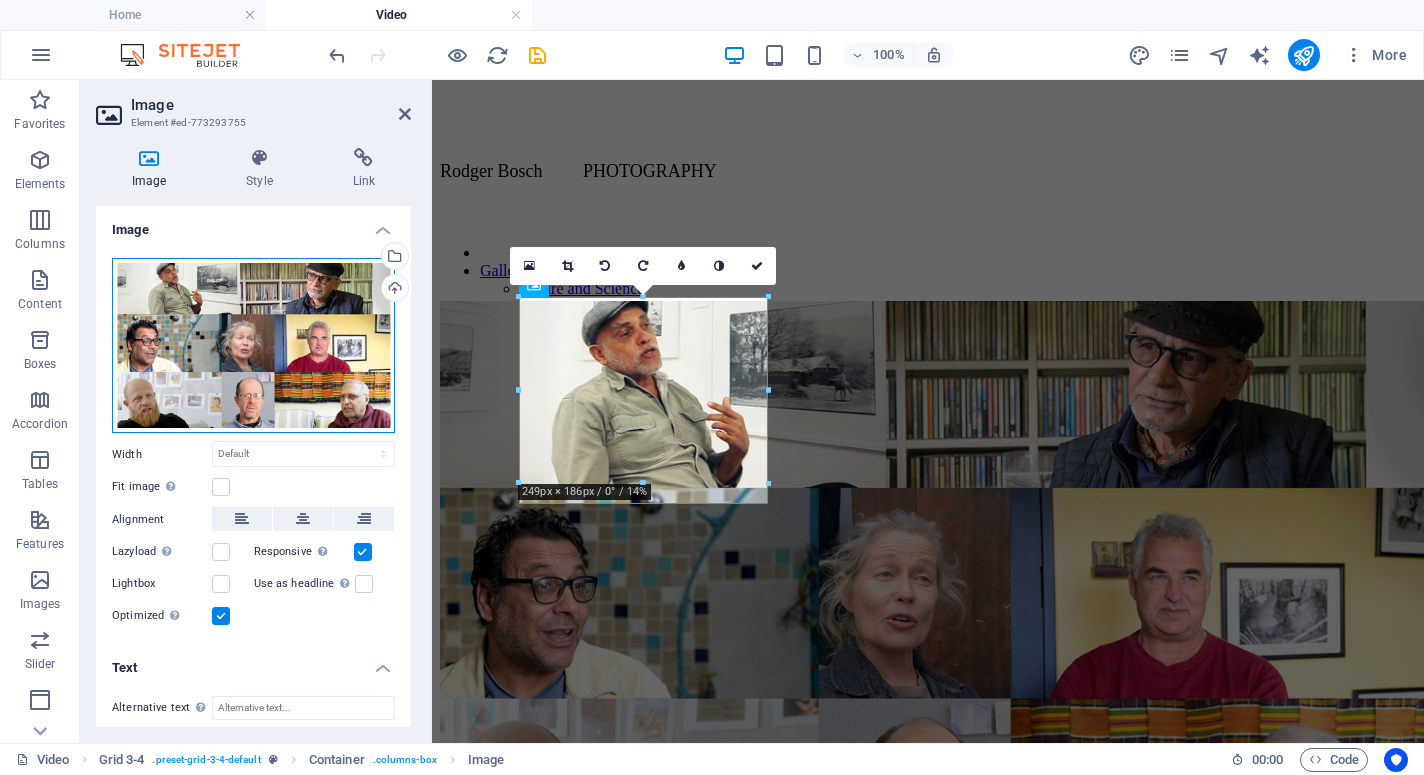 click on "Drag files here, click to choose files or select files from Files or our free stock photos & videos" at bounding box center [253, 346] 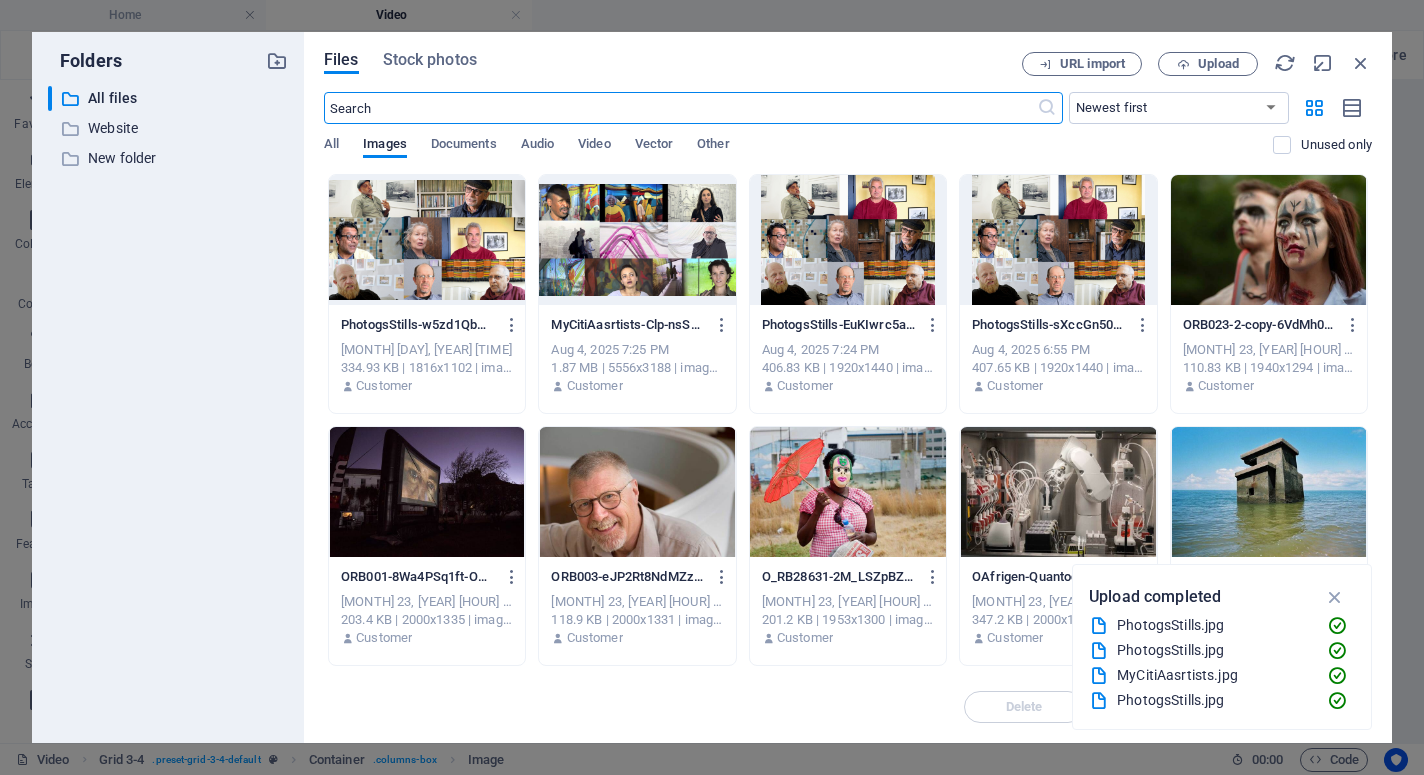 click at bounding box center (427, 240) 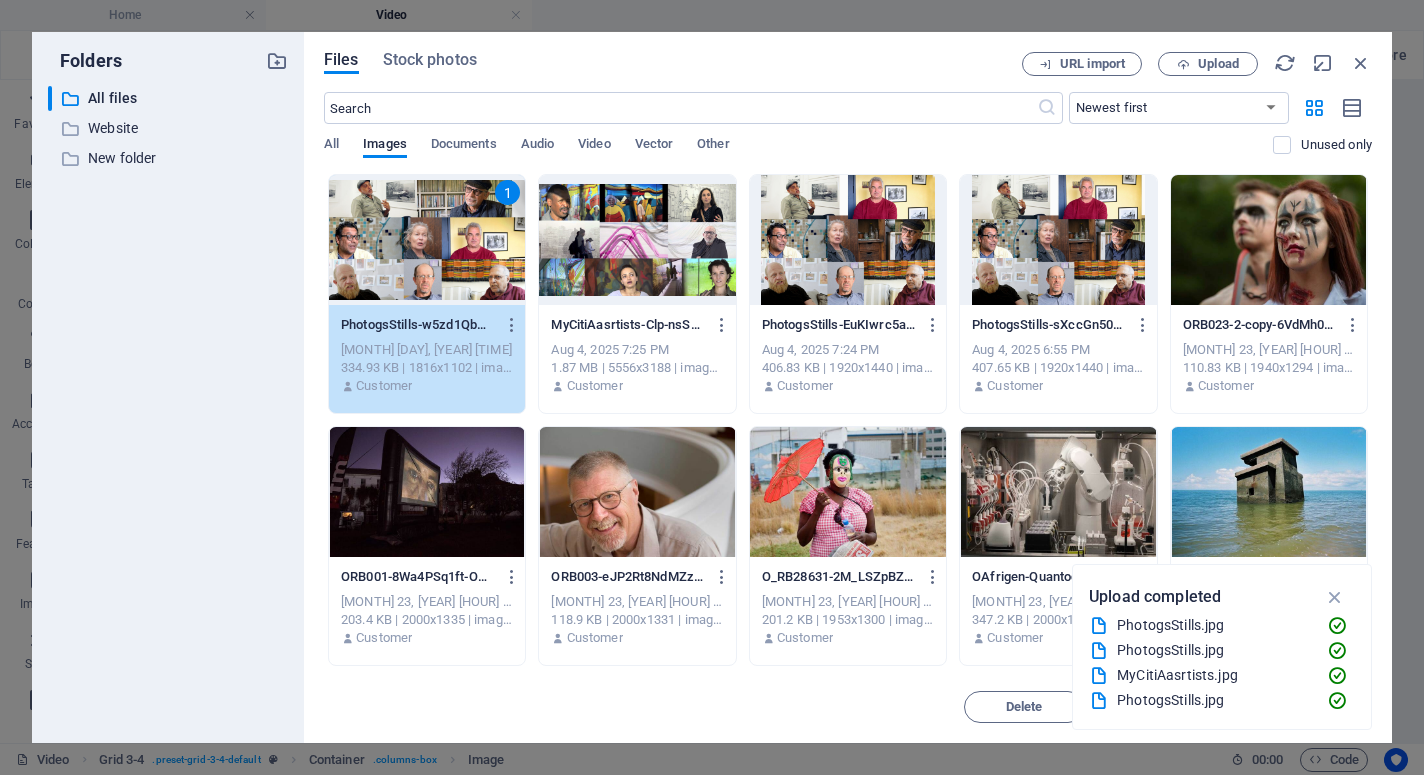 click on "1" at bounding box center [427, 240] 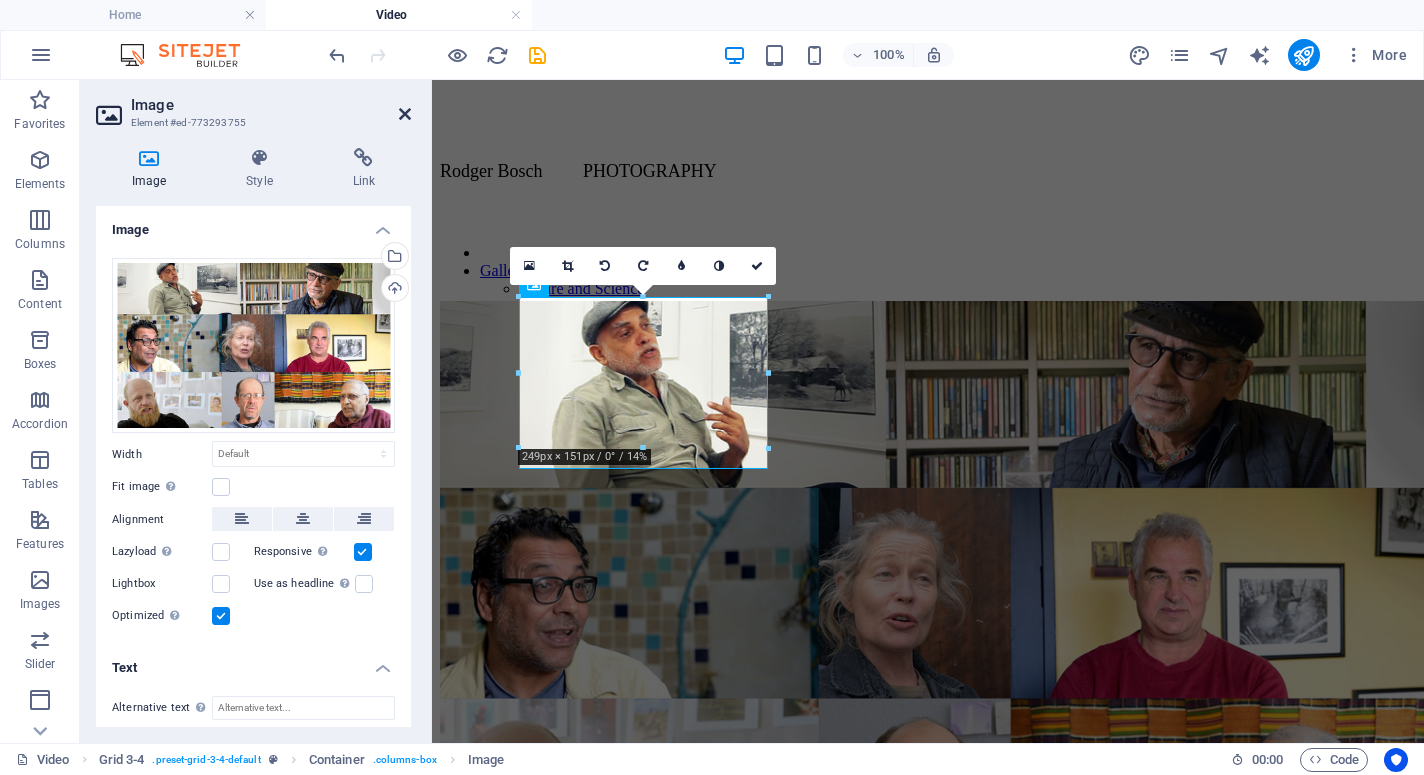 click at bounding box center [405, 114] 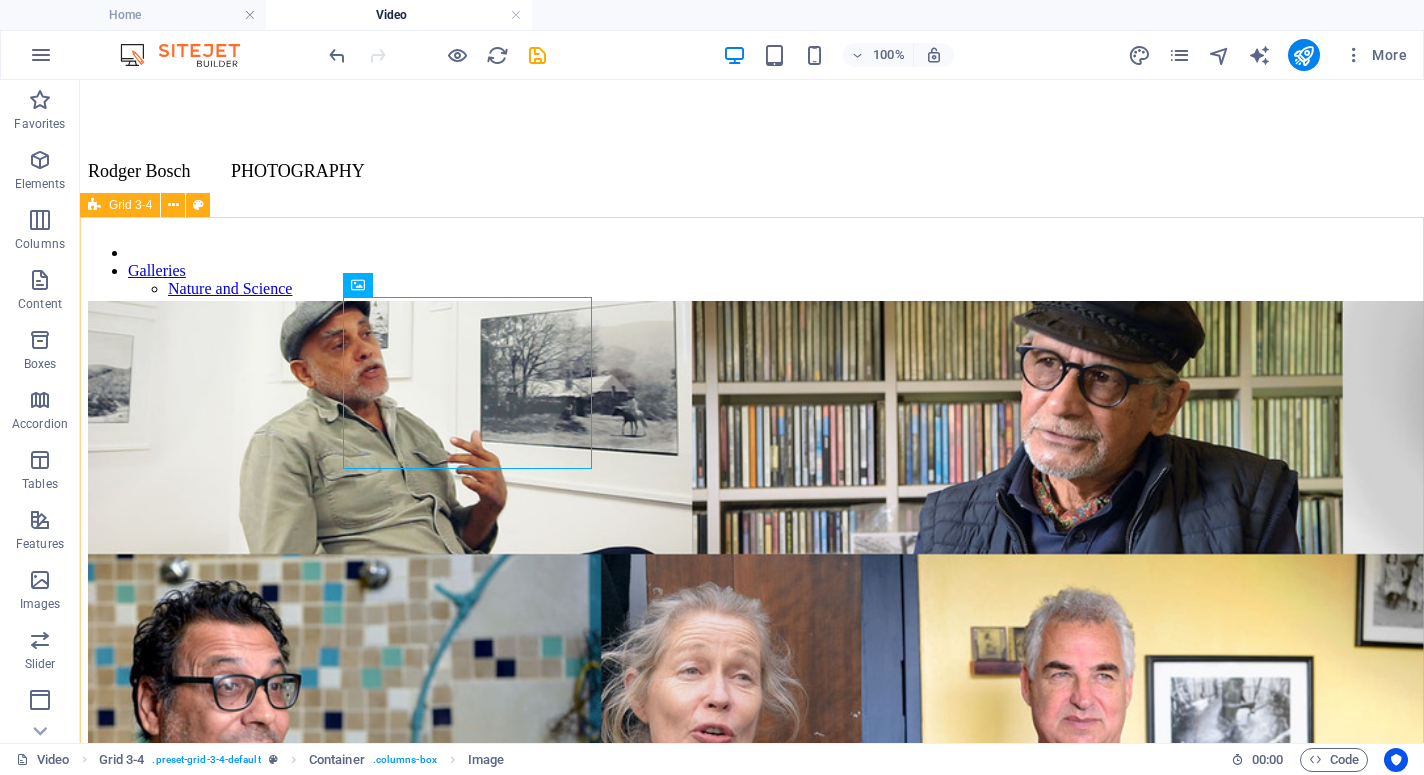 click on "Grid 3-4" at bounding box center (130, 205) 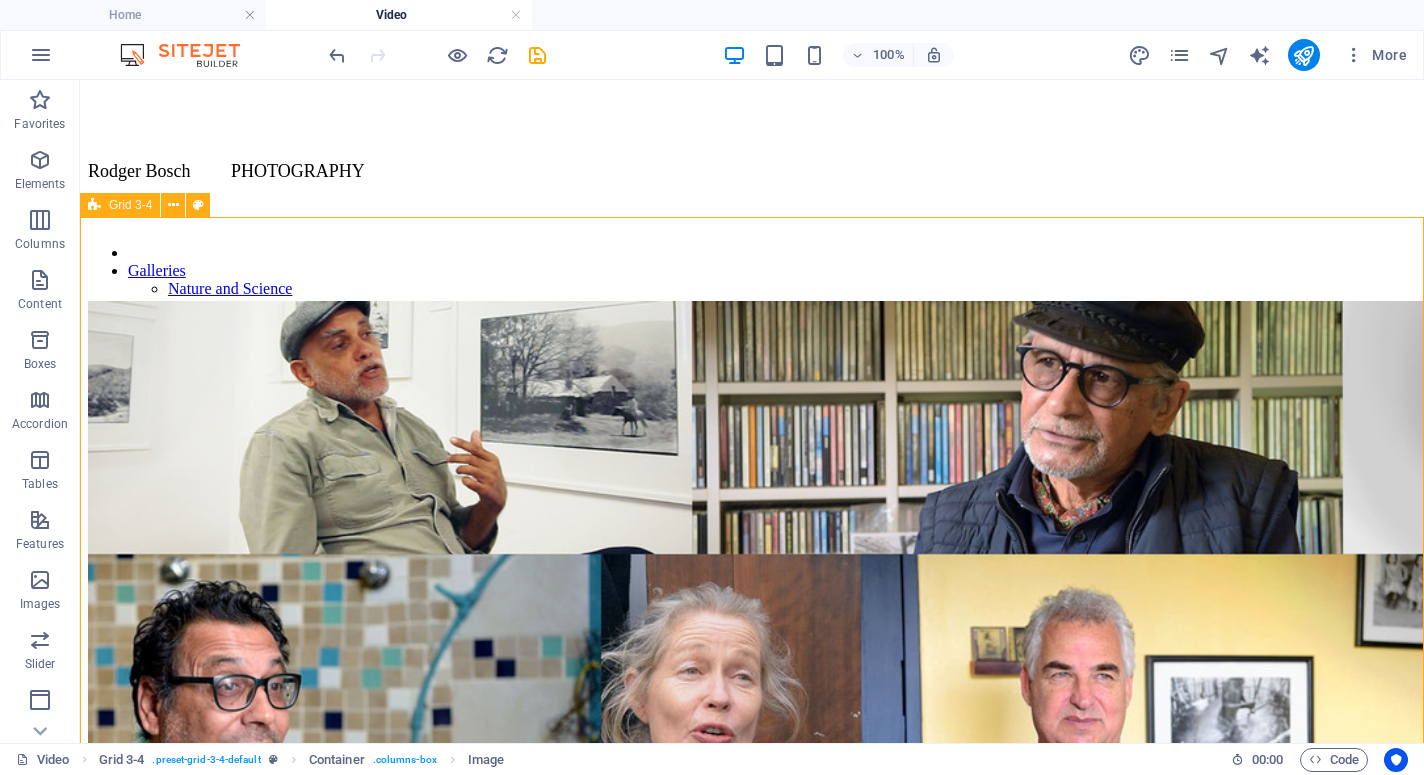 click on "Grid 3-4" at bounding box center [130, 205] 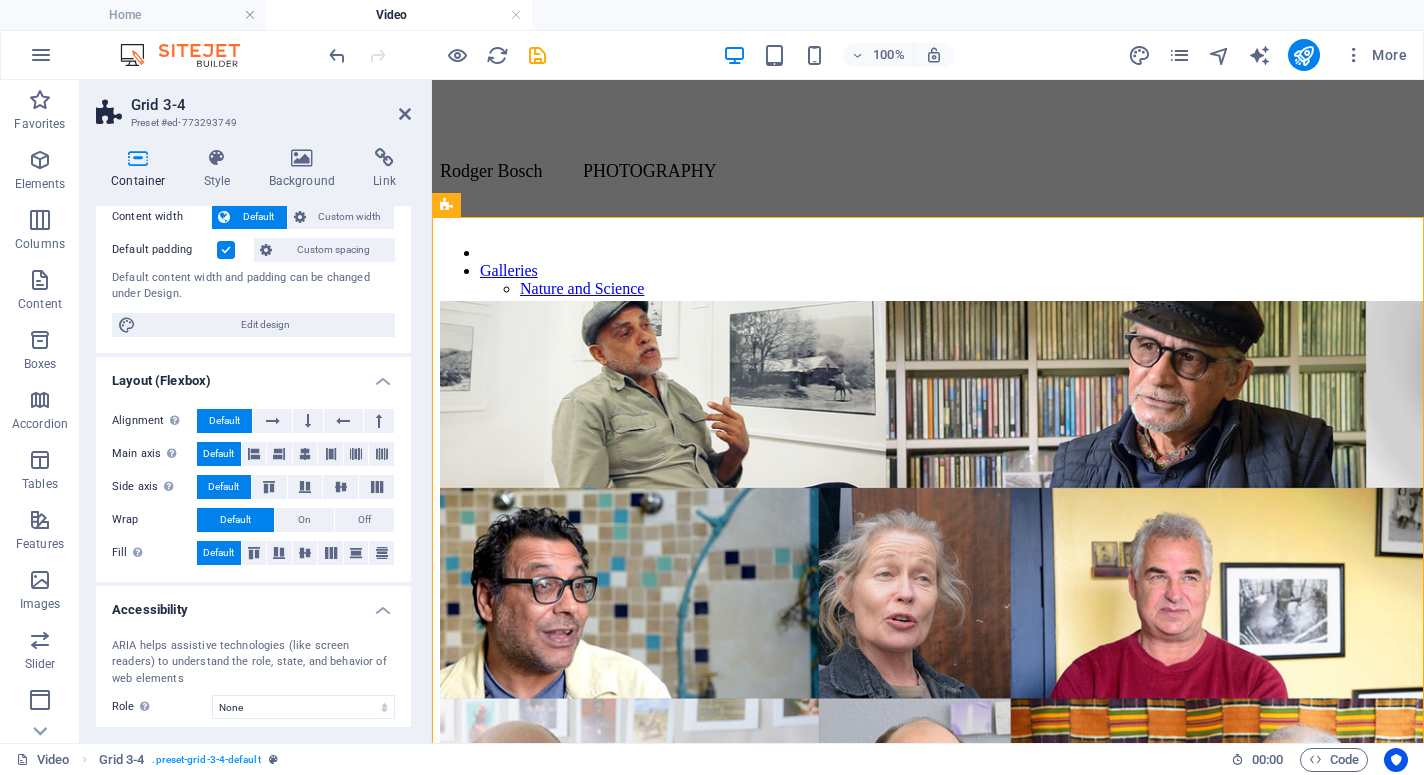 scroll, scrollTop: 0, scrollLeft: 0, axis: both 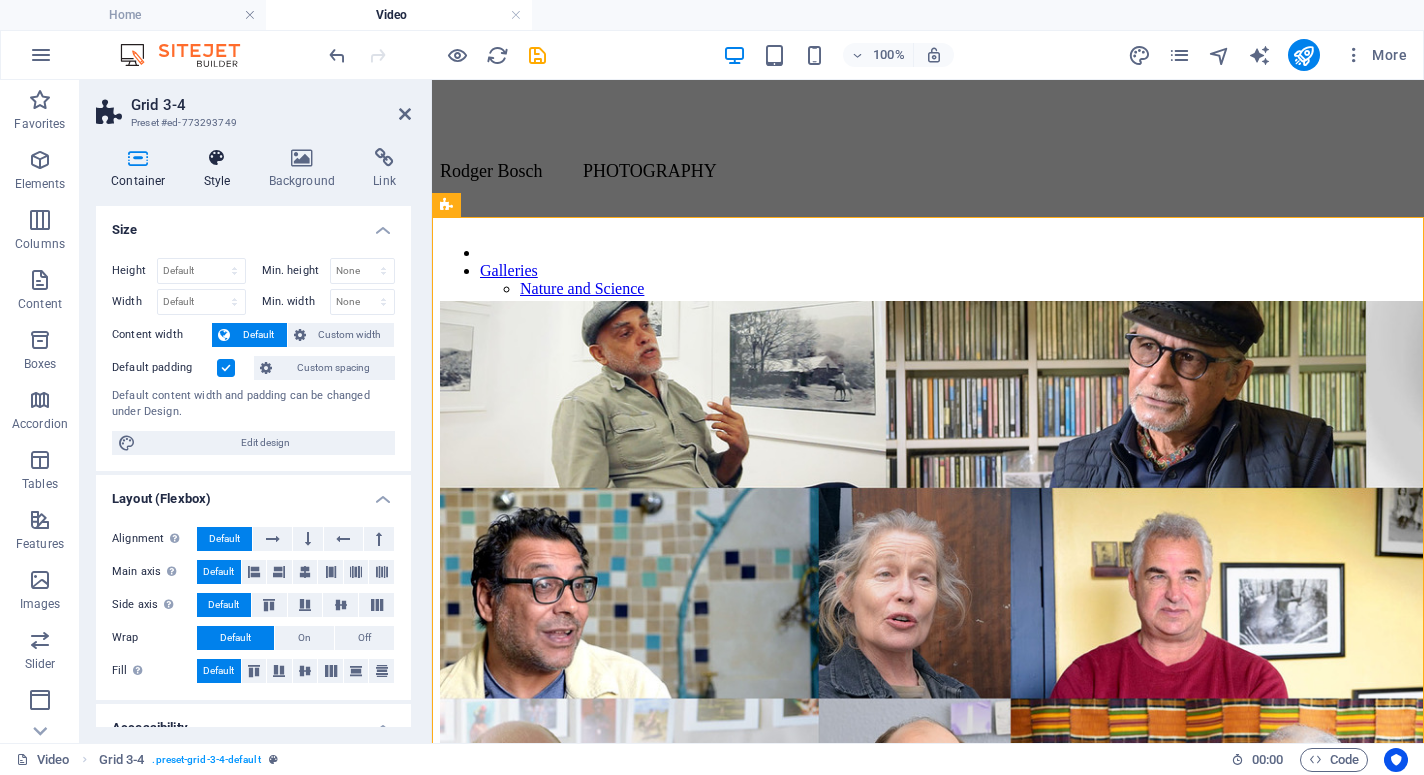 click at bounding box center (217, 158) 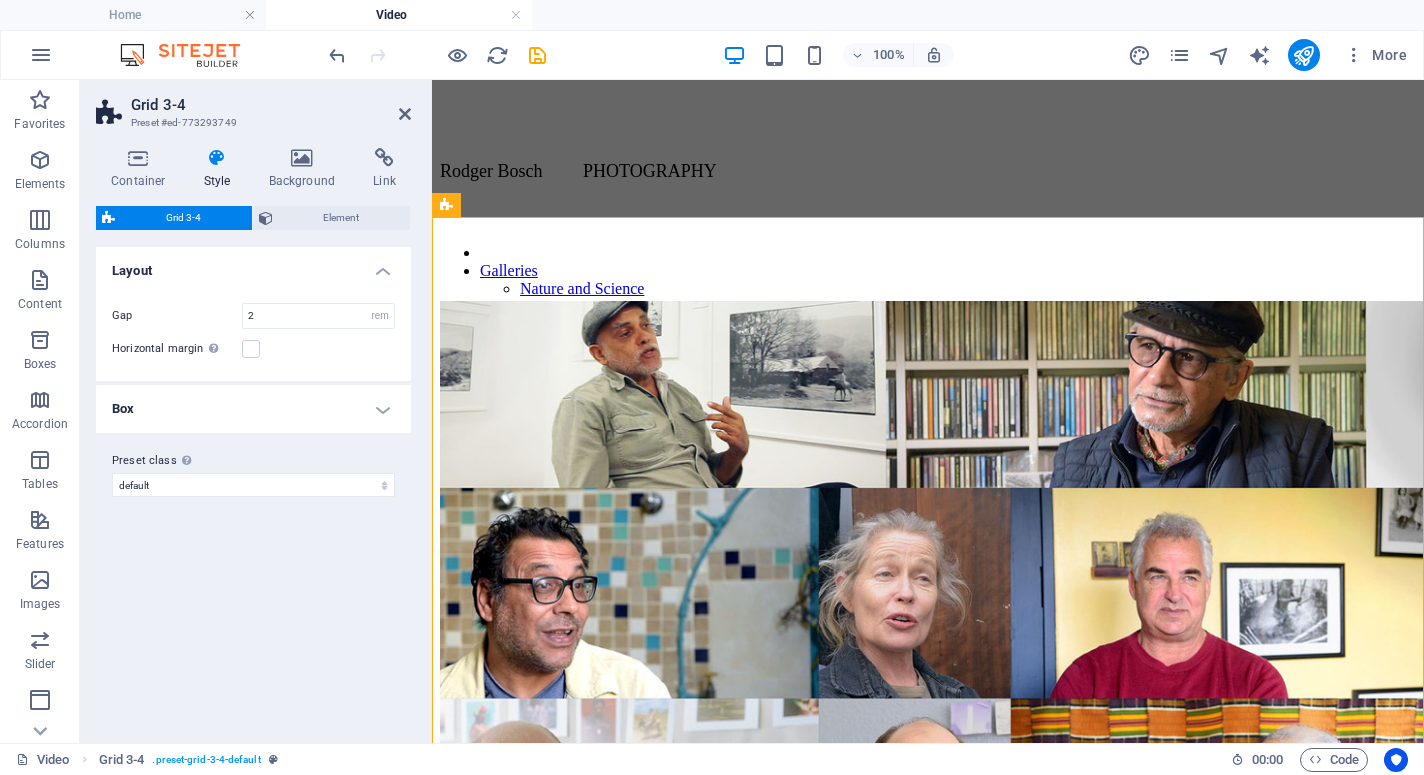 click at bounding box center [217, 158] 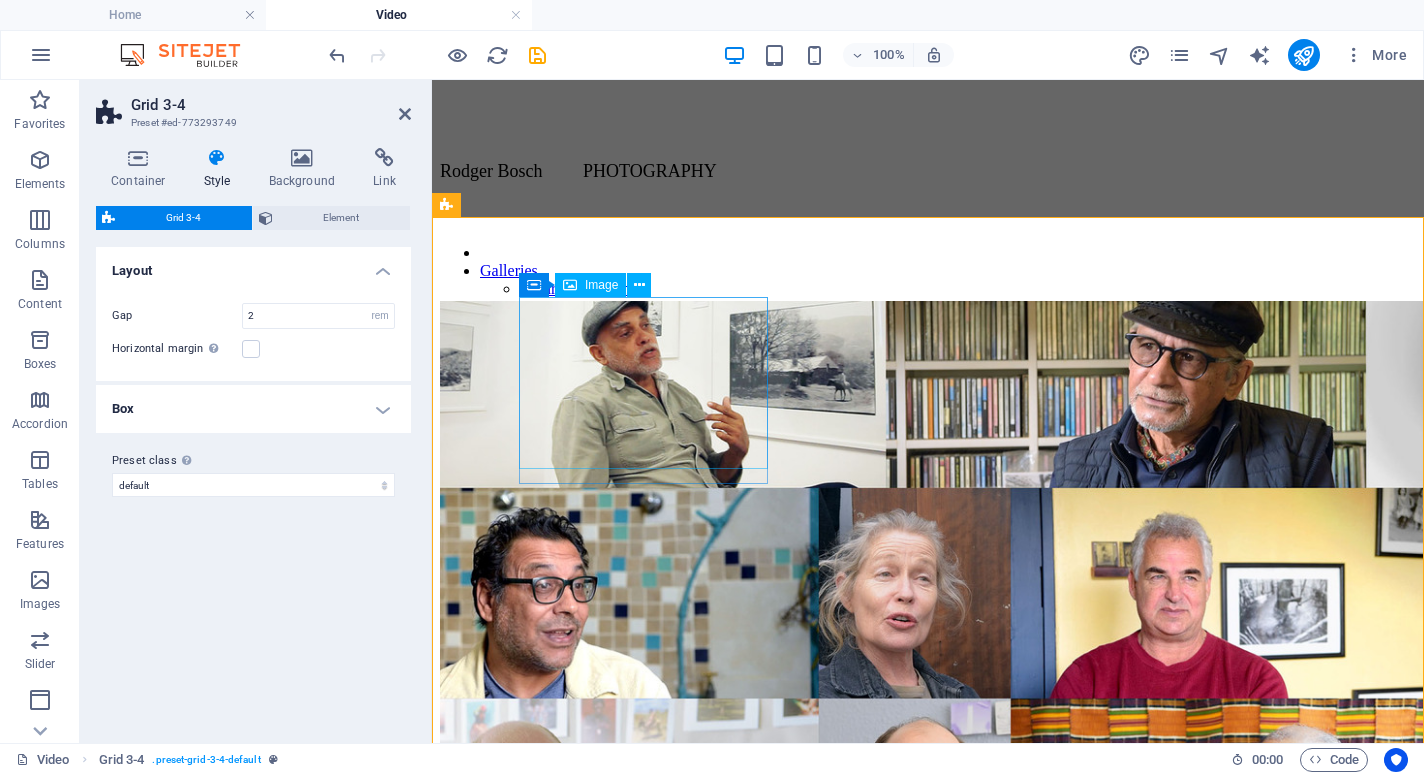 click on "Interviews with SA photographers. 2018/19" at bounding box center [928, 621] 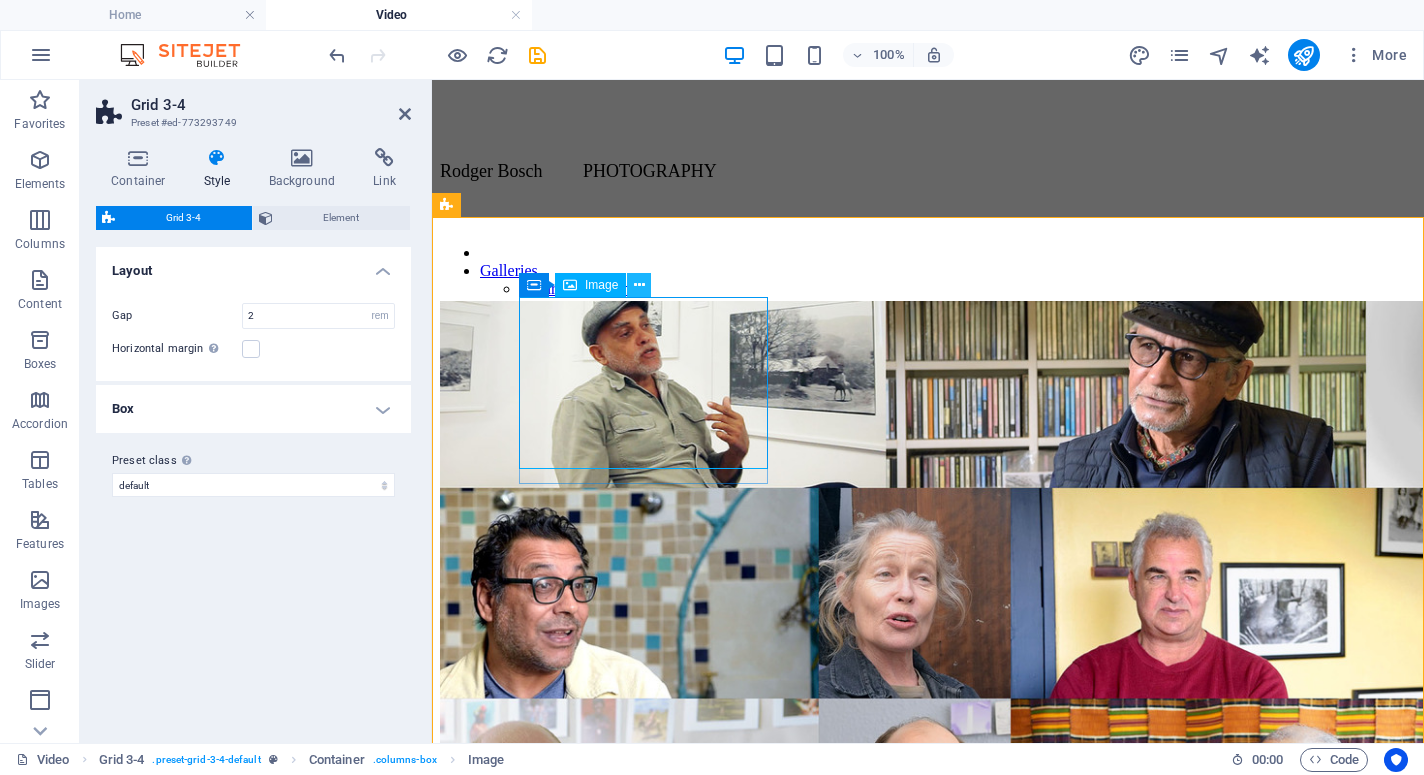 click at bounding box center [639, 285] 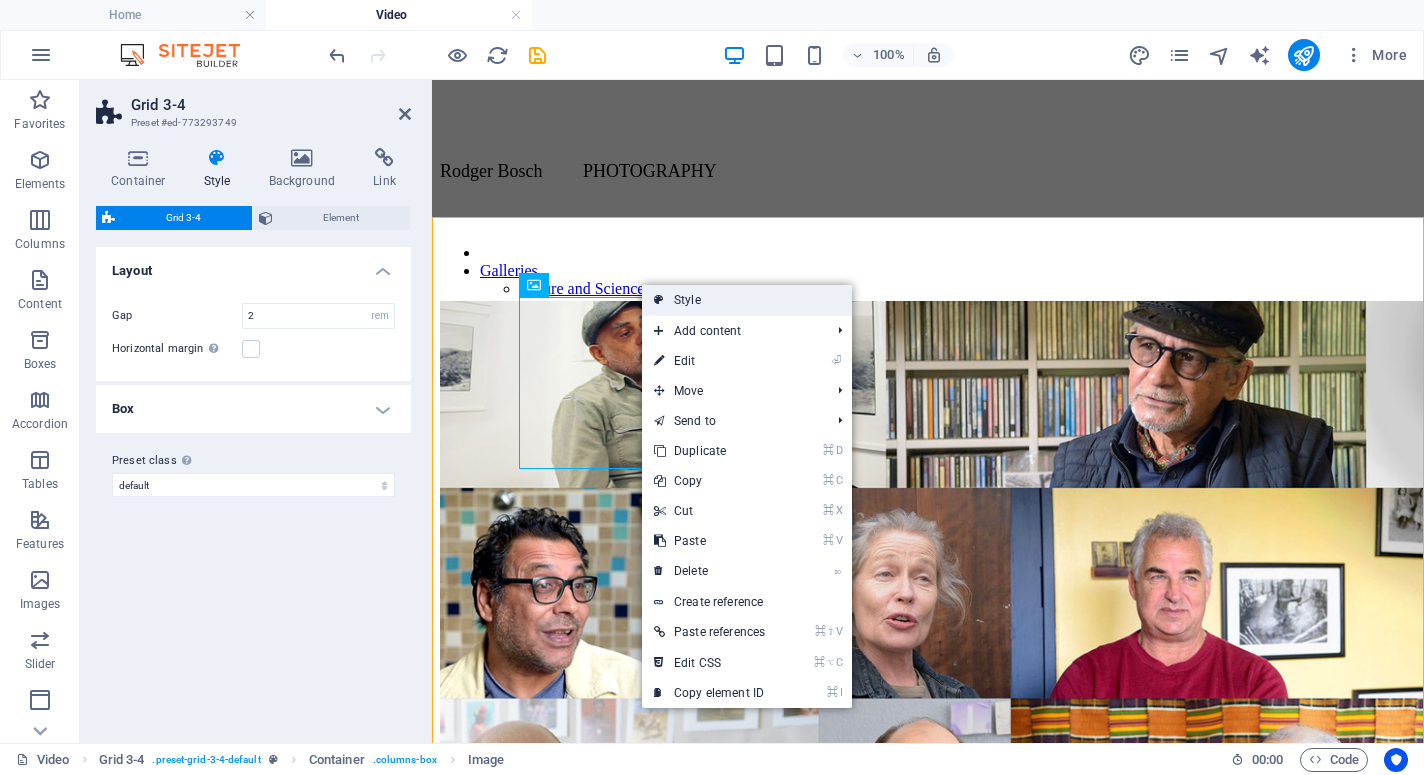 click on "Style" at bounding box center (747, 300) 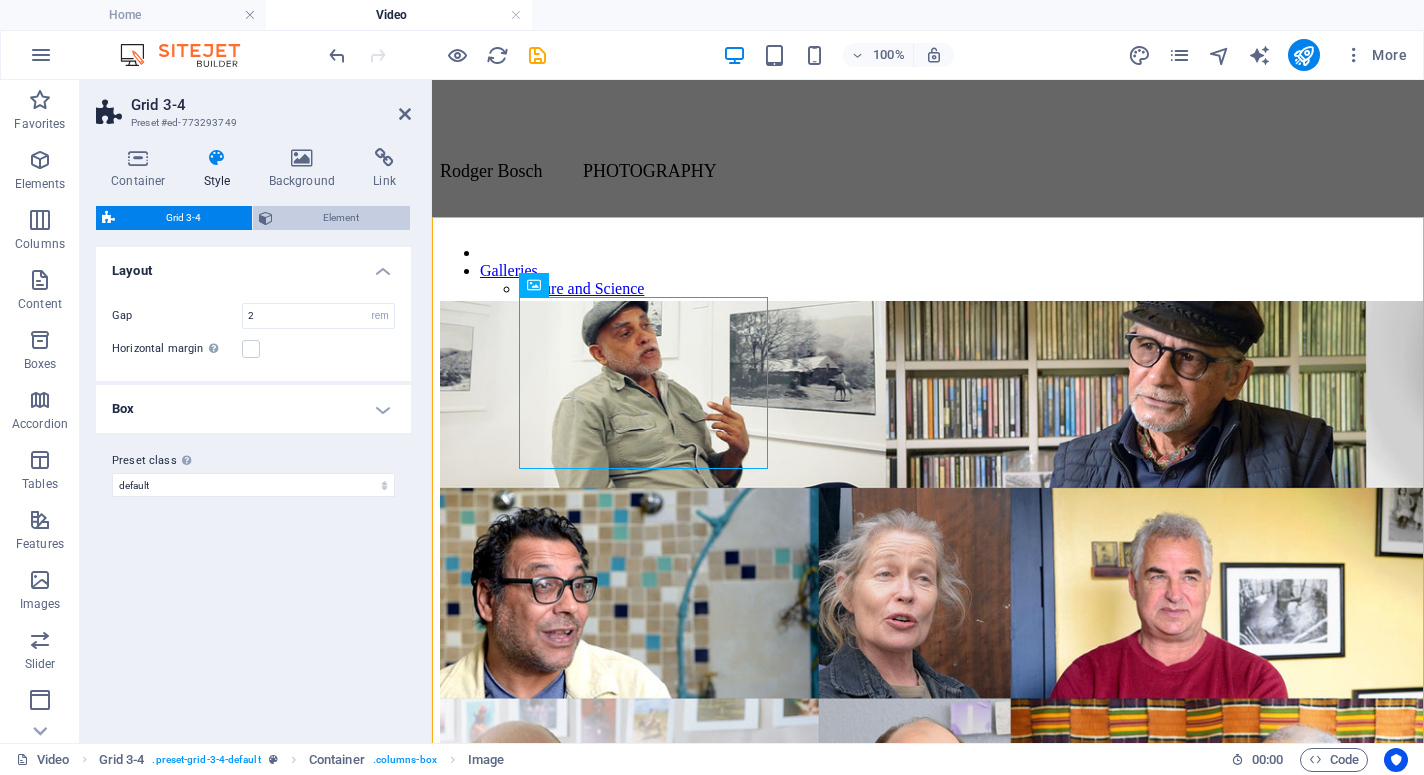 click on "Element" at bounding box center (342, 218) 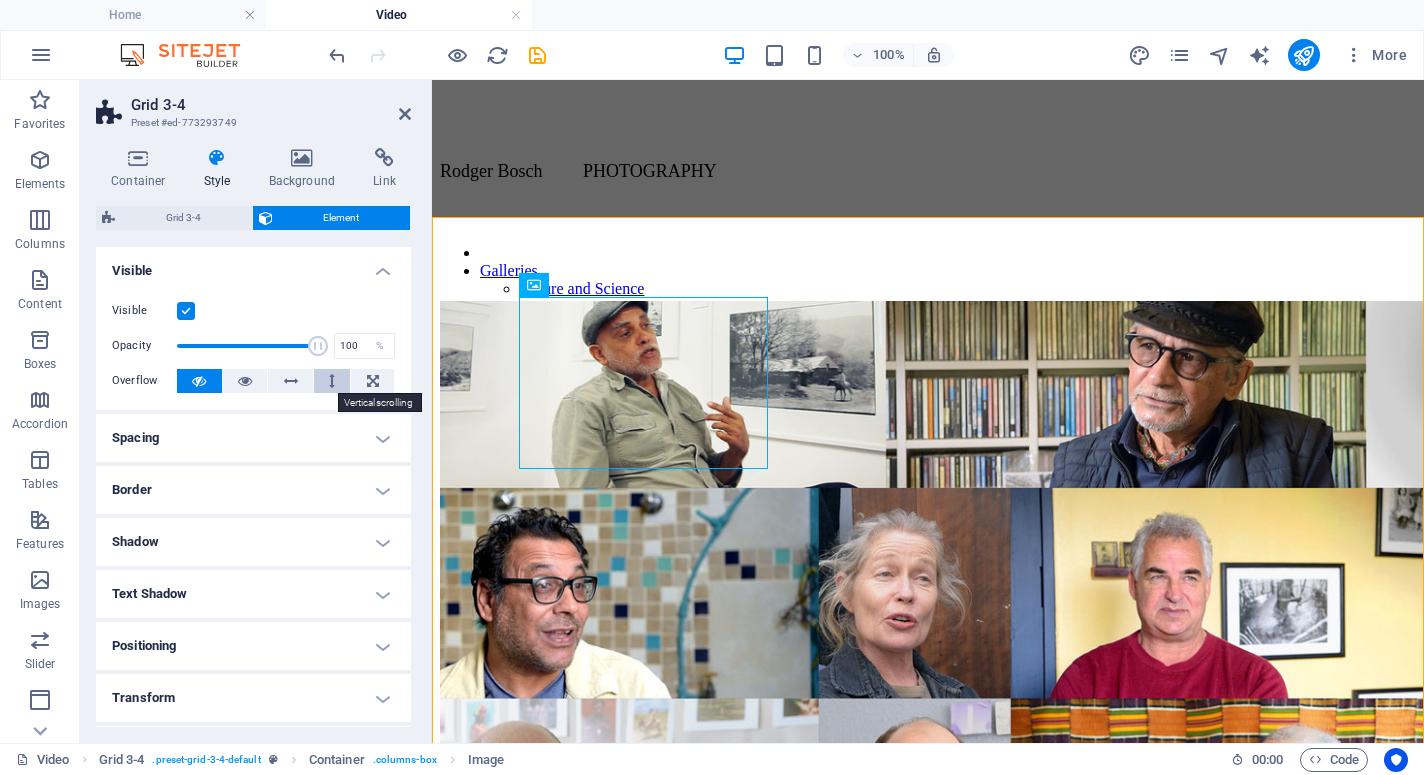 scroll, scrollTop: 151, scrollLeft: 0, axis: vertical 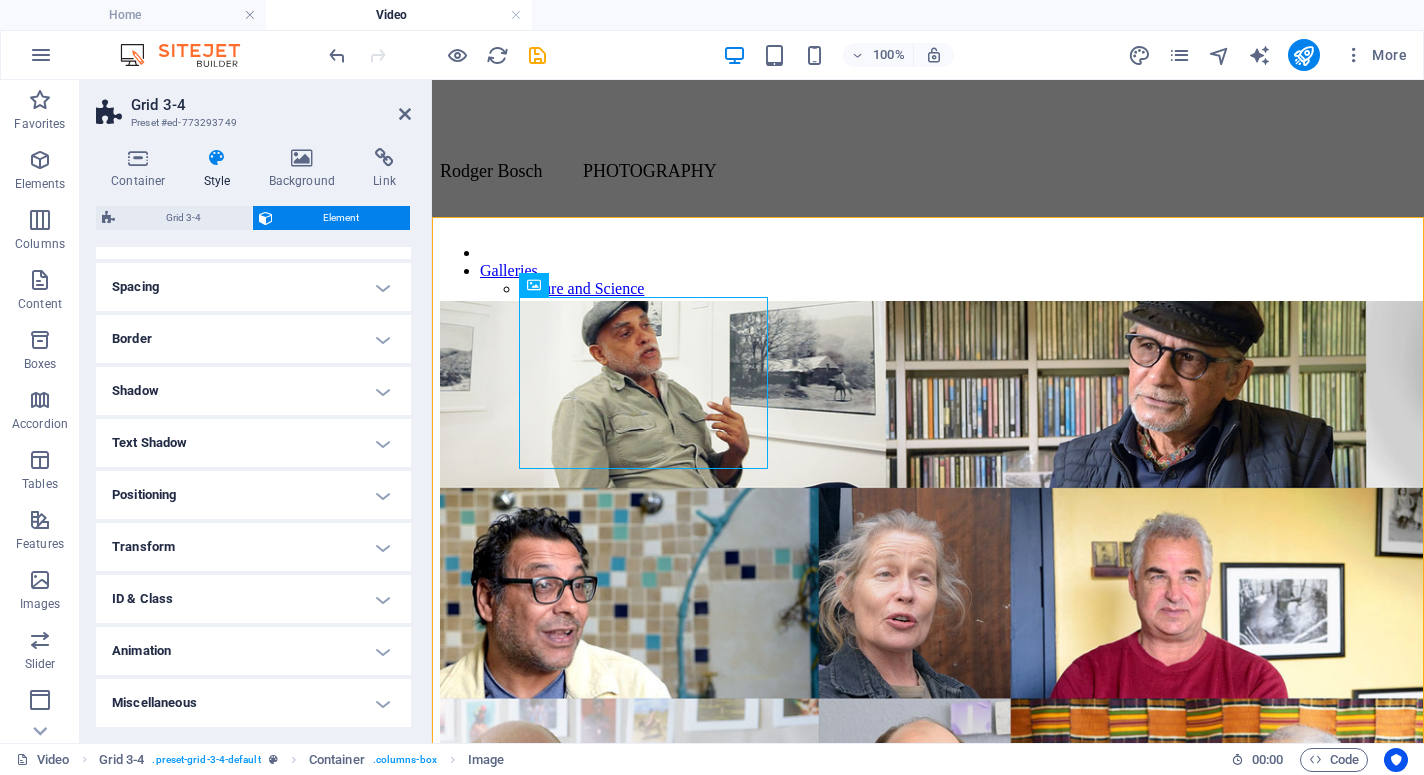 click on "Transform" at bounding box center [253, 547] 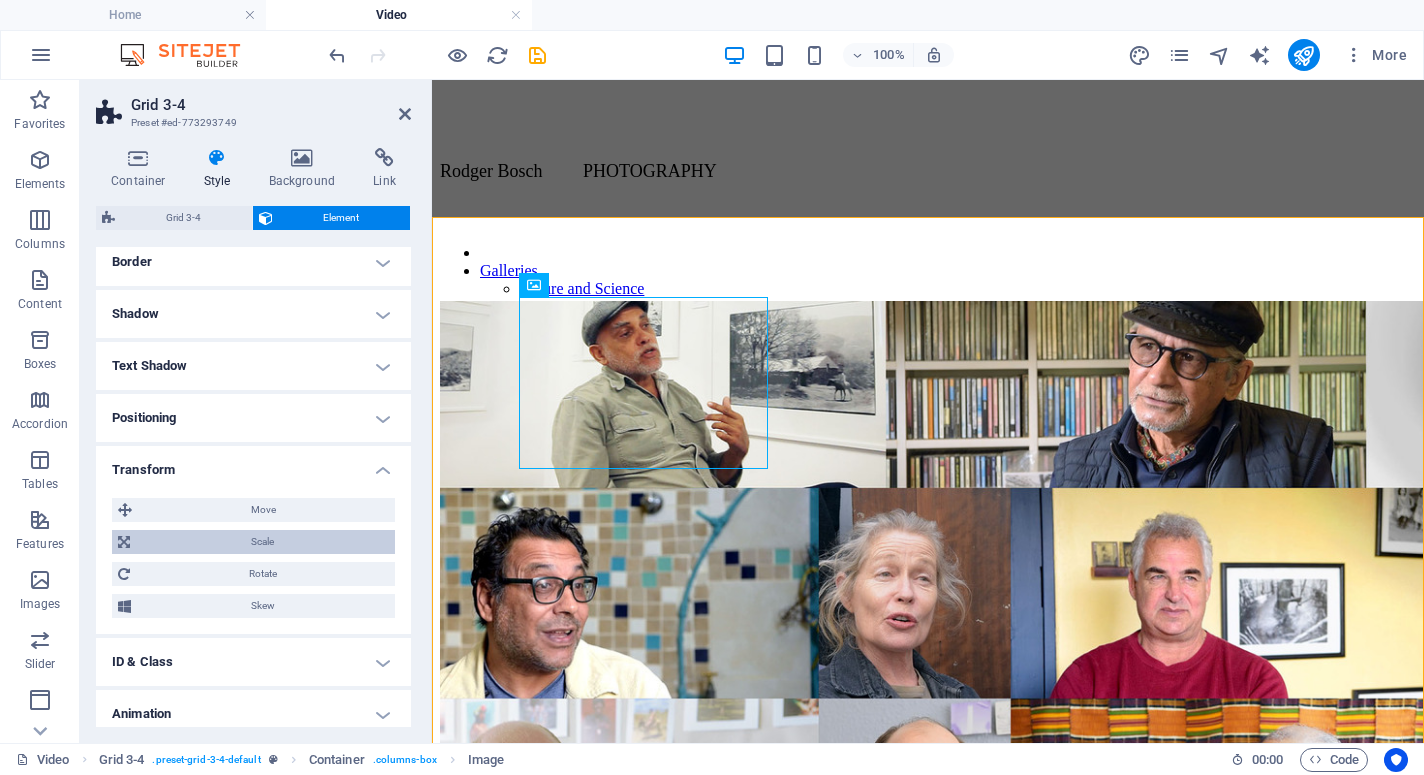 scroll, scrollTop: 234, scrollLeft: 0, axis: vertical 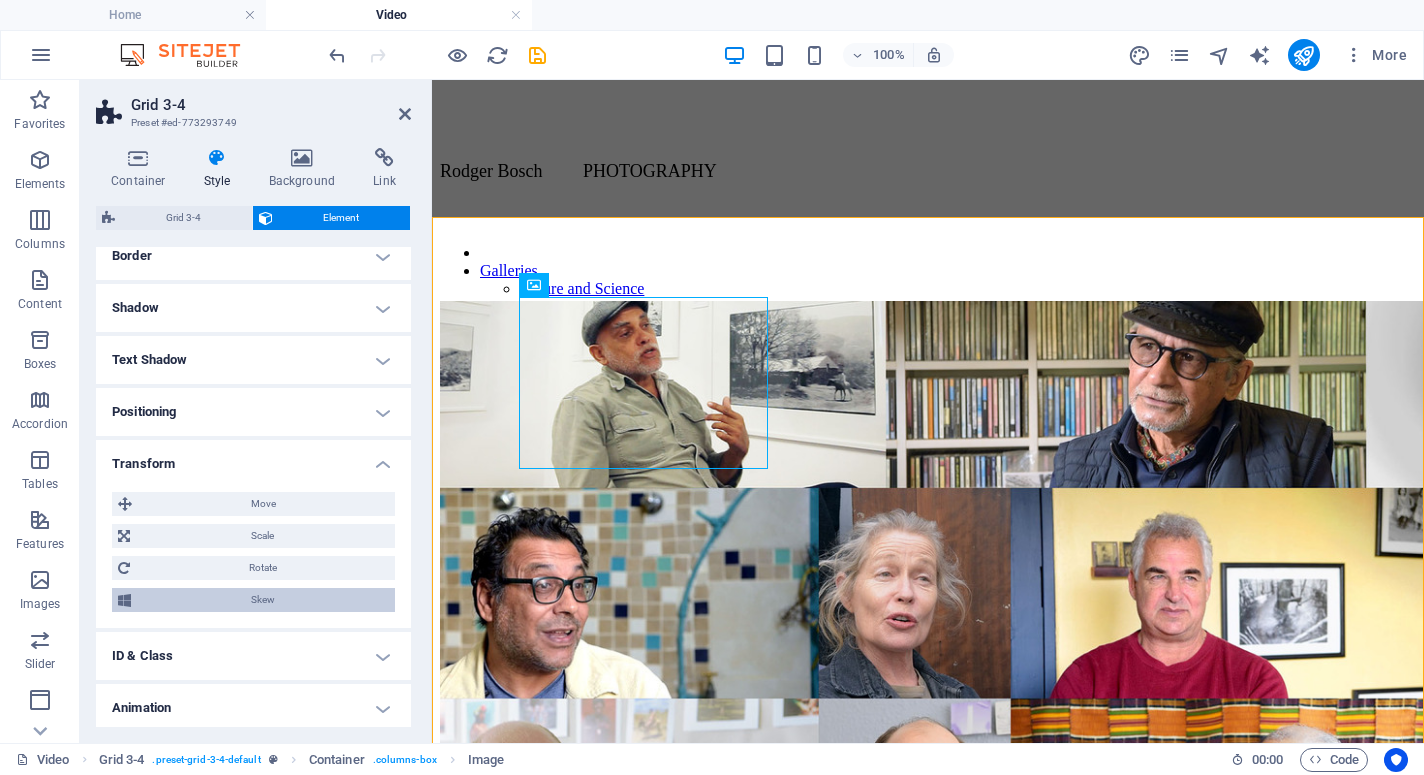 click on "Skew" at bounding box center (263, 600) 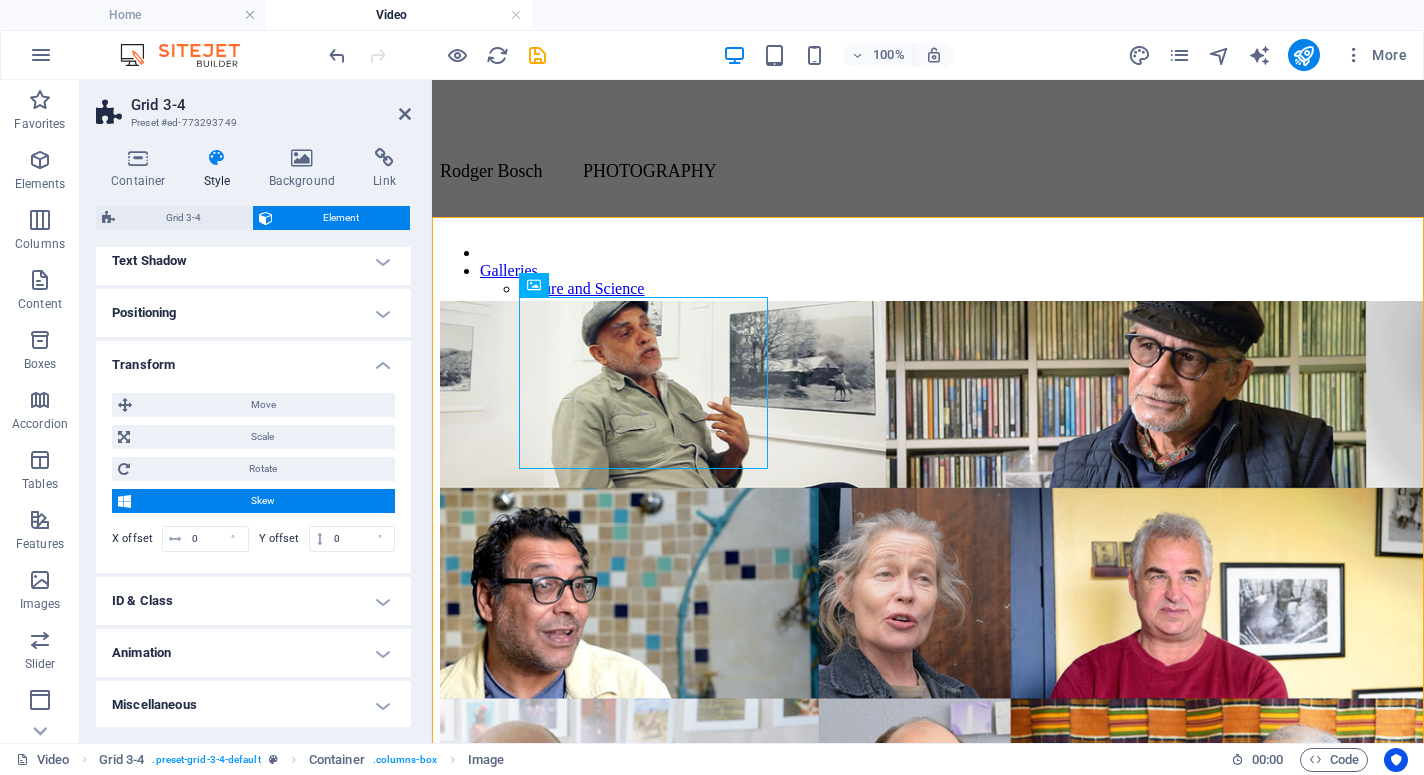 scroll, scrollTop: 335, scrollLeft: 0, axis: vertical 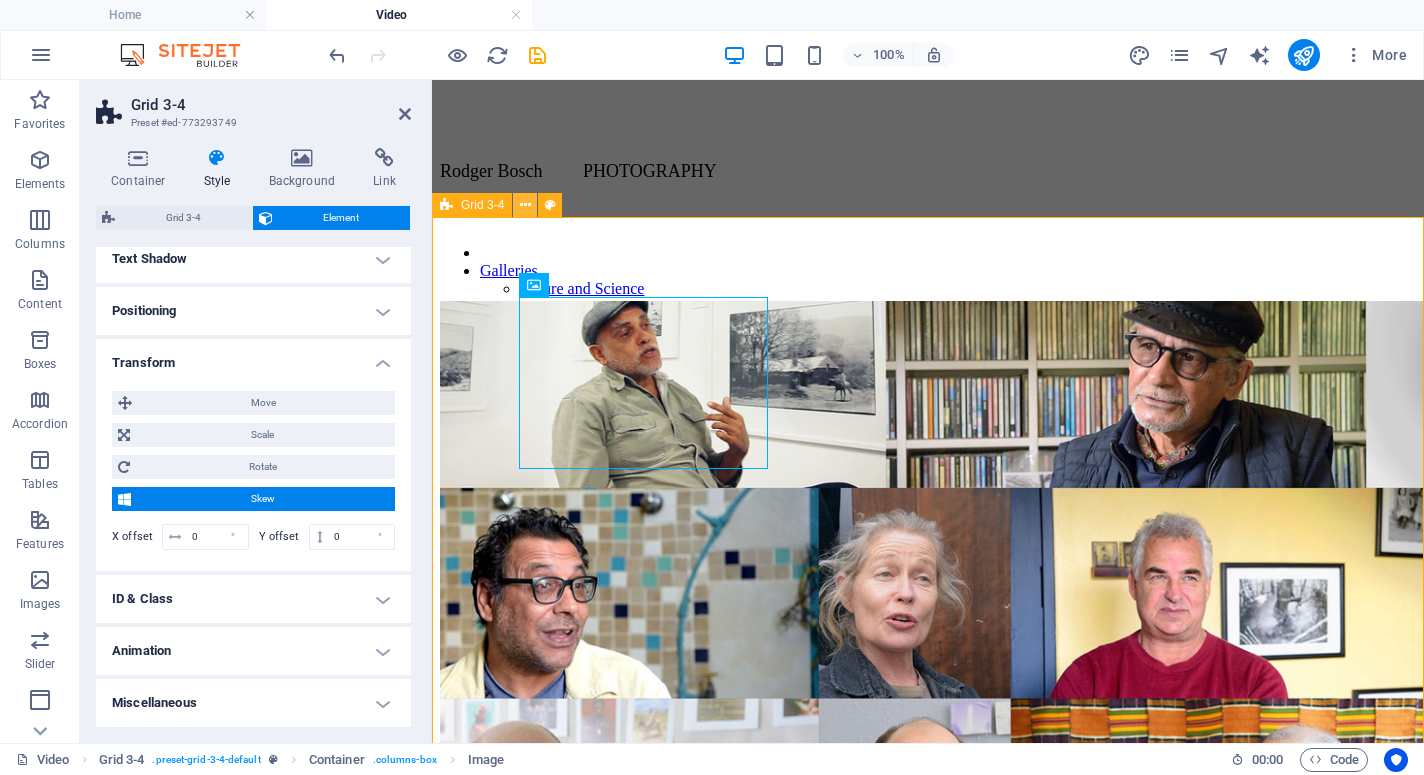 click at bounding box center [525, 205] 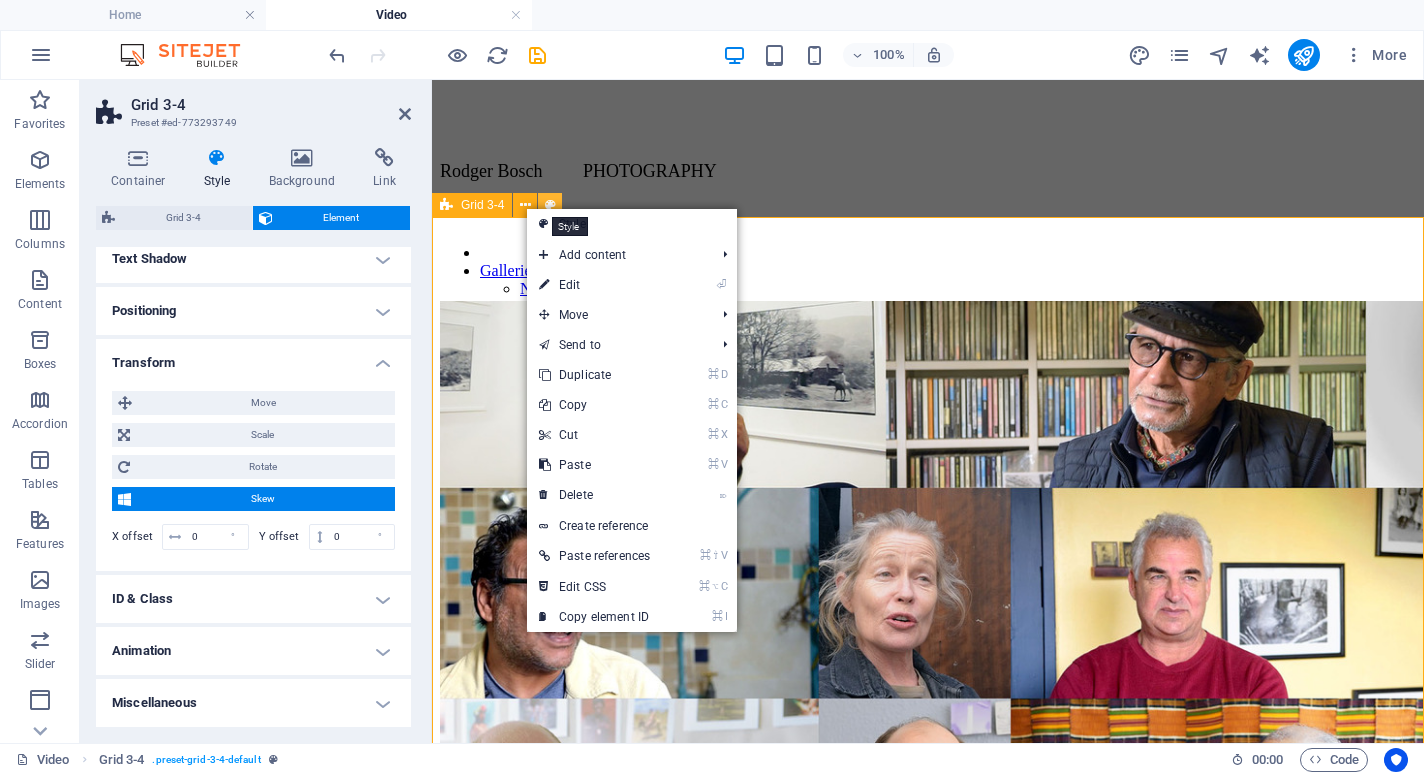 click at bounding box center [550, 205] 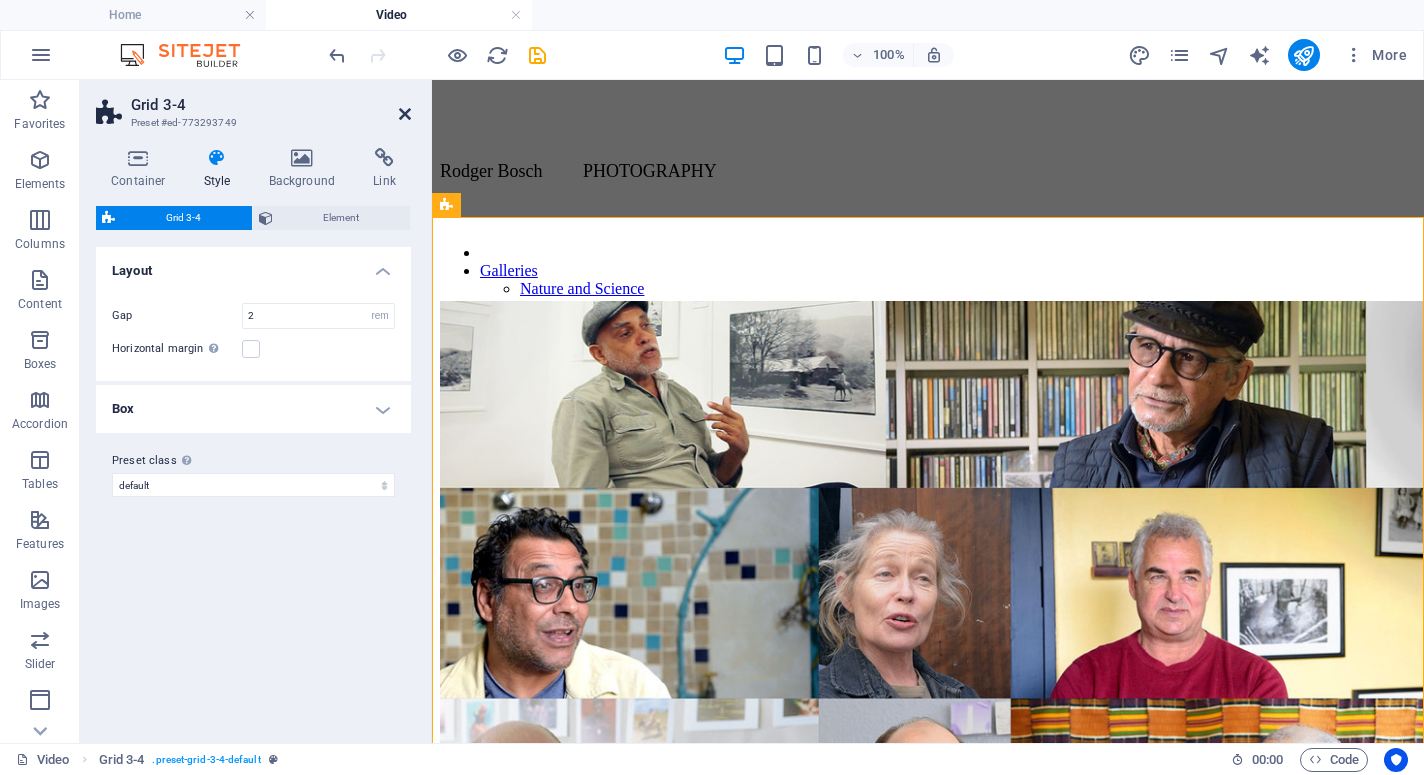 click at bounding box center [405, 114] 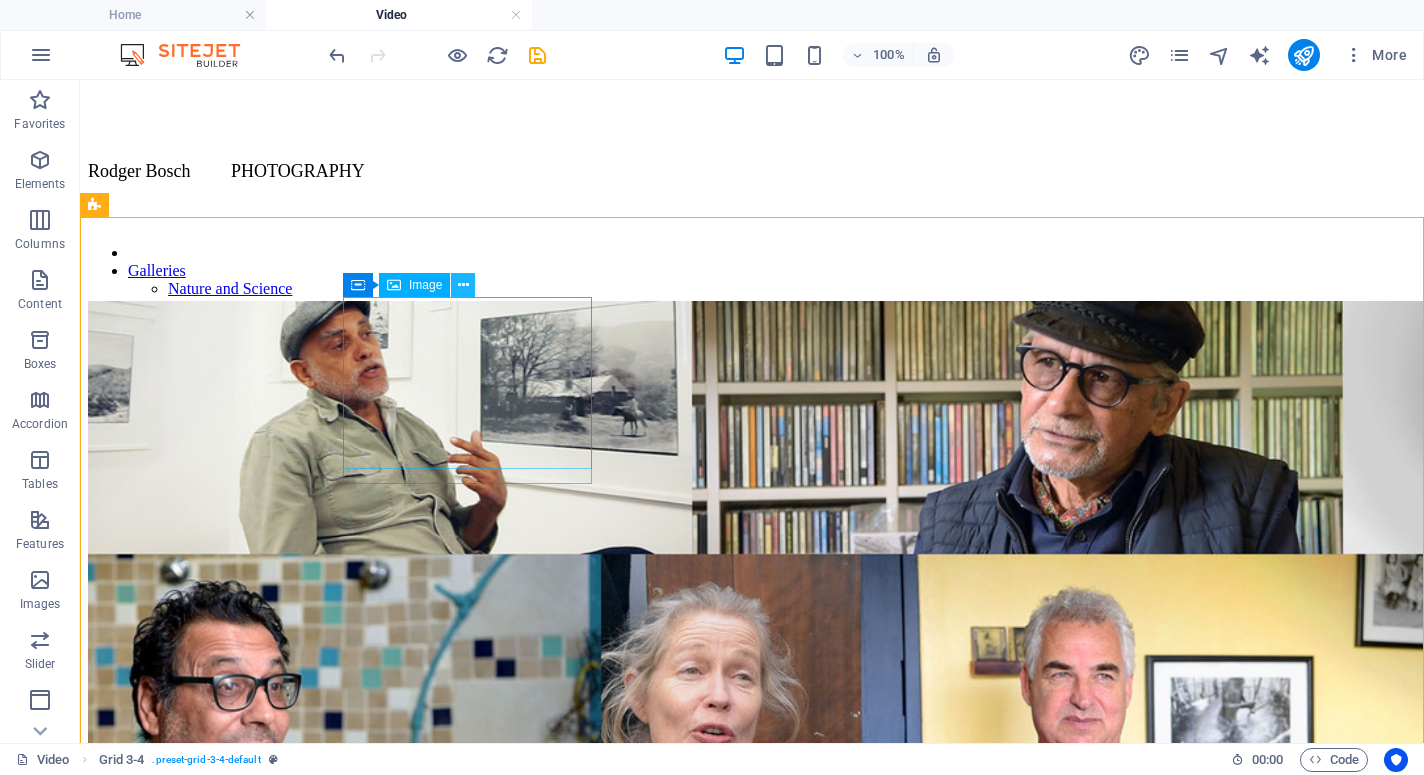 click at bounding box center (463, 285) 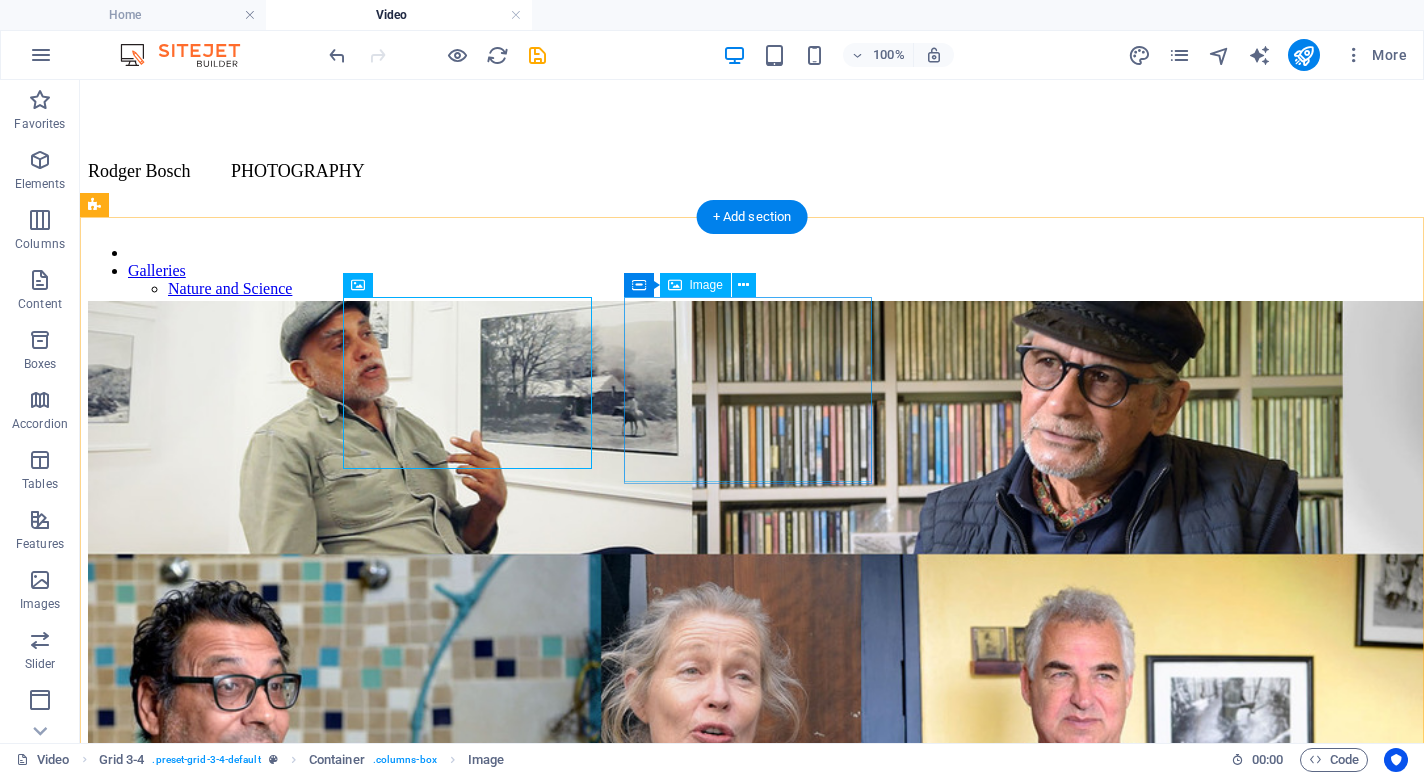click on "[CITY] Interviews with MyCiti Bus station artists. [YEAR]" at bounding box center (752, 1483) 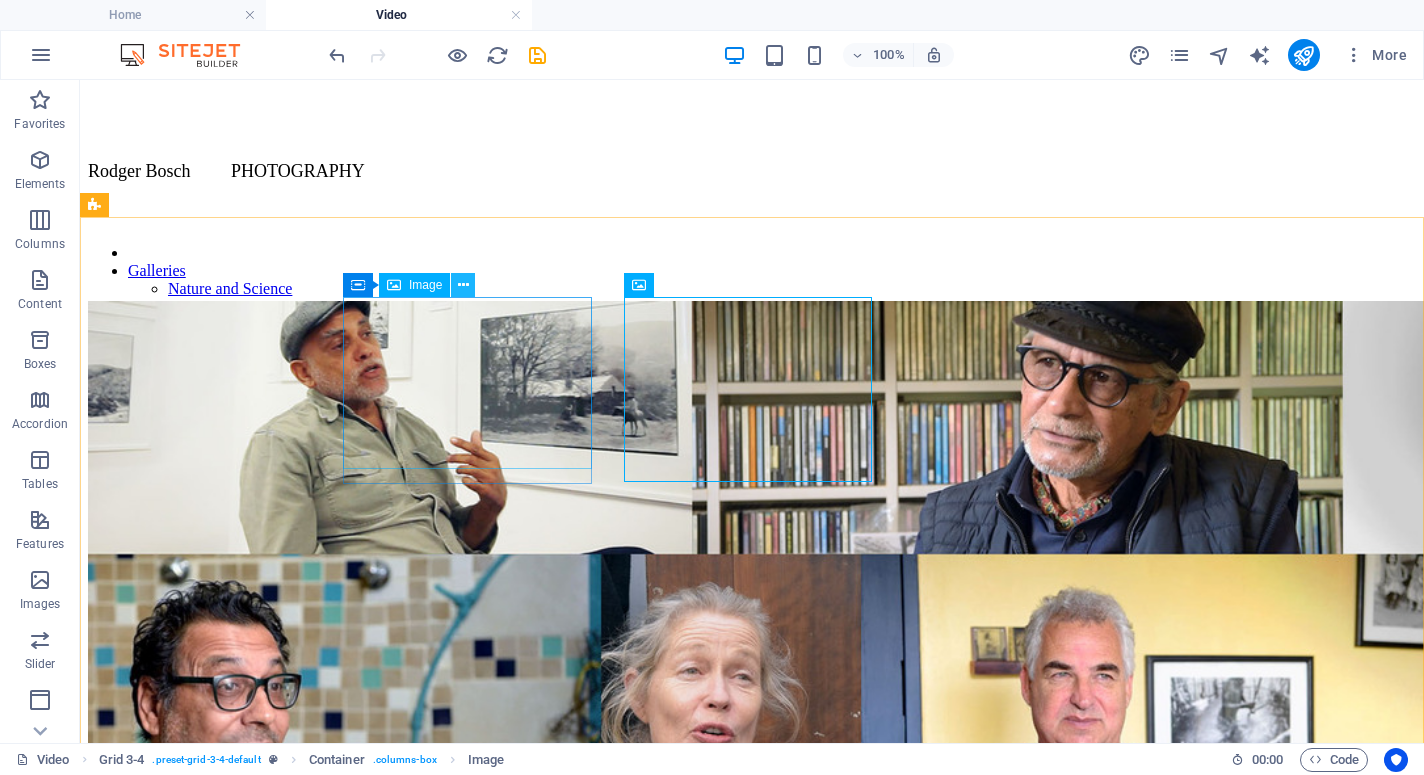 click at bounding box center (463, 285) 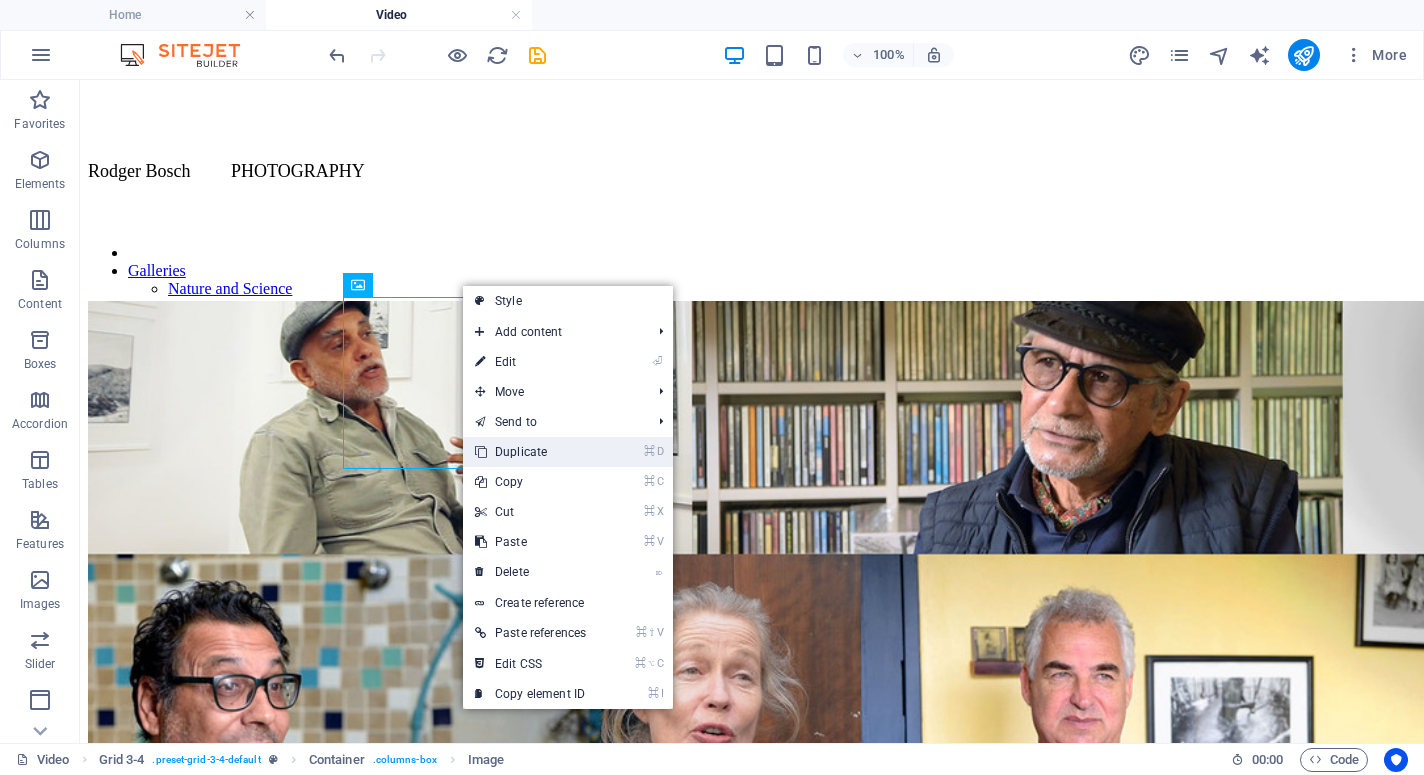 click on "⌘ D  Duplicate" at bounding box center [530, 452] 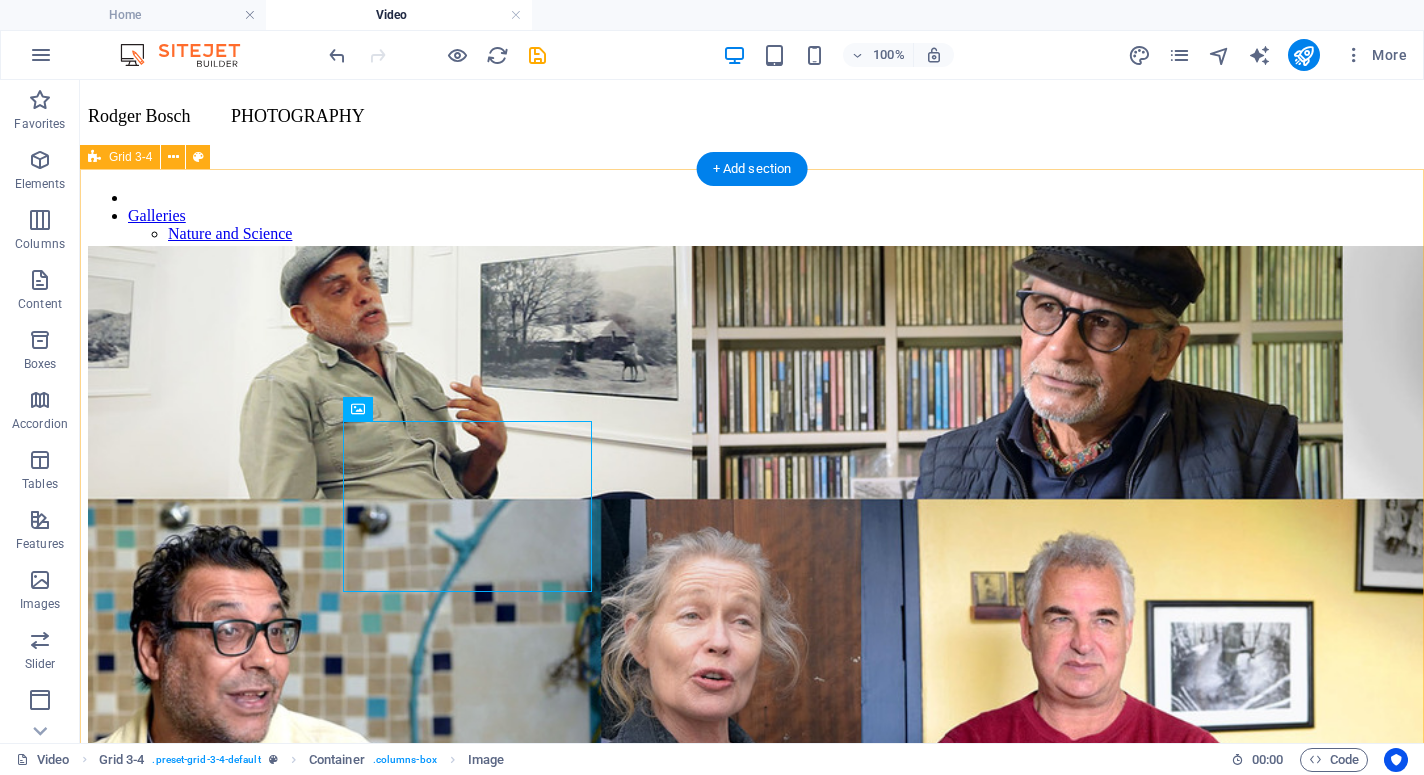 scroll, scrollTop: 58, scrollLeft: 0, axis: vertical 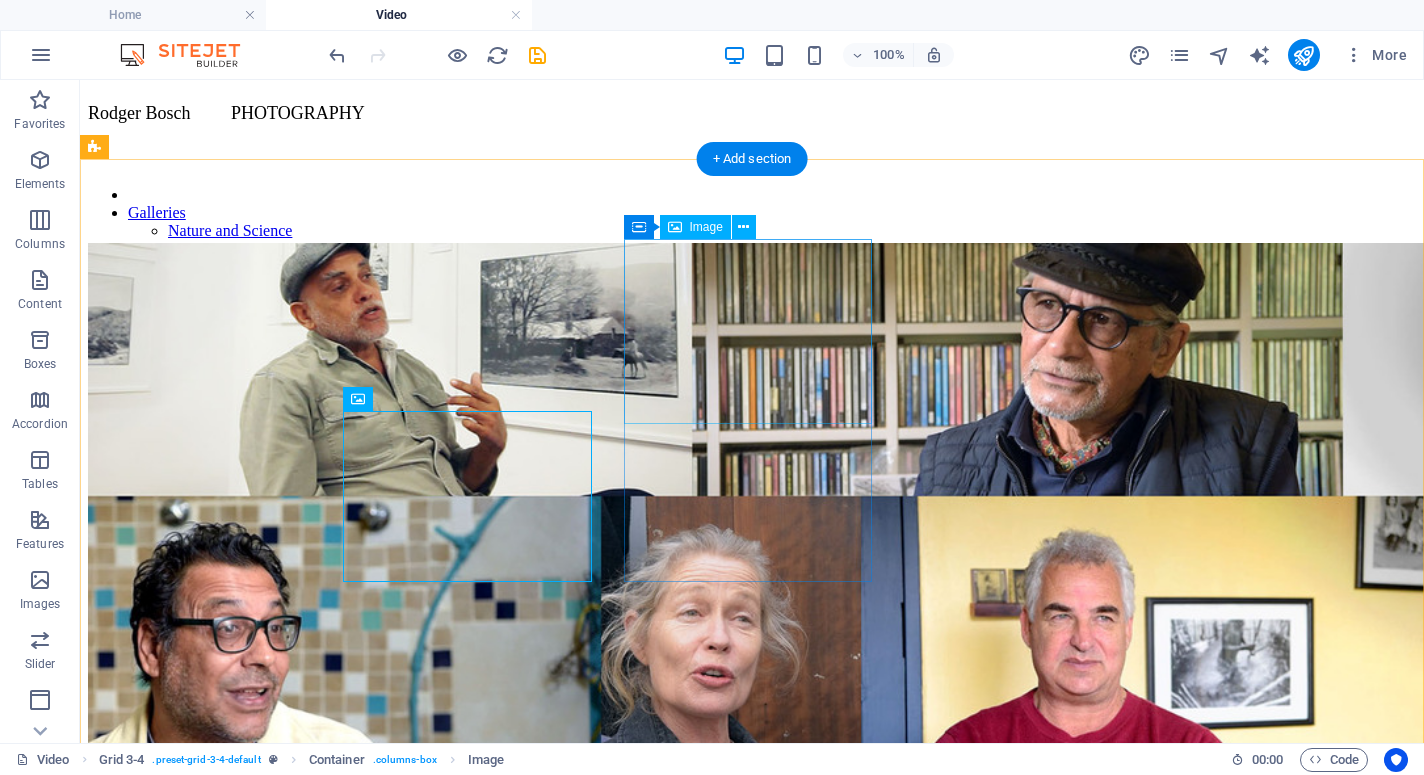 click on "[CITY] Interviews with MyCiti Bus station artists. [YEAR]" at bounding box center [752, 2294] 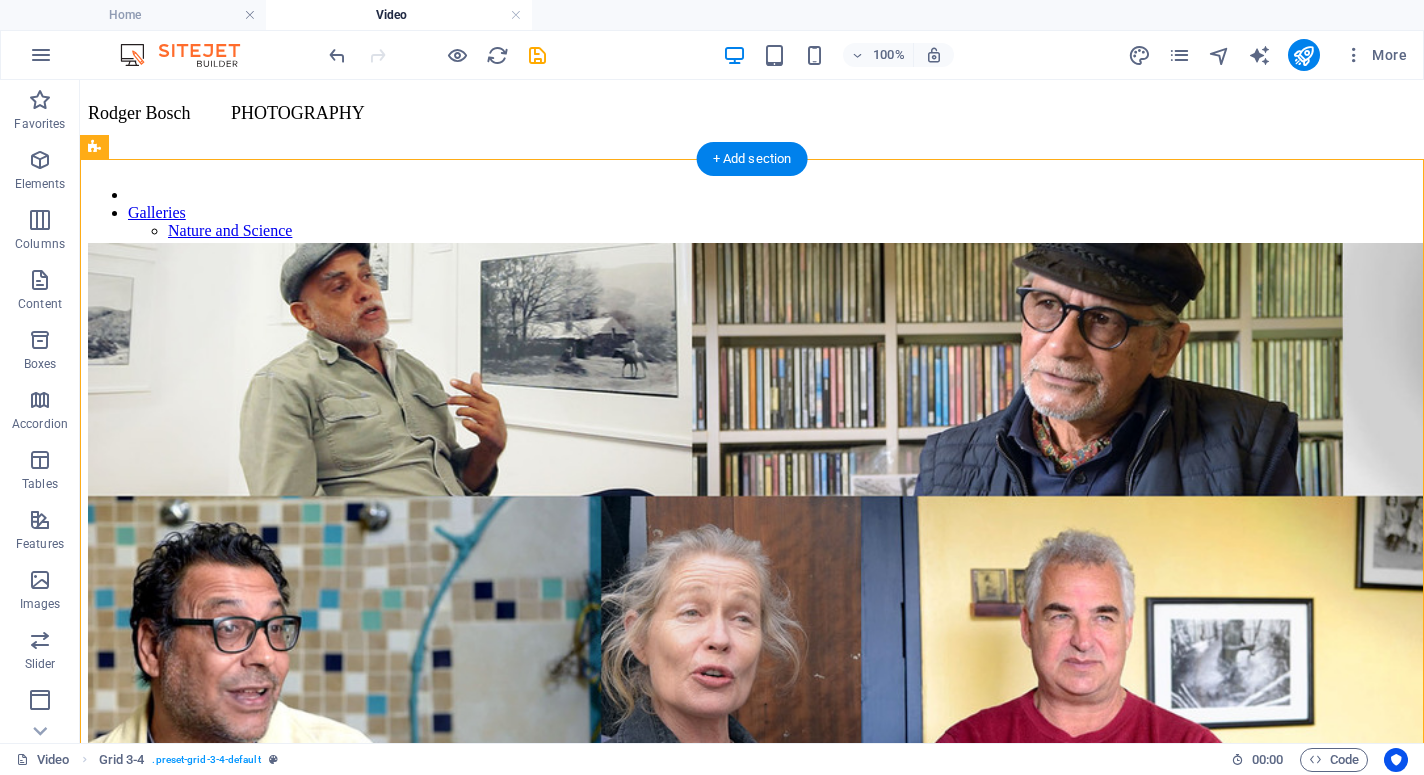 drag, startPoint x: 445, startPoint y: 466, endPoint x: 691, endPoint y: 340, distance: 276.39102 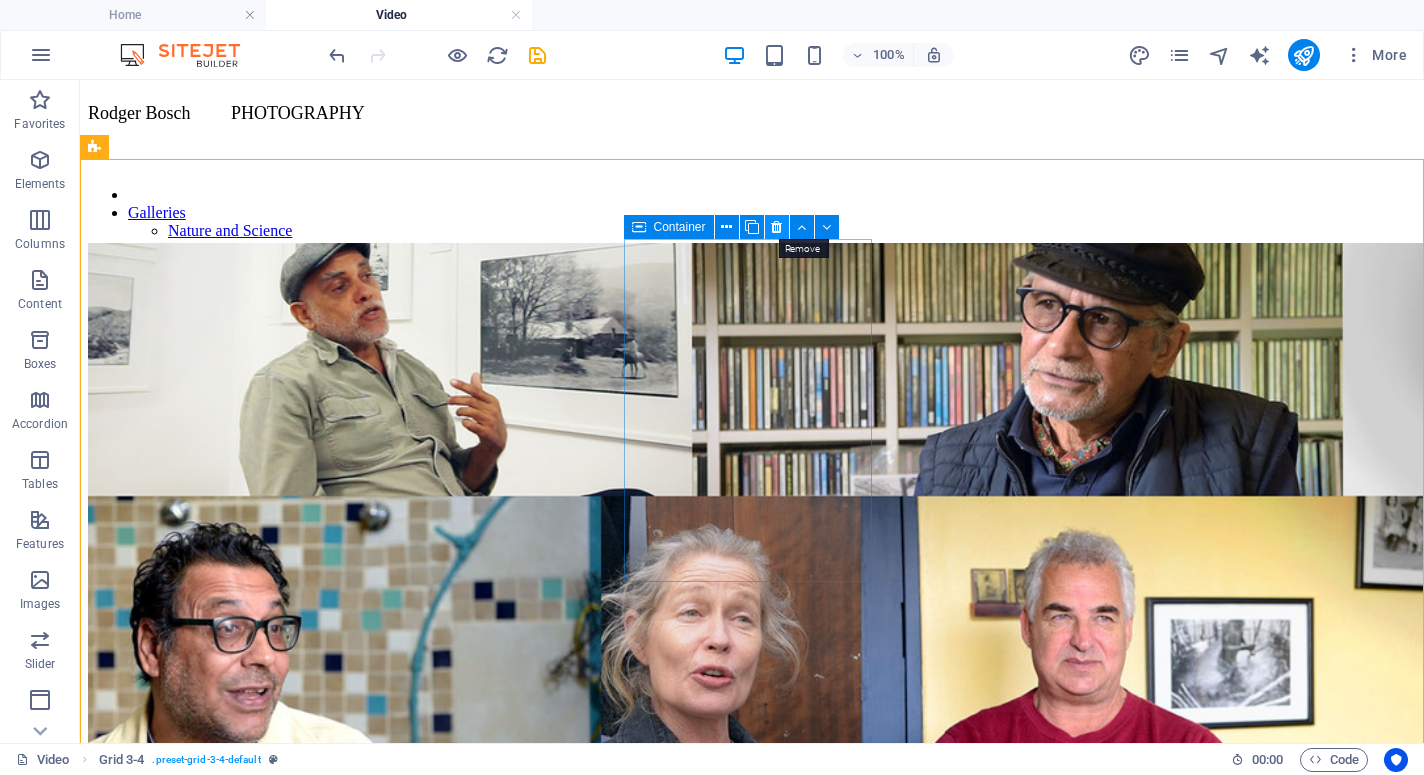 click at bounding box center (776, 227) 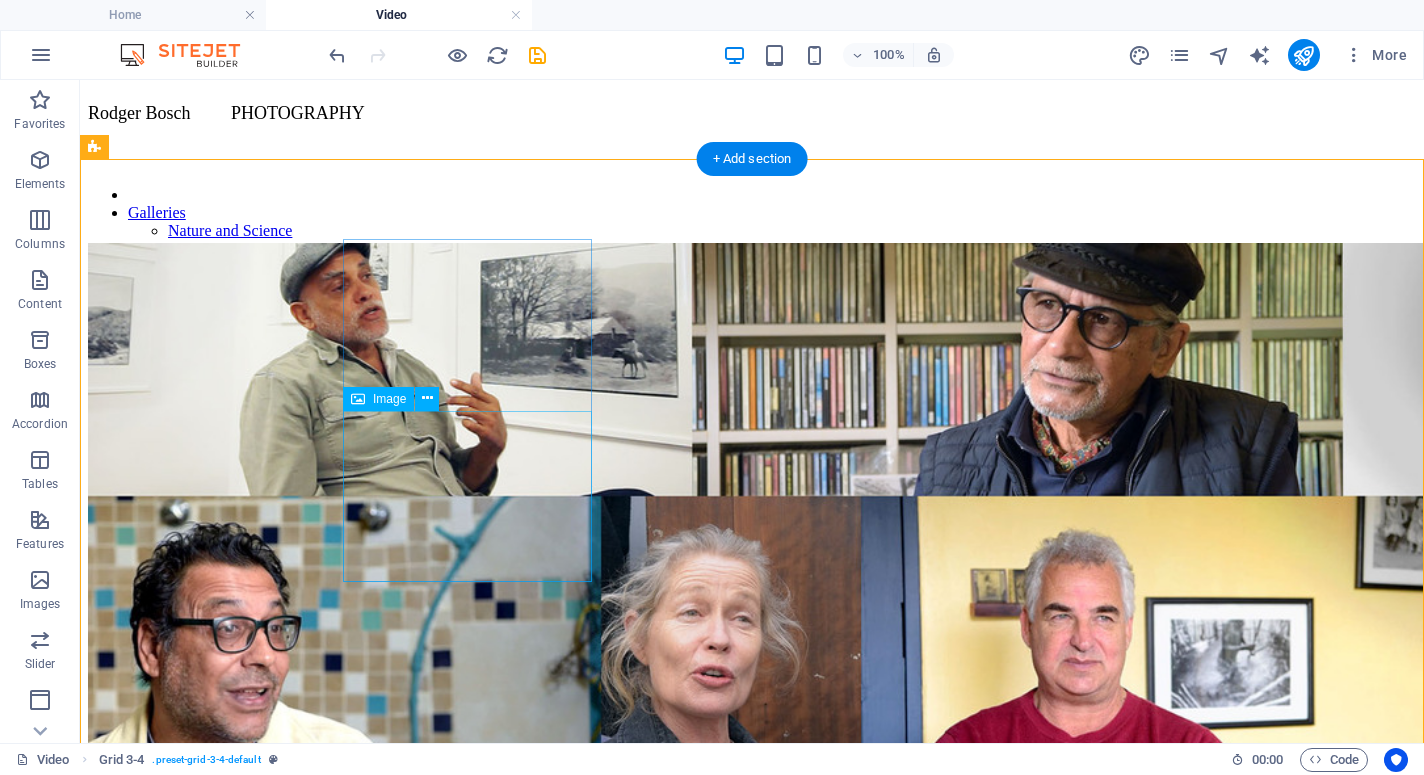 click on "Interviews with SA photographers. 2018/19" at bounding box center [752, 1538] 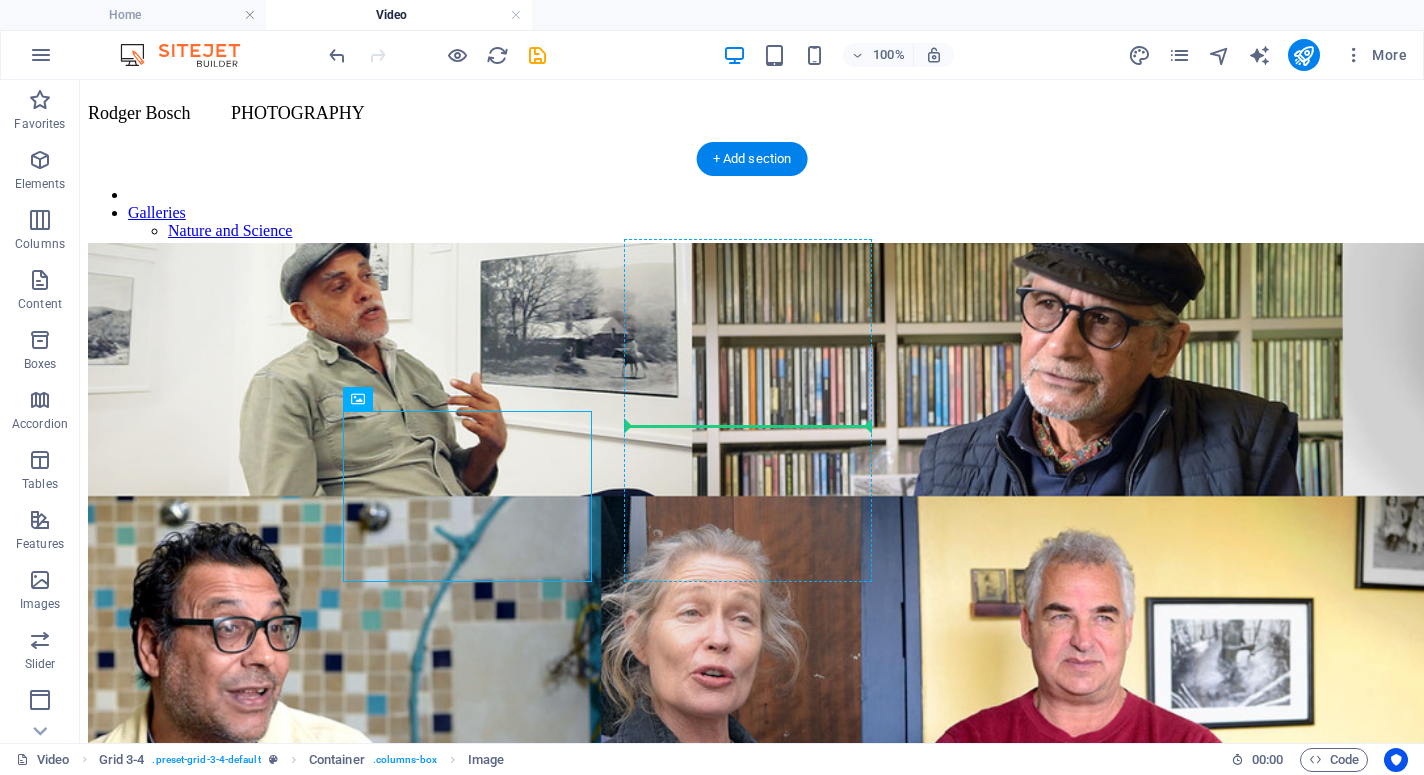 drag, startPoint x: 437, startPoint y: 472, endPoint x: 670, endPoint y: 410, distance: 241.10786 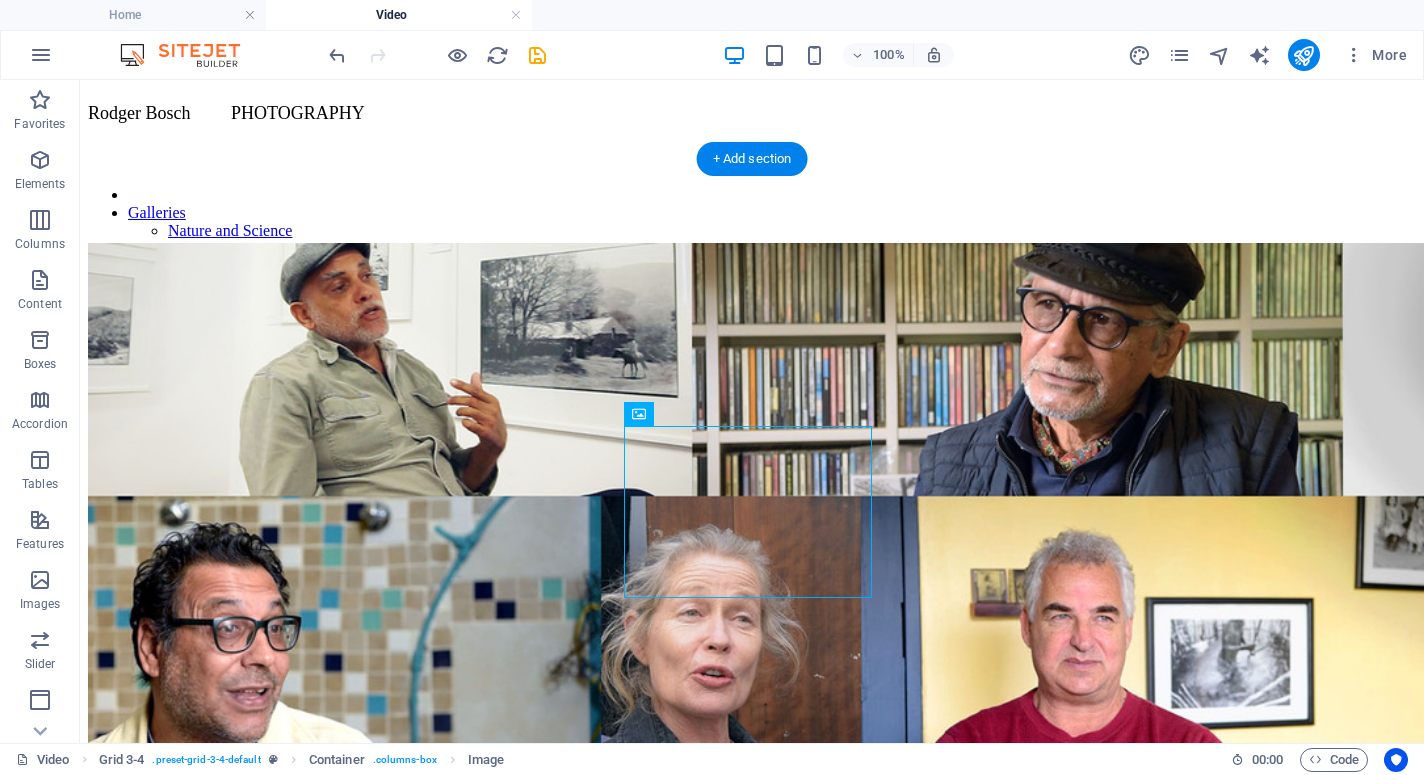 click on "Timelapse" at bounding box center (752, 1581) 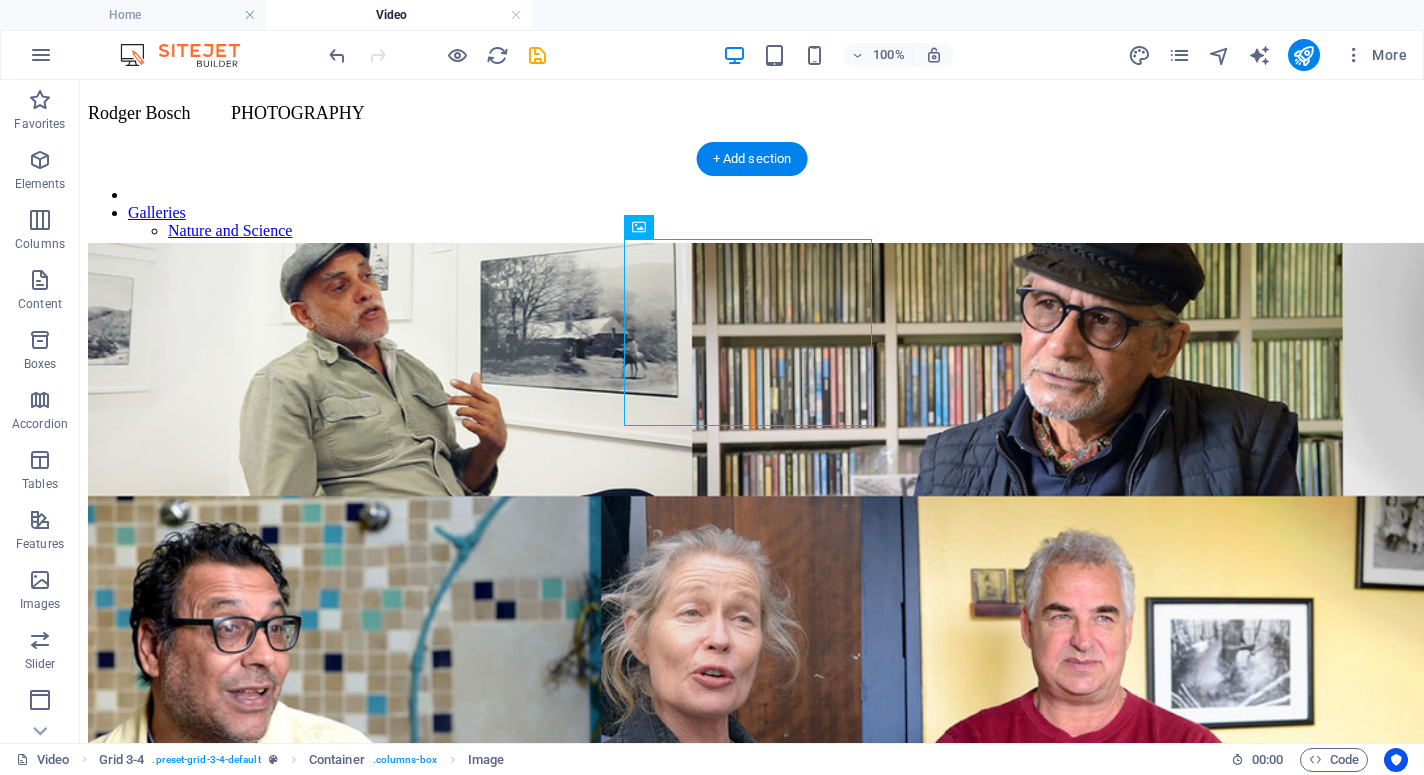 drag, startPoint x: 721, startPoint y: 283, endPoint x: 721, endPoint y: 303, distance: 20 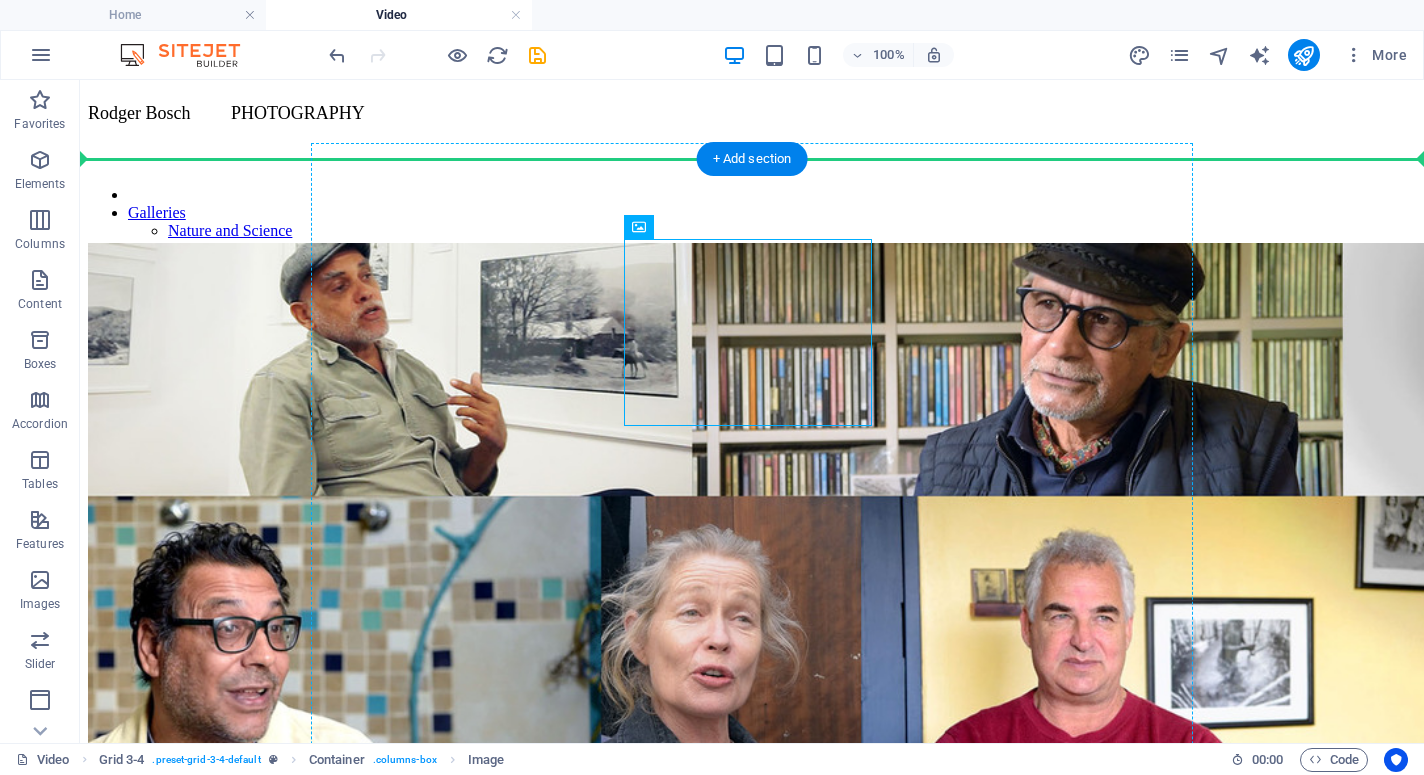 drag, startPoint x: 746, startPoint y: 290, endPoint x: 474, endPoint y: 516, distance: 353.63824 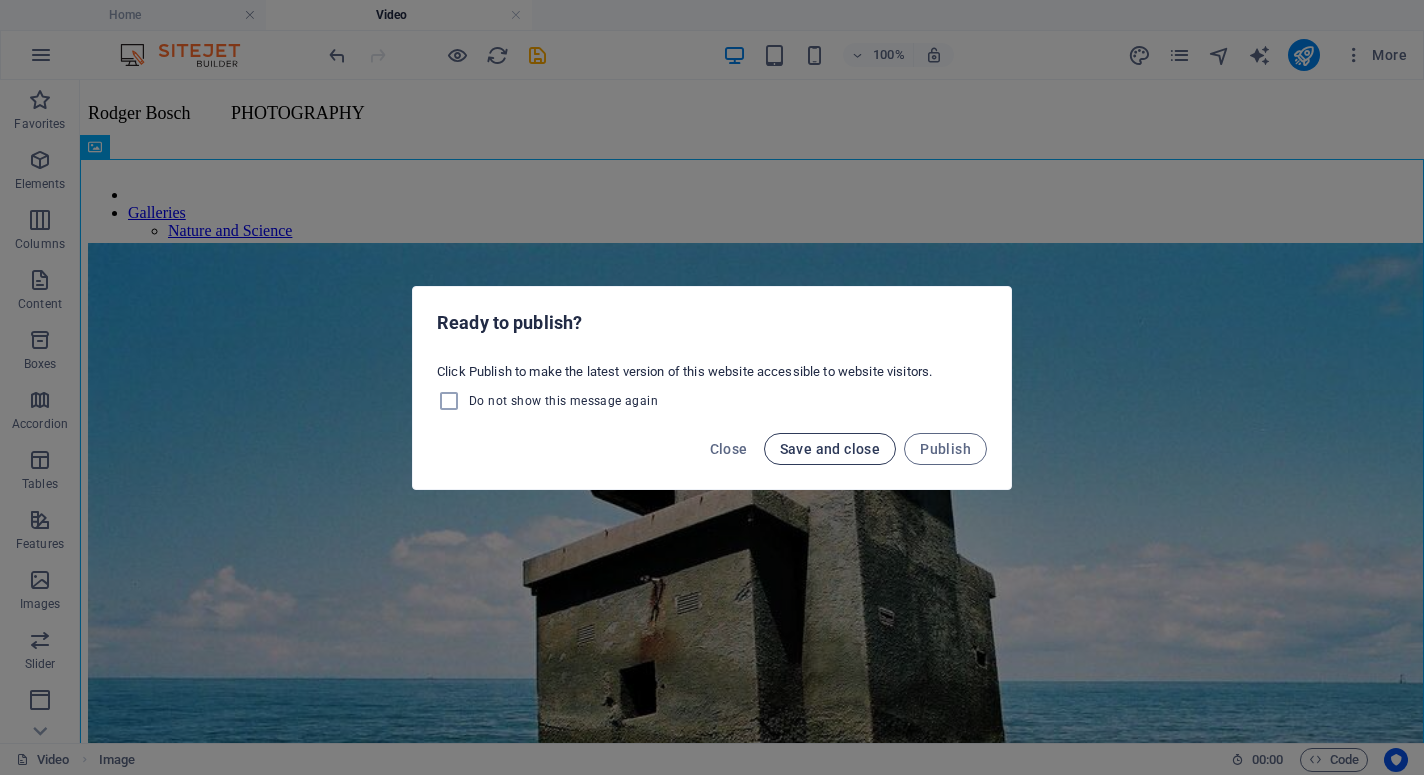 click on "Save and close" at bounding box center [830, 449] 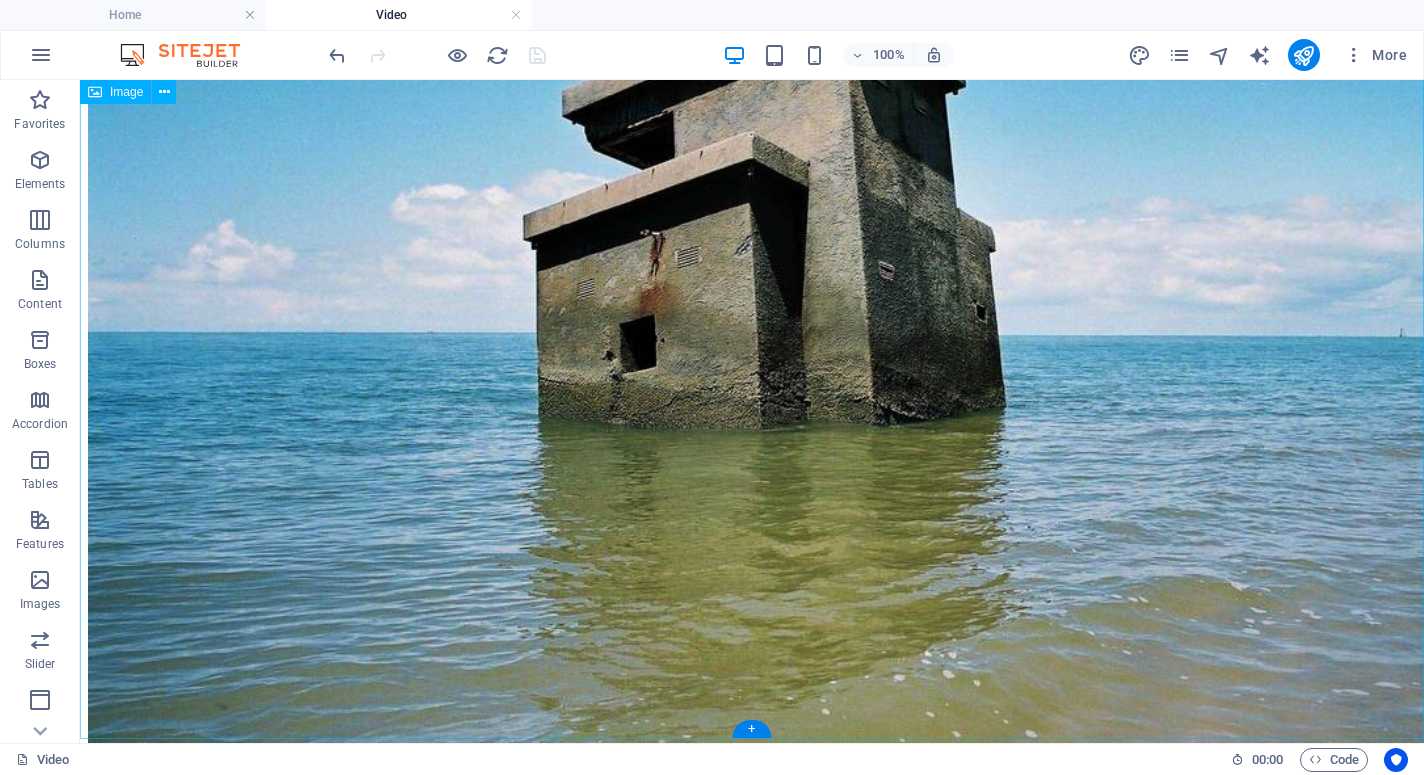 scroll, scrollTop: 399, scrollLeft: 0, axis: vertical 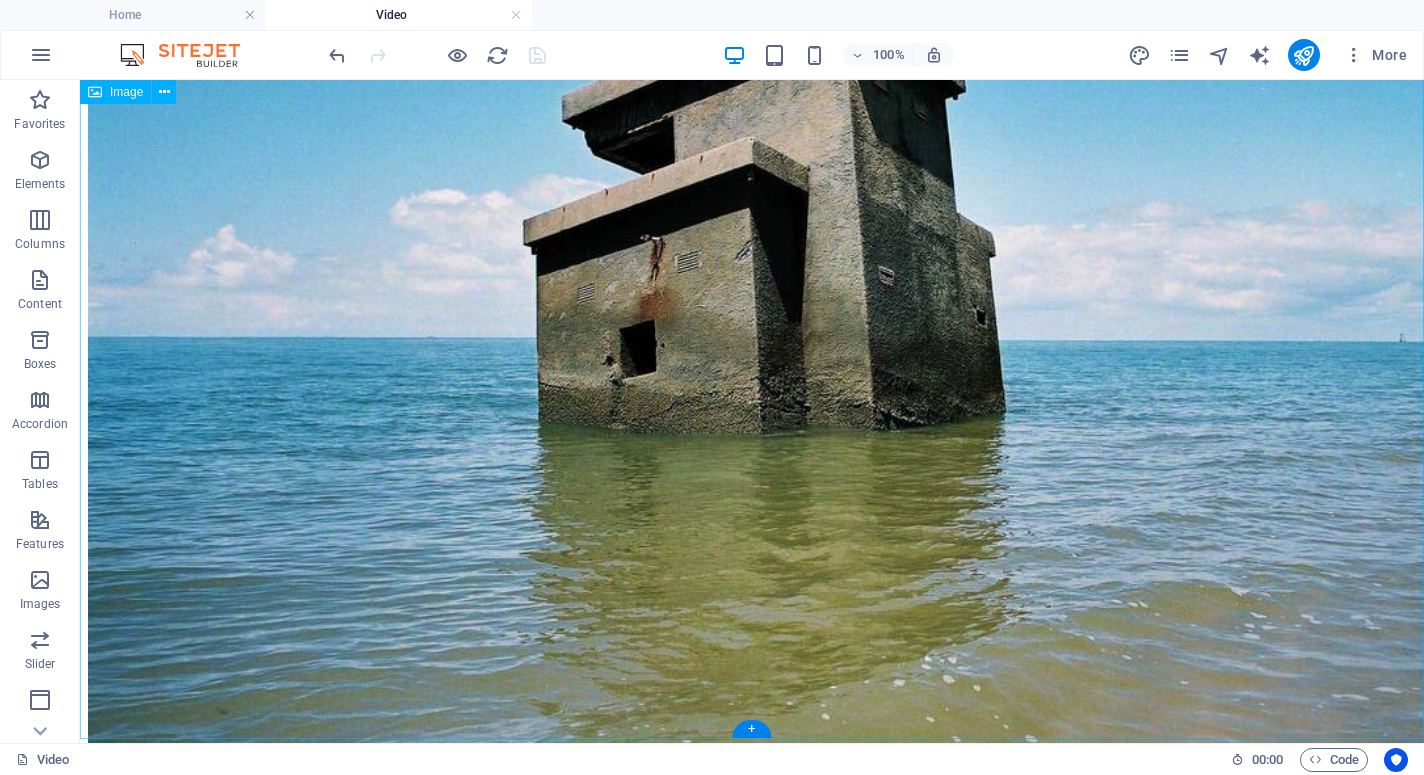 click on "Timelapse" at bounding box center (752, 371) 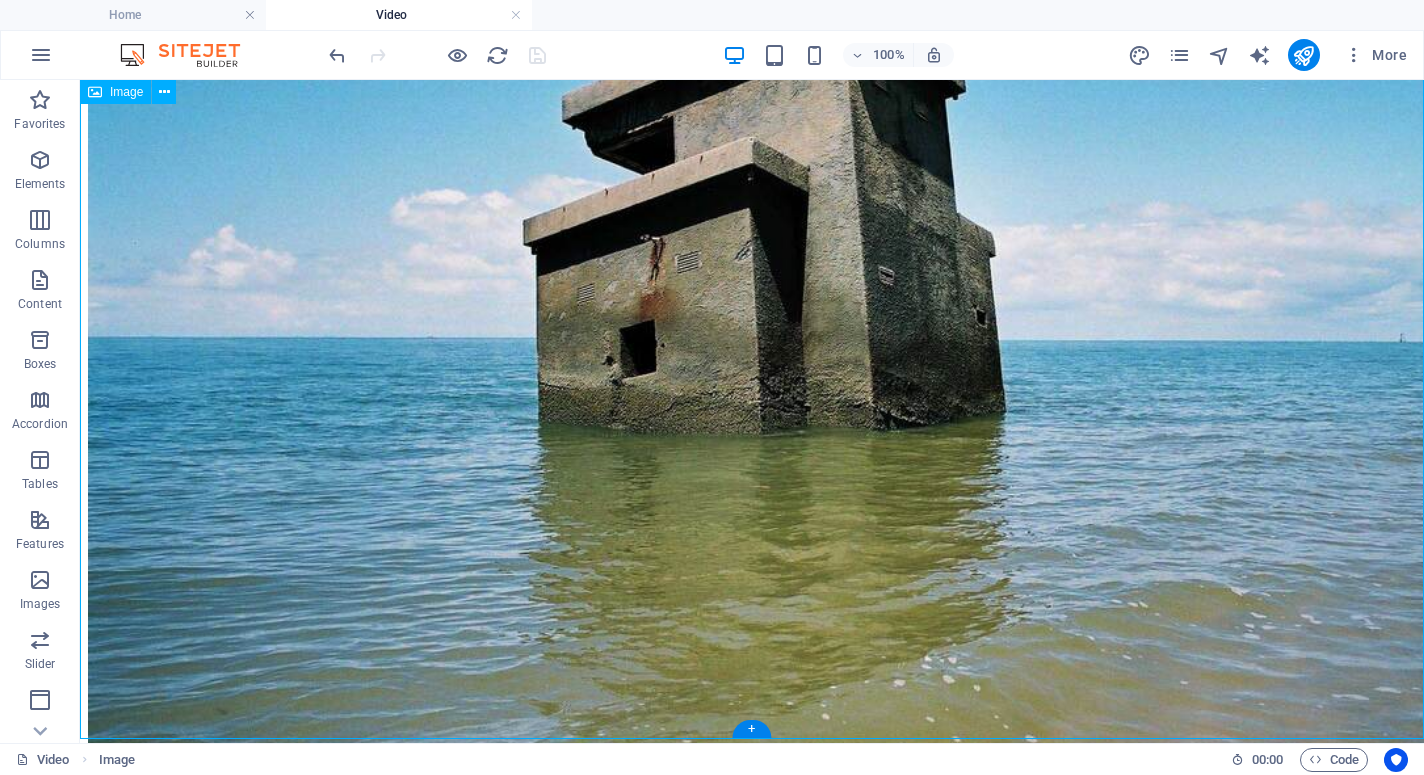scroll, scrollTop: 16, scrollLeft: 0, axis: vertical 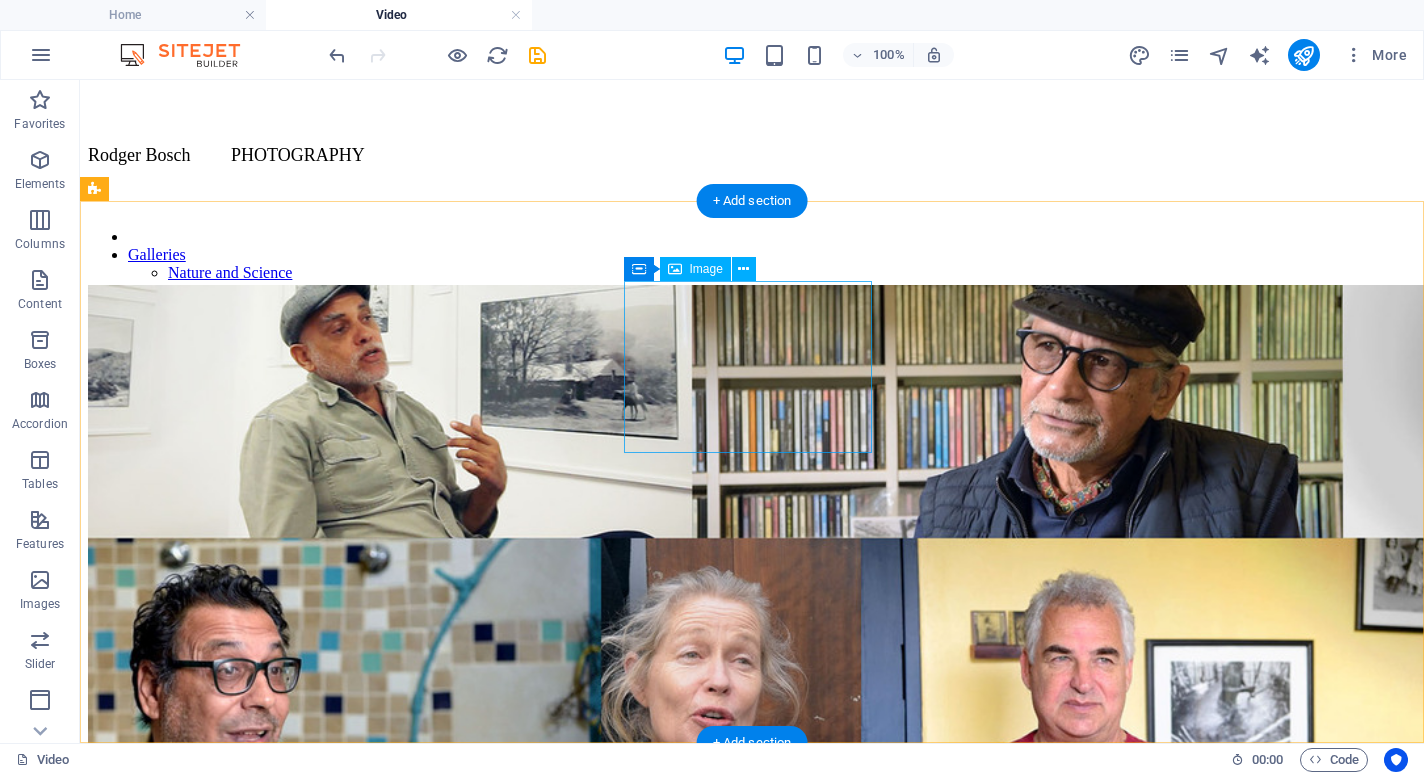 click on "Interviews with SA photographers. 2018/19" at bounding box center [752, 1580] 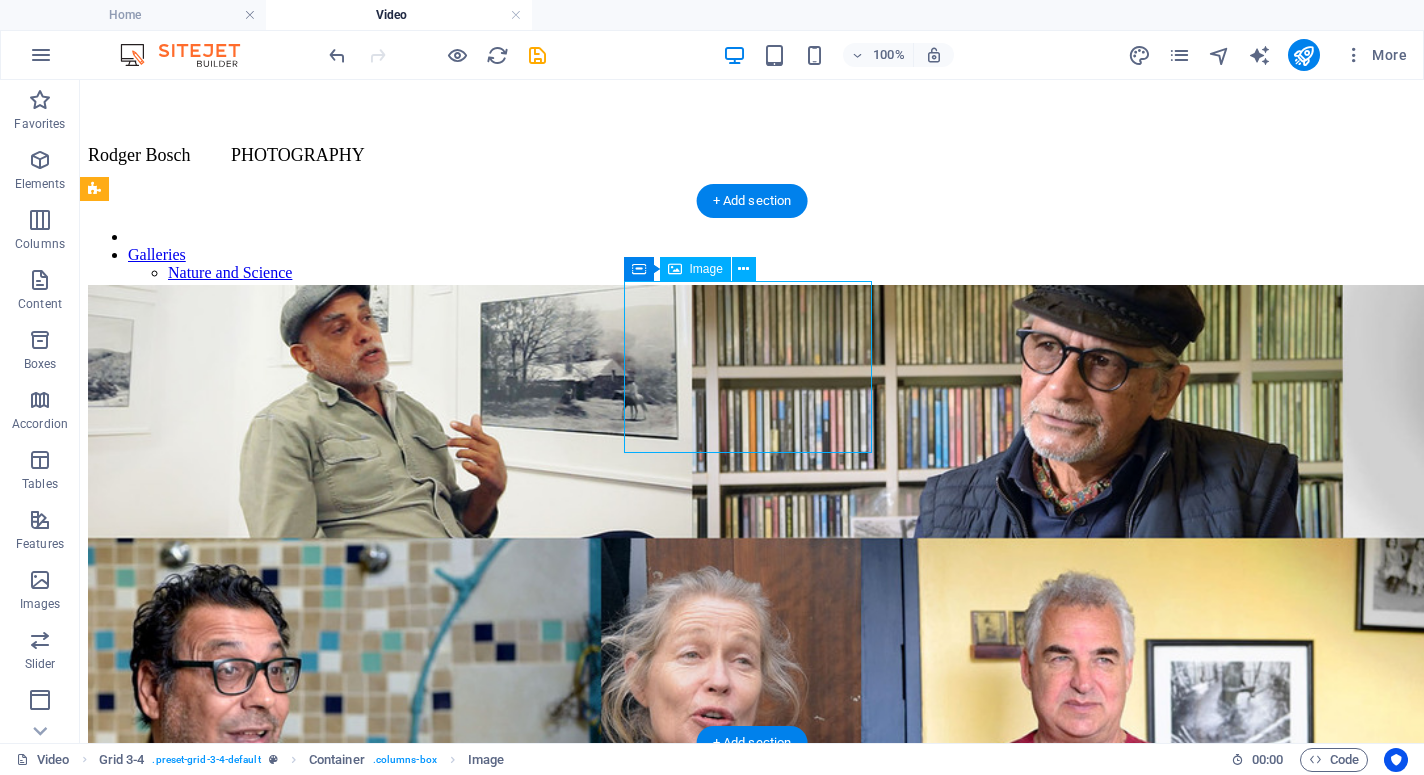click on "Interviews with SA photographers. 2018/19" at bounding box center [752, 1580] 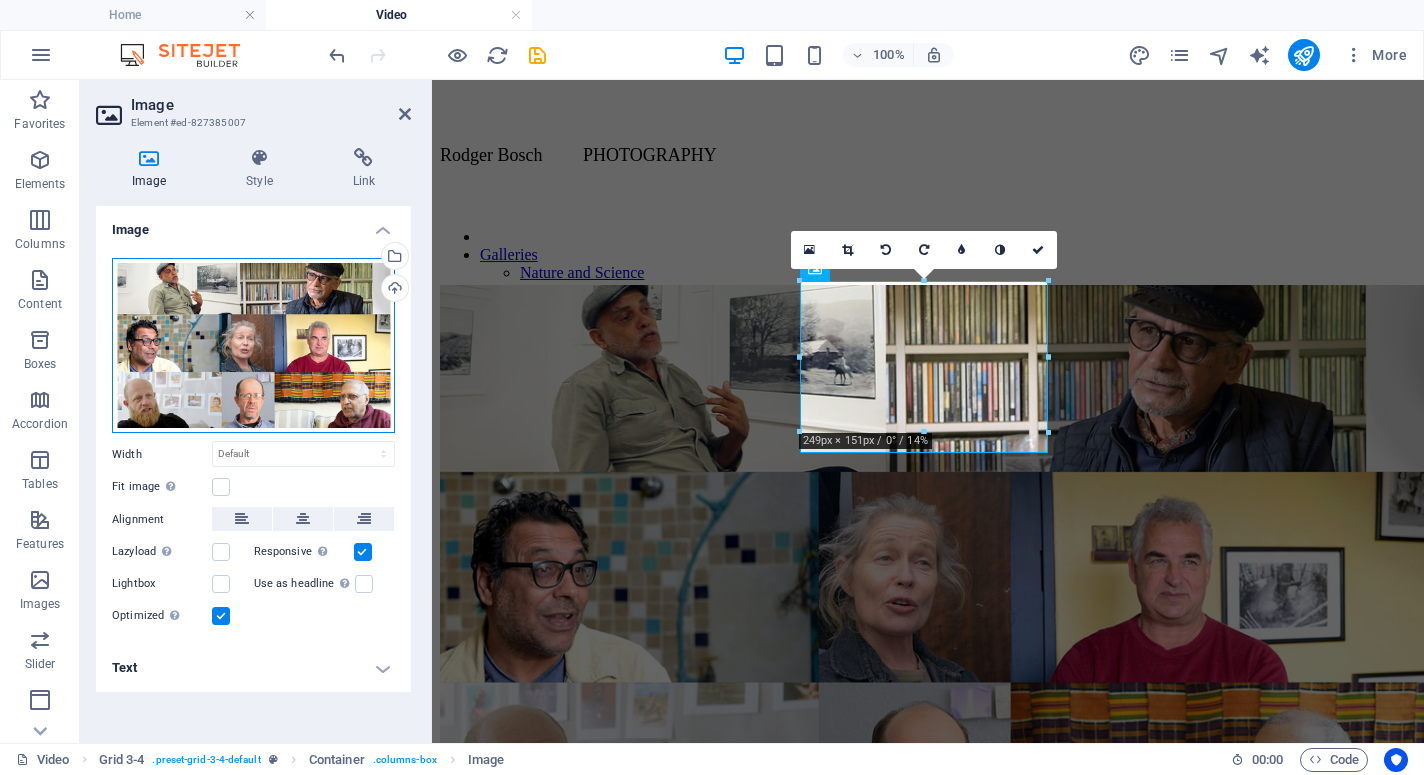 click on "Drag files here, click to choose files or select files from Files or our free stock photos & videos" at bounding box center [253, 346] 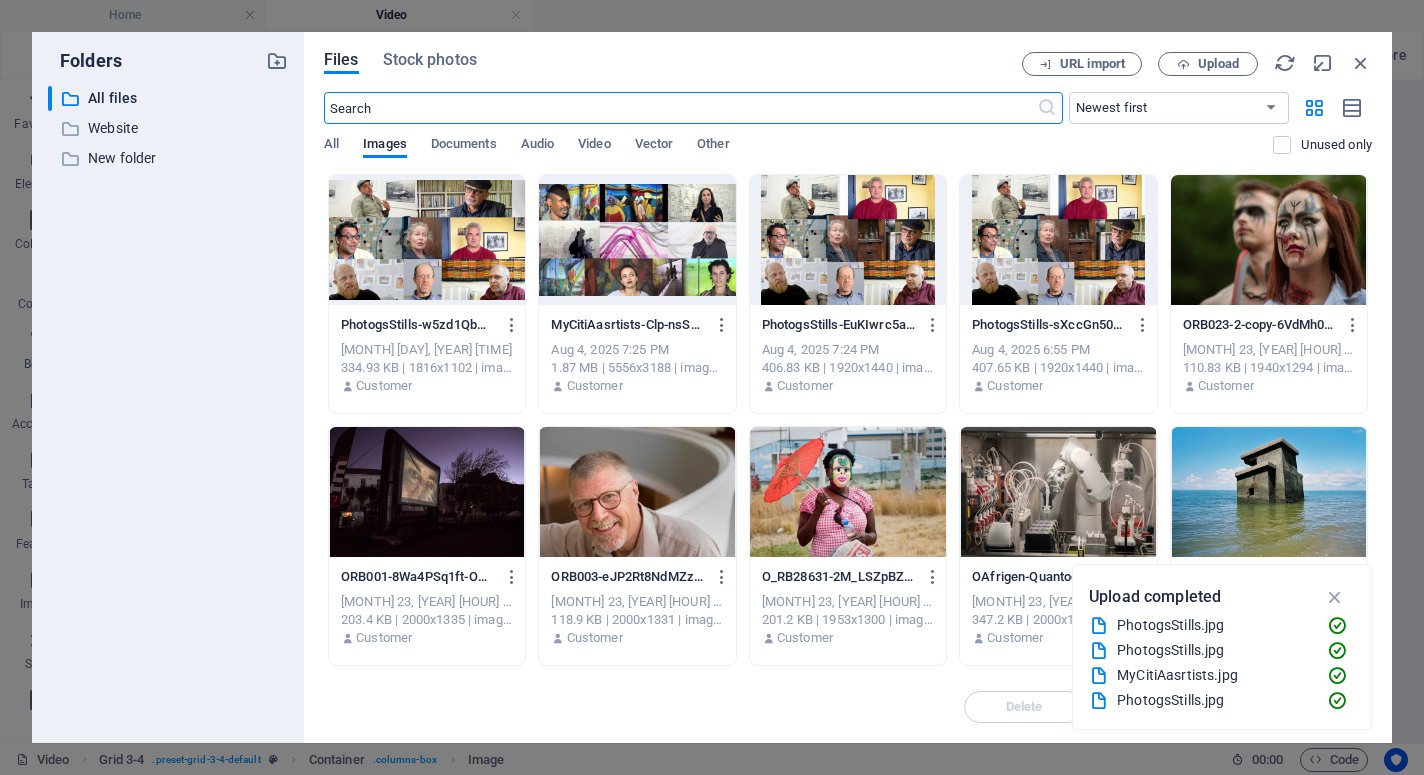 scroll, scrollTop: 0, scrollLeft: 0, axis: both 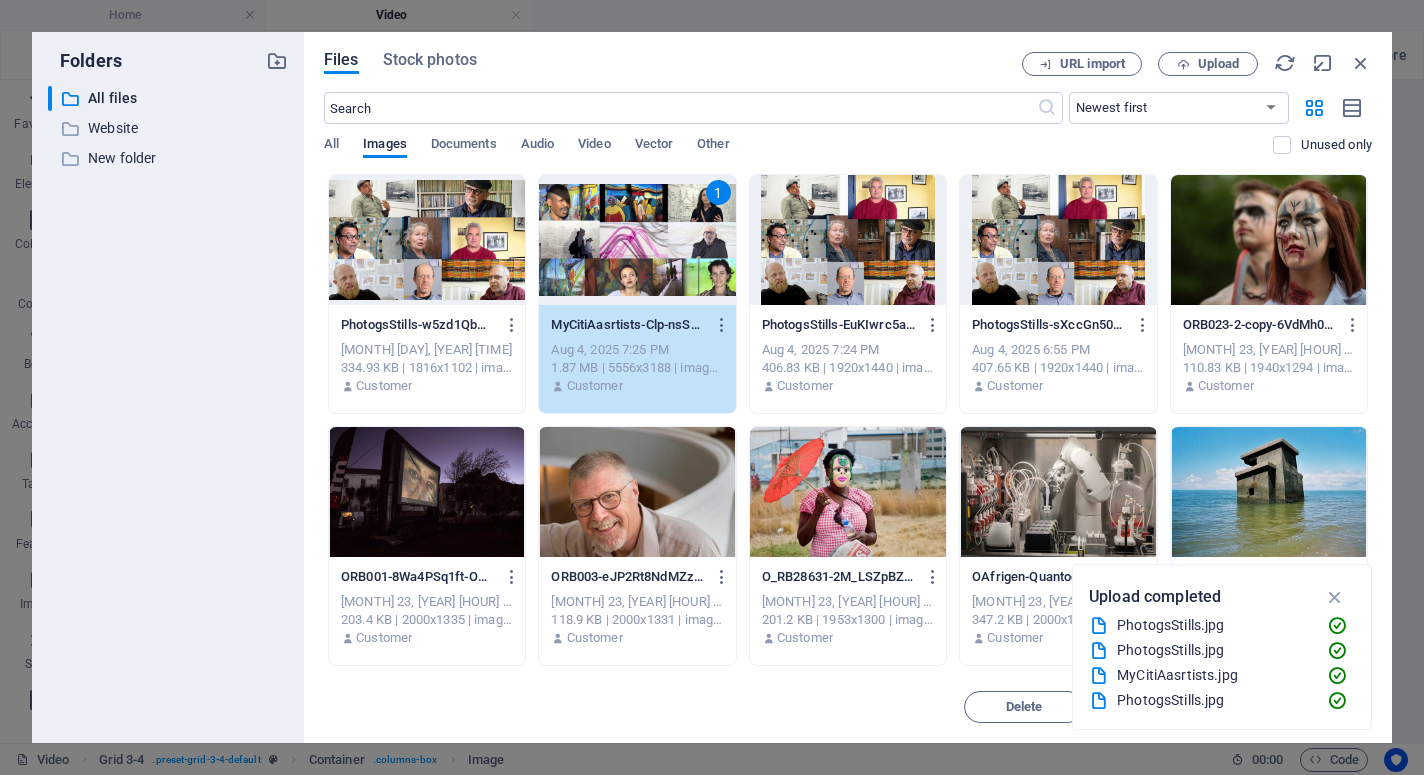click on "1" at bounding box center [637, 240] 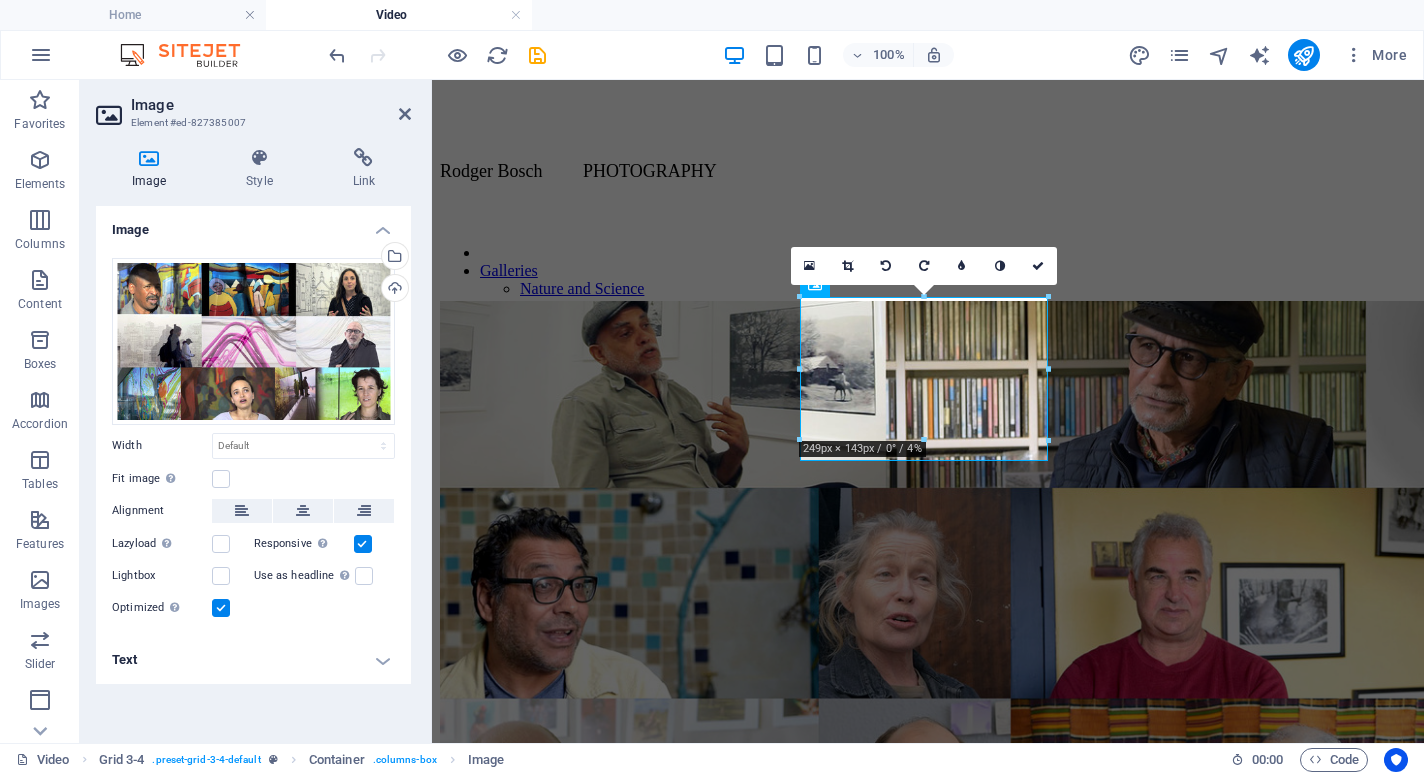 click on "Text" at bounding box center (253, 660) 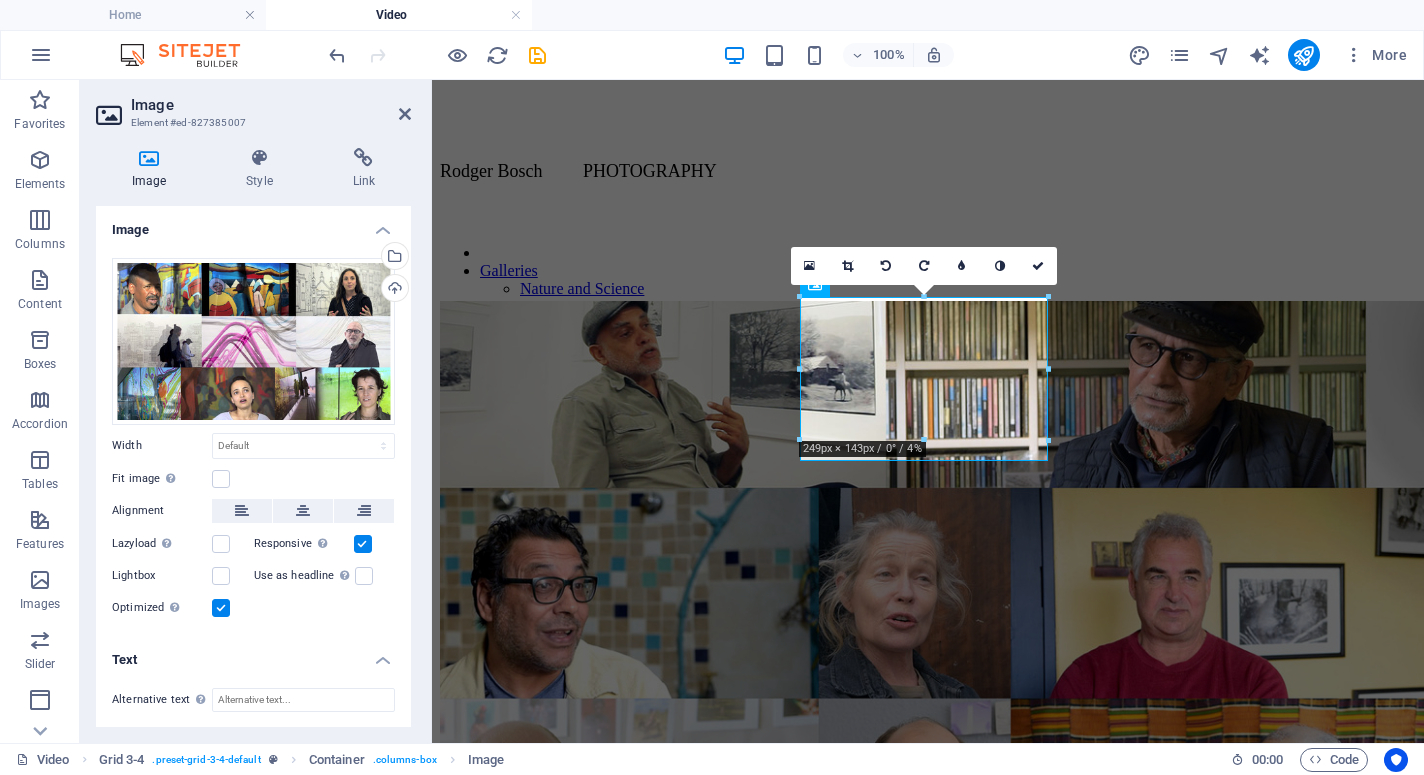 scroll, scrollTop: 145, scrollLeft: 0, axis: vertical 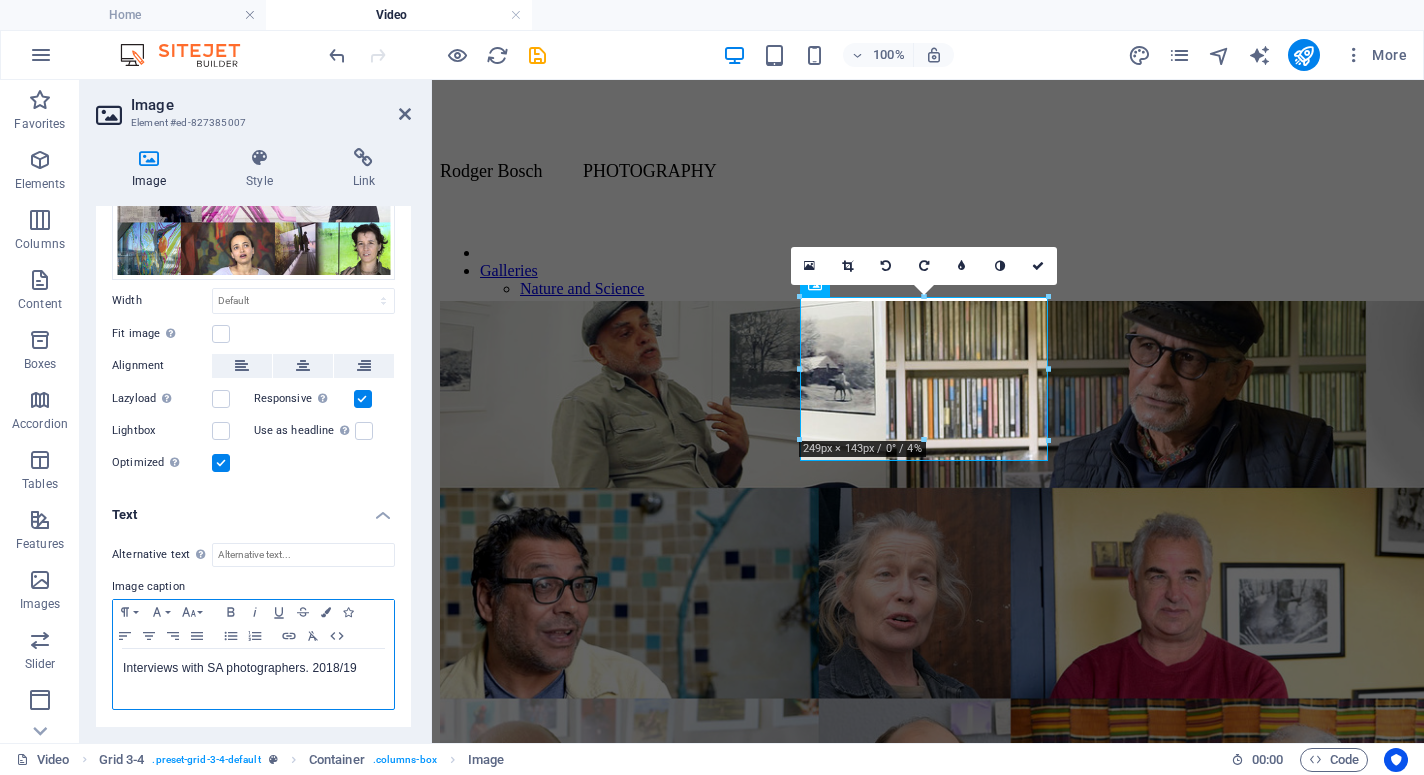 click on "Interviews with SA photographers. 2018/19" at bounding box center [240, 668] 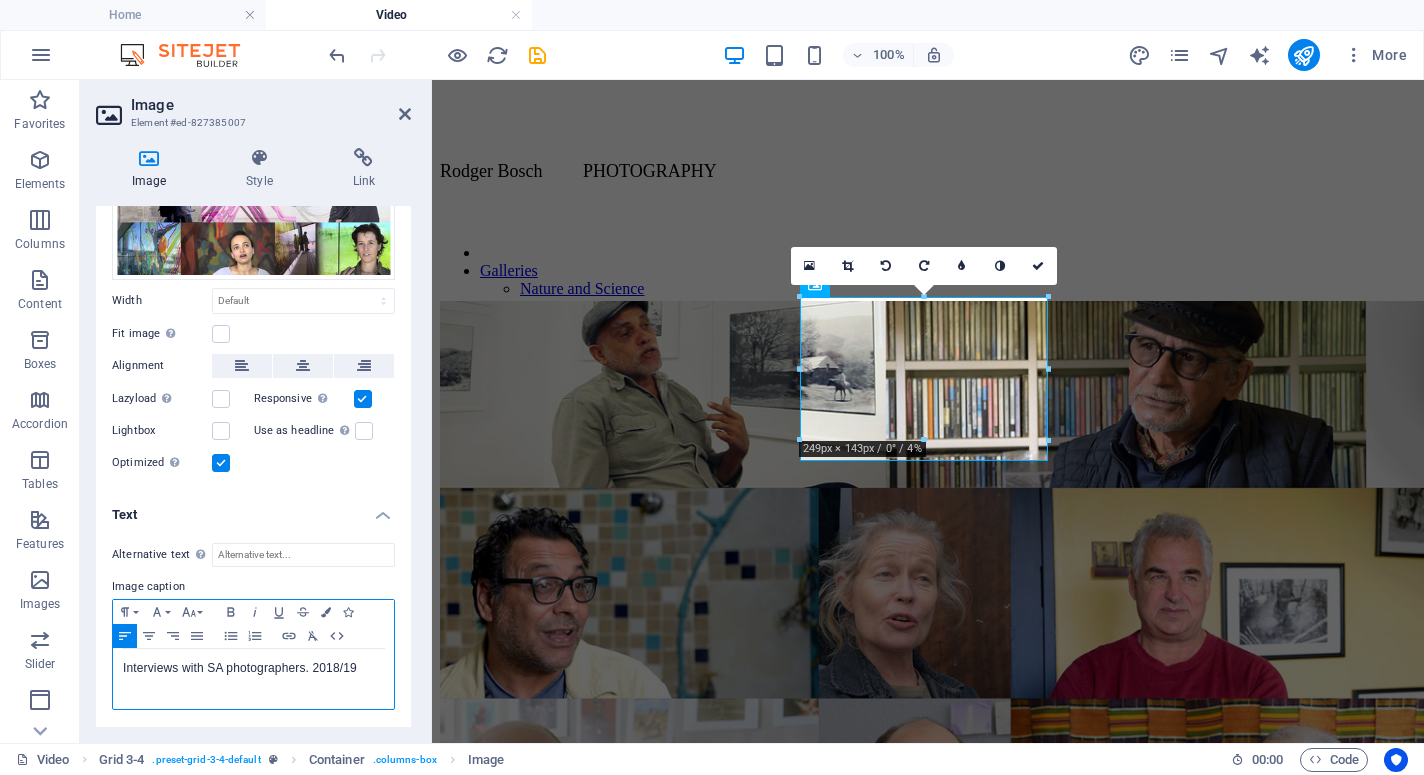 click on "Interviews with SA photographers. 2018/19" at bounding box center (240, 668) 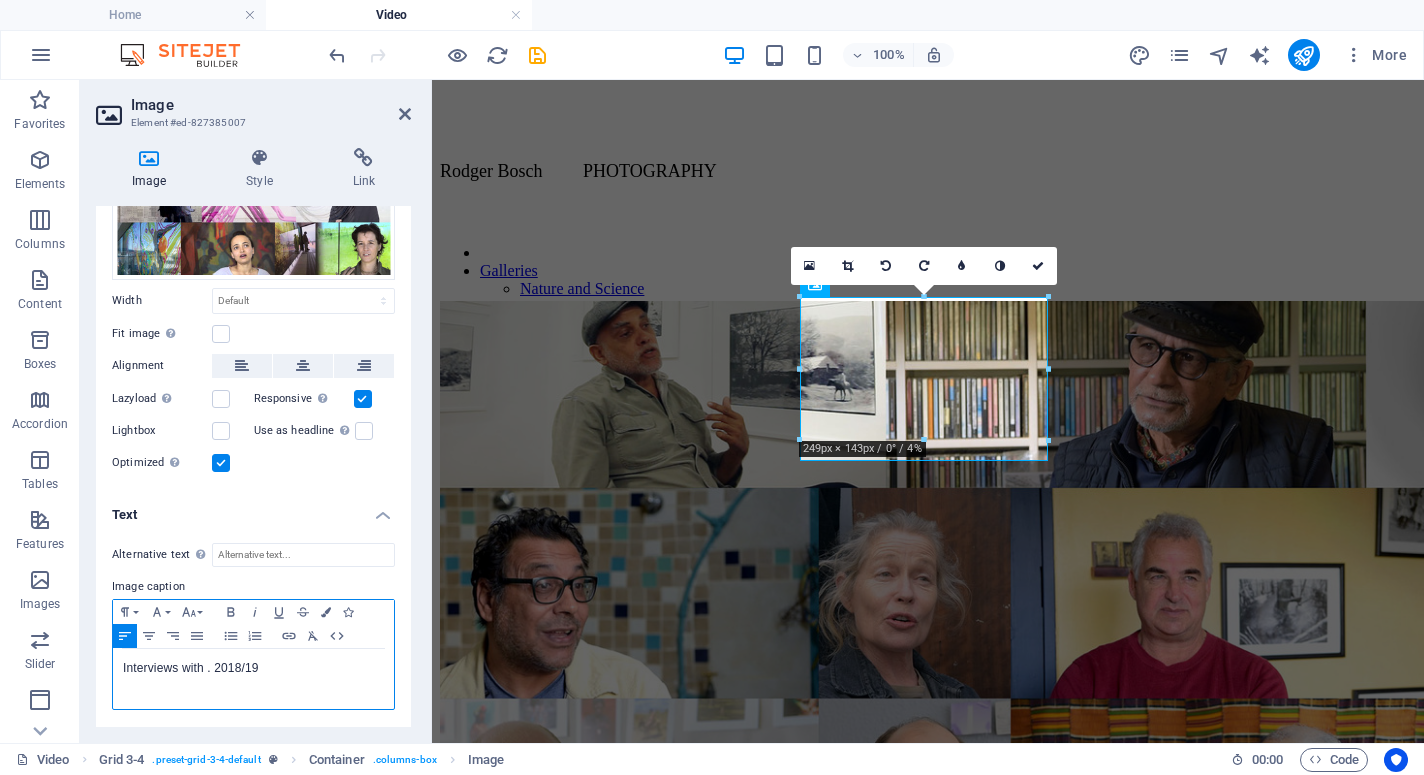 type 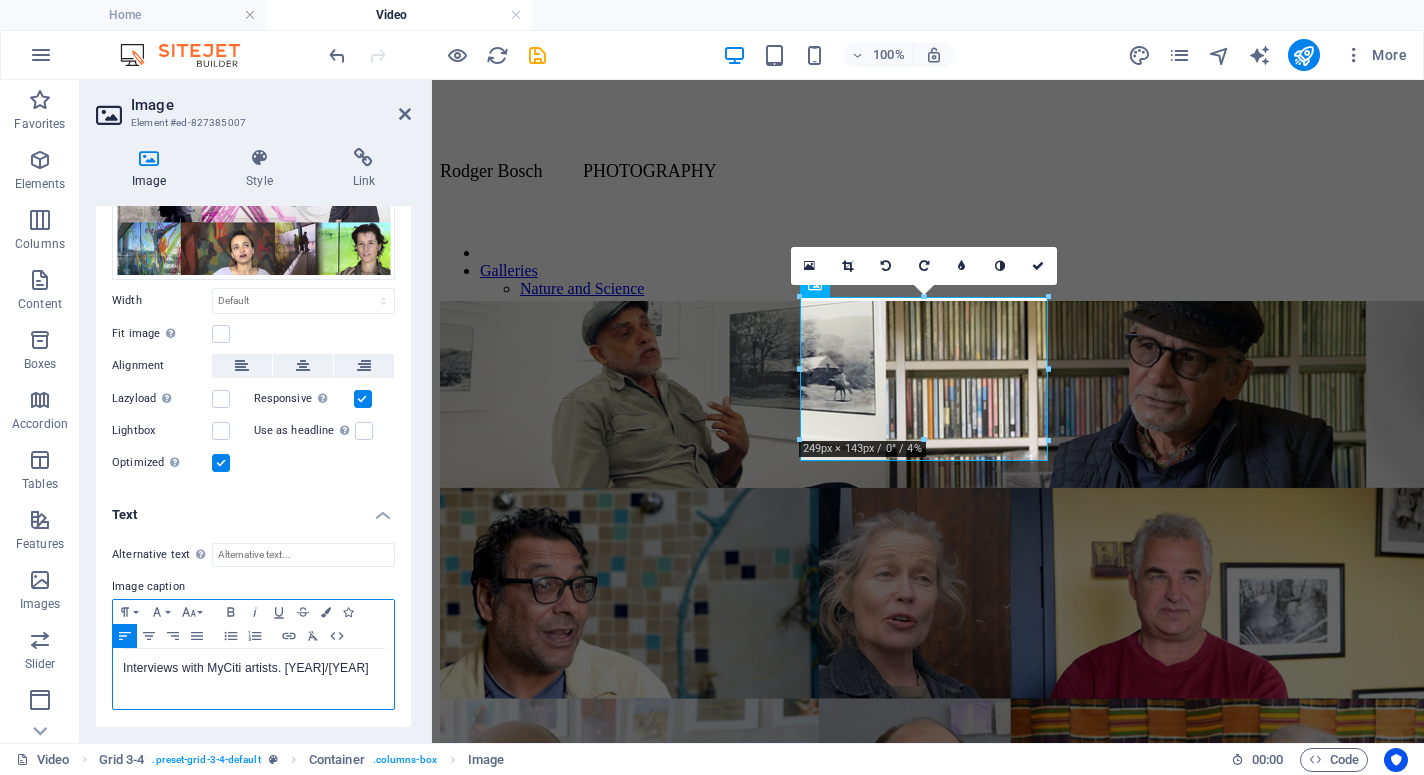 click on "Interviews with MyCiti artists . [YEAR]/19" at bounding box center [246, 668] 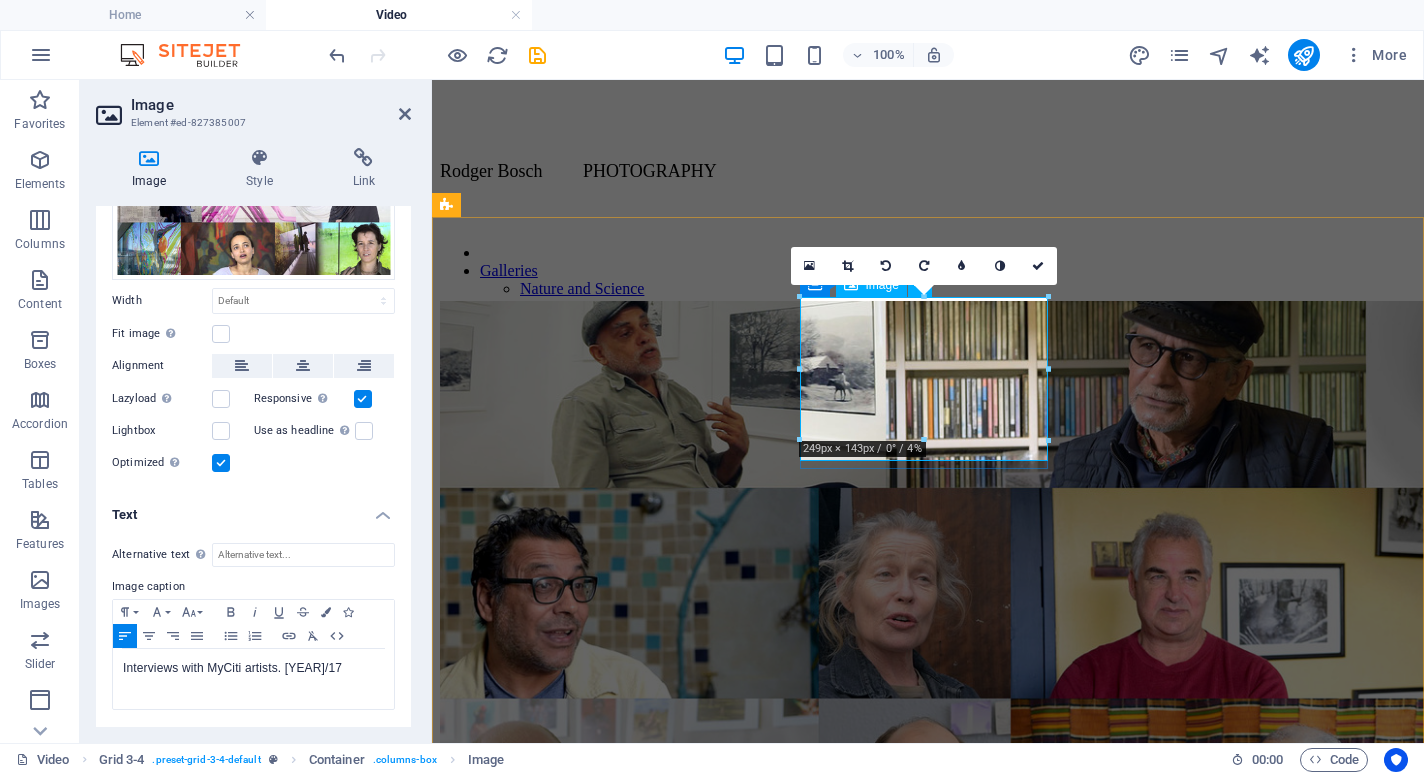 click on "Interviews with MyCiti artists. [YEAR]/17" at bounding box center [928, 1270] 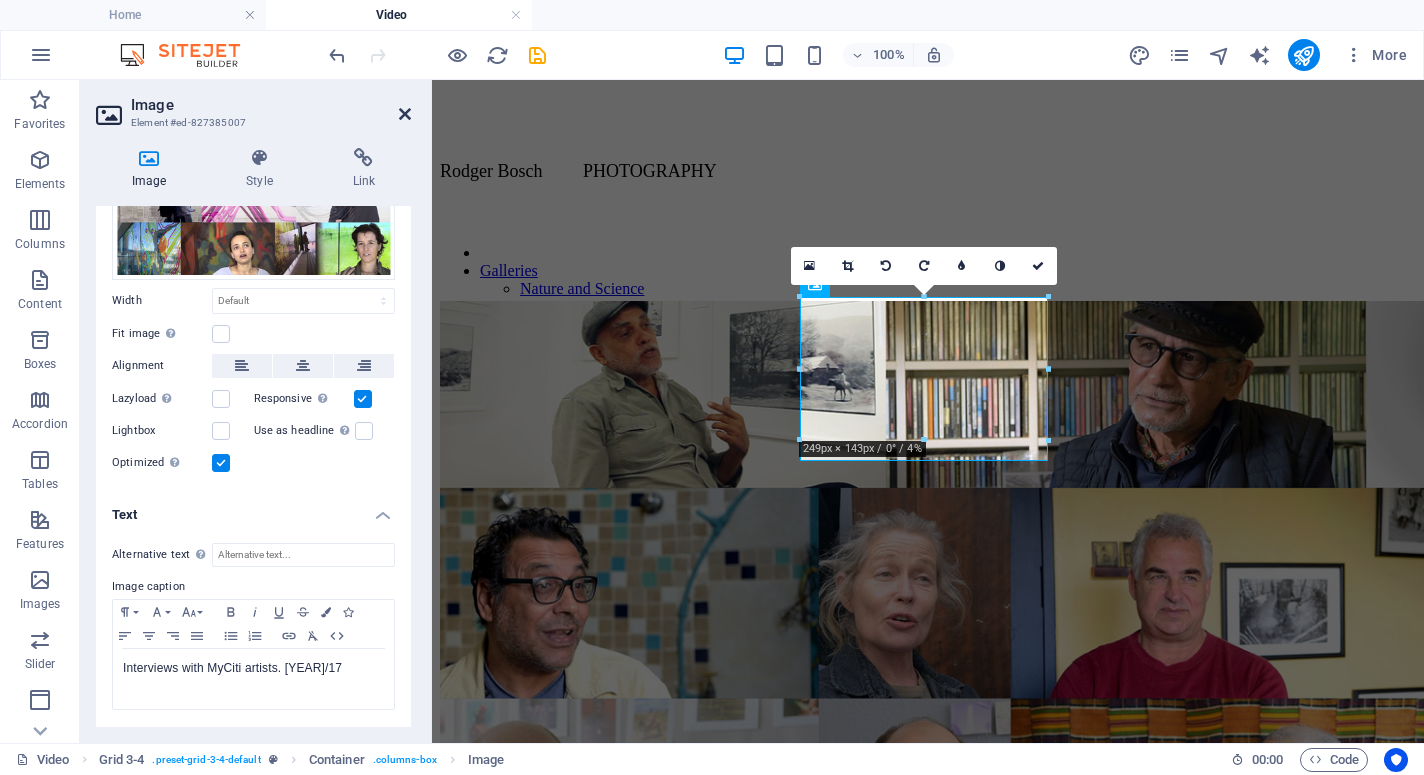 click at bounding box center [405, 114] 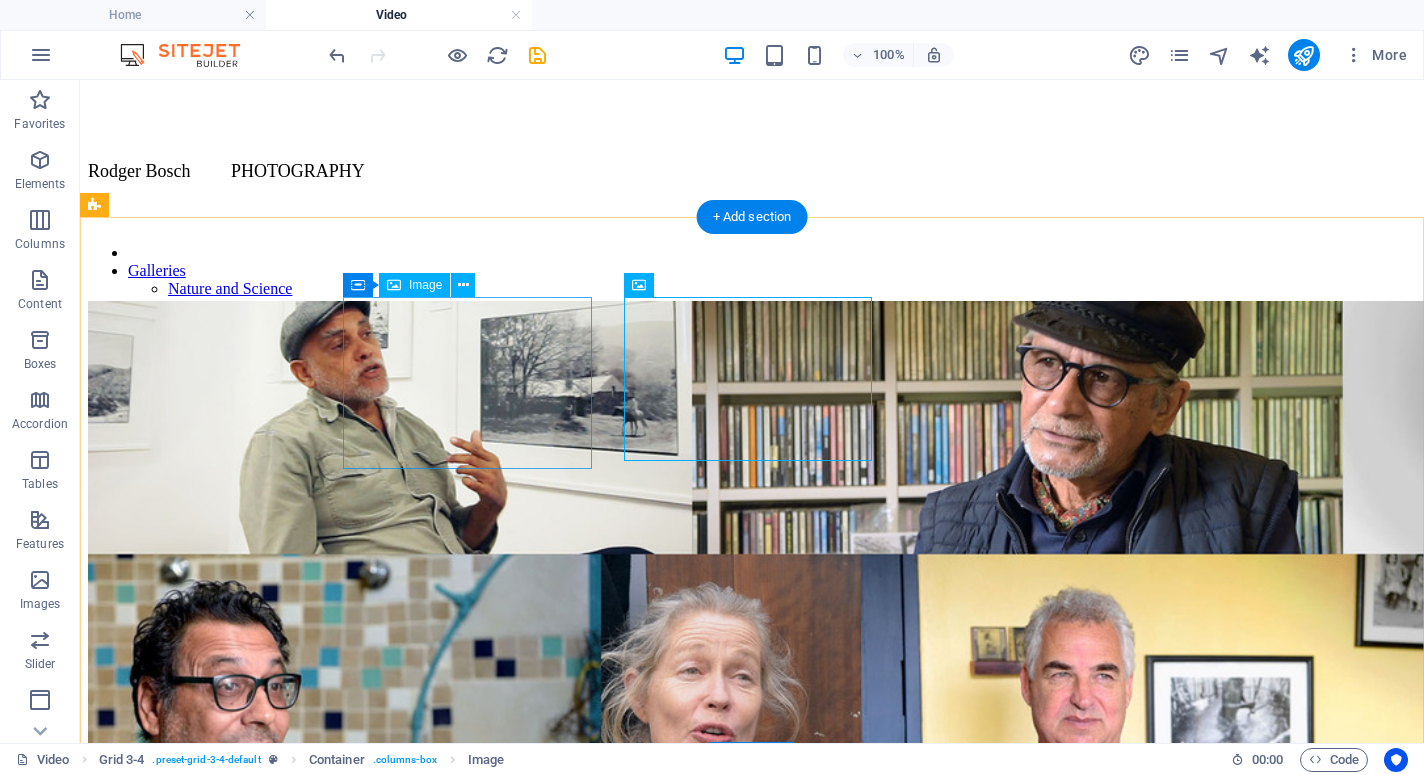 click on "Interviews with SA photographers. 2018/19" at bounding box center (752, 727) 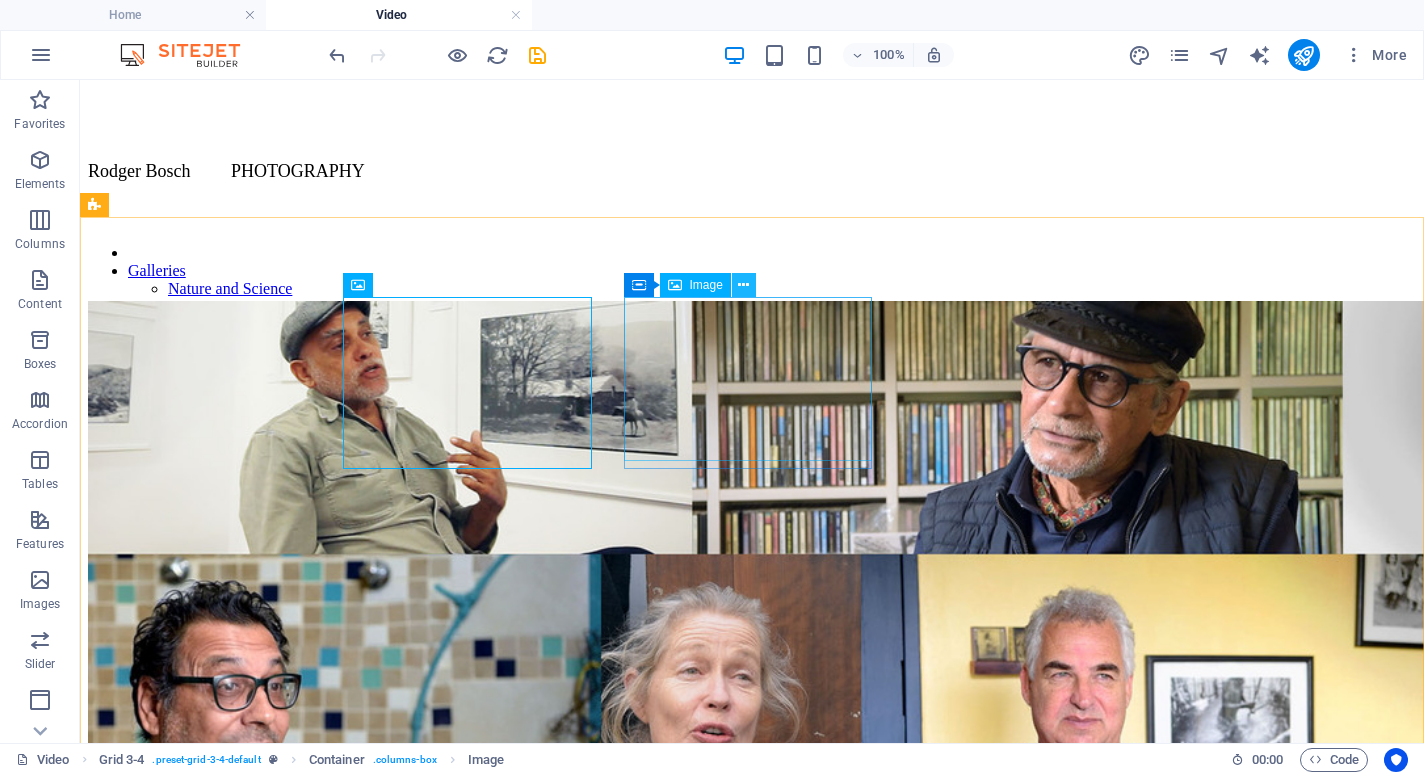 click at bounding box center [743, 285] 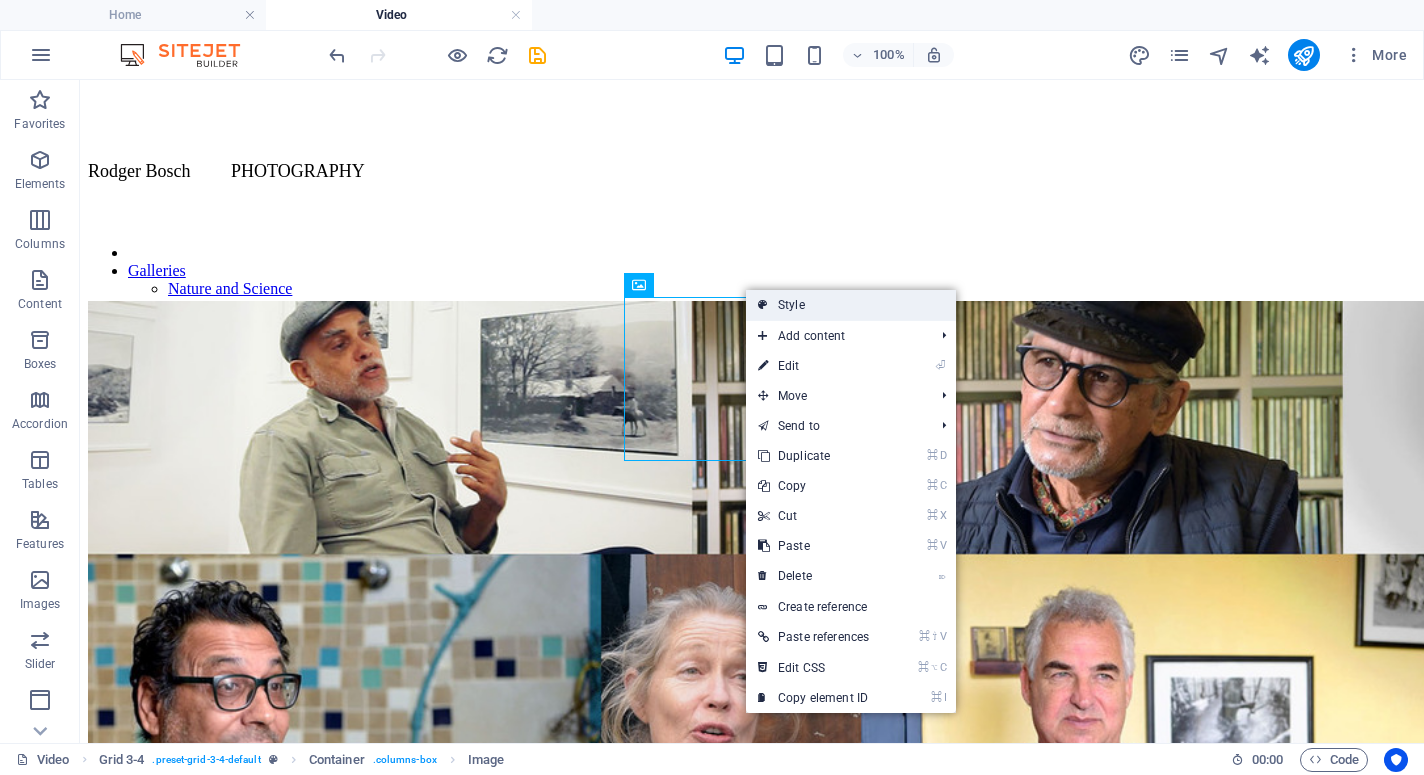 click on "Style" at bounding box center [851, 305] 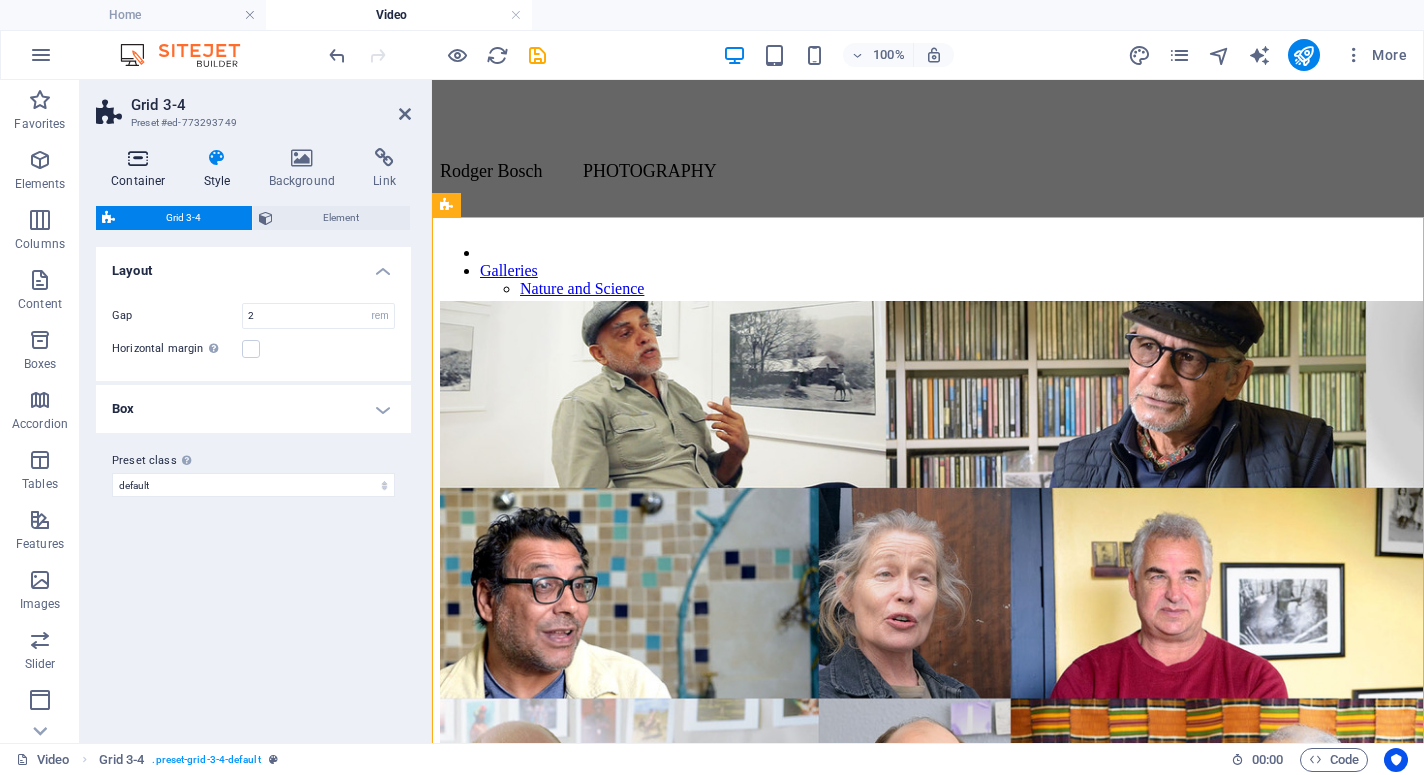 click at bounding box center (138, 158) 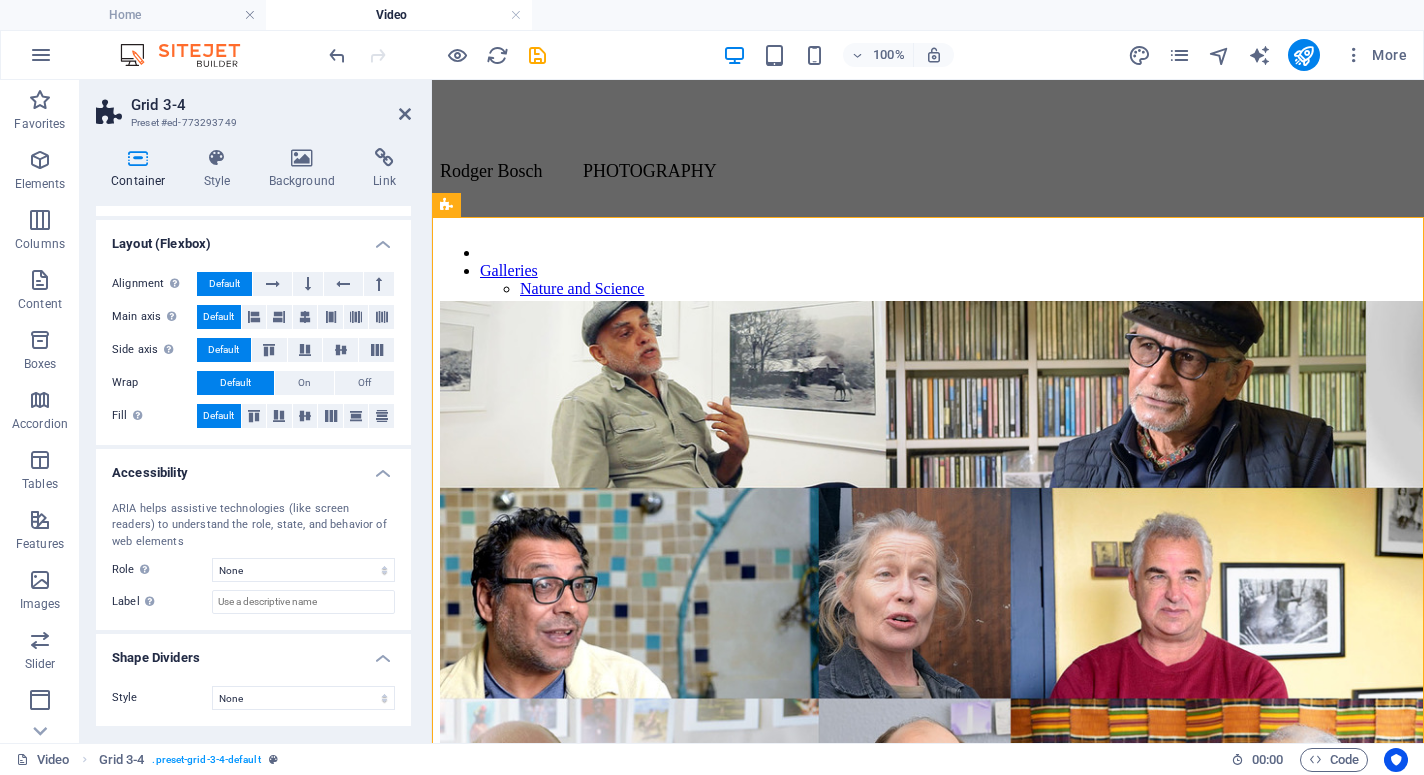 scroll, scrollTop: 0, scrollLeft: 0, axis: both 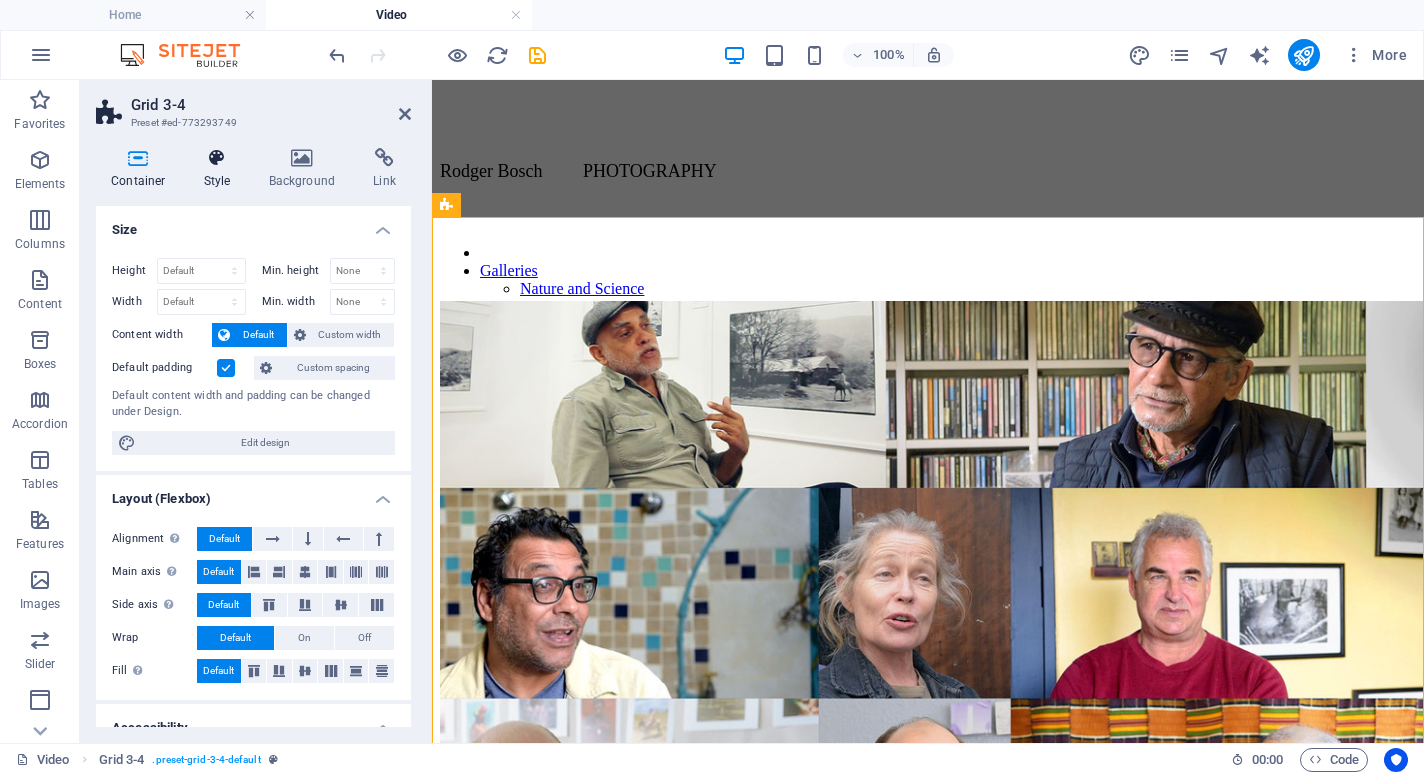 click at bounding box center (217, 158) 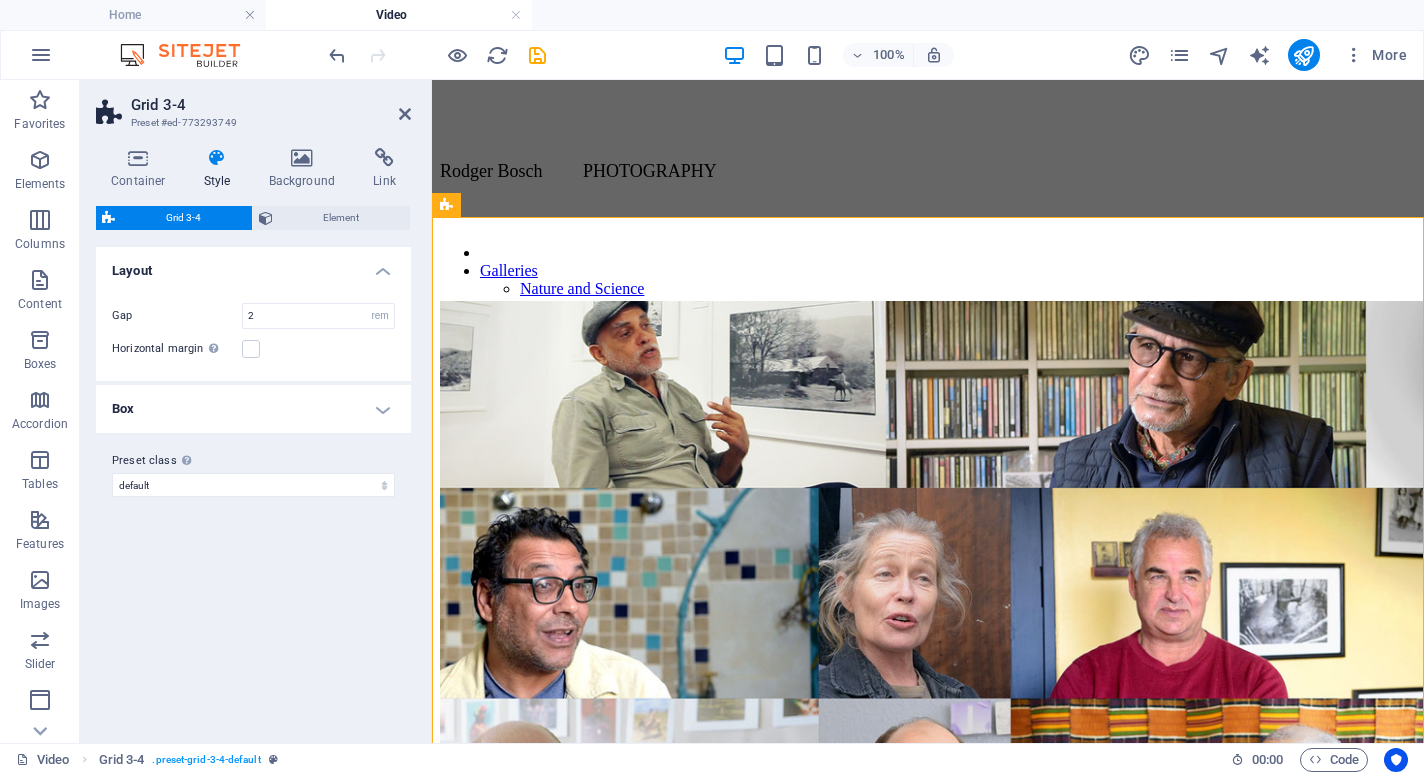click on "Box" at bounding box center [253, 409] 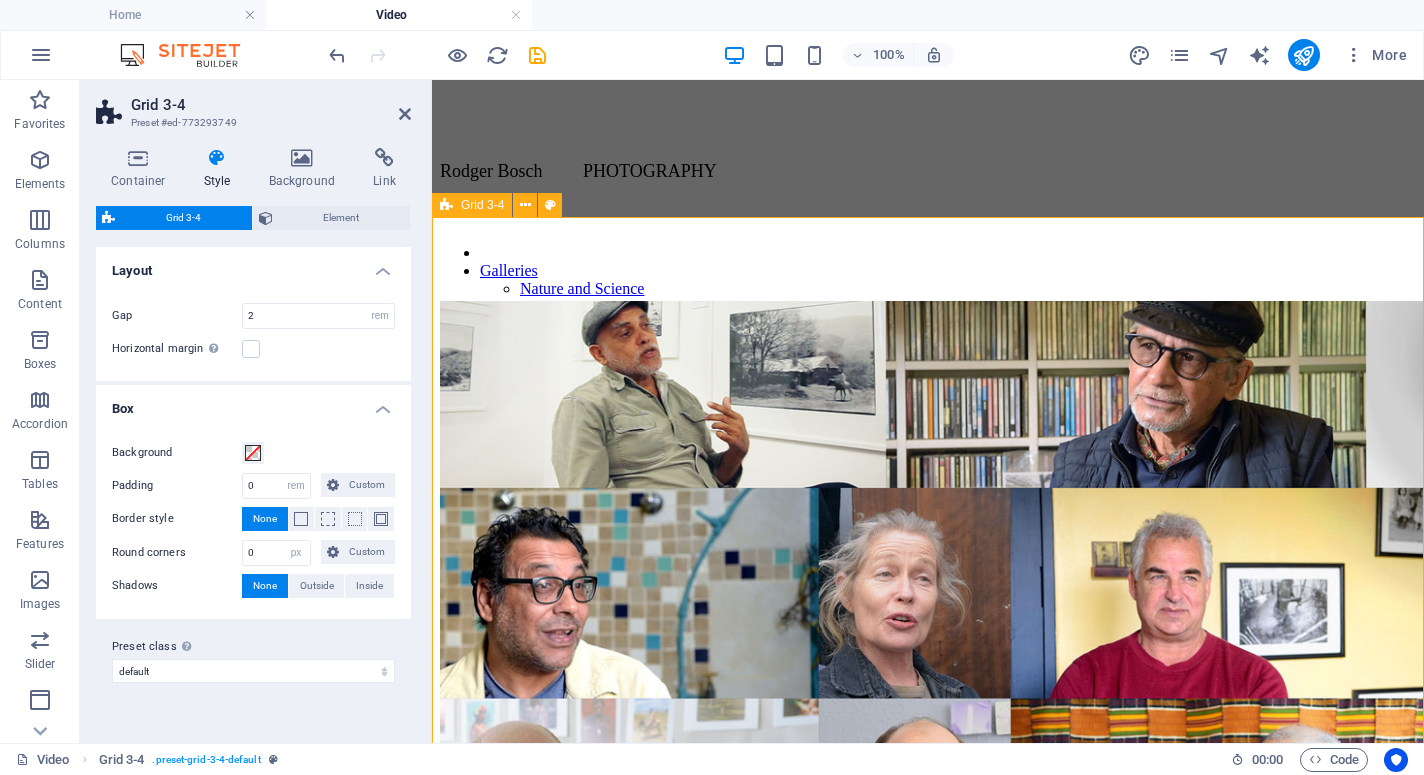 click on "Interviews with SA photographers. 2018/19 Interviews with MyCiti artists. 2016/17 Sustainable energy for GIZ. Drop content here or  Add elements  Paste clipboard Drop content here or  Add elements  Paste clipboard" at bounding box center [928, 1511] 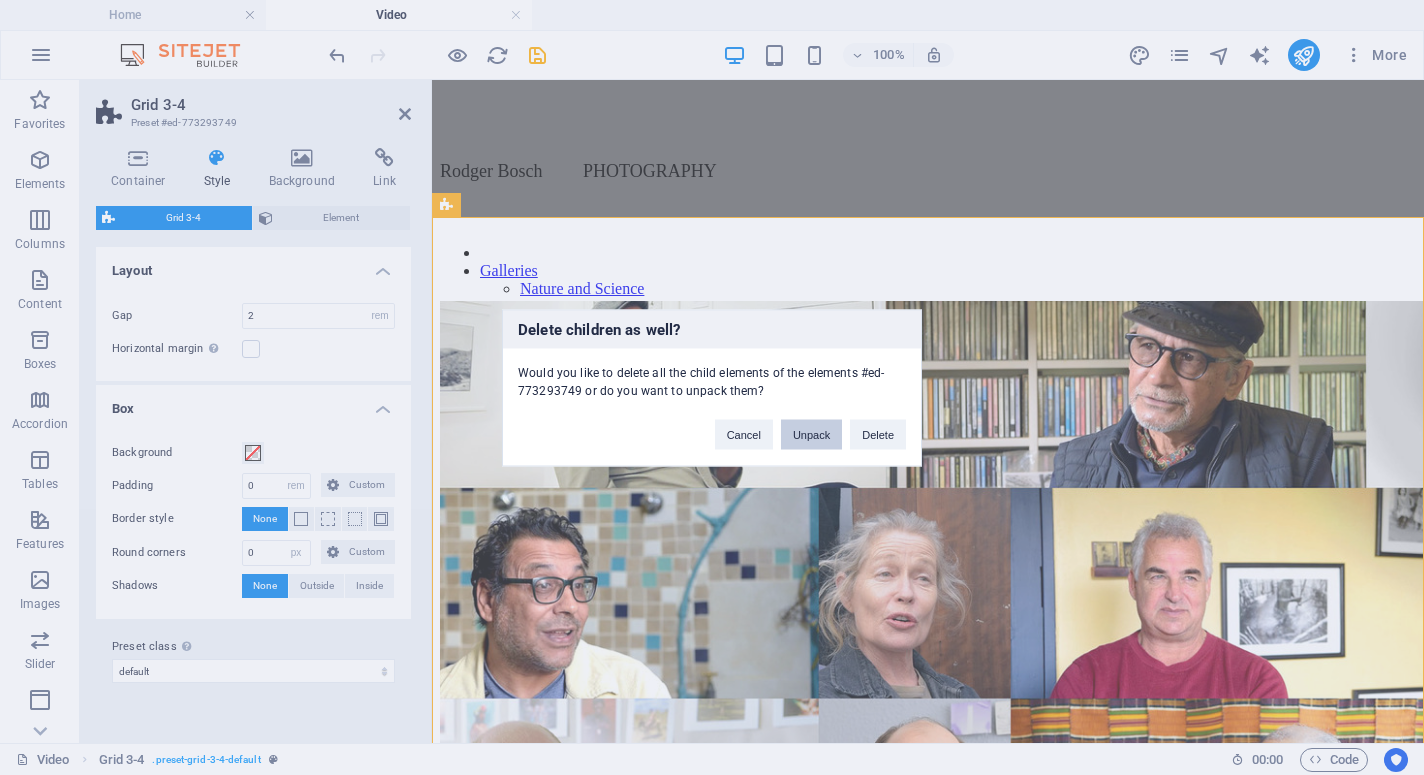 click on "Unpack" at bounding box center [811, 434] 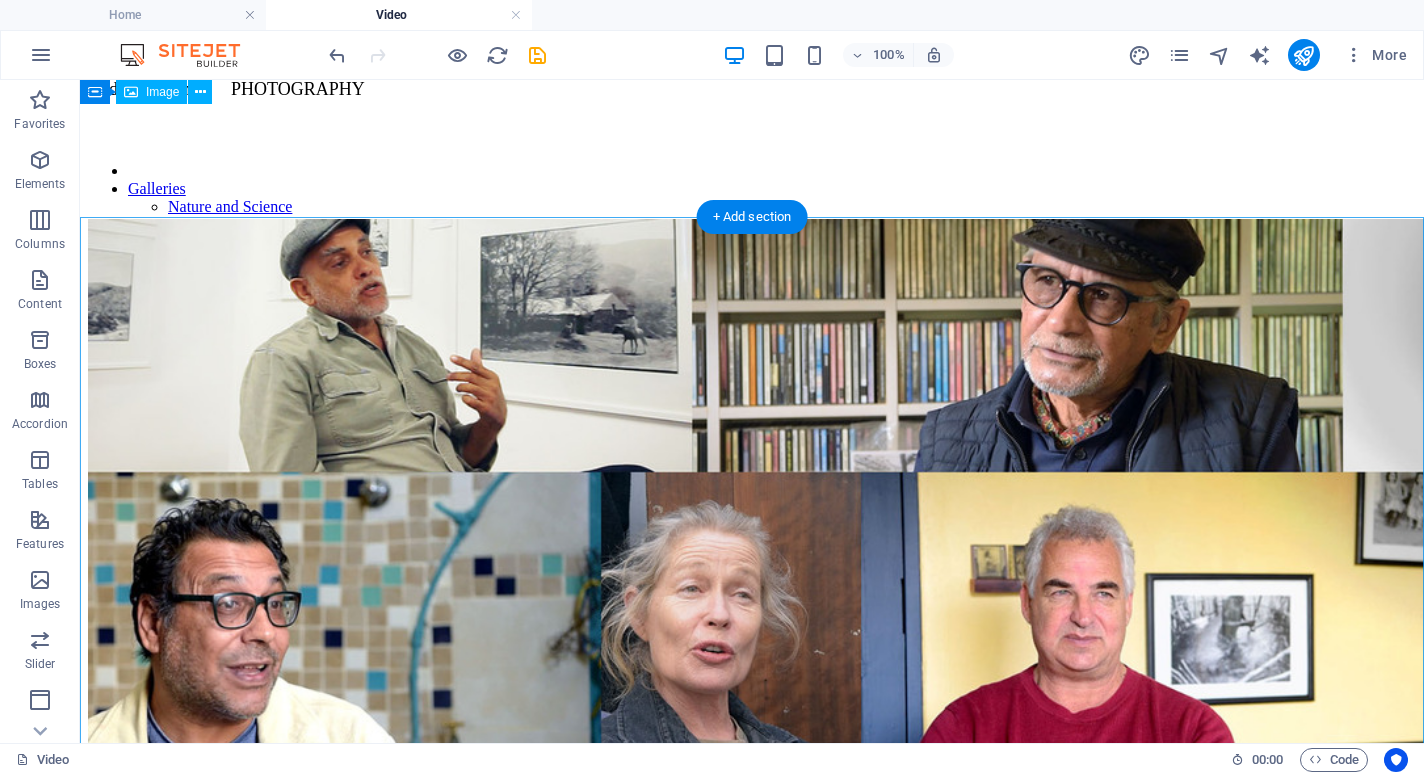 scroll, scrollTop: 0, scrollLeft: 0, axis: both 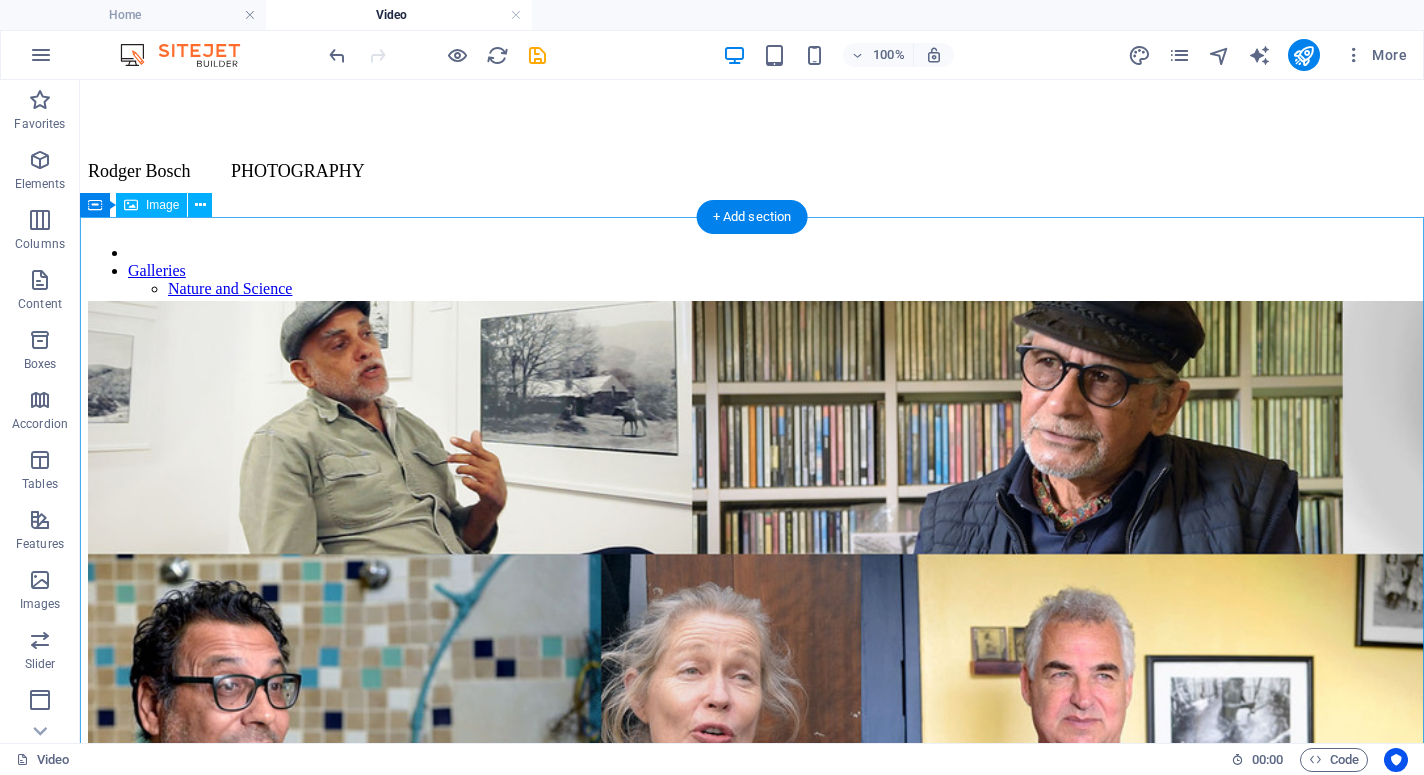 click on "Interviews with SA photographers. 2018/19" at bounding box center (752, 727) 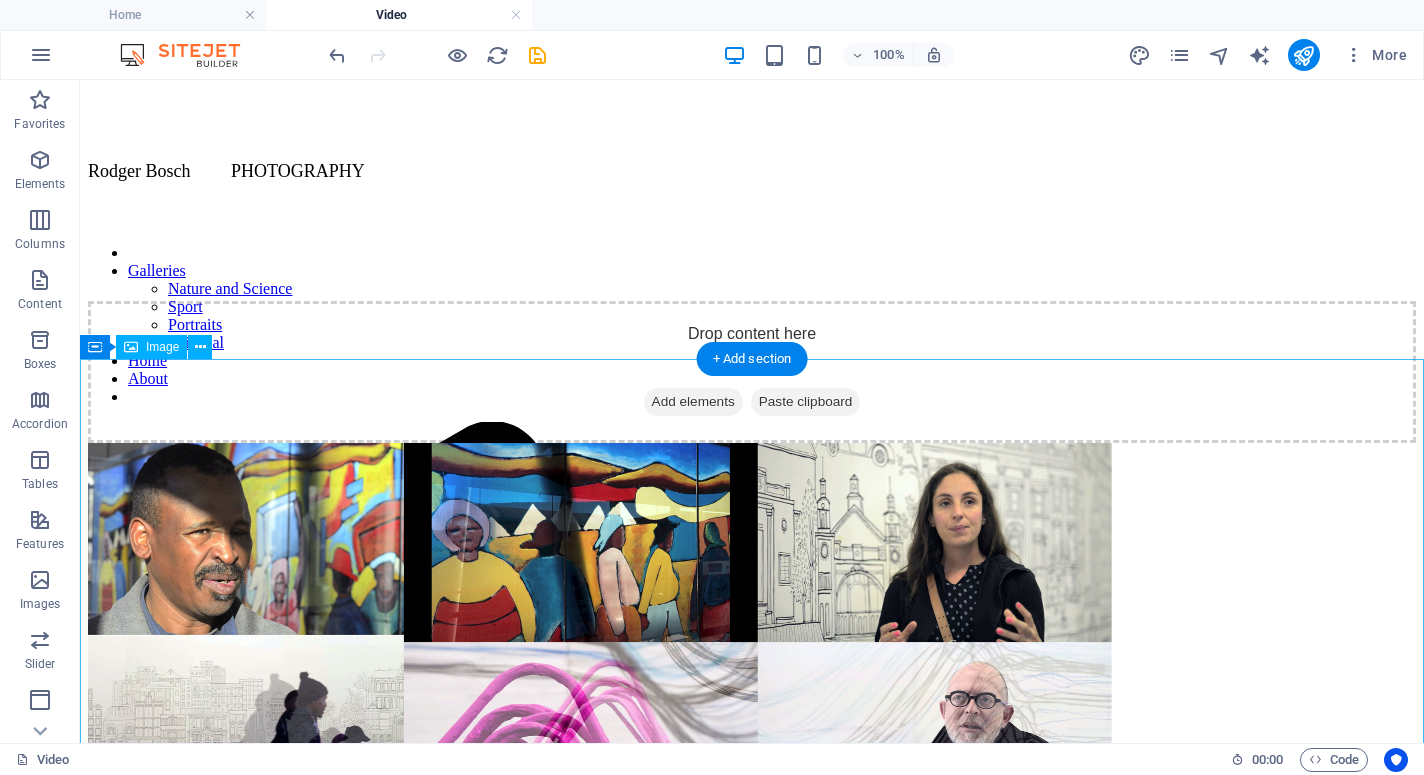 click on "Interviews with MyCiti artists. [YEAR]/17" at bounding box center (752, 756) 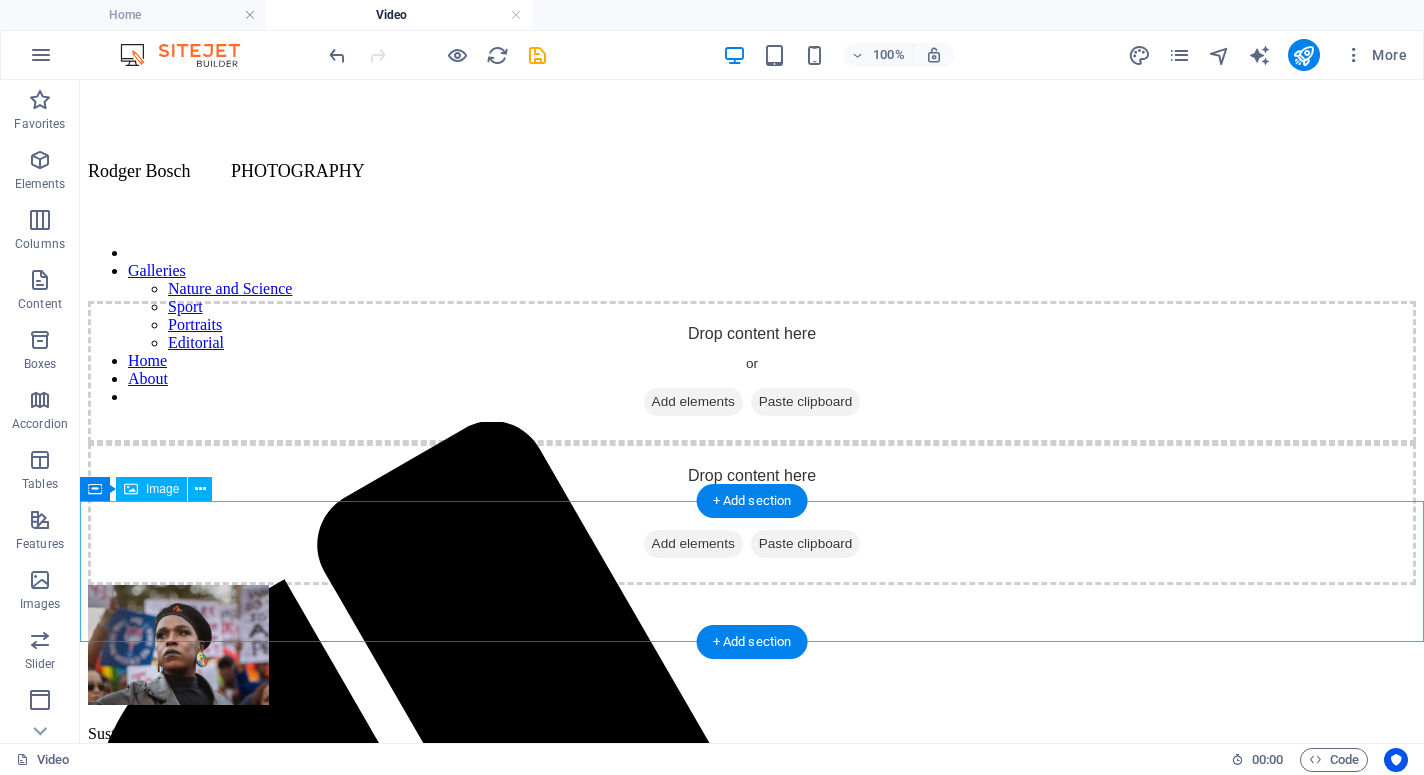 click on "Sustainable energy for GIZ." at bounding box center (752, 664) 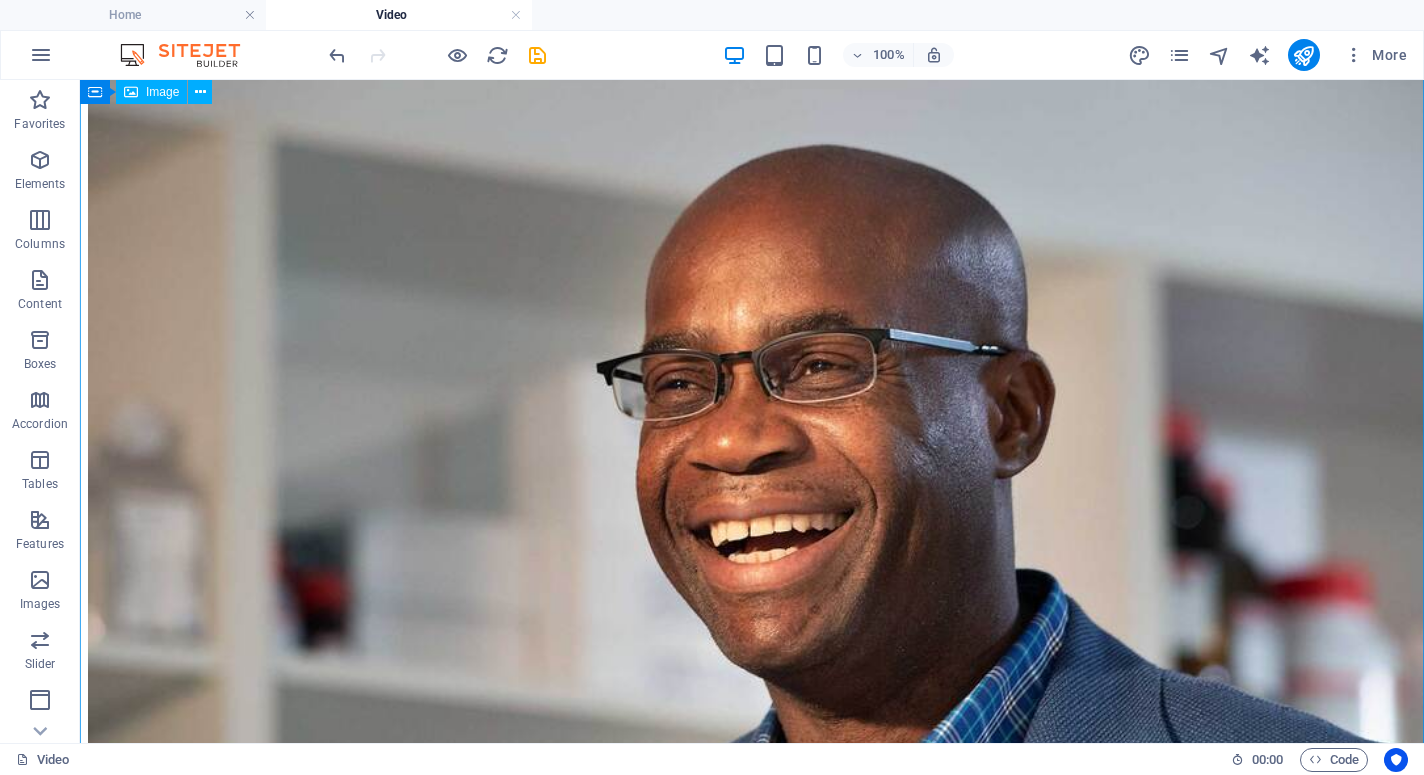 scroll, scrollTop: 664, scrollLeft: 0, axis: vertical 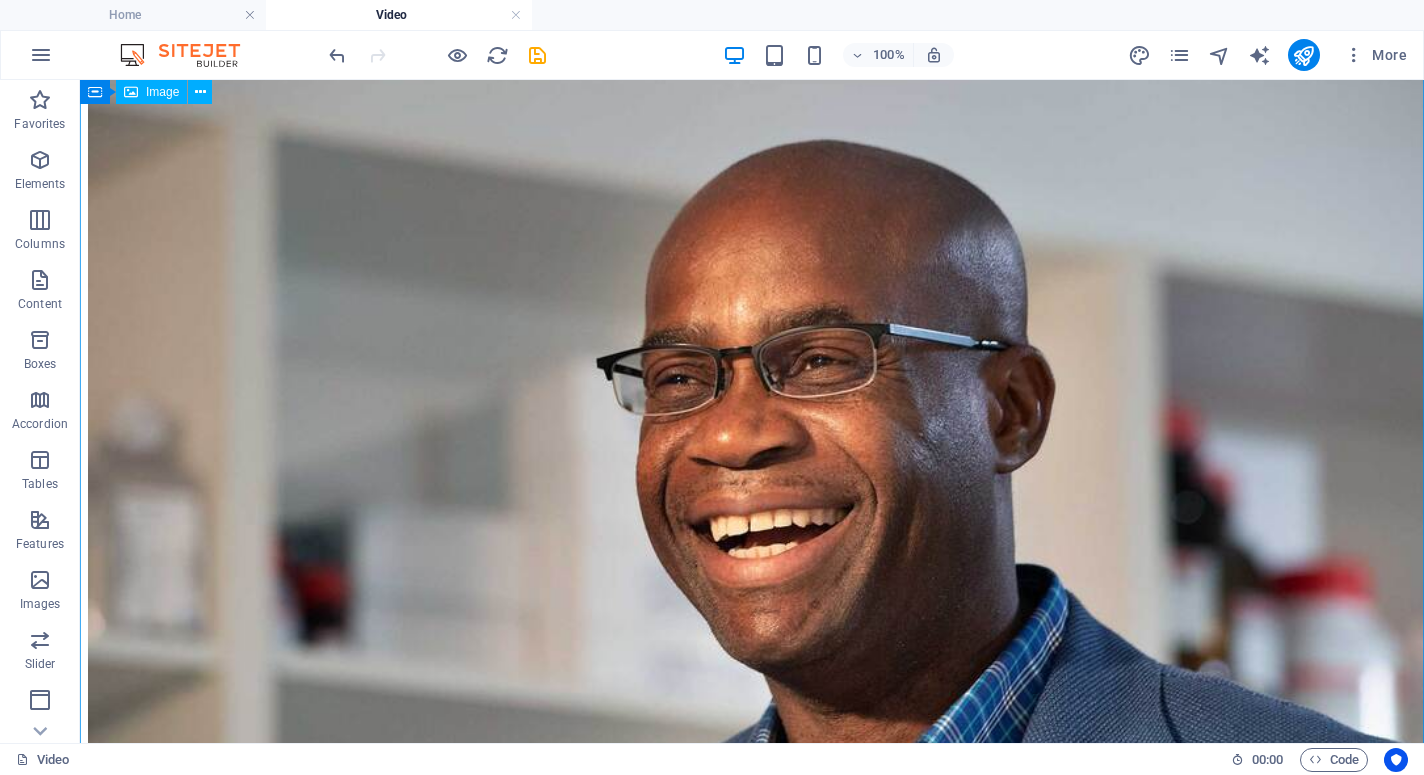 click at bounding box center [752, 513] 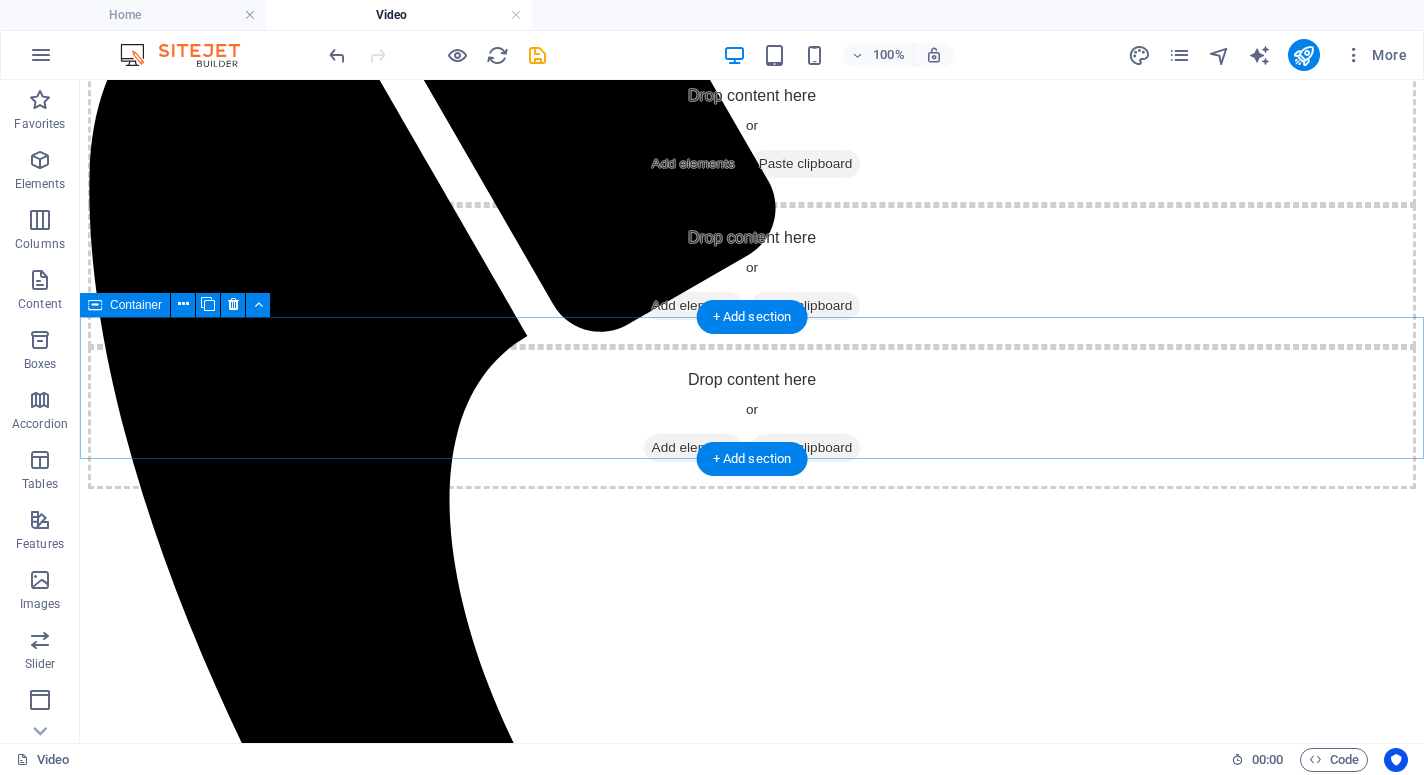 scroll, scrollTop: 326, scrollLeft: 0, axis: vertical 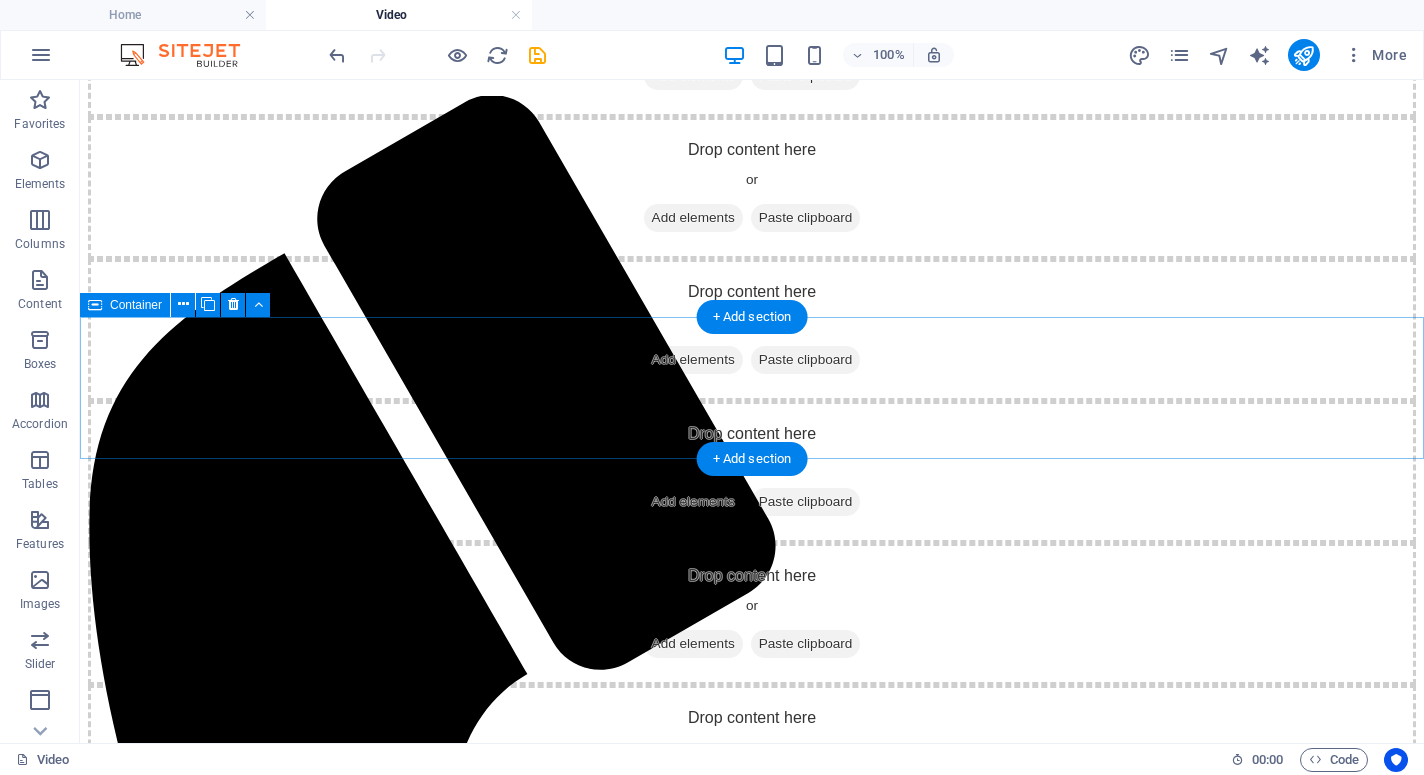 click on "Drop content here or  Add elements  Paste clipboard" at bounding box center (752, 472) 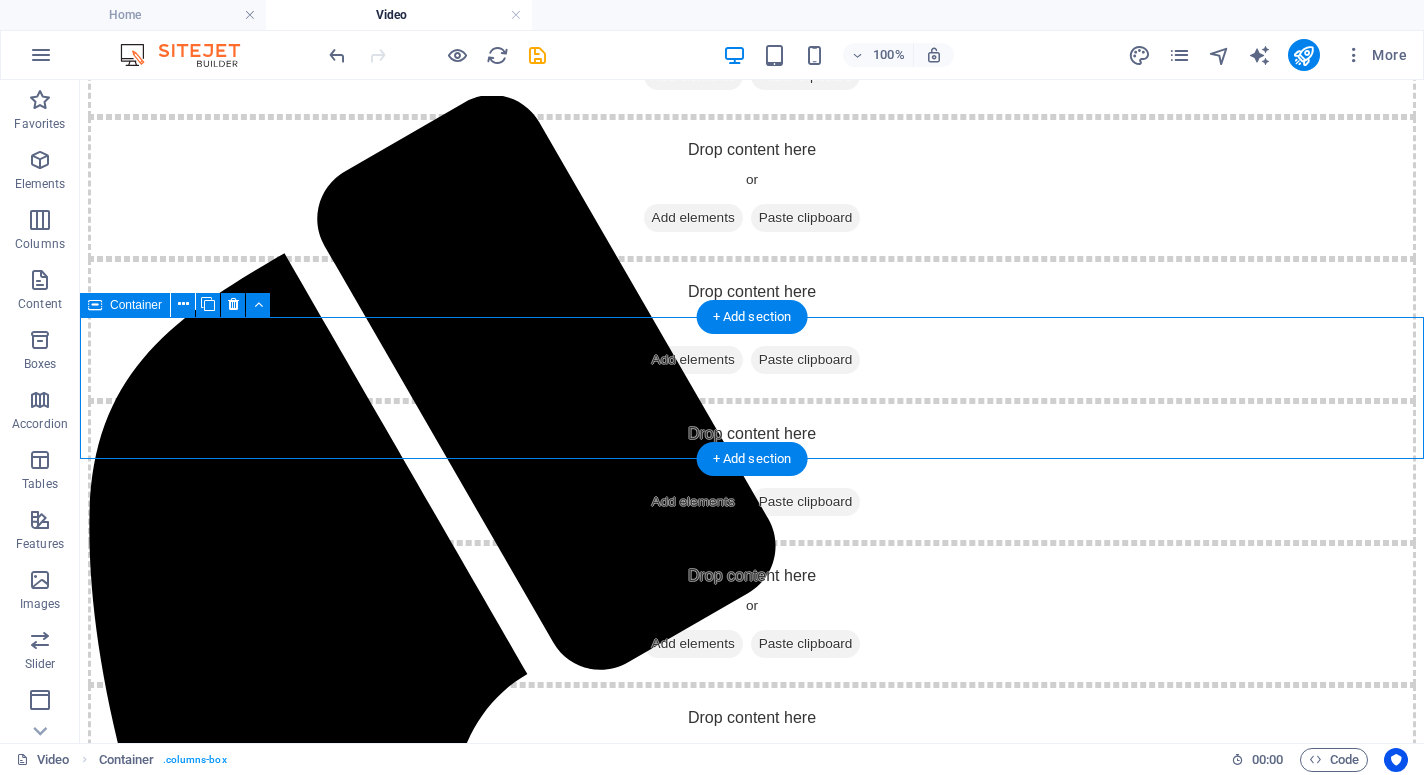 scroll, scrollTop: 184, scrollLeft: 0, axis: vertical 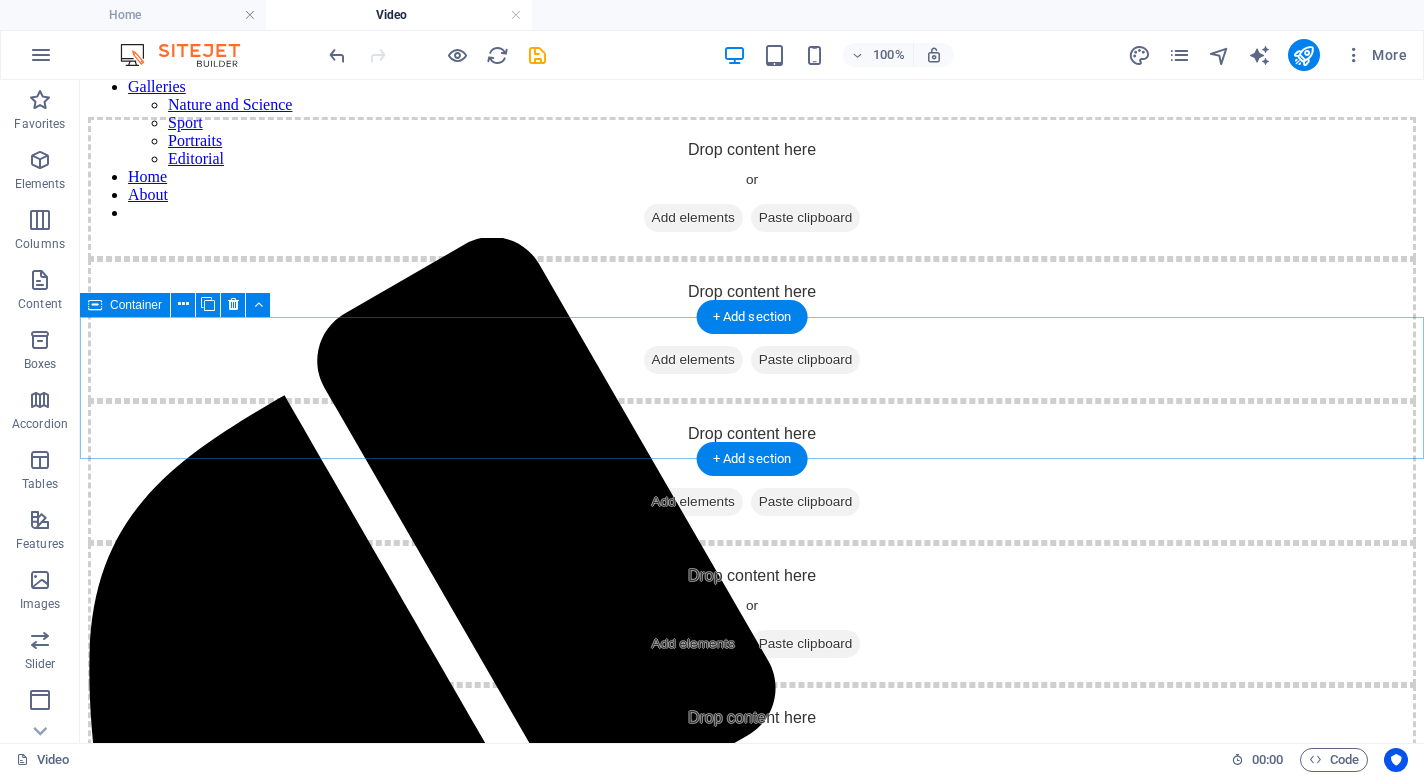 click on "Drop content here or  Add elements  Paste clipboard" at bounding box center [752, 472] 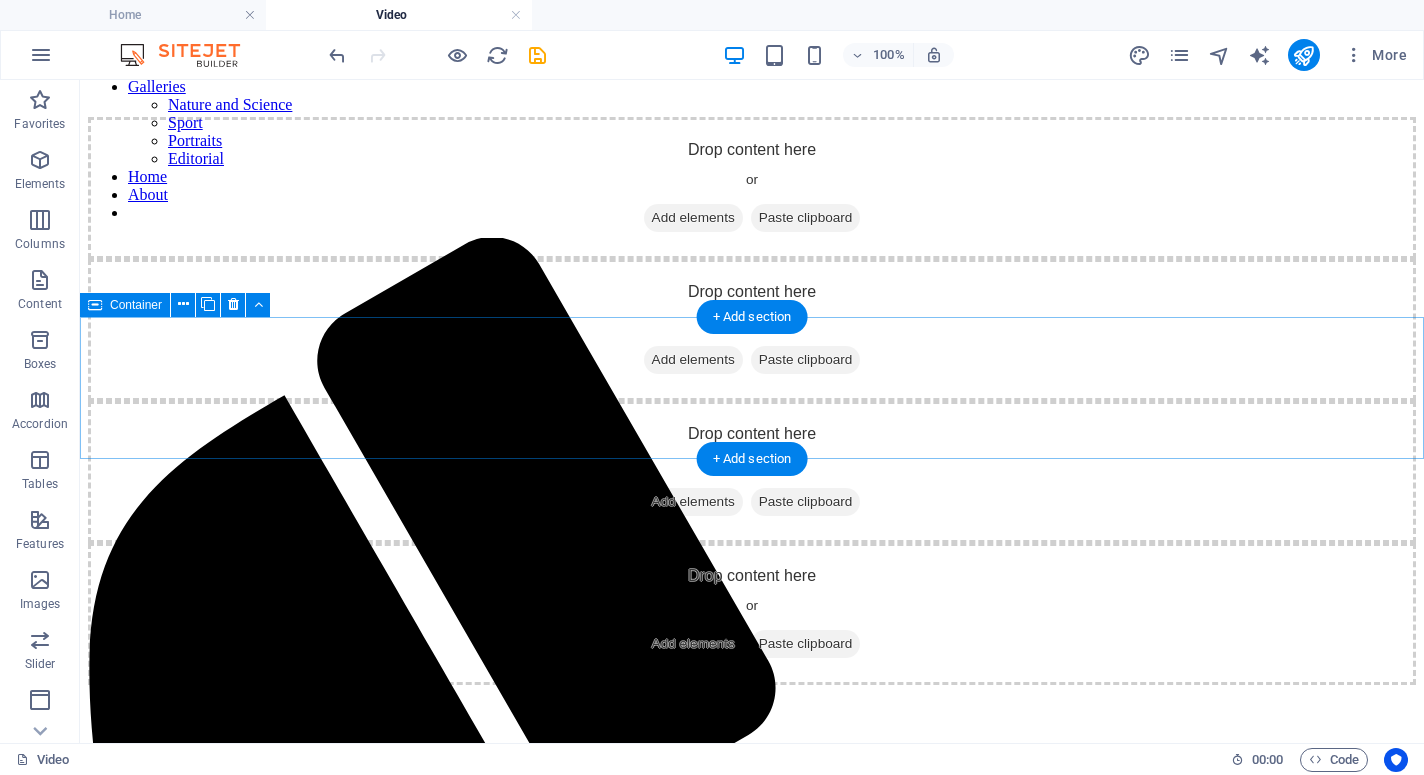 scroll, scrollTop: 42, scrollLeft: 0, axis: vertical 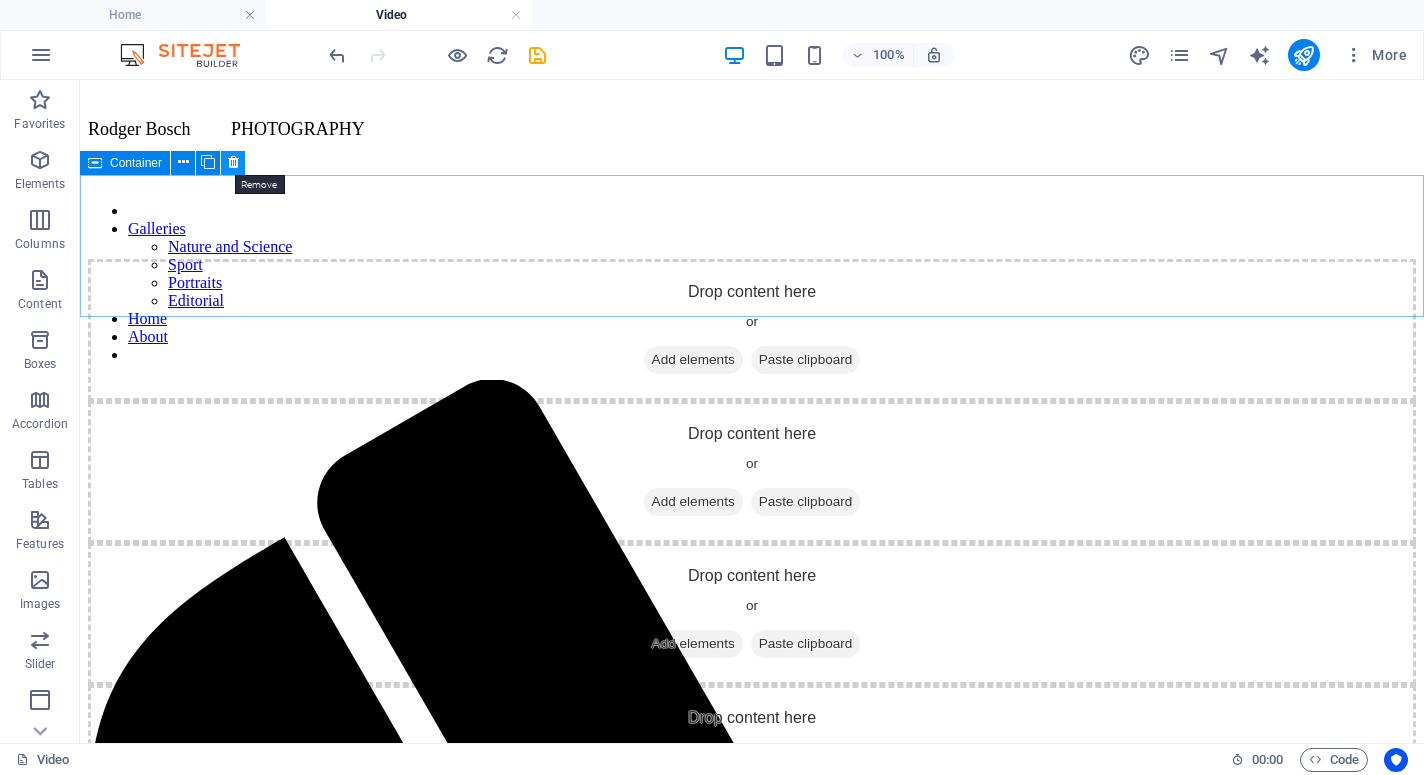 click at bounding box center (233, 162) 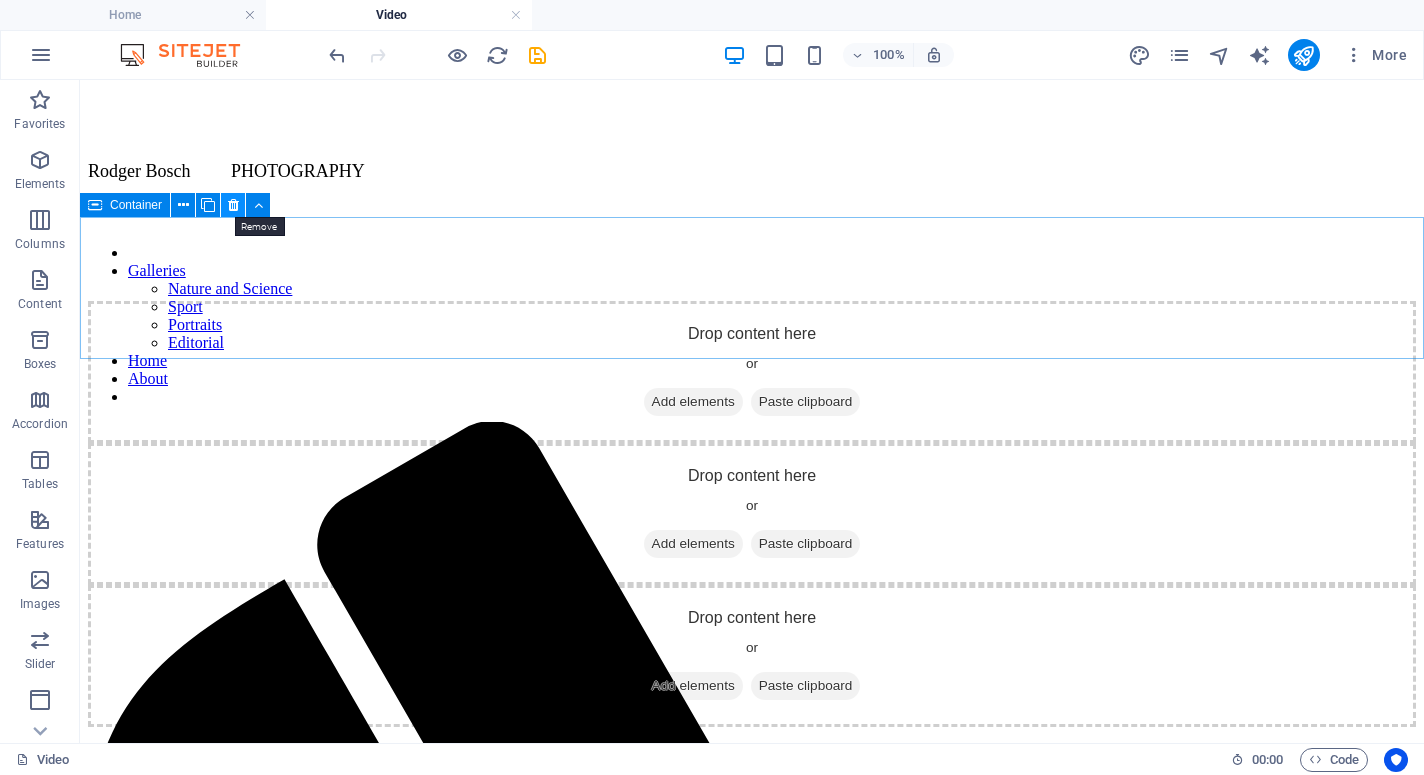 click at bounding box center [233, 205] 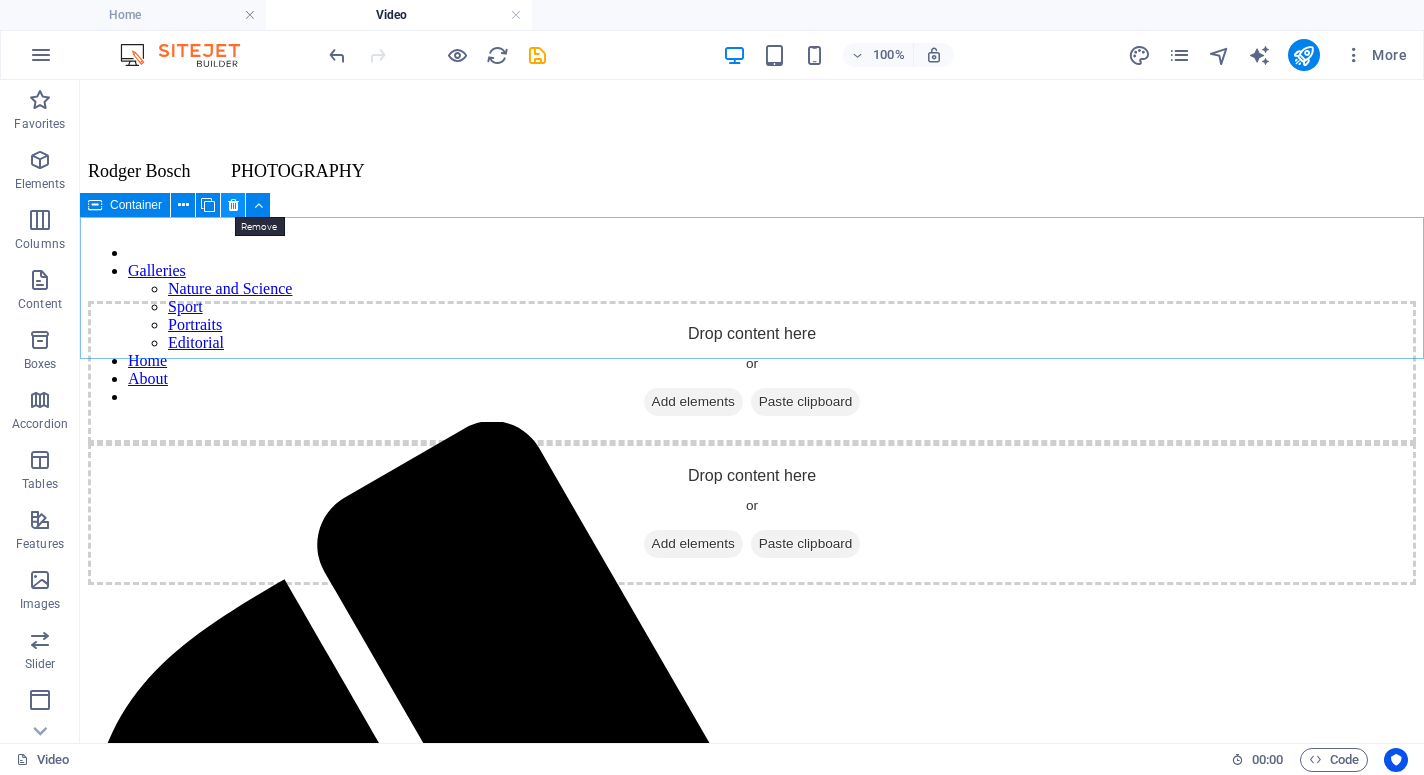 click at bounding box center (233, 205) 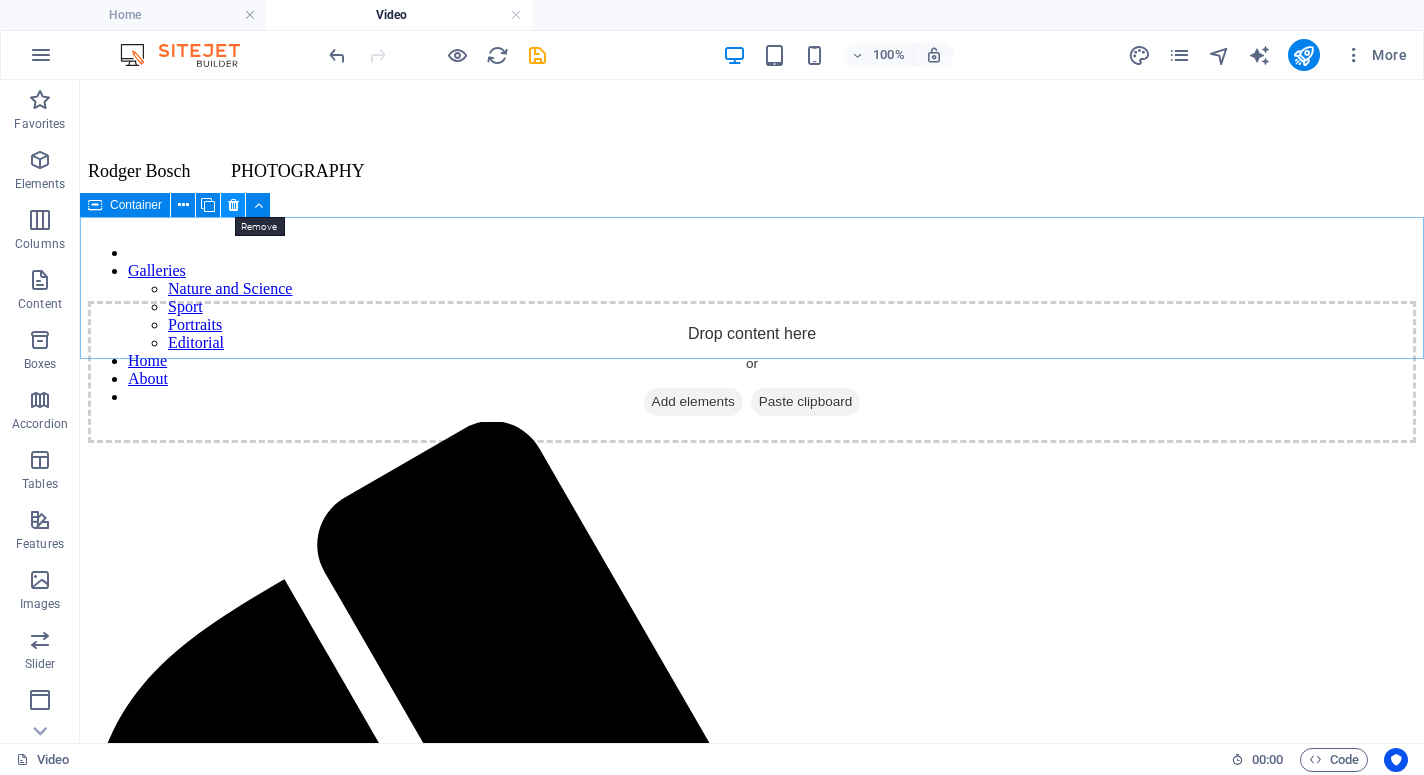 click at bounding box center [233, 205] 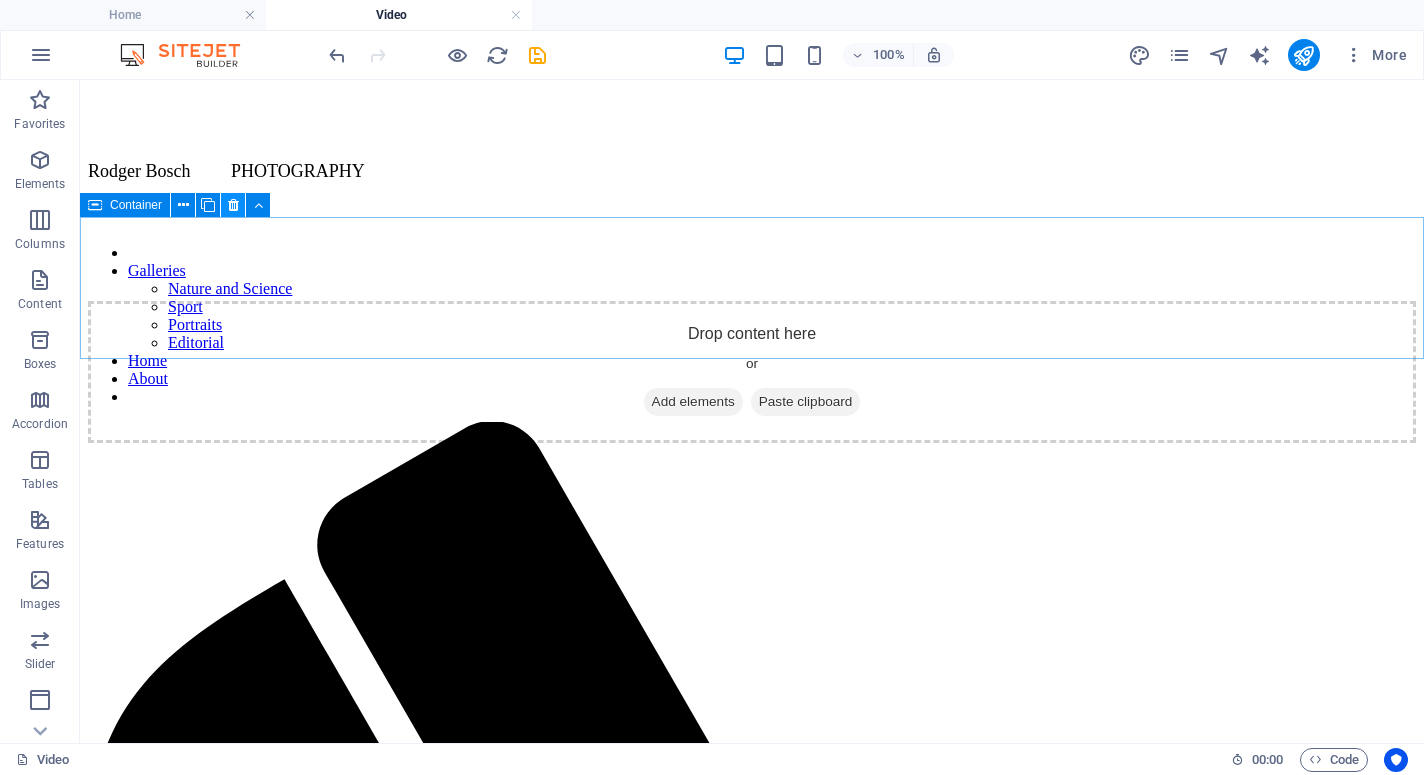 click at bounding box center [233, 205] 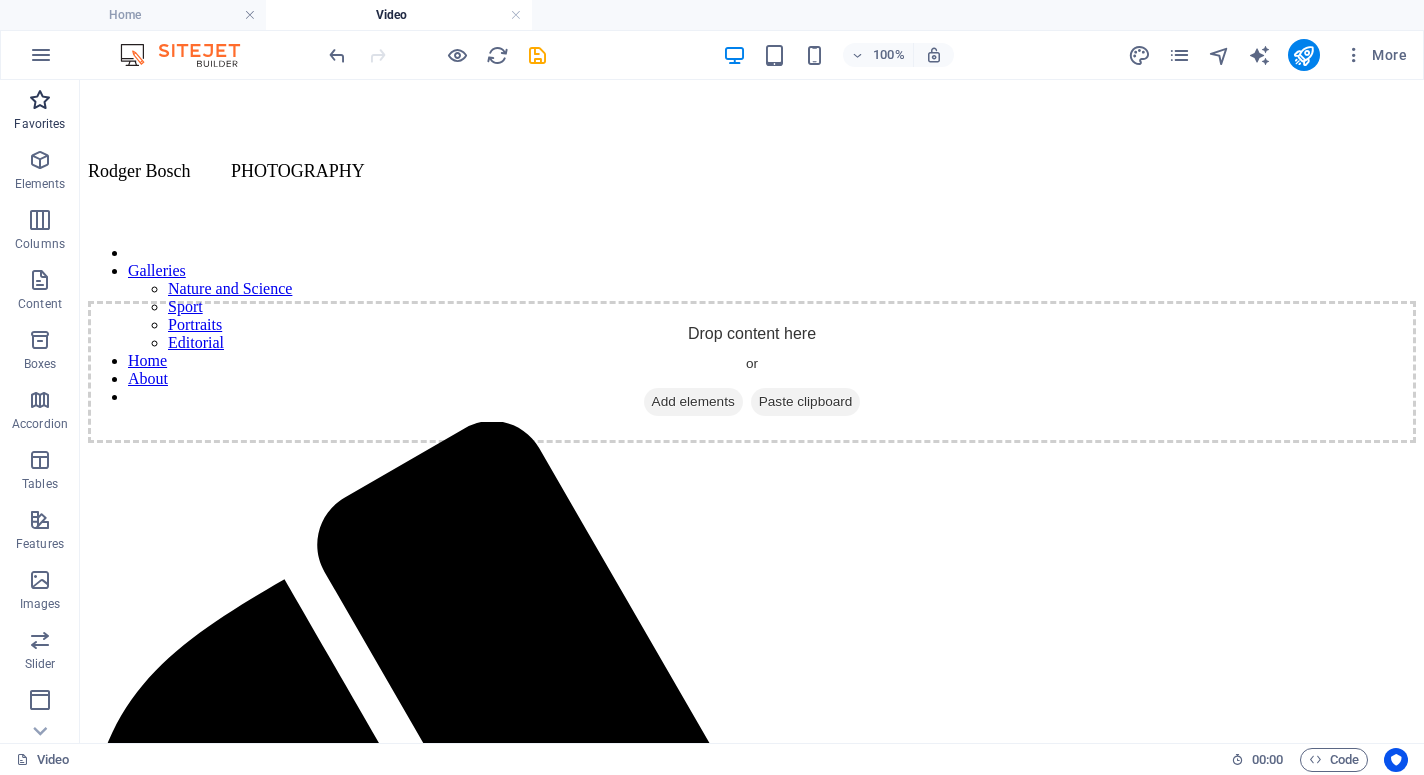click at bounding box center [40, 100] 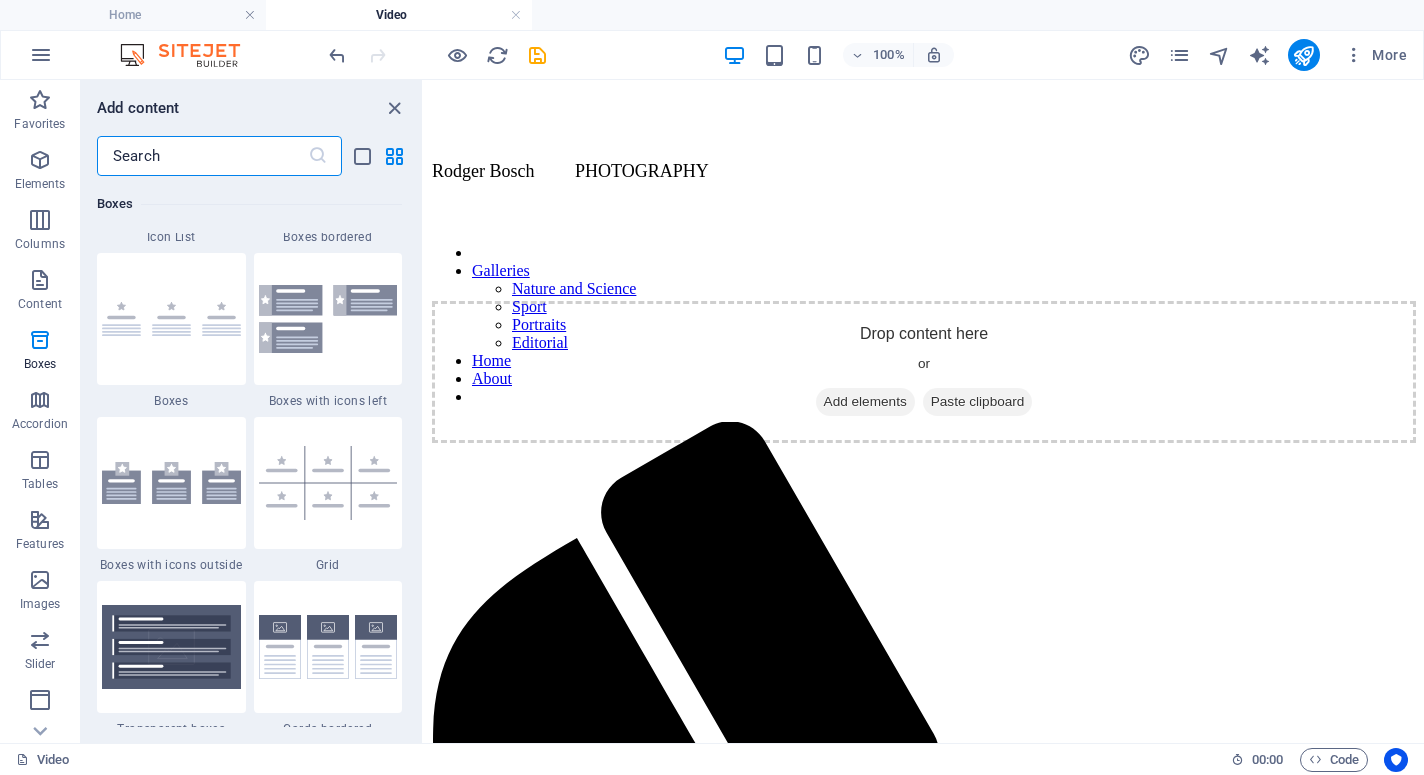 scroll, scrollTop: 5661, scrollLeft: 0, axis: vertical 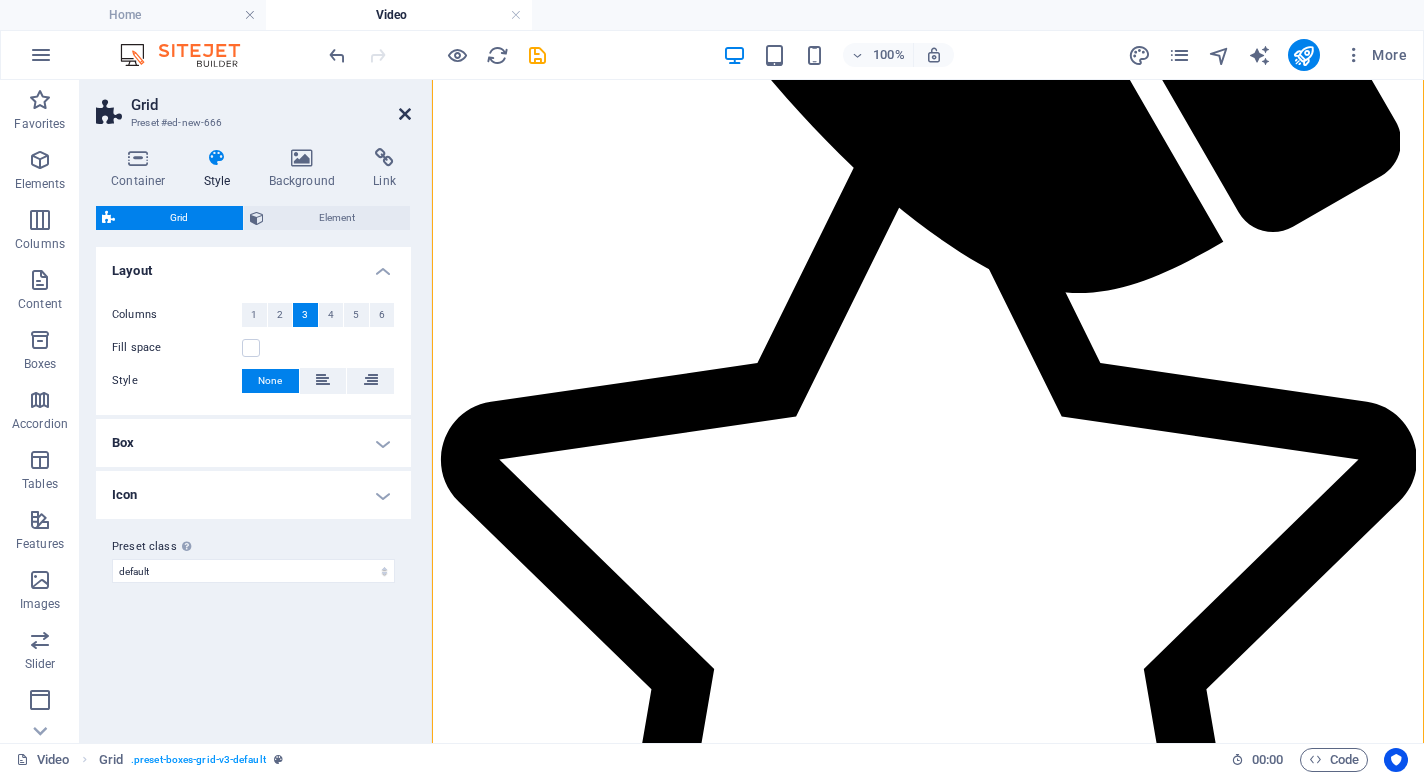 click at bounding box center (405, 114) 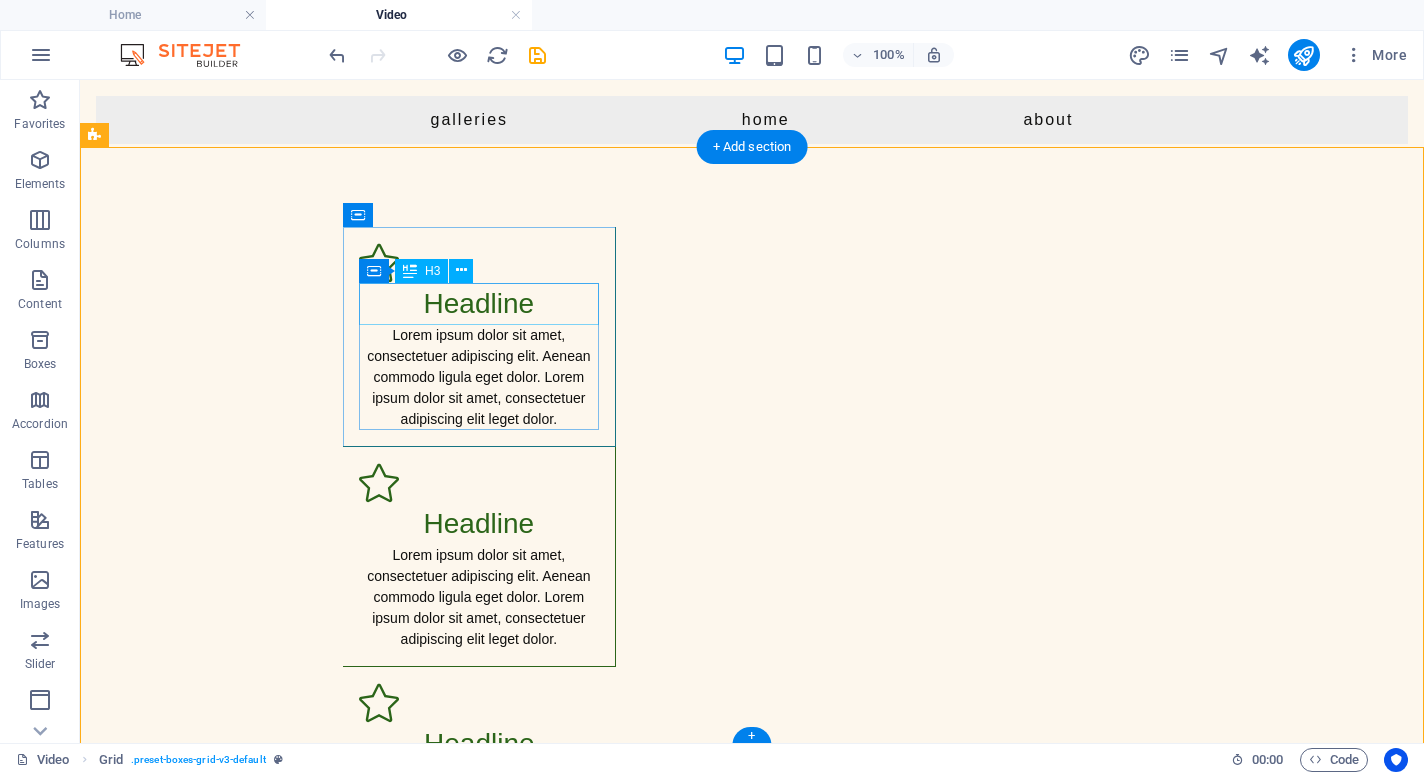 scroll, scrollTop: 215, scrollLeft: 0, axis: vertical 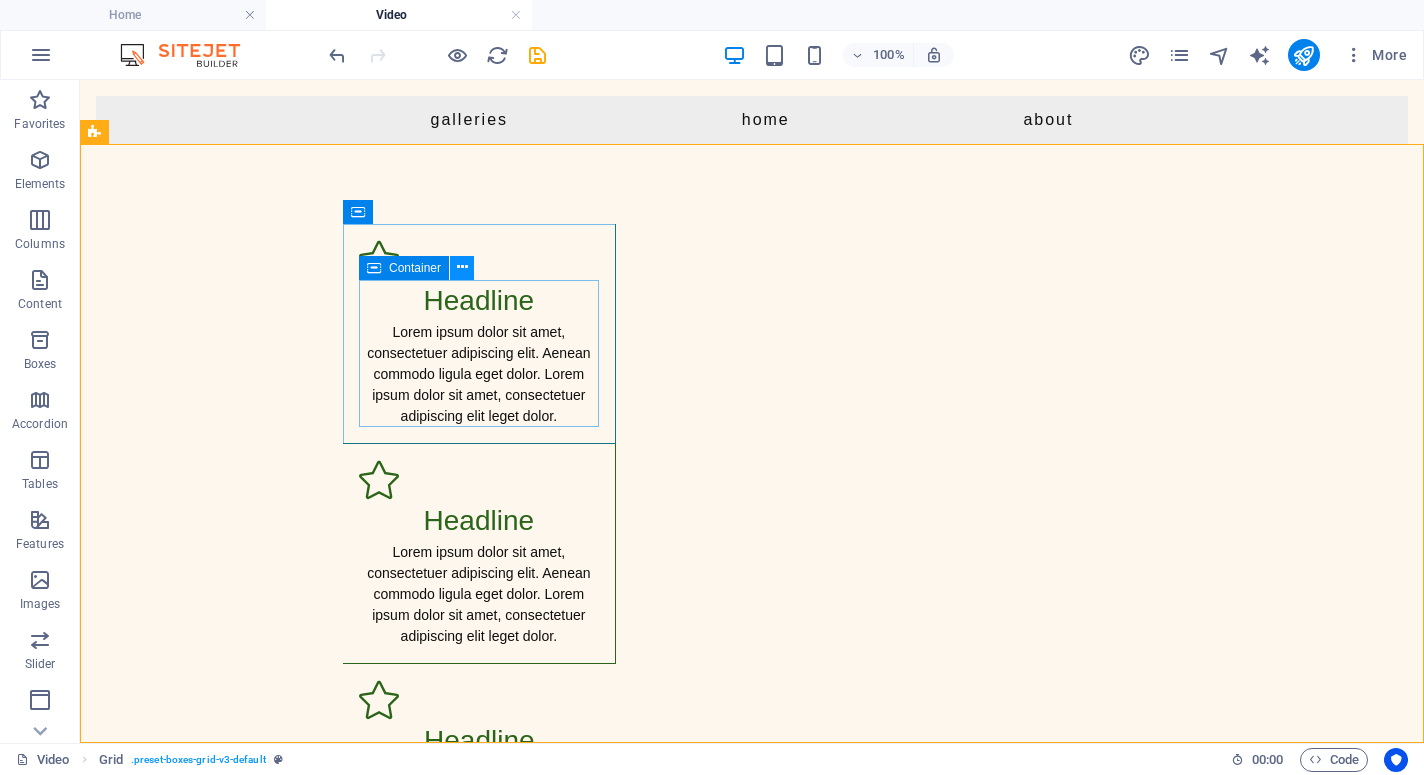 click at bounding box center [462, 267] 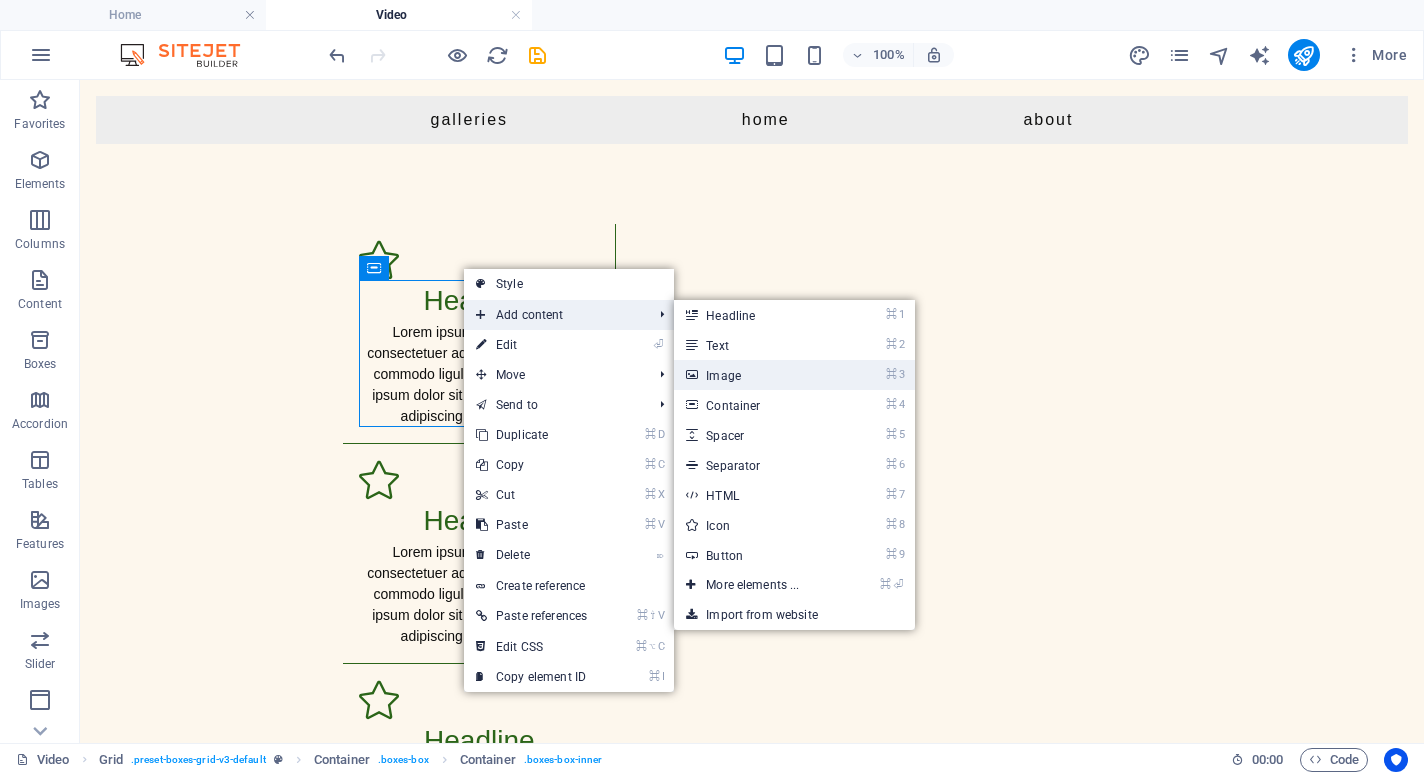 click on "⌘ 3  Image" at bounding box center (756, 375) 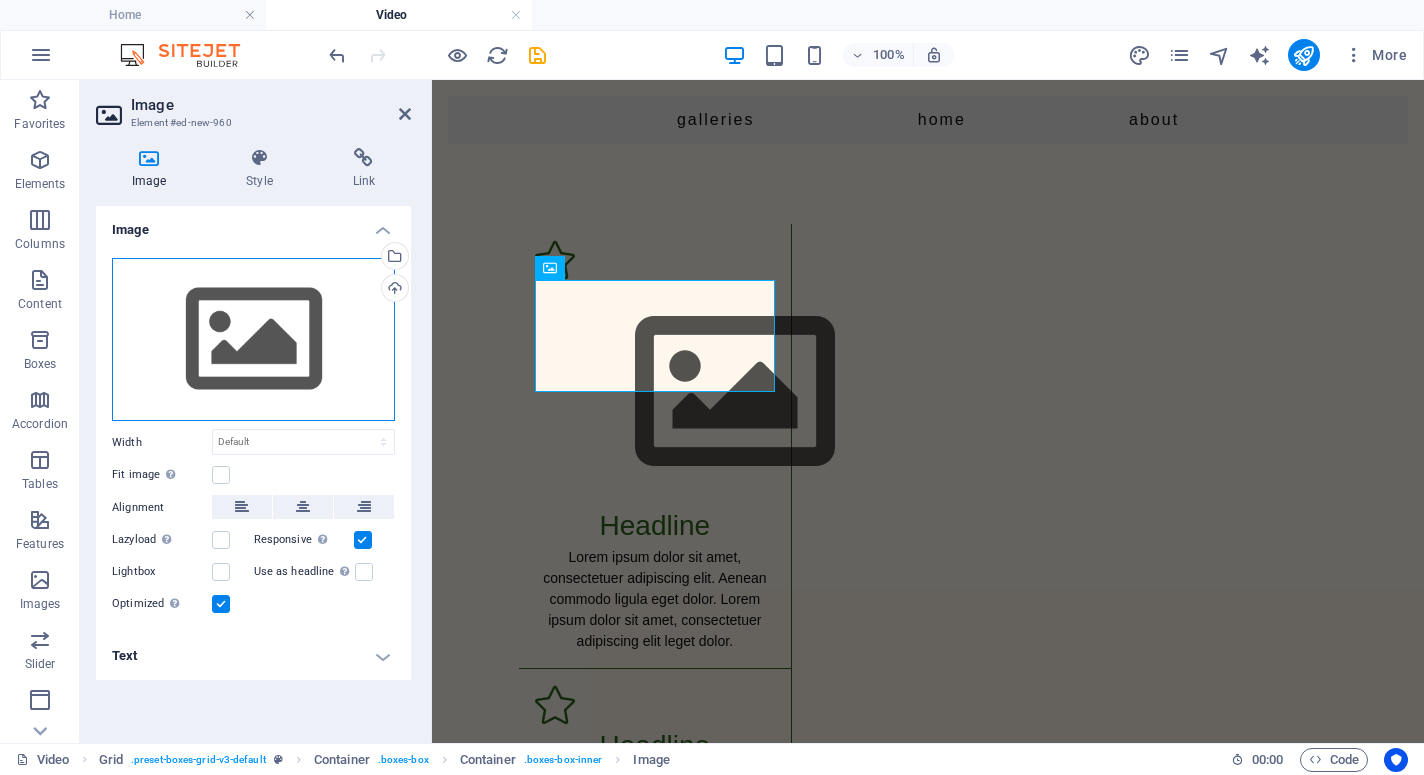 click on "Drag files here, click to choose files or select files from Files or our free stock photos & videos" at bounding box center (253, 340) 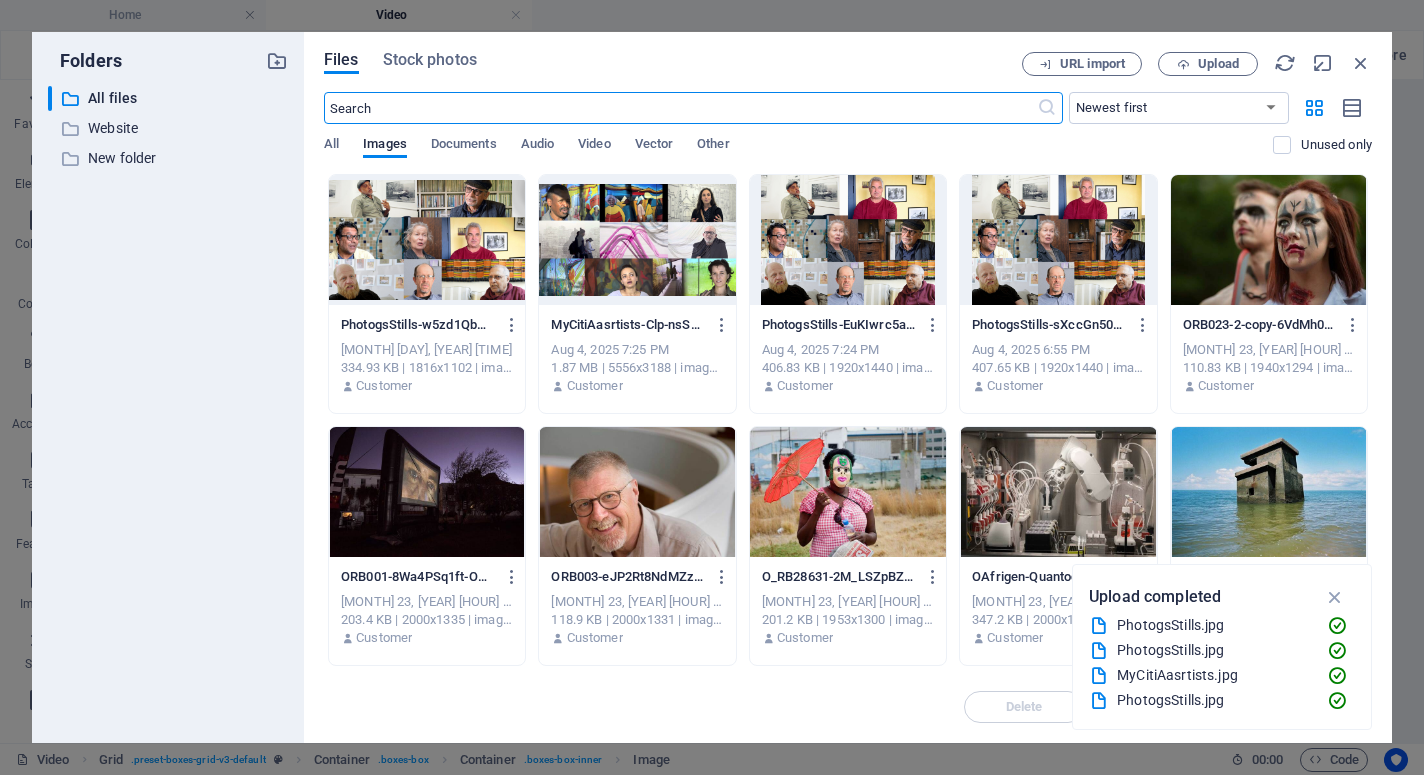 scroll, scrollTop: 0, scrollLeft: 0, axis: both 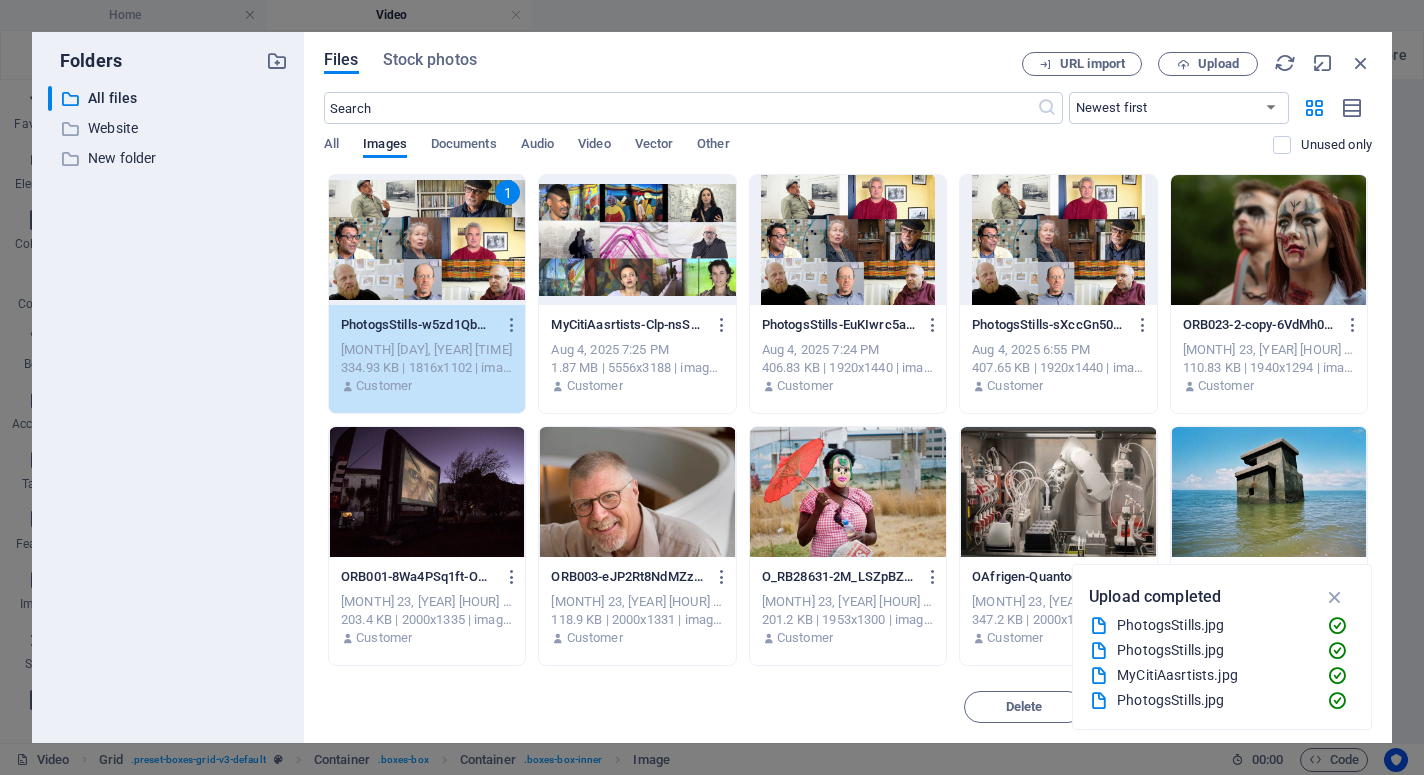 click on "1" at bounding box center [427, 240] 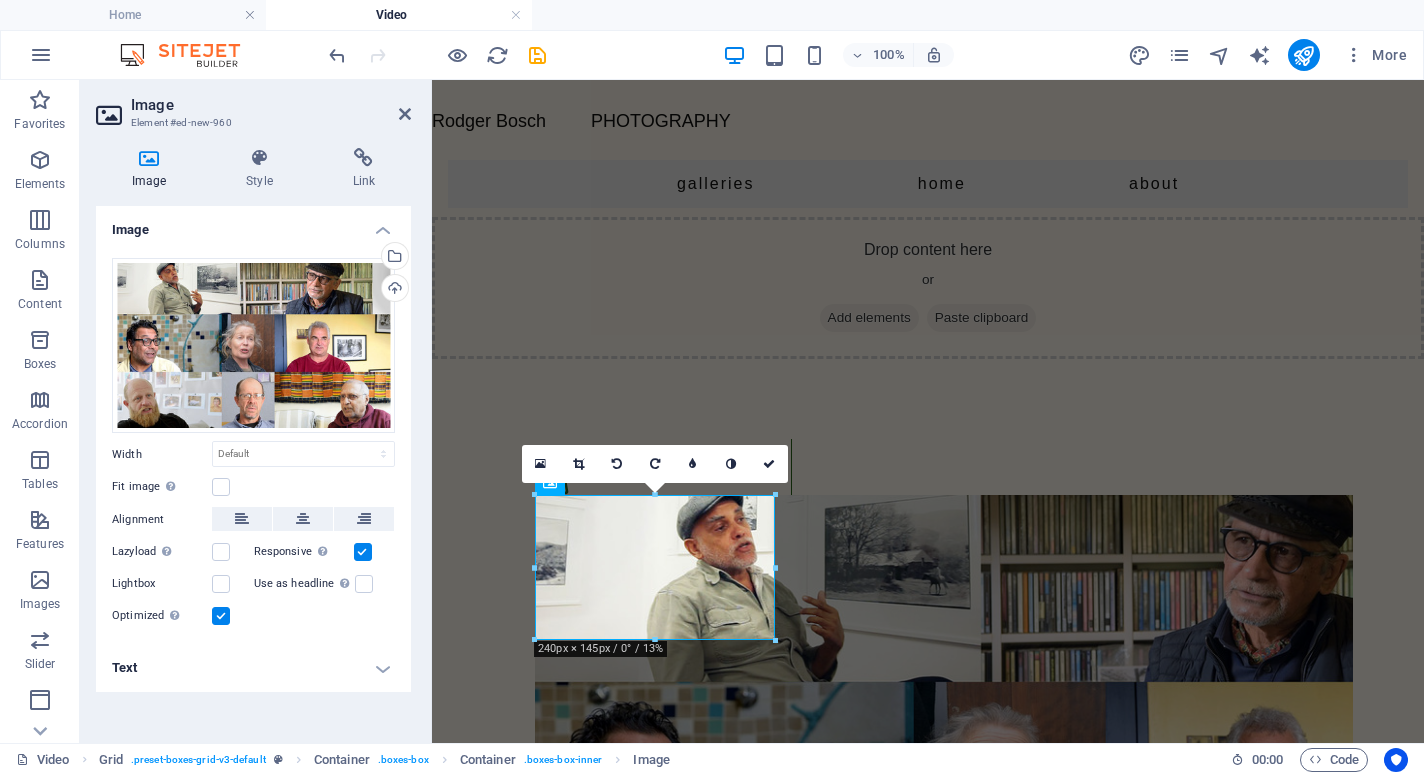 click on "Text" at bounding box center [253, 668] 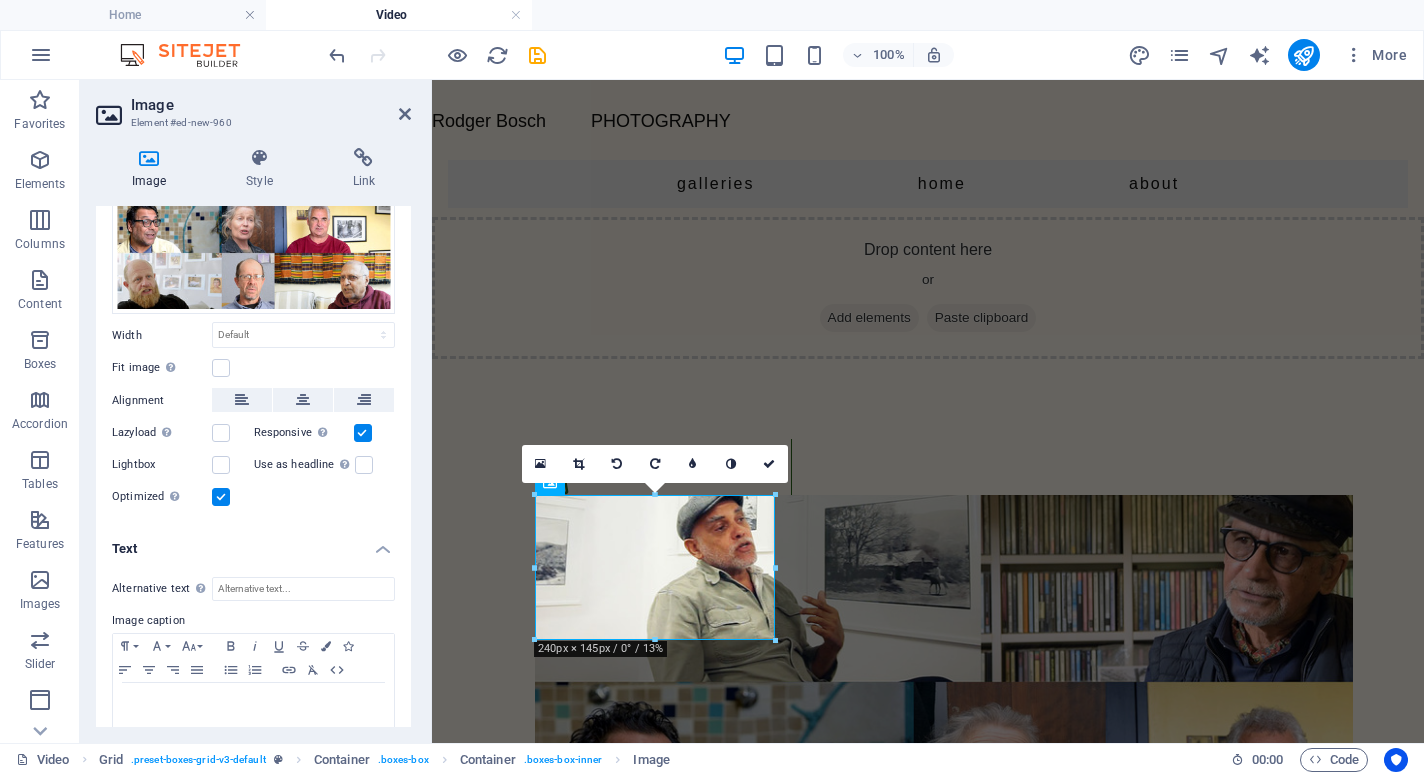 scroll, scrollTop: 154, scrollLeft: 0, axis: vertical 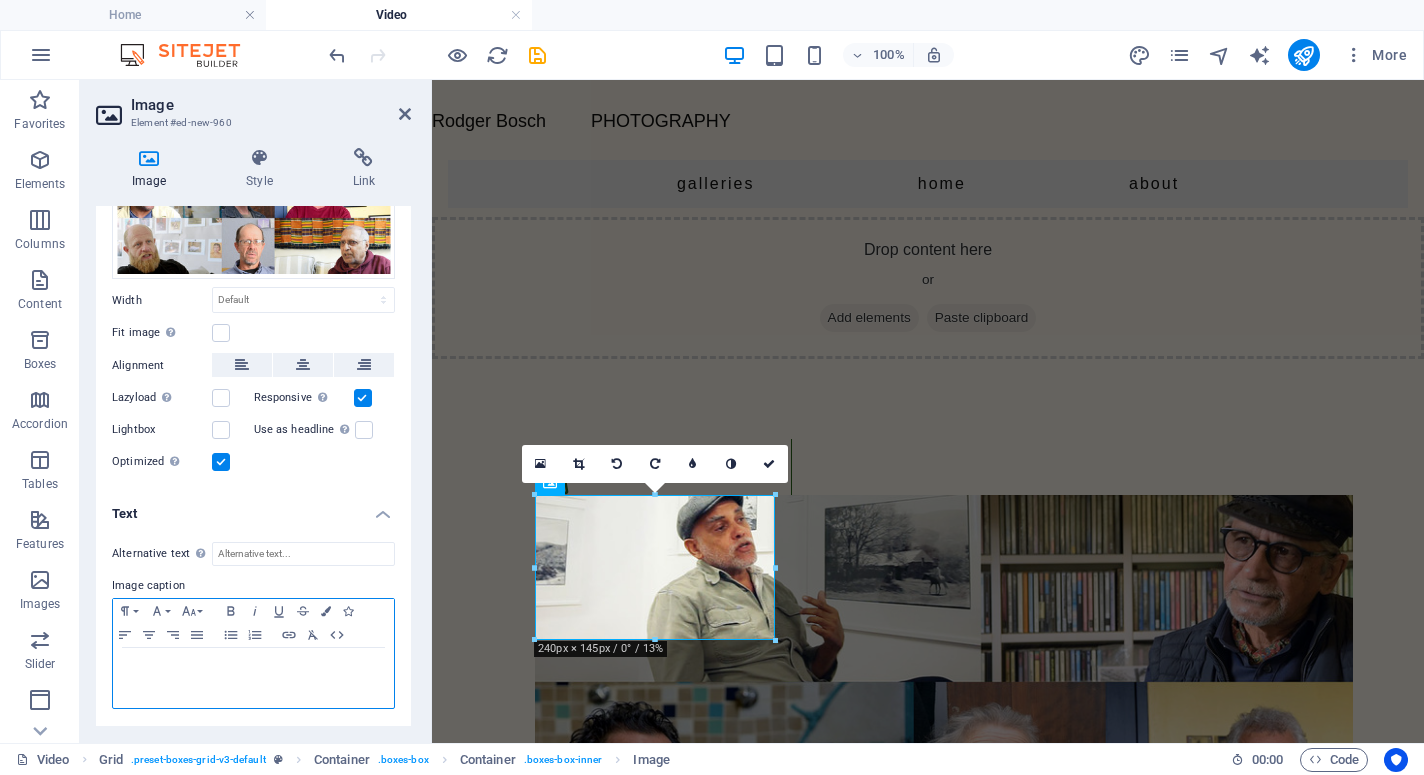 click at bounding box center (253, 678) 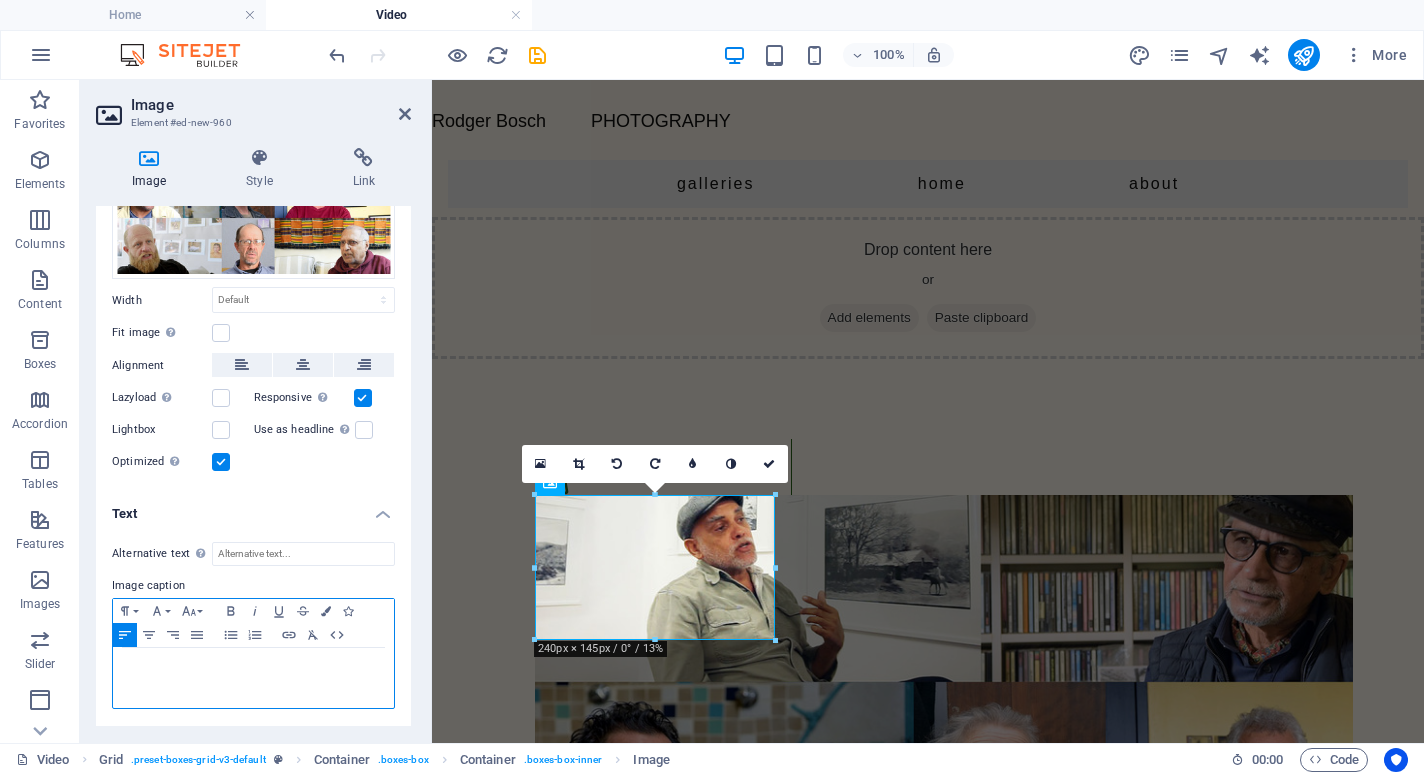 type 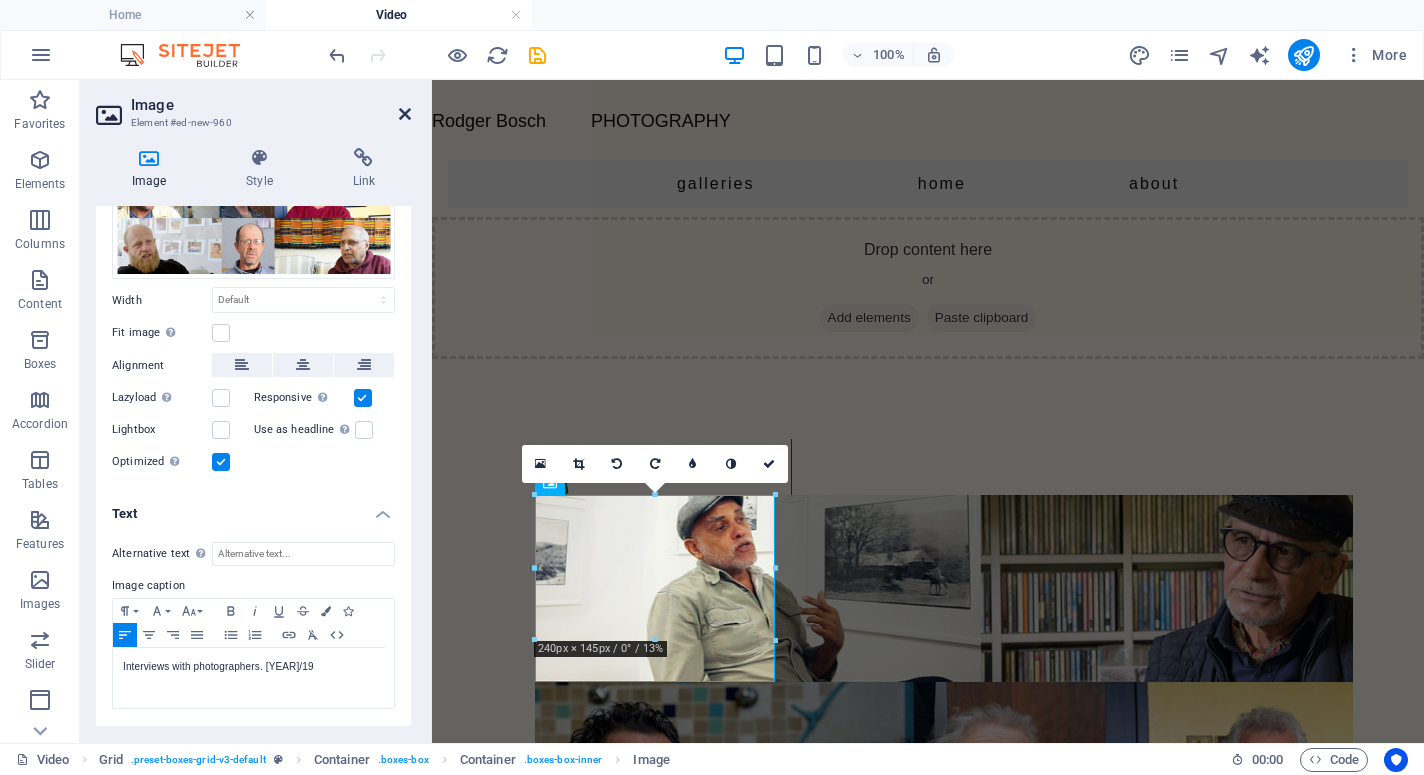 click at bounding box center (405, 114) 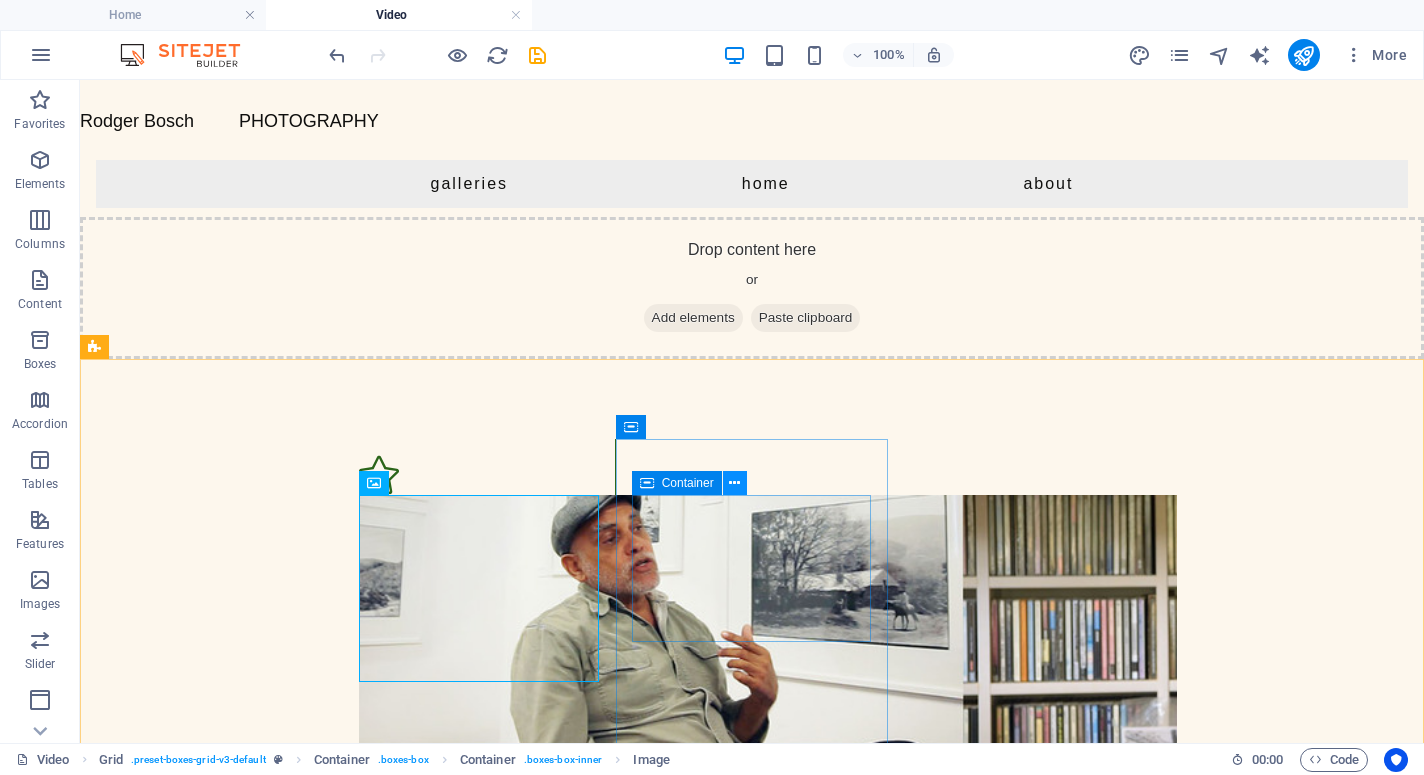 click at bounding box center [734, 483] 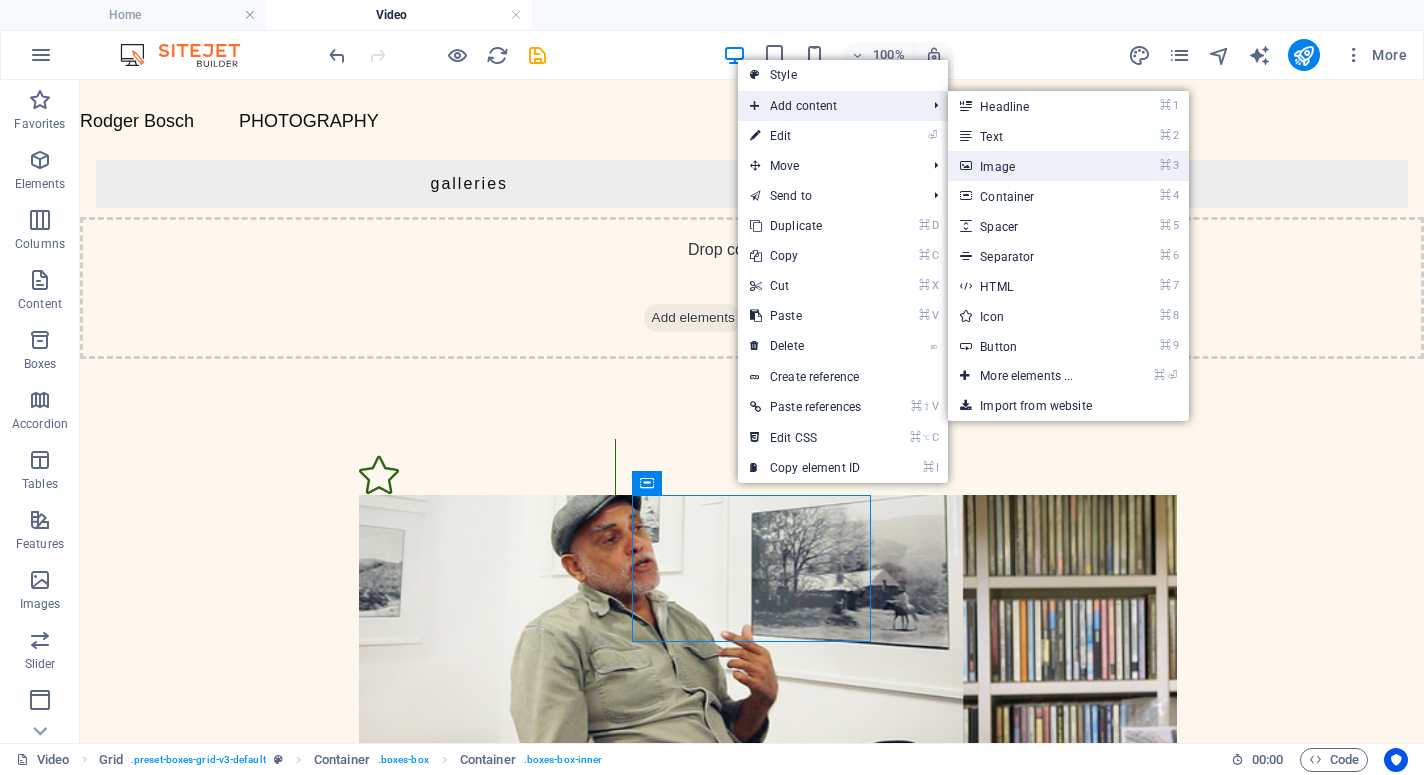 click on "⌘ 3  Image" at bounding box center (1030, 166) 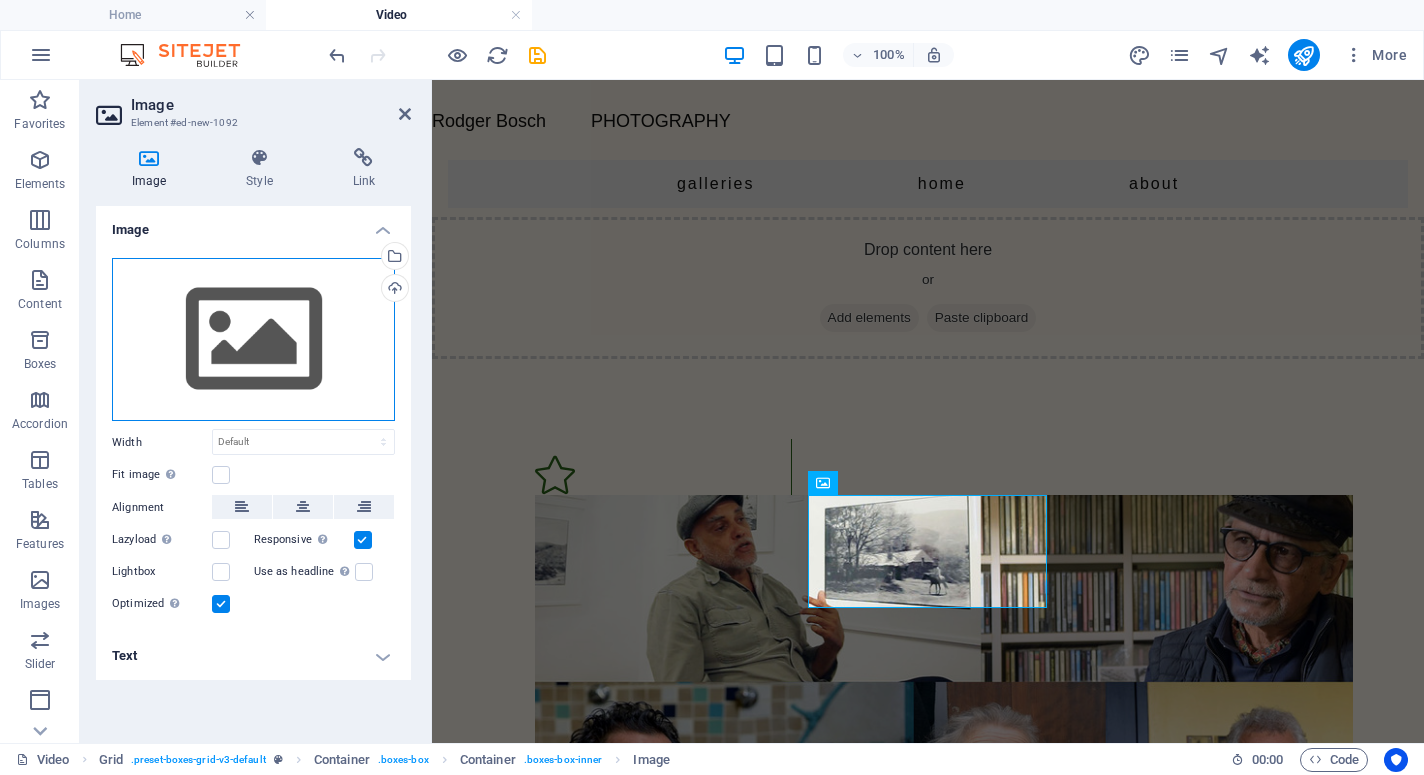 click on "Drag files here, click to choose files or select files from Files or our free stock photos & videos" at bounding box center [253, 340] 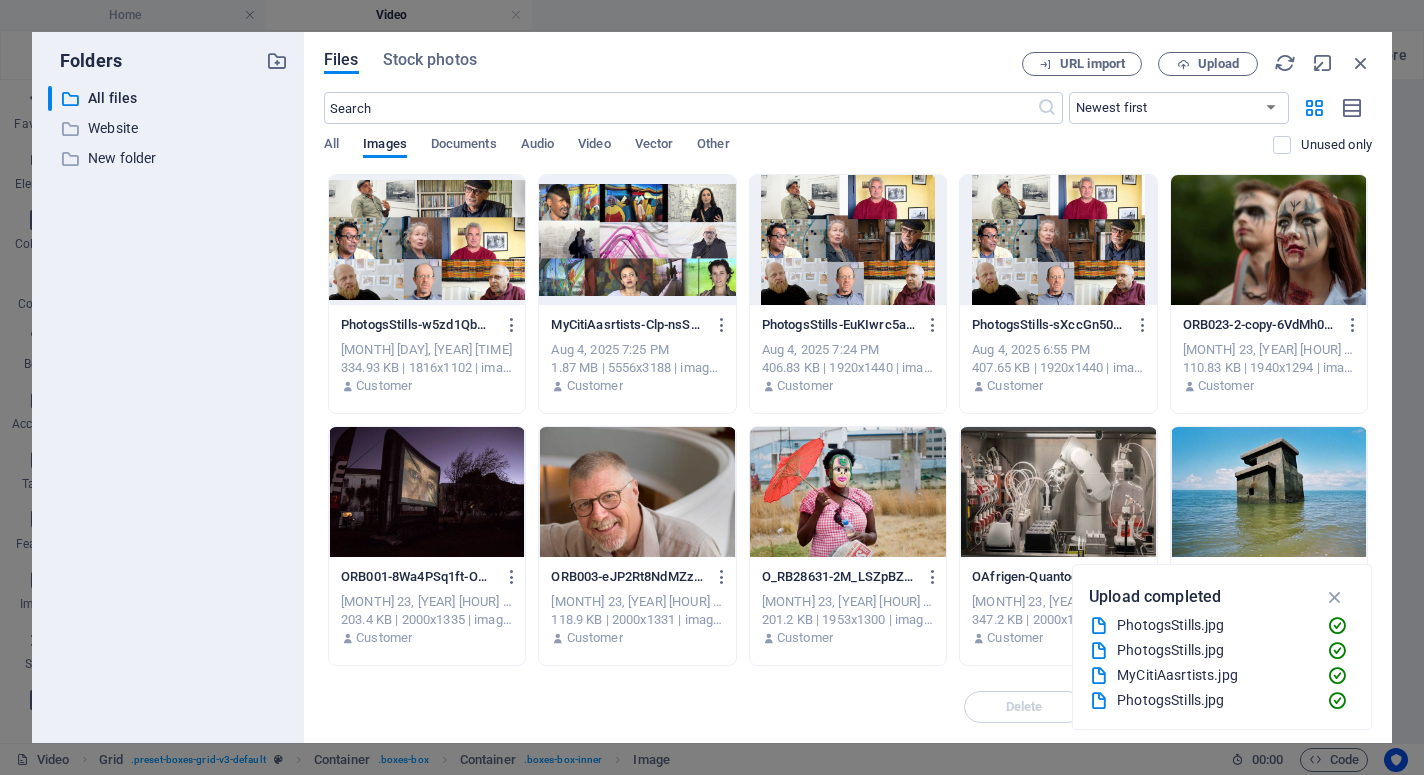 click at bounding box center [637, 240] 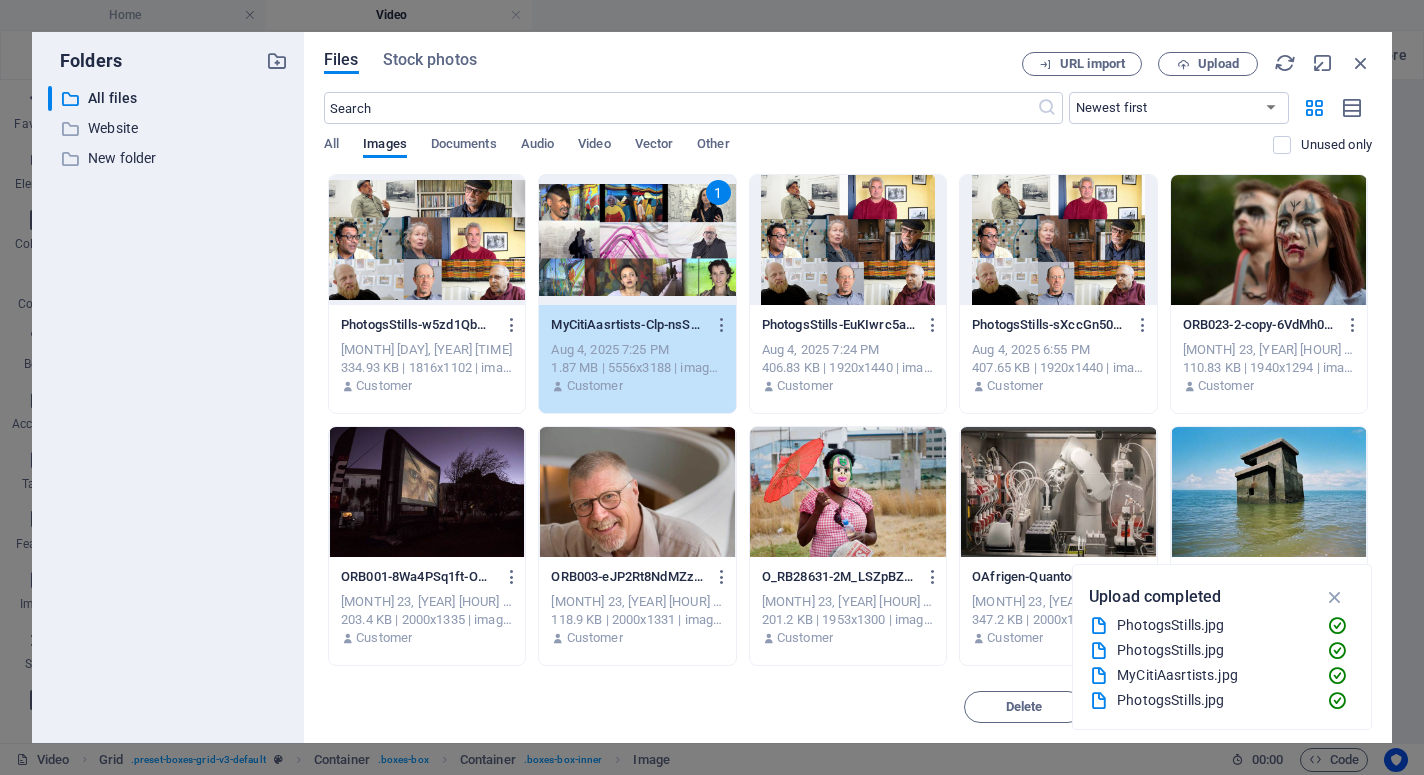 click on "1" at bounding box center [637, 240] 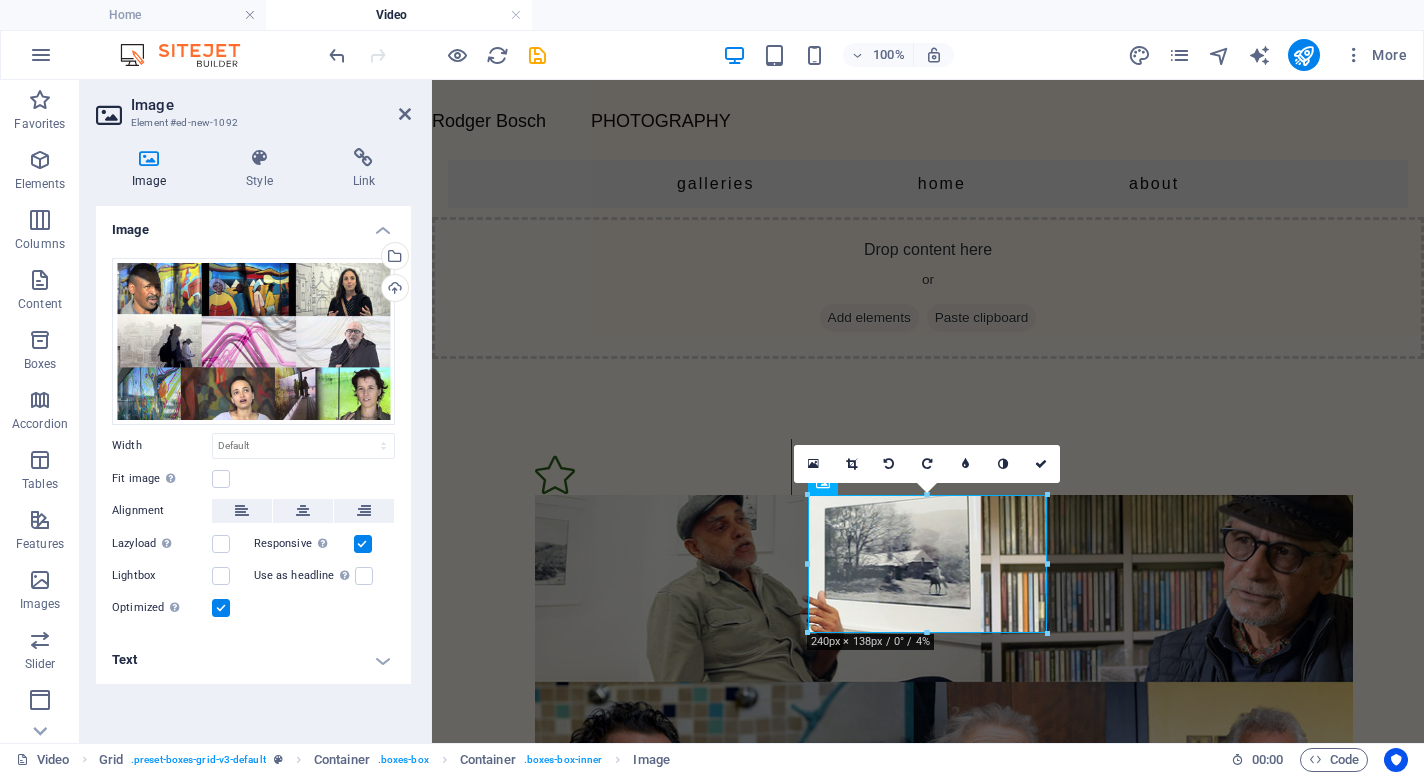 click on "Text" at bounding box center [253, 660] 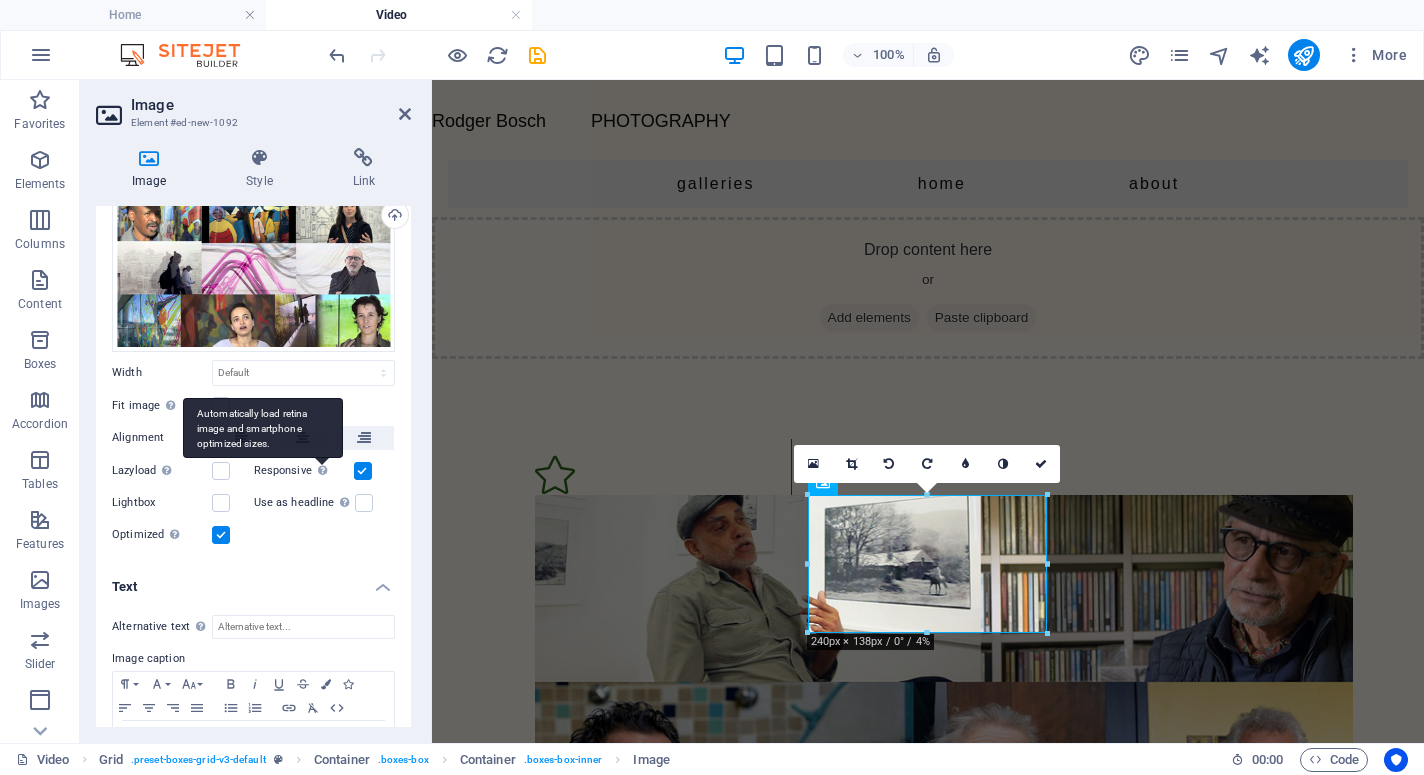 scroll, scrollTop: 145, scrollLeft: 0, axis: vertical 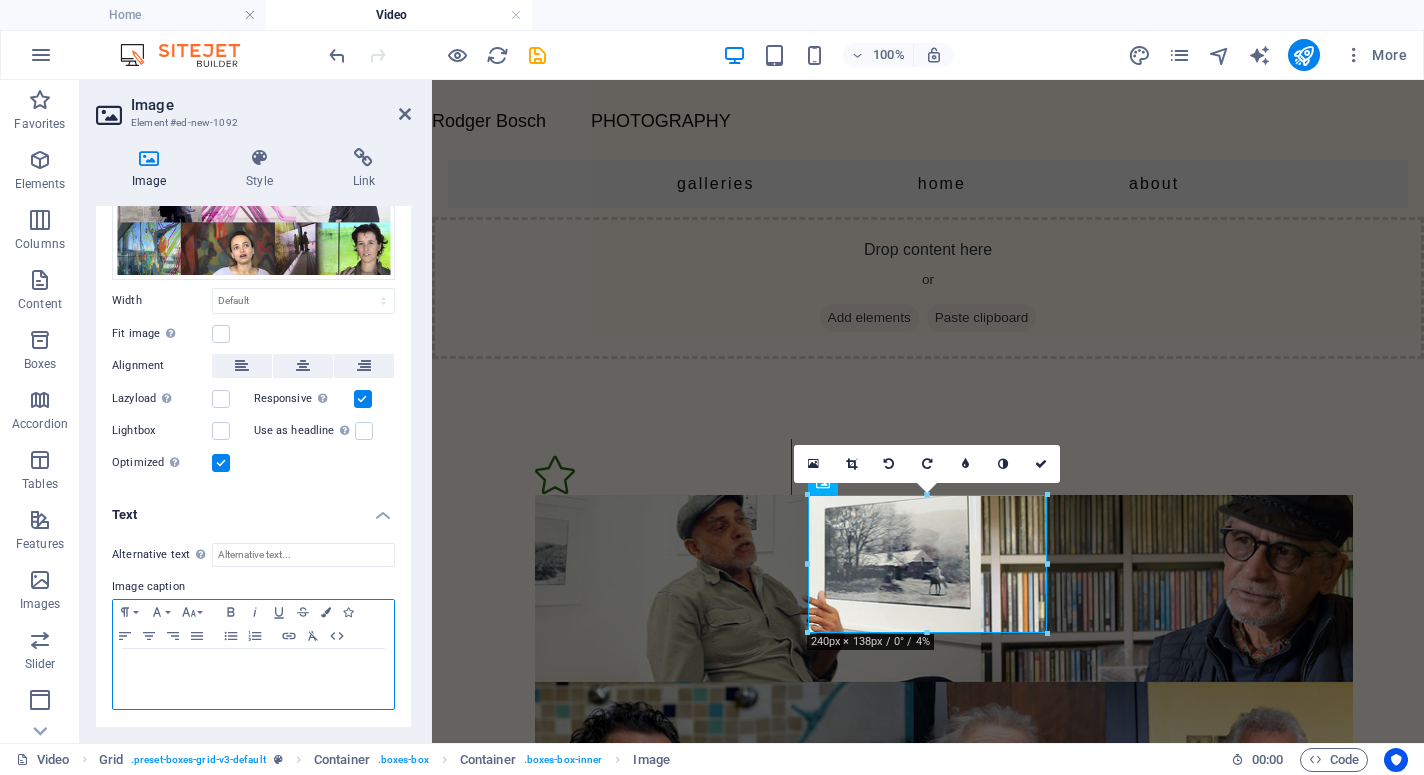 click at bounding box center [253, 679] 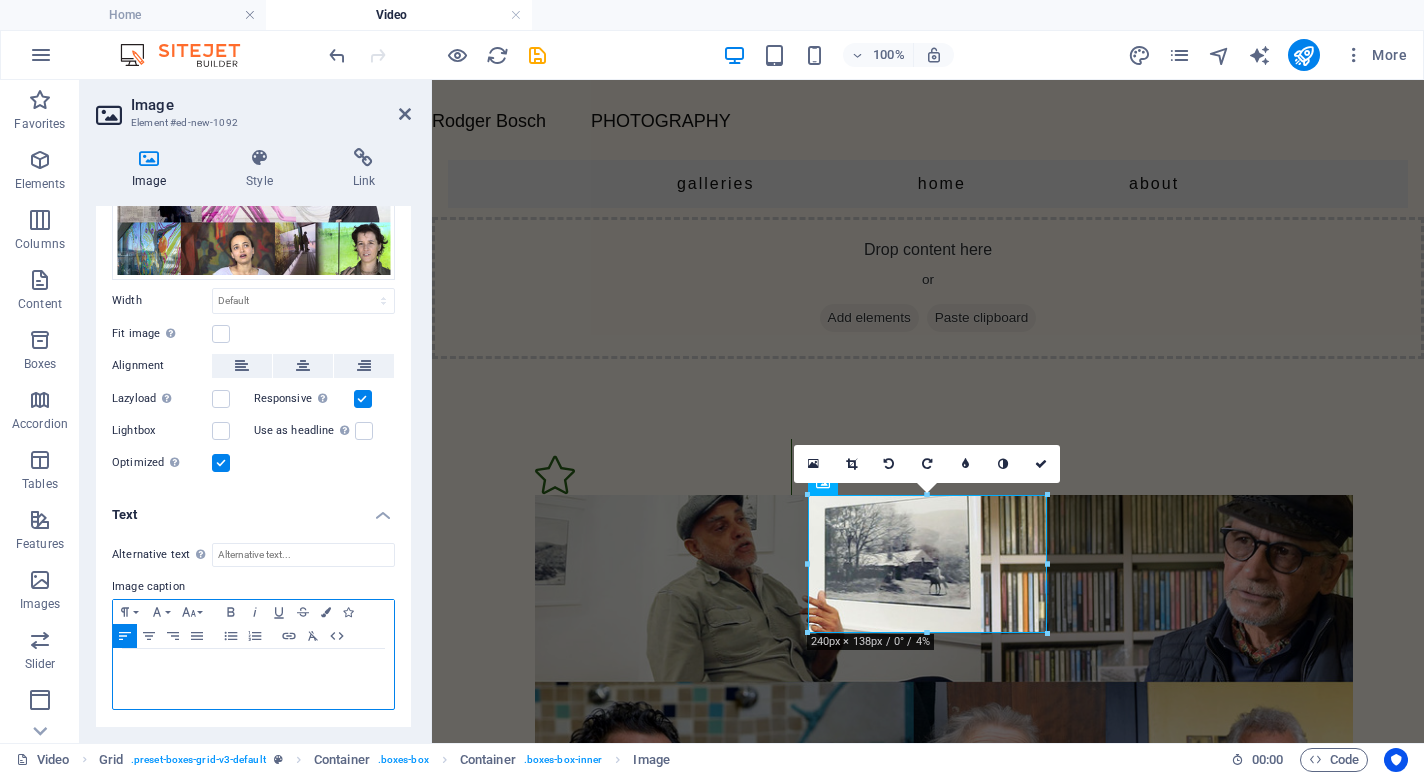 type 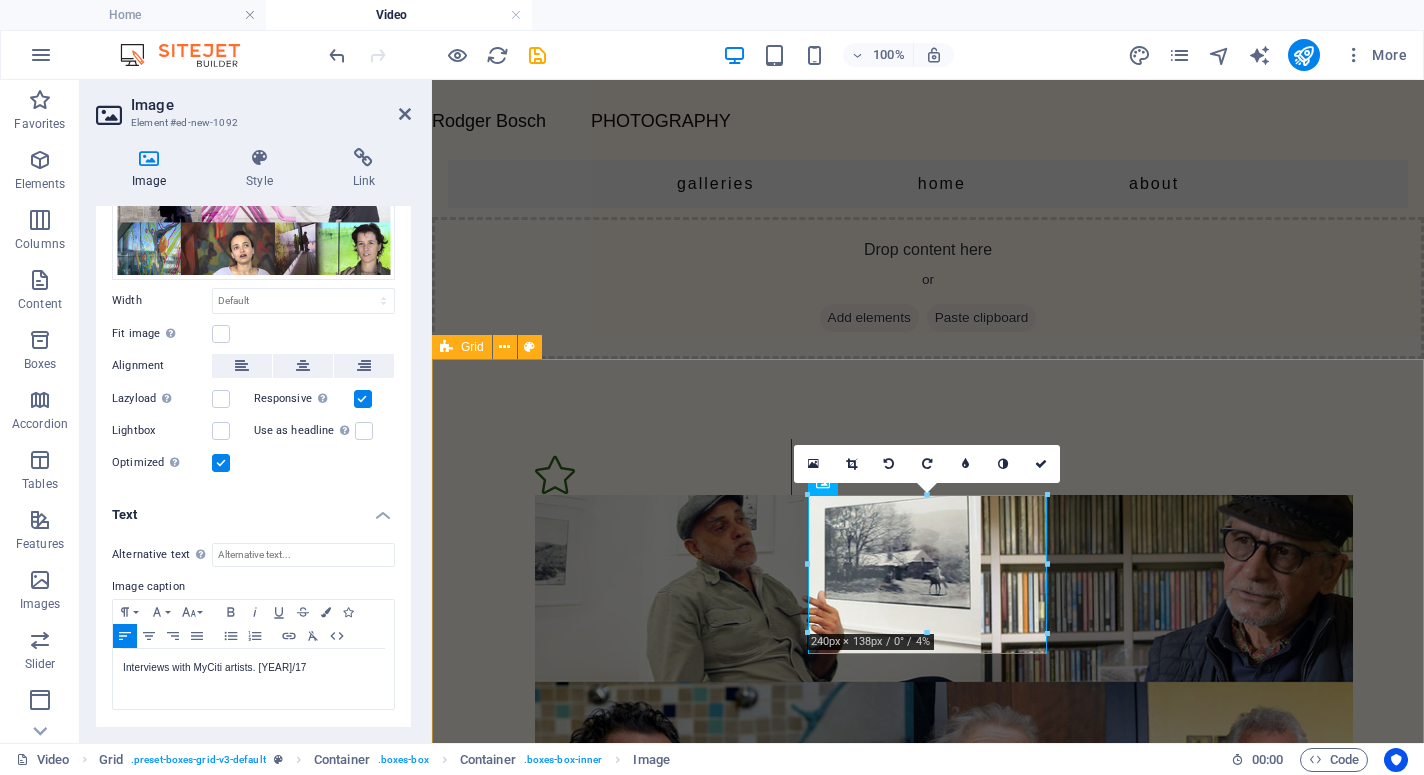 click on "Interviews with photographers. [YEAR]/[YEAR] Headline Lorem ipsum dolor sit amet, consectetuer adipiscing elit. Aenean commodo ligula eget dolor. Lorem ipsum dolor sit amet, consectetuer adipiscing elit leget dolor. Interviews with MyCiti artists. [YEAR]/[YEAR] Headline Lorem ipsum dolor sit amet, consectetuer adipiscing elit. Aenean commodo ligula eget dolor. Lorem ipsum dolor sit amet, consectetuer adipiscing elit leget dolor. Headline Lorem ipsum dolor sit amet, consectetuer adipiscing elit. Aenean commodo ligula eget dolor. Lorem ipsum dolor sit amet, consectetuer adipiscing elit leget dolor. Headline Lorem ipsum dolor sit amet, consectetuer adipiscing elit. Aenean commodo ligula eget dolor. Lorem ipsum dolor sit amet, consectetuer adipiscing elit leget dolor. Headline Lorem ipsum dolor sit amet, consectetuer adipiscing elit. Aenean commodo ligula eget dolor. Lorem ipsum dolor sit amet, consectetuer adipiscing elit leget dolor. Headline" at bounding box center [928, 1734] 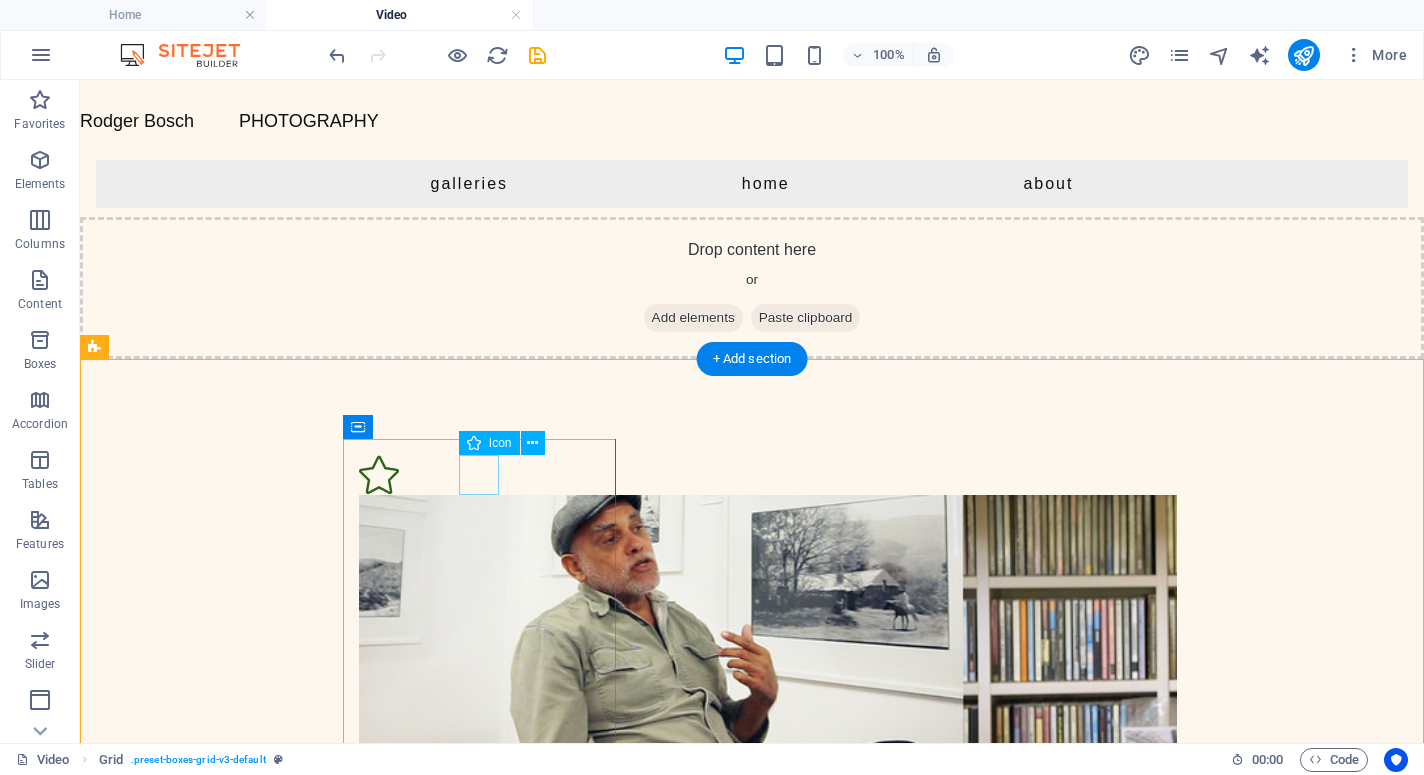 click at bounding box center [479, 475] 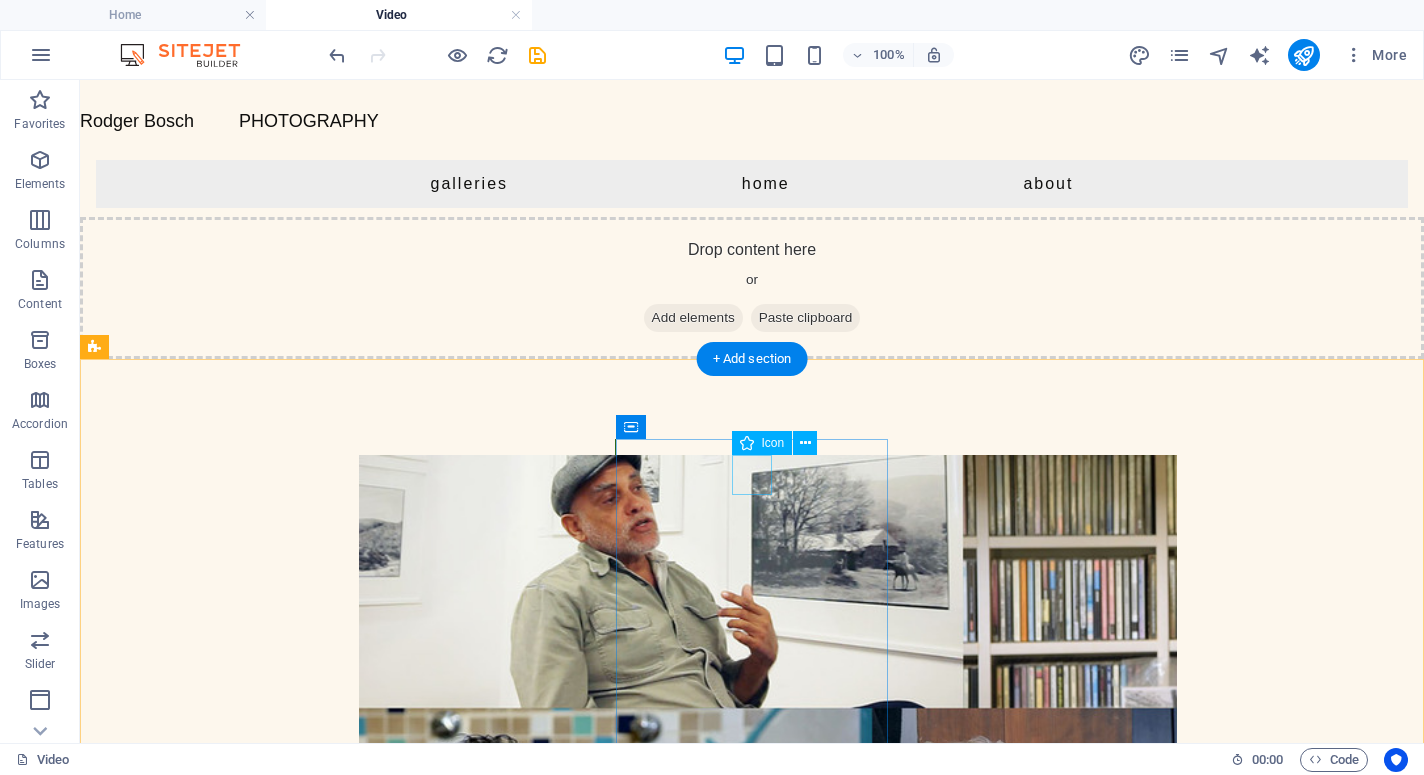click at bounding box center (479, 1512) 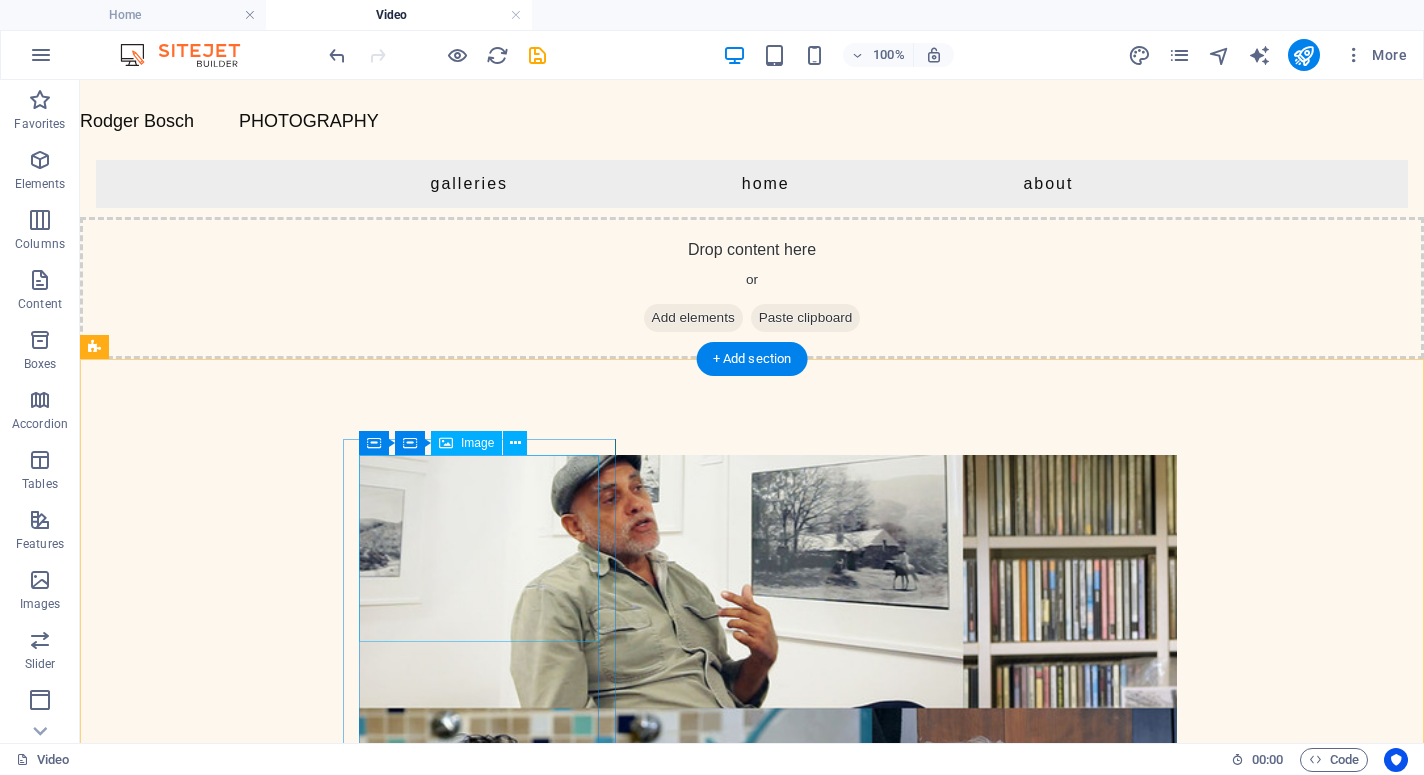 click on "Interviews with photographers. [YEAR]/19" at bounding box center (479, 883) 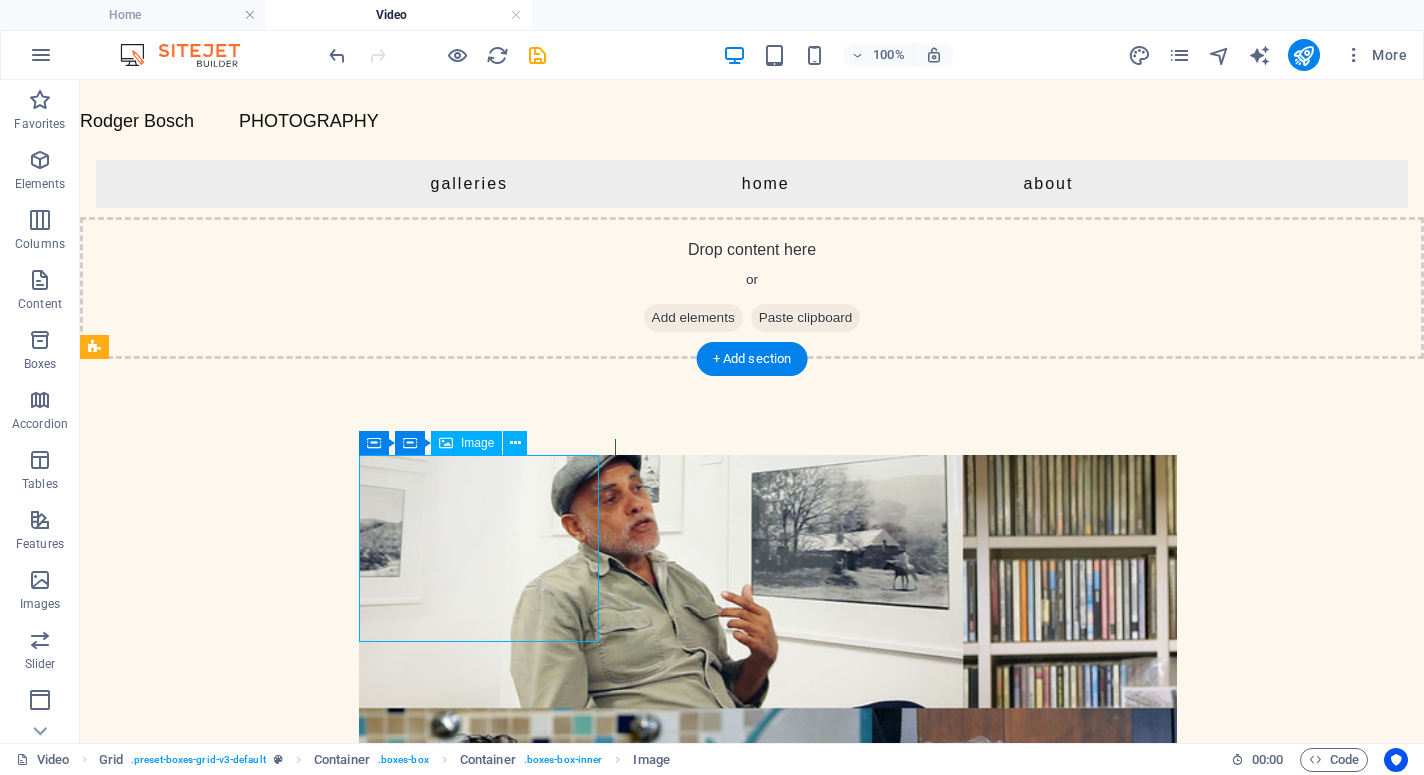 click on "Interviews with photographers. [YEAR]/19" at bounding box center [479, 883] 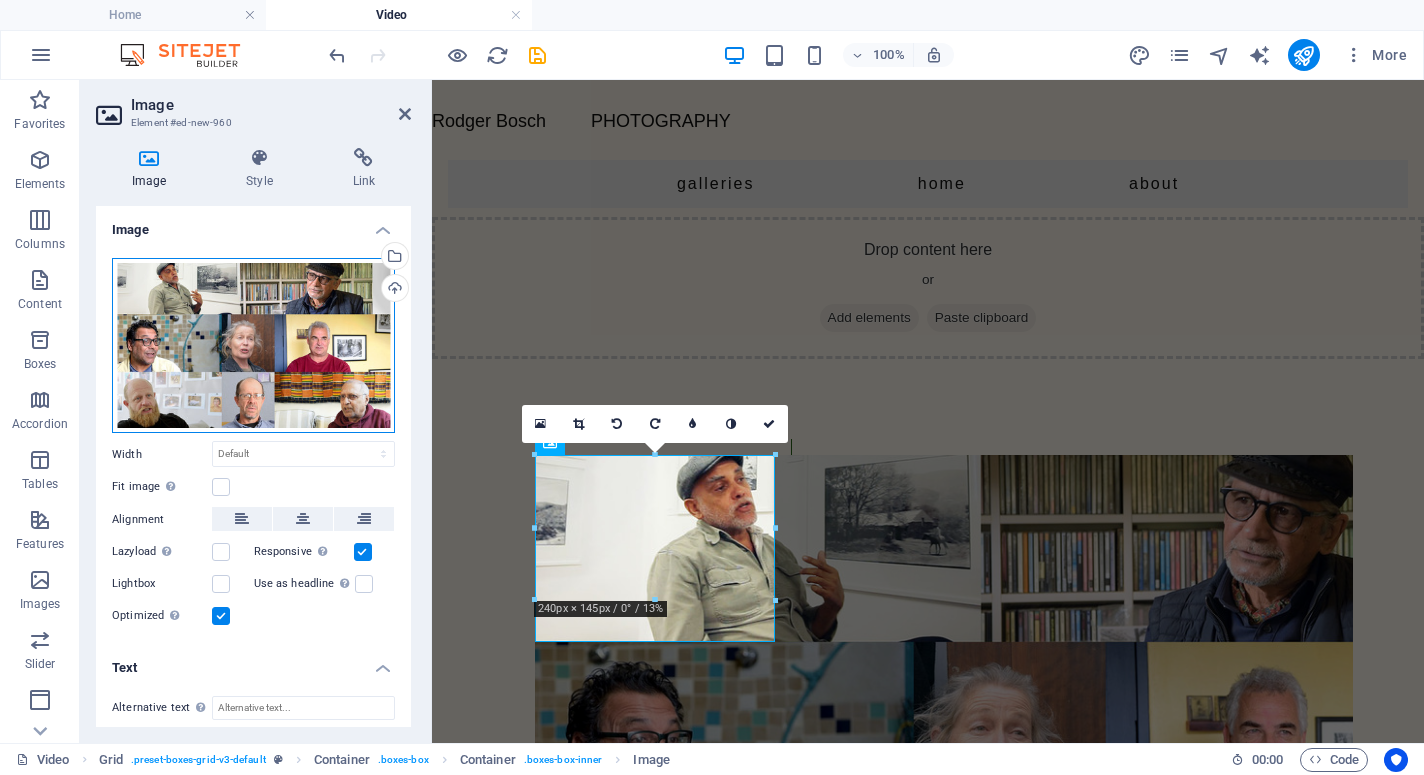 click on "Drag files here, click to choose files or select files from Files or our free stock photos & videos" at bounding box center [253, 346] 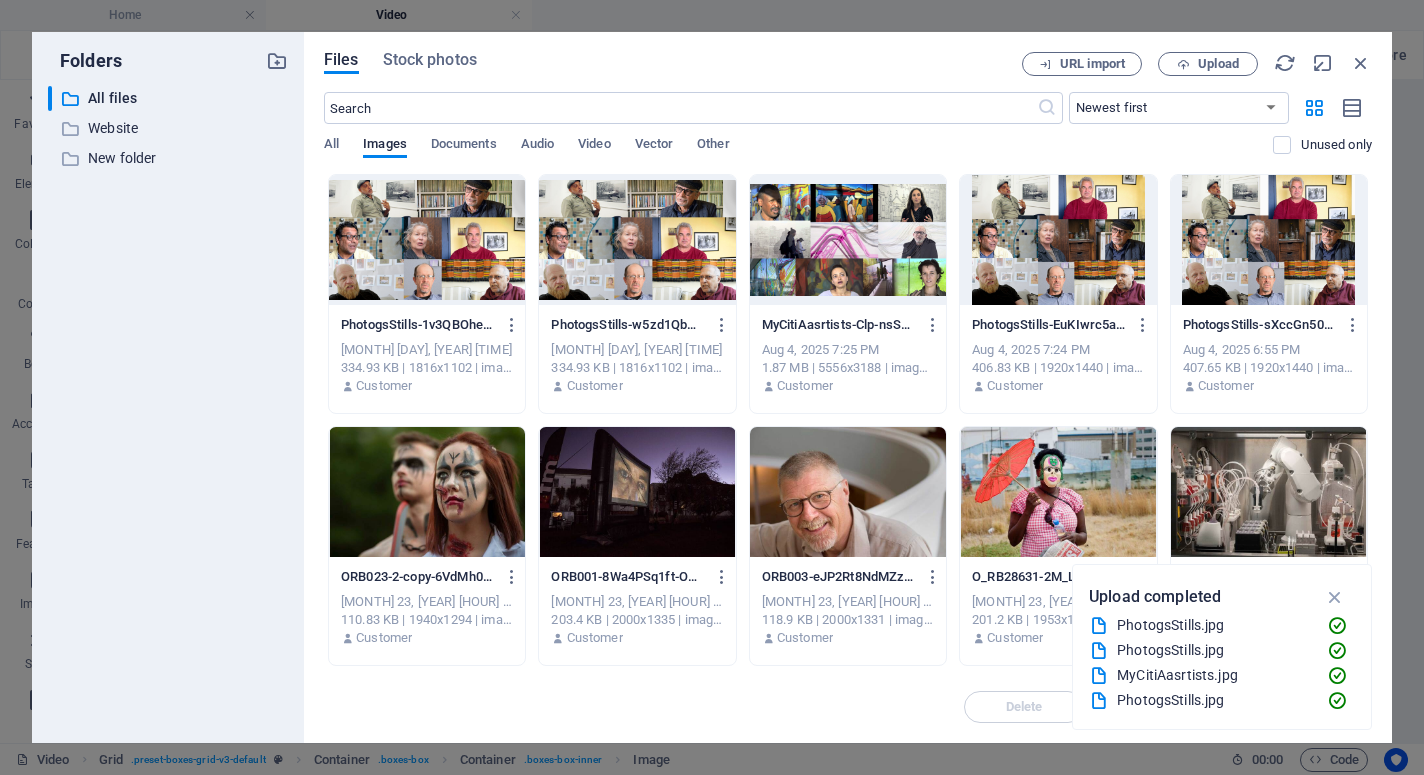 click at bounding box center [427, 240] 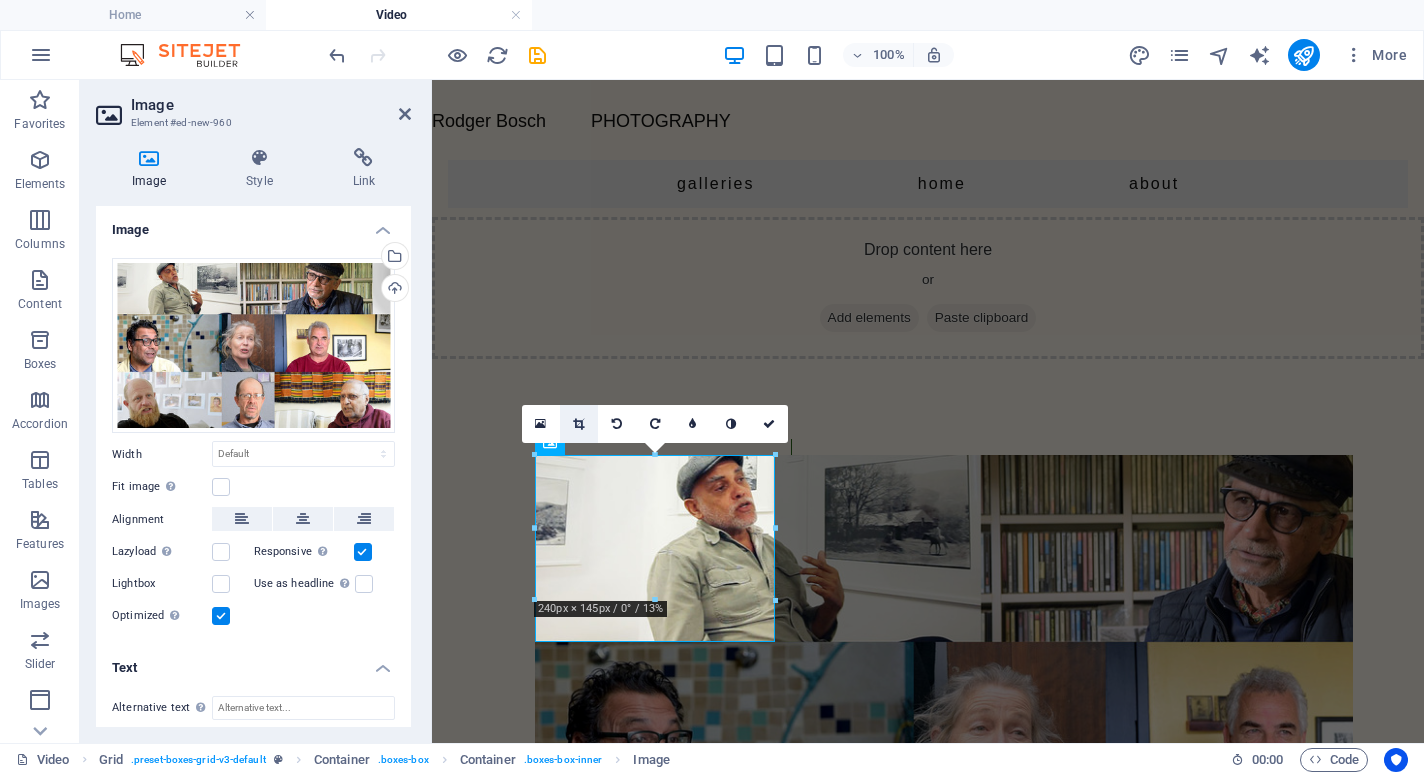 click at bounding box center (578, 424) 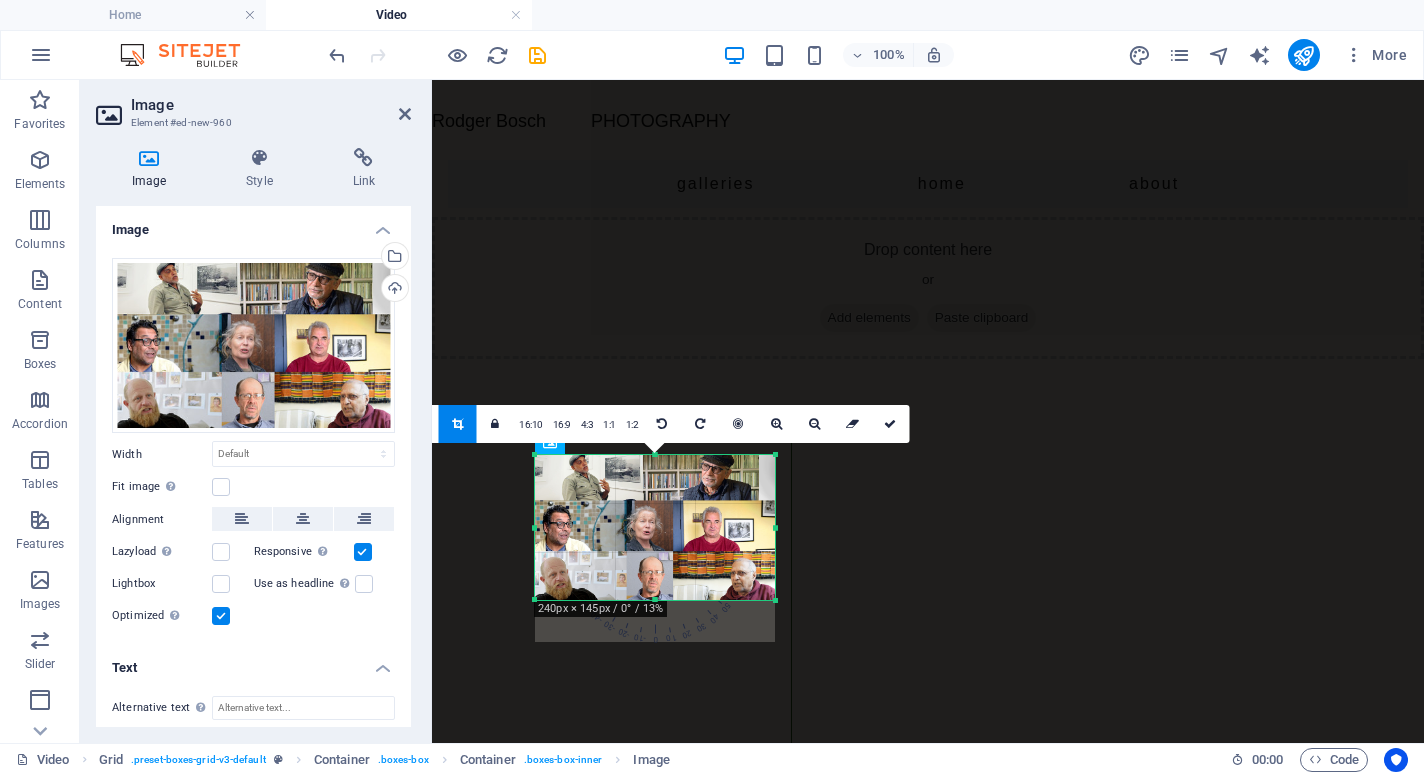 click at bounding box center (655, 528) 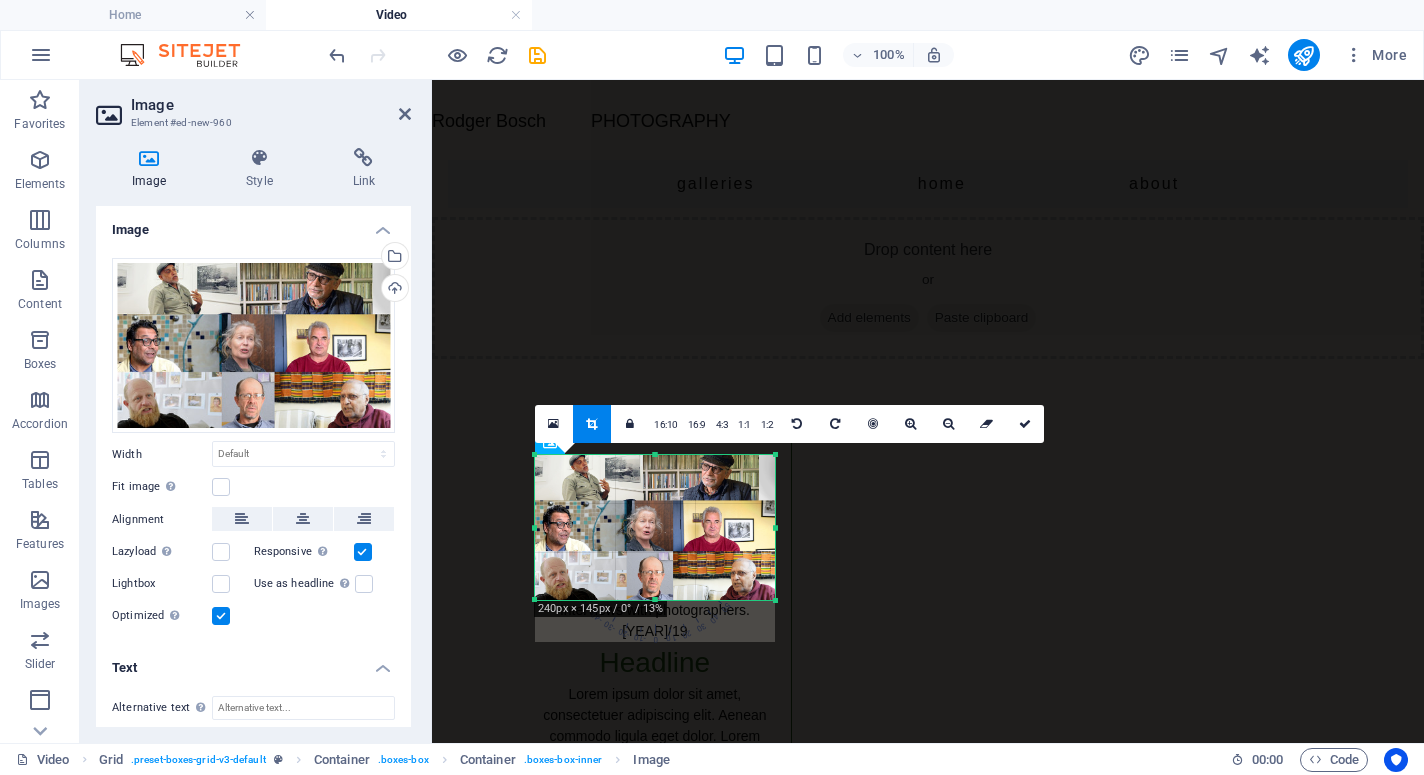 click on "180 170 160 150 140 130 120 110 100 90 80 70 60 50 40 30 20 10 0 -10 -20 -30 -40 -50 -60 -70 -80 -90 -100 -110 -120 -130 -140 -150 -160 -170 240px × 145px / 0° / 13% 16:10 16:9 4:3 1:1 1:2 0" at bounding box center (655, 527) 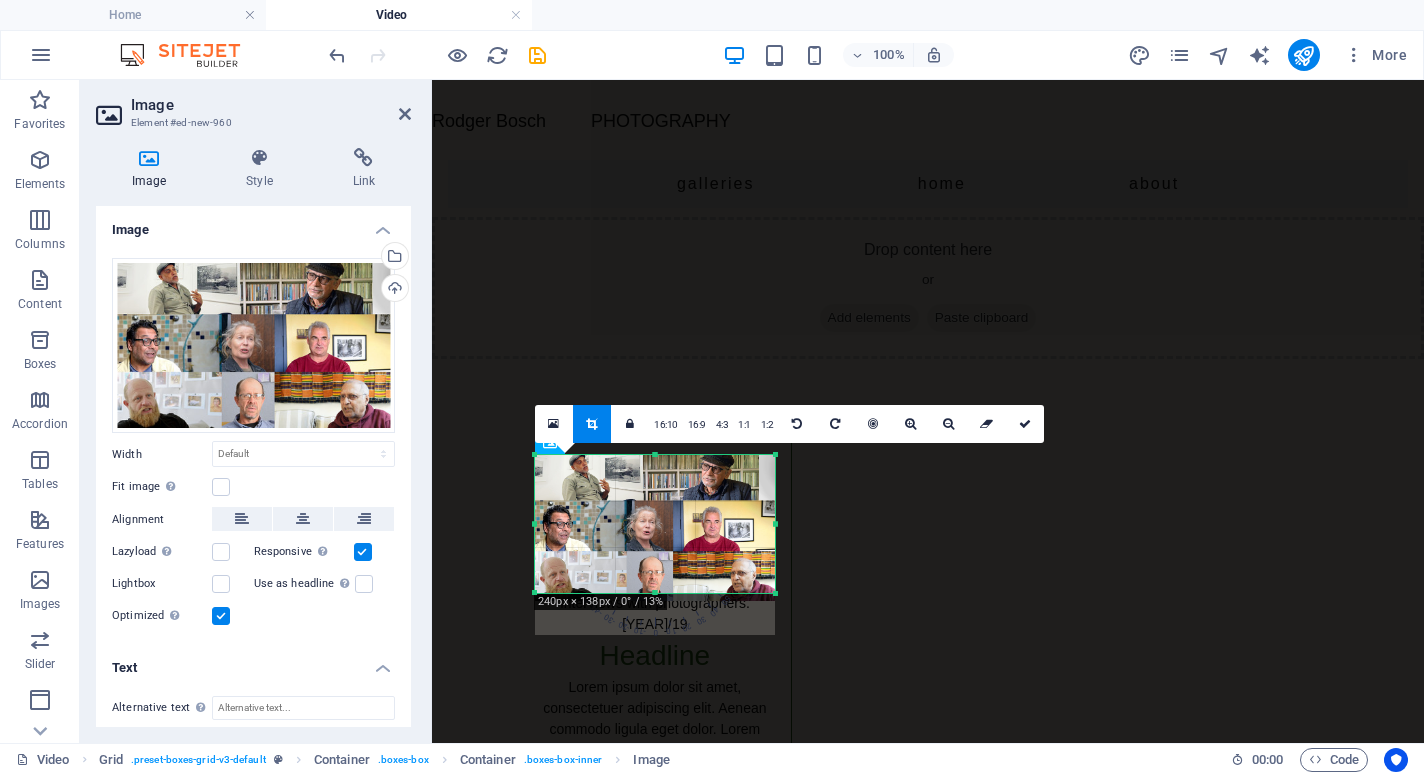 click at bounding box center (655, 593) 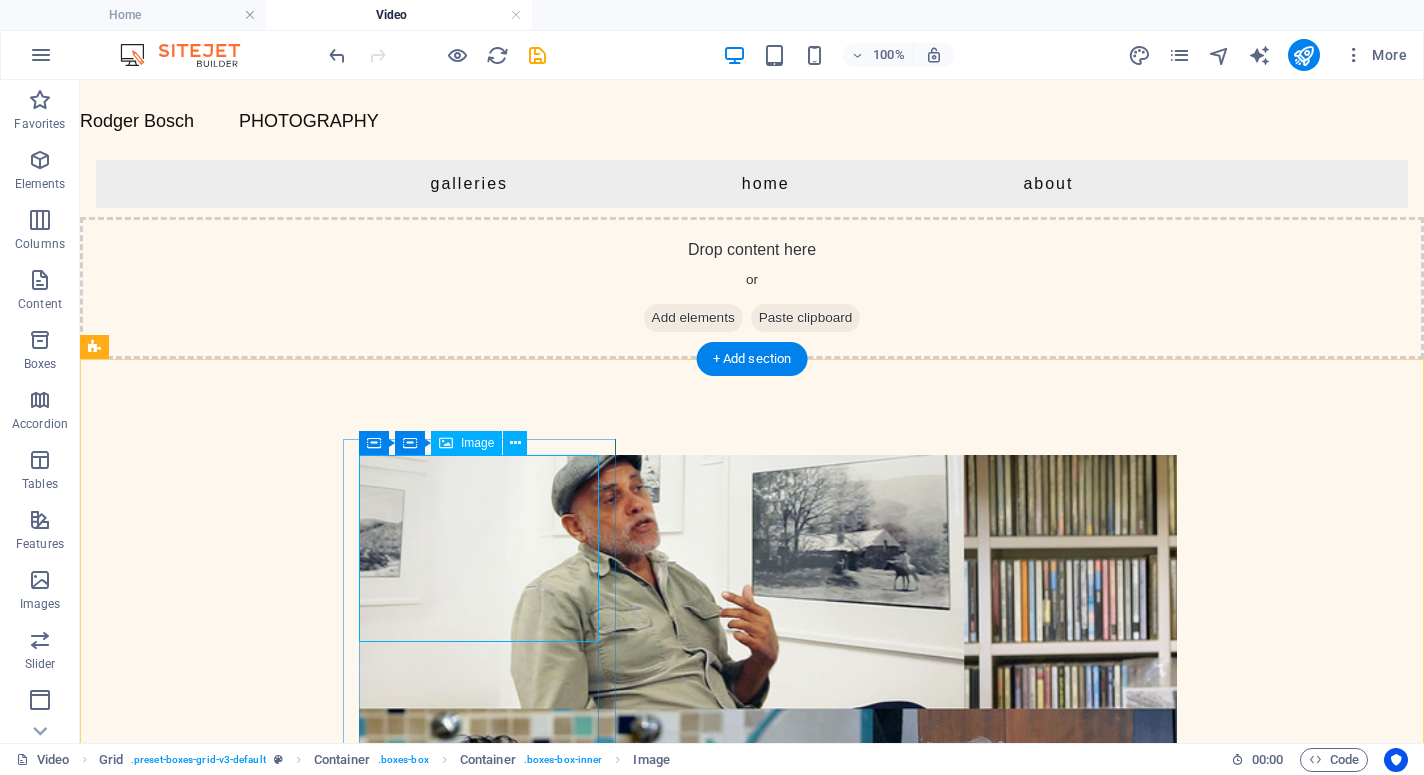 click on "Interviews with photographers. [YEAR]/19" at bounding box center [479, 864] 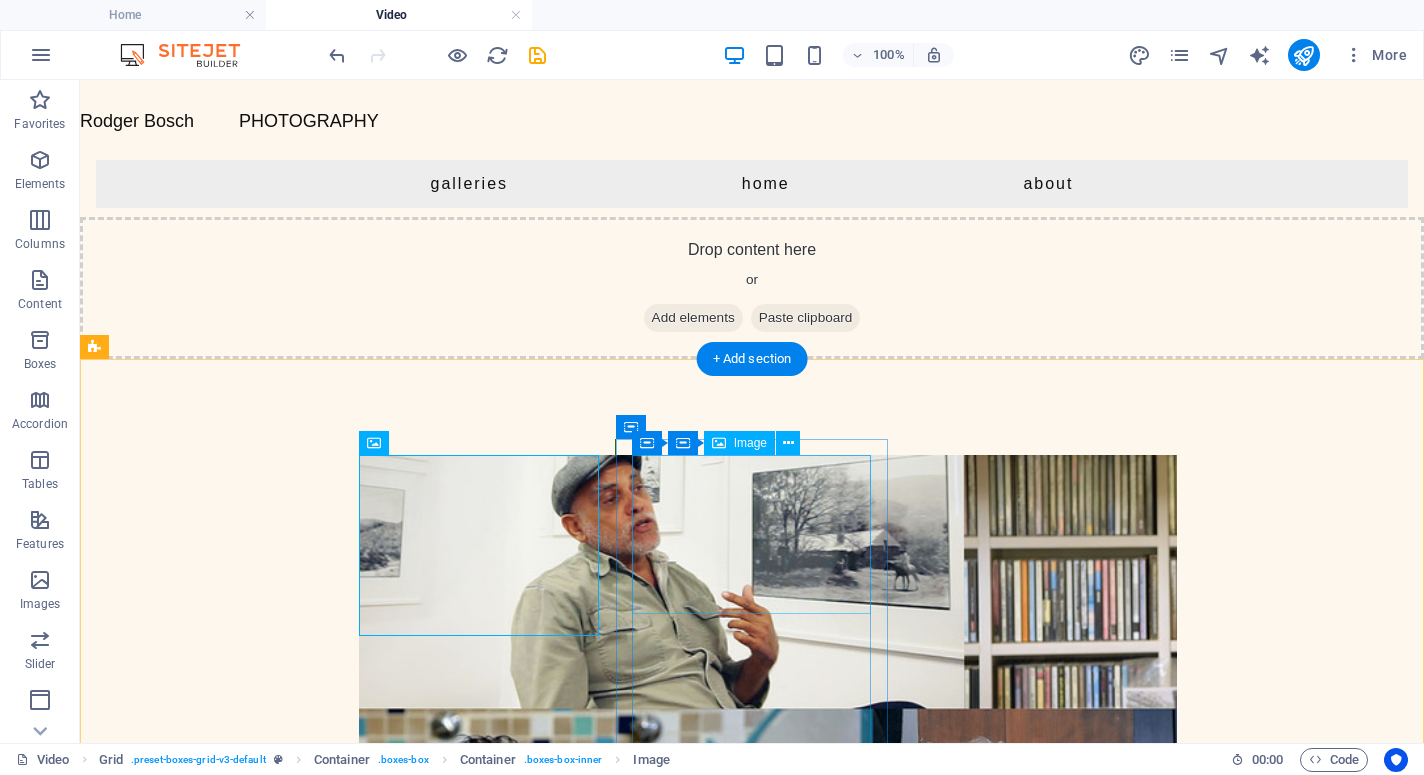 click on "Interviews with MyCiti artists. [YEAR]/17" at bounding box center (479, 1769) 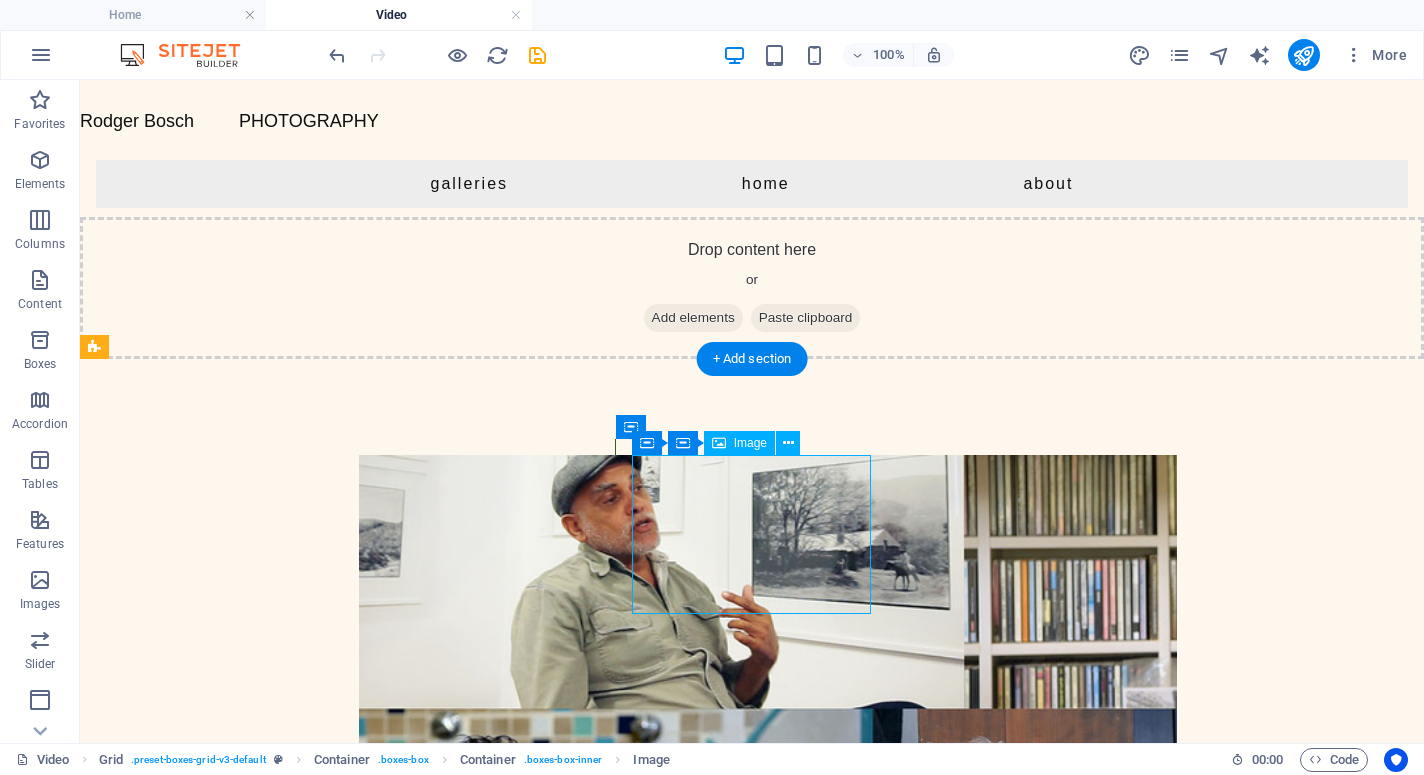 click on "Interviews with MyCiti artists. [YEAR]/17" at bounding box center (479, 1769) 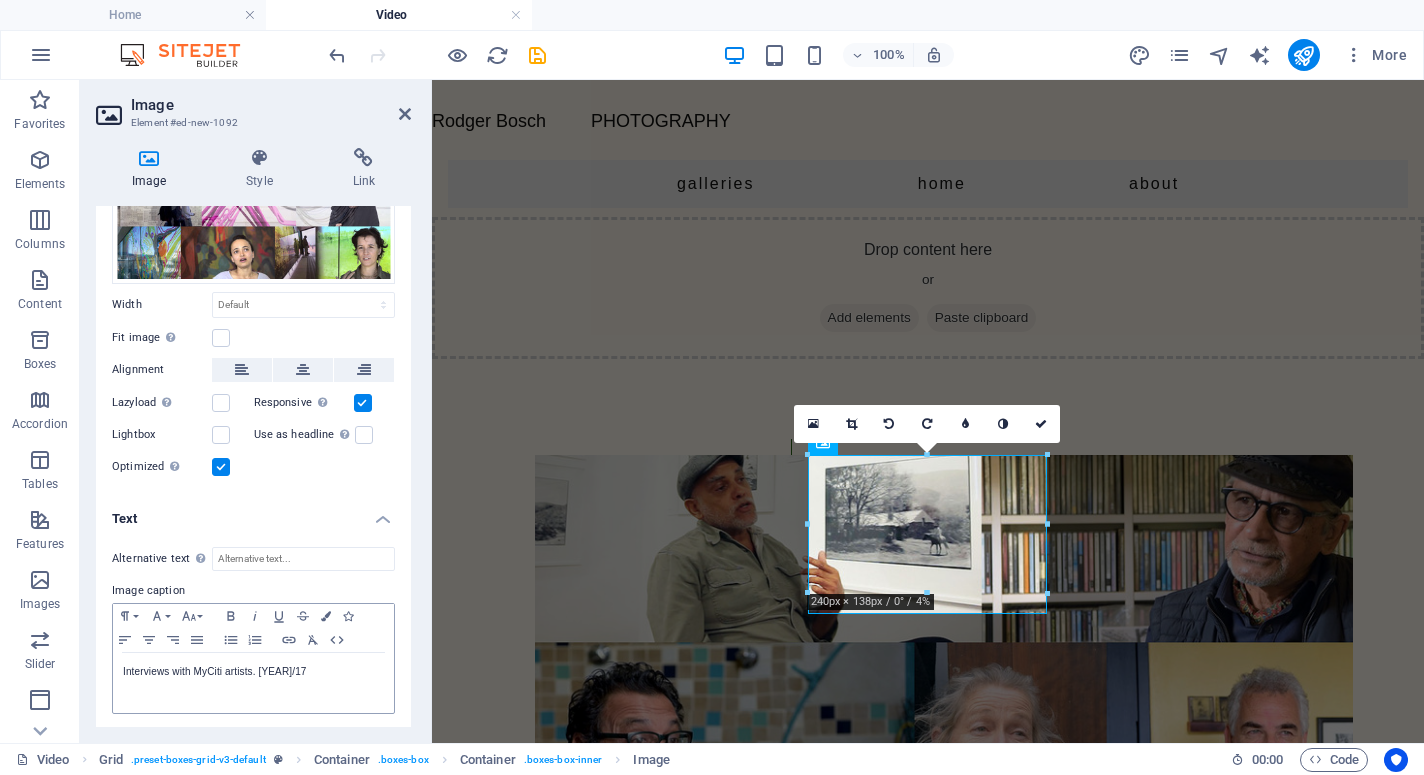 scroll, scrollTop: 145, scrollLeft: 0, axis: vertical 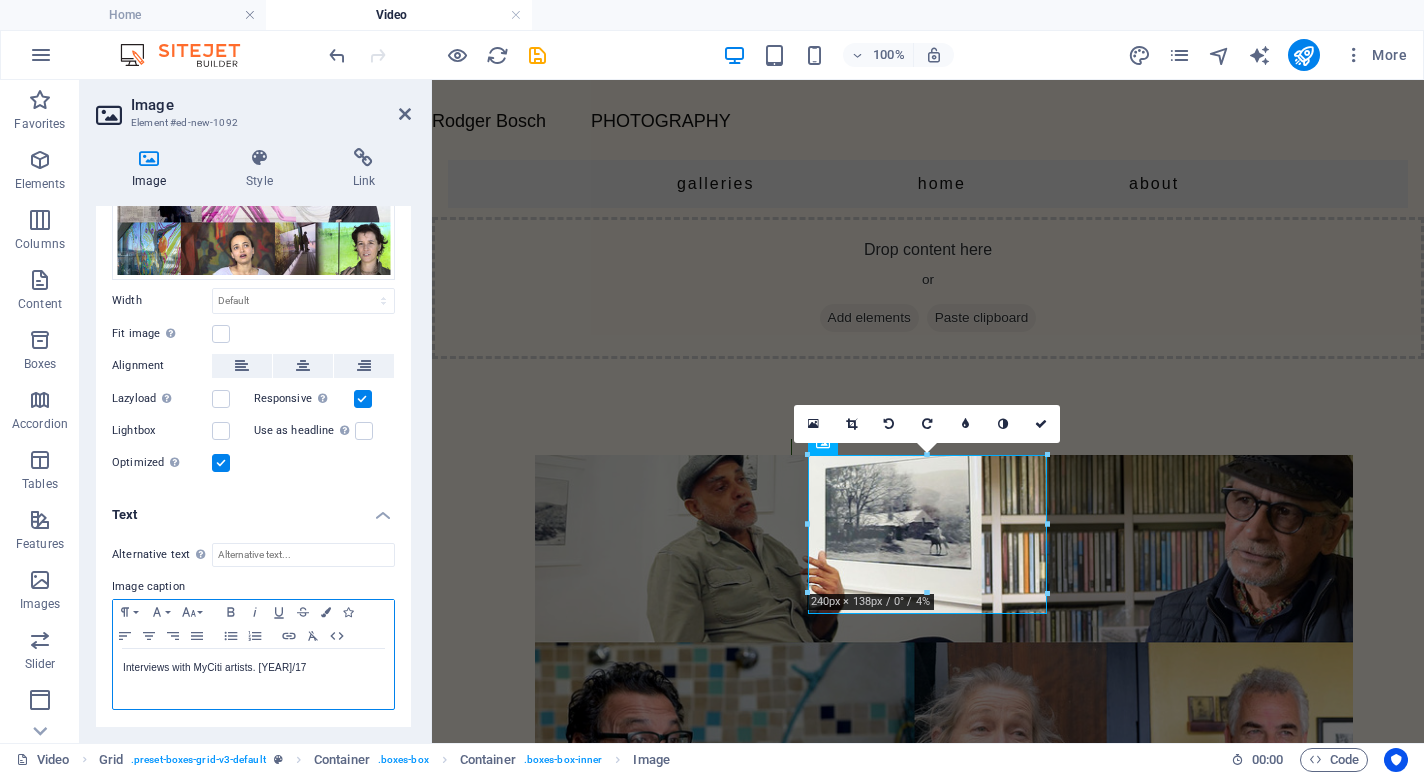 click on "Interviews with MyCiti artists. [YEAR]/17" at bounding box center [253, 668] 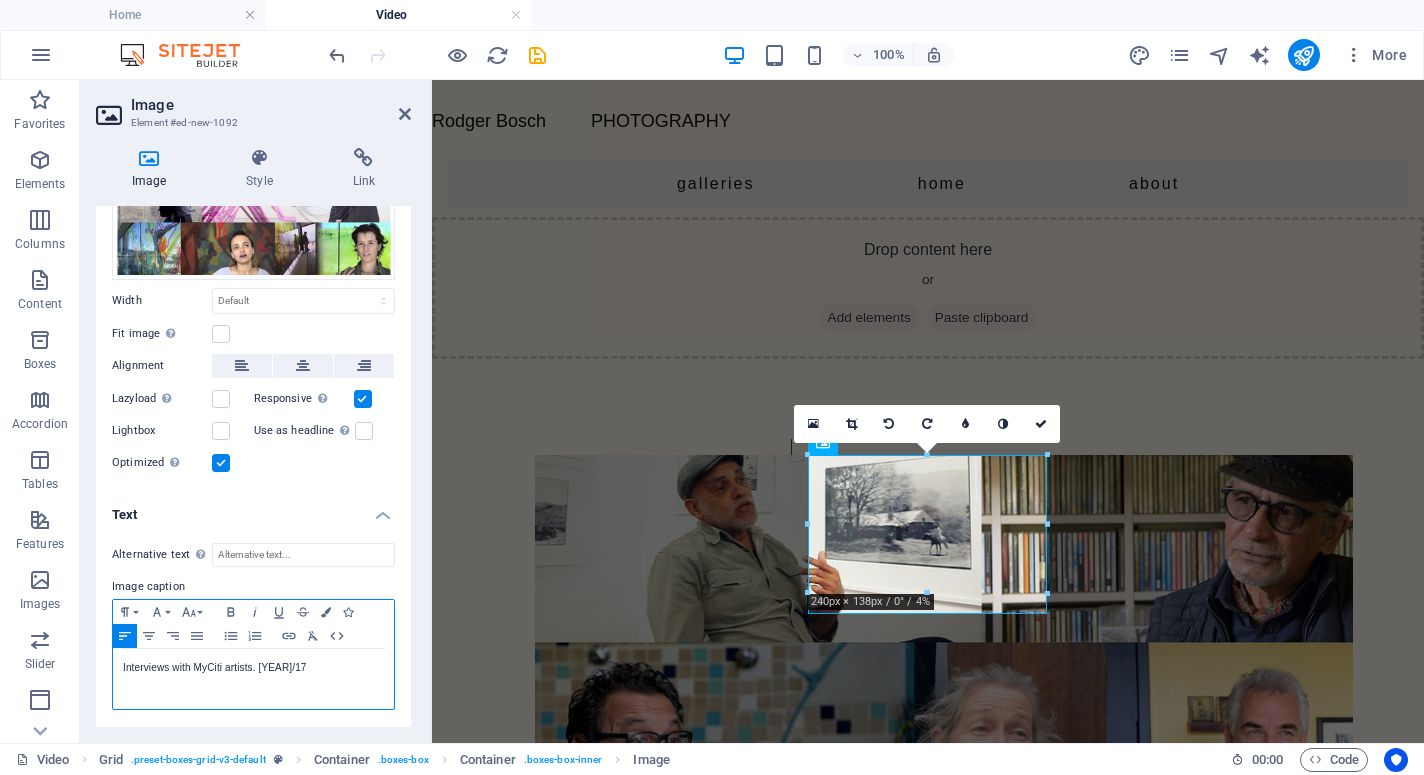 type 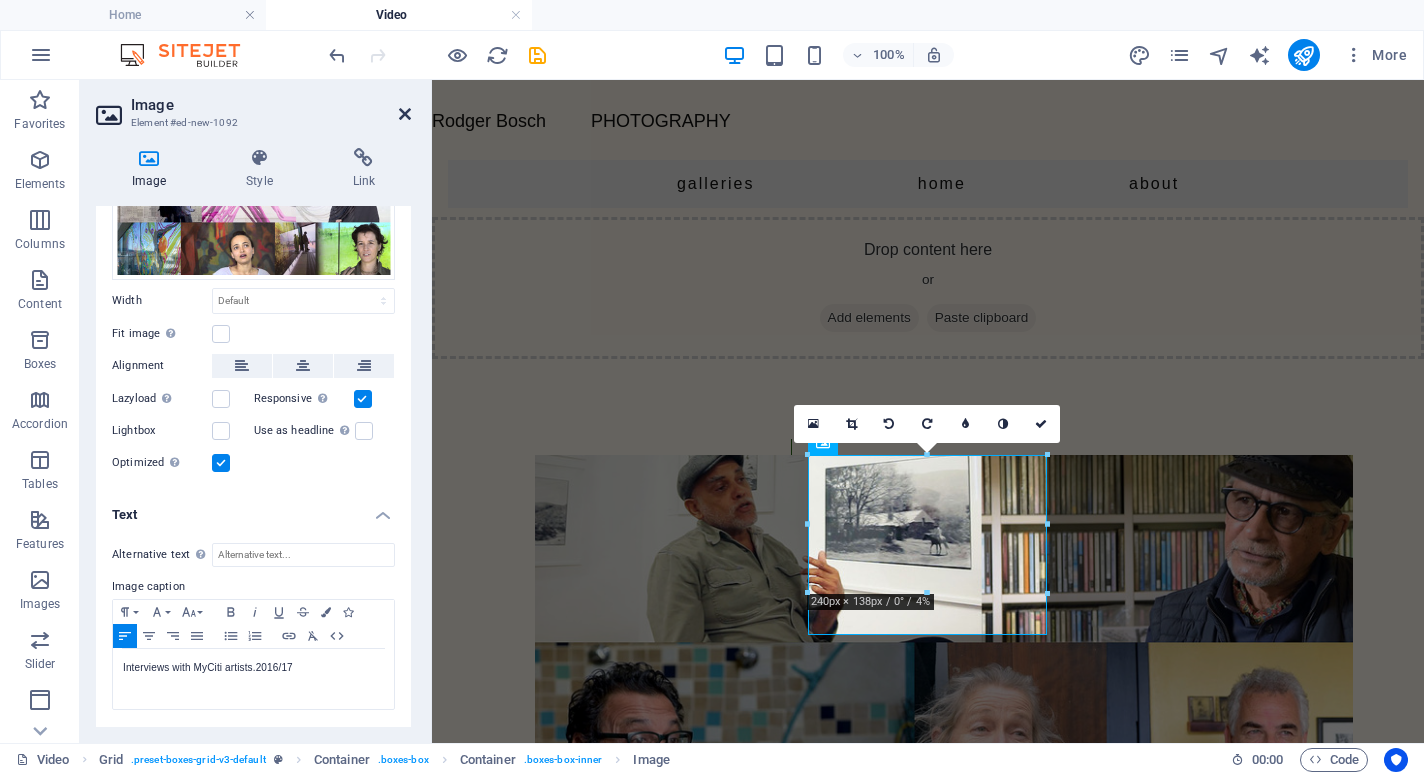 click at bounding box center (405, 114) 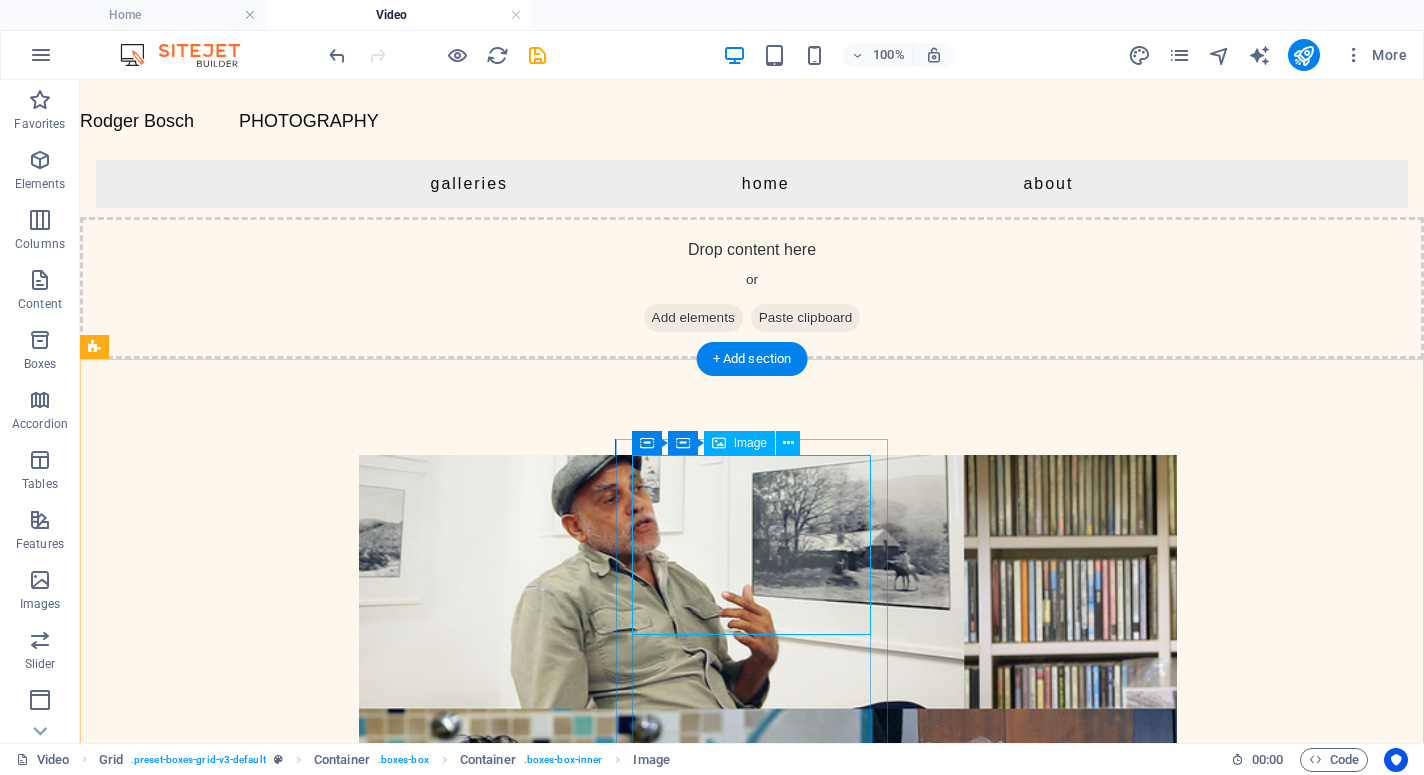 click on "Interviews with MyCiti artists. [YEAR]/[YEAR]" at bounding box center [479, 1769] 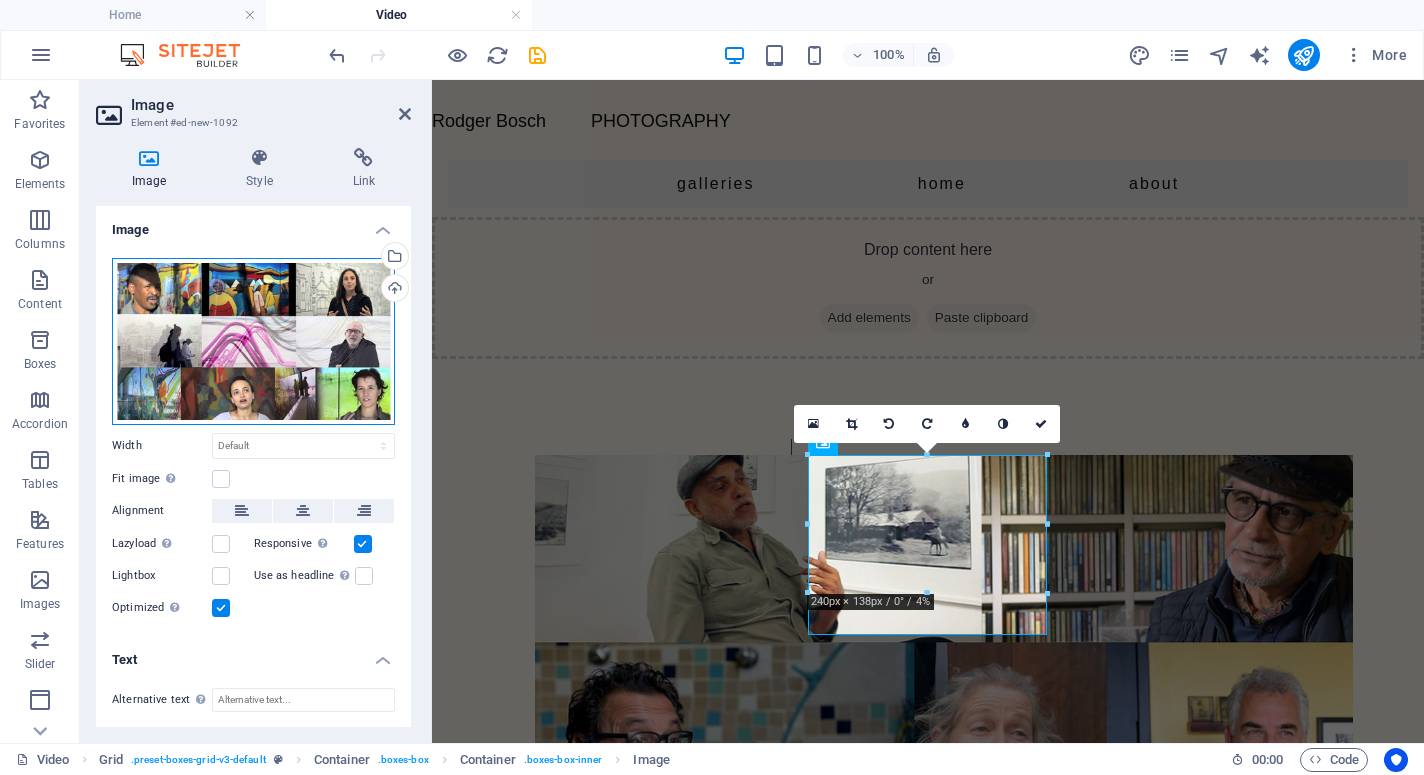 click on "Drag files here, click to choose files or select files from Files or our free stock photos & videos" at bounding box center (253, 341) 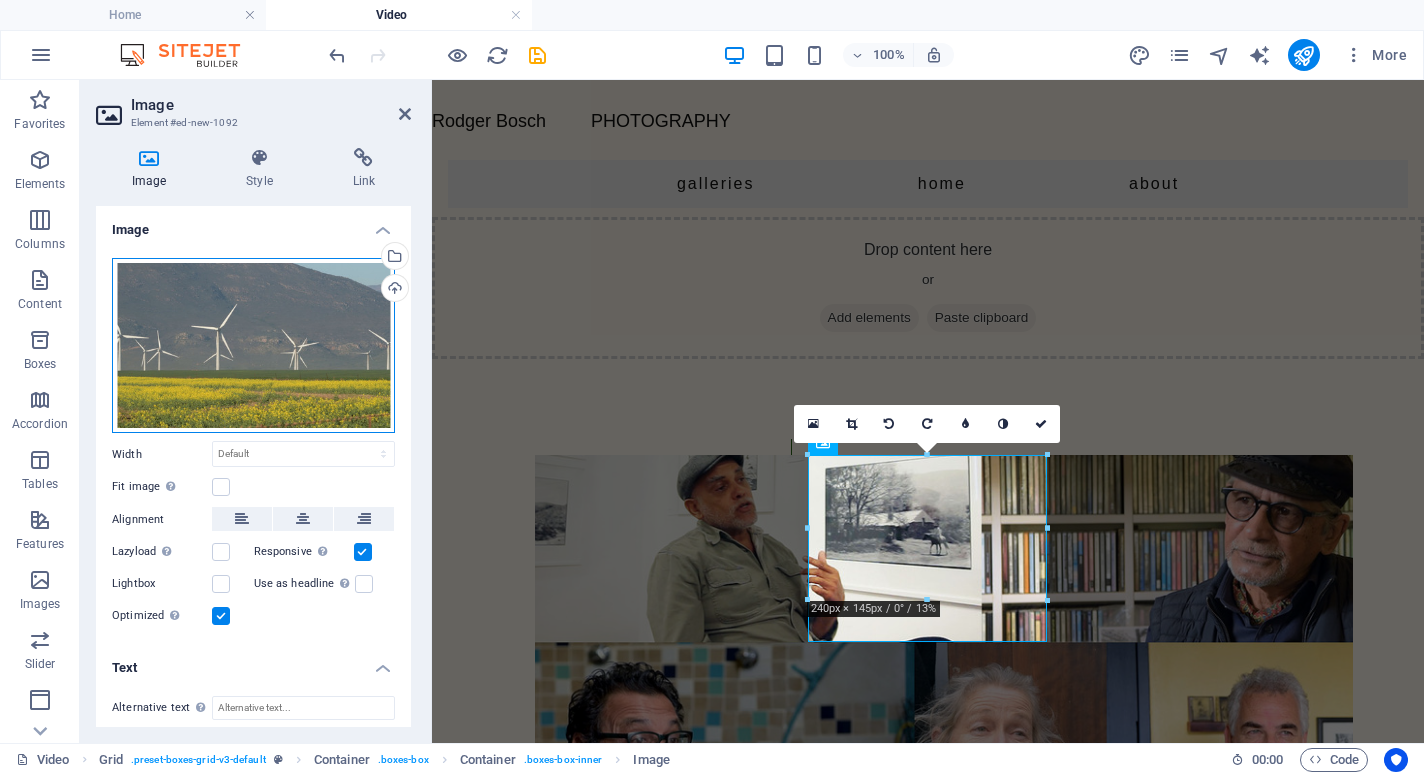 click on "Drag files here, click to choose files or select files from Files or our free stock photos & videos" at bounding box center (253, 346) 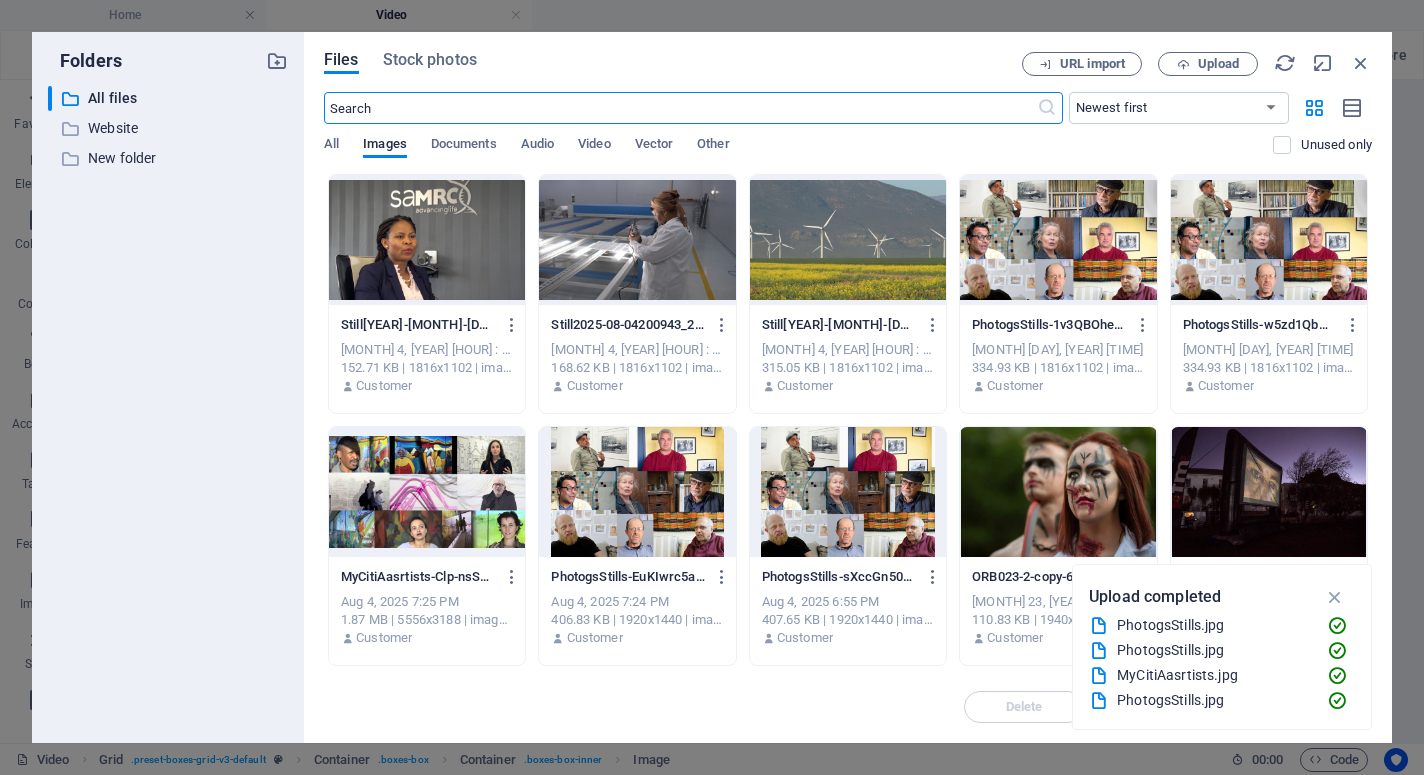click at bounding box center (427, 492) 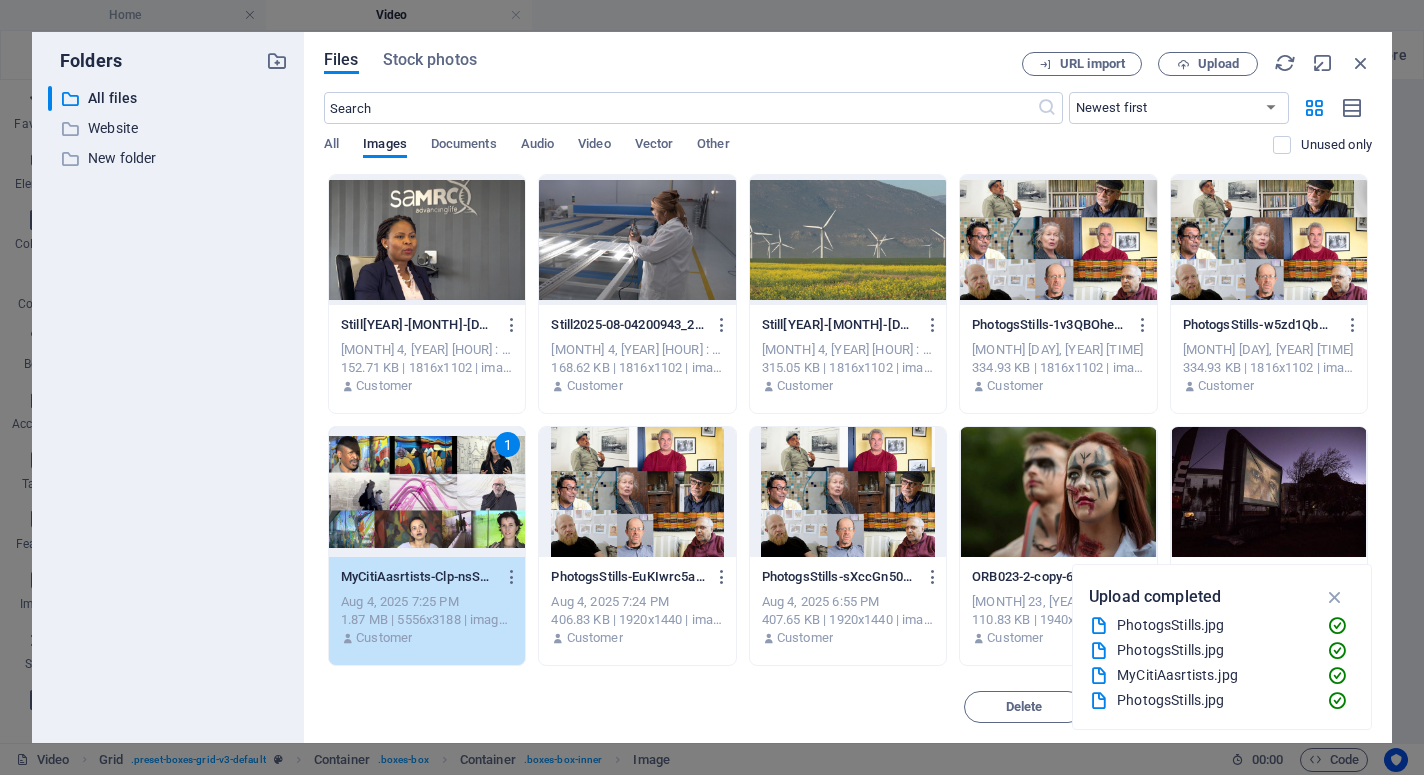 click on "1" at bounding box center (427, 492) 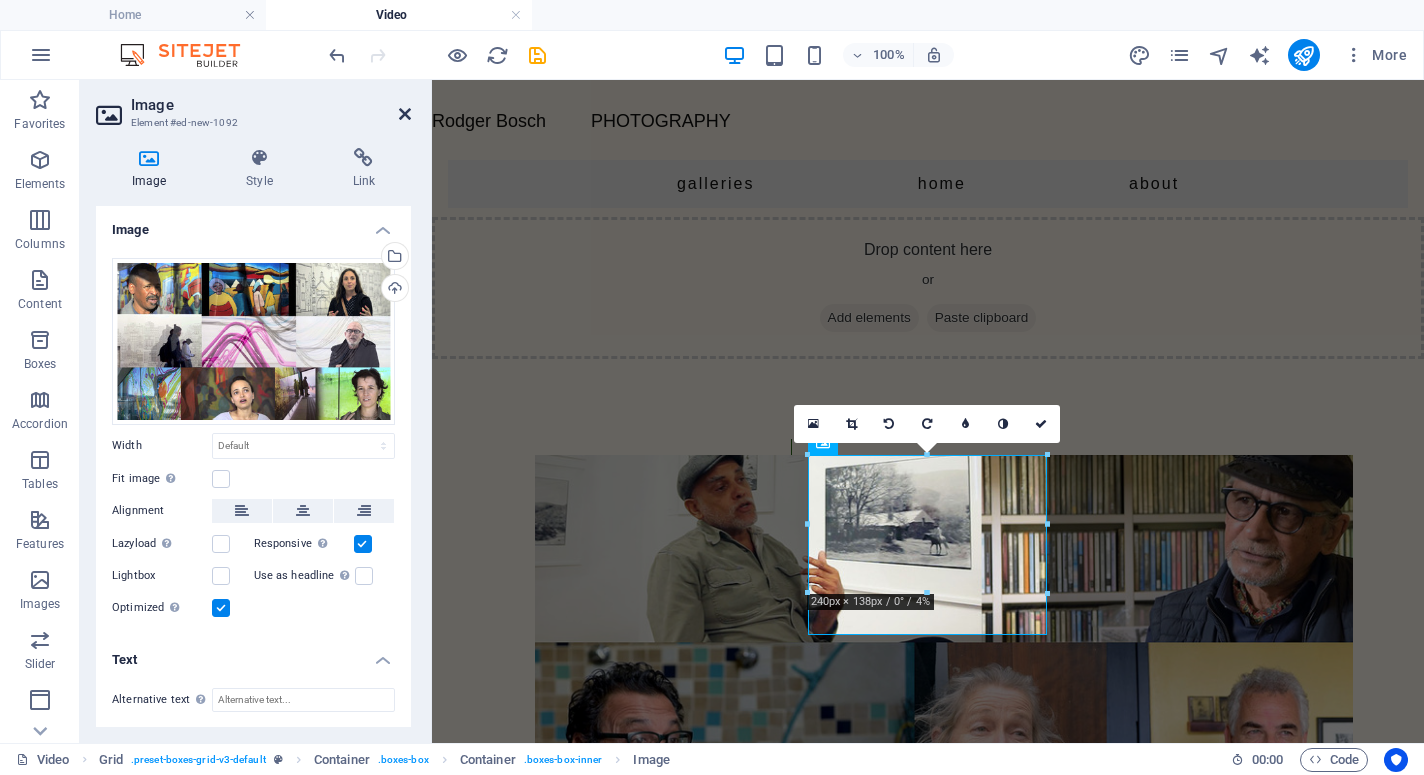 click at bounding box center [405, 114] 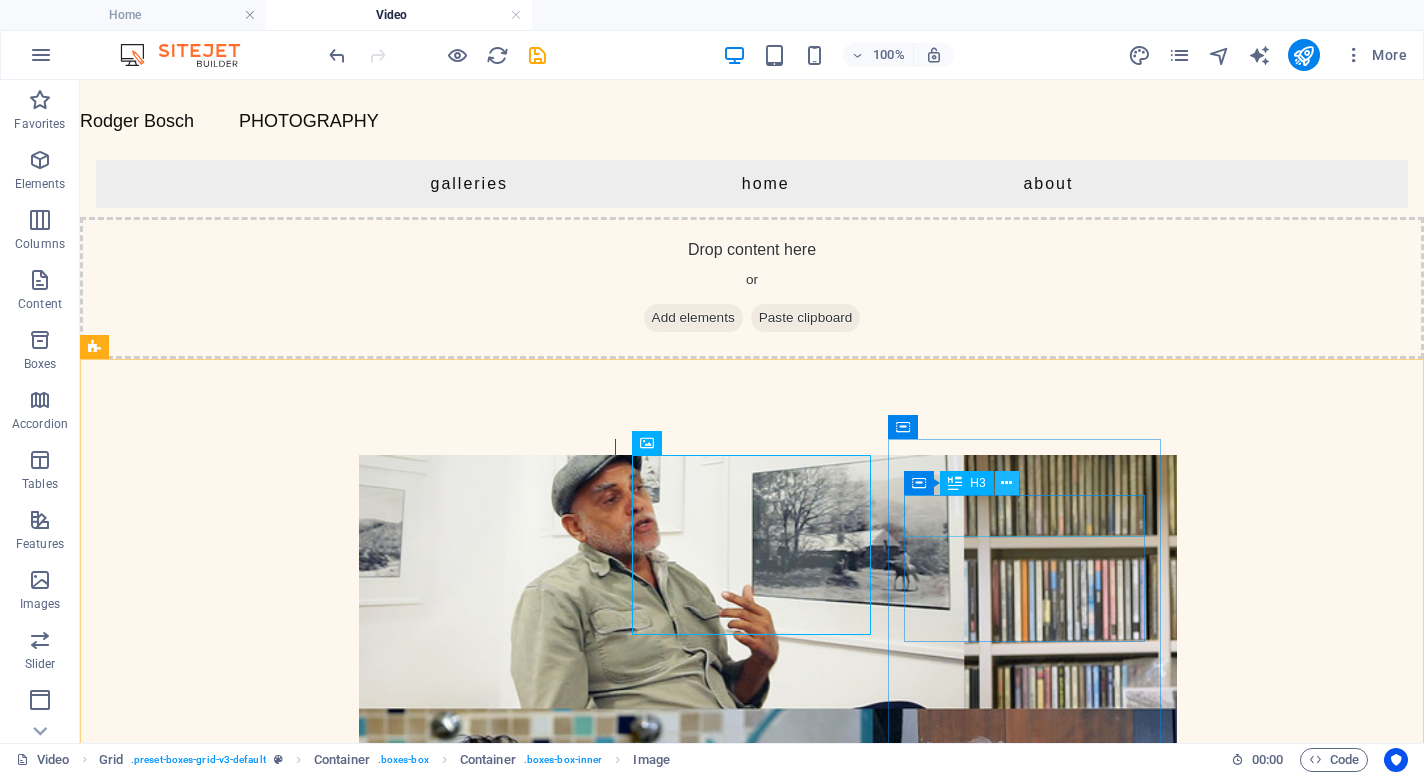 click at bounding box center (1006, 483) 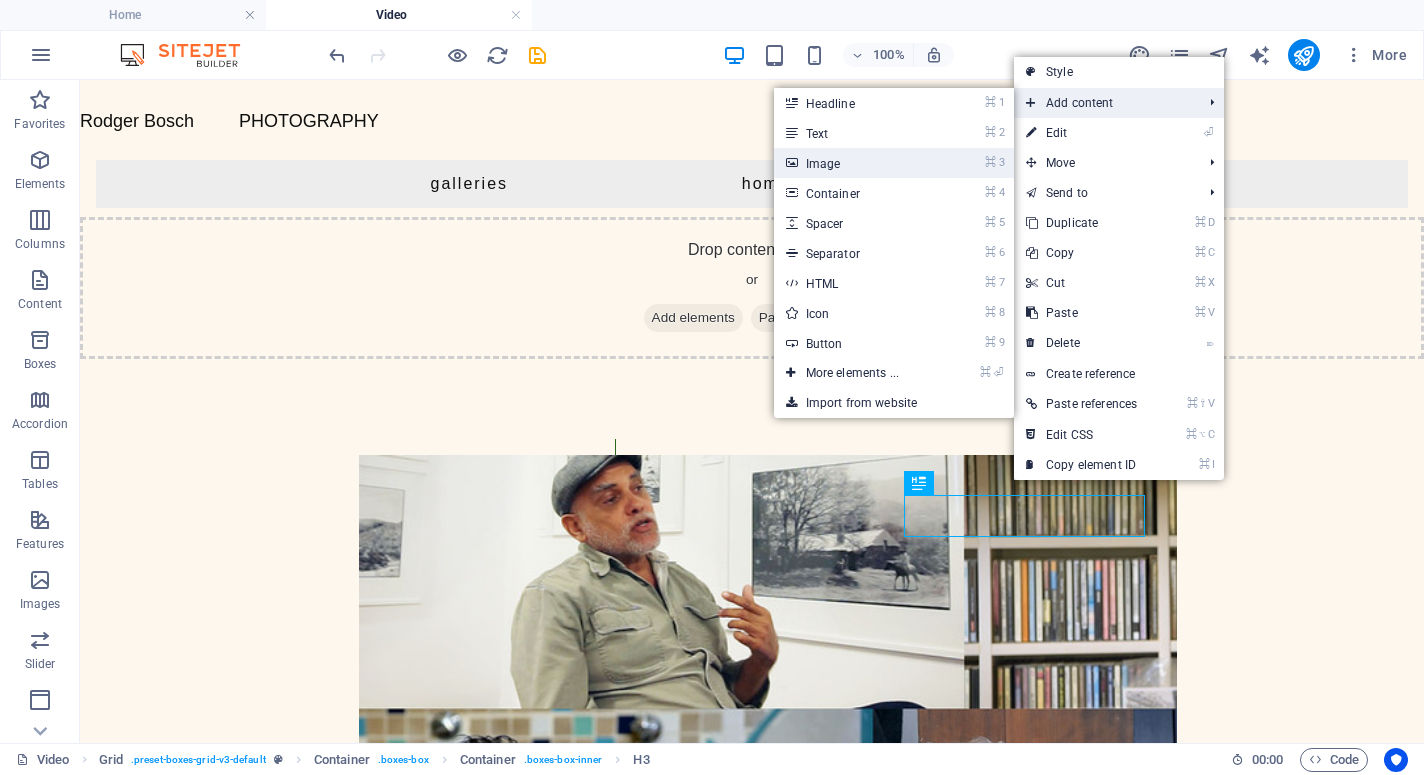 click on "⌘ 3  Image" at bounding box center [856, 163] 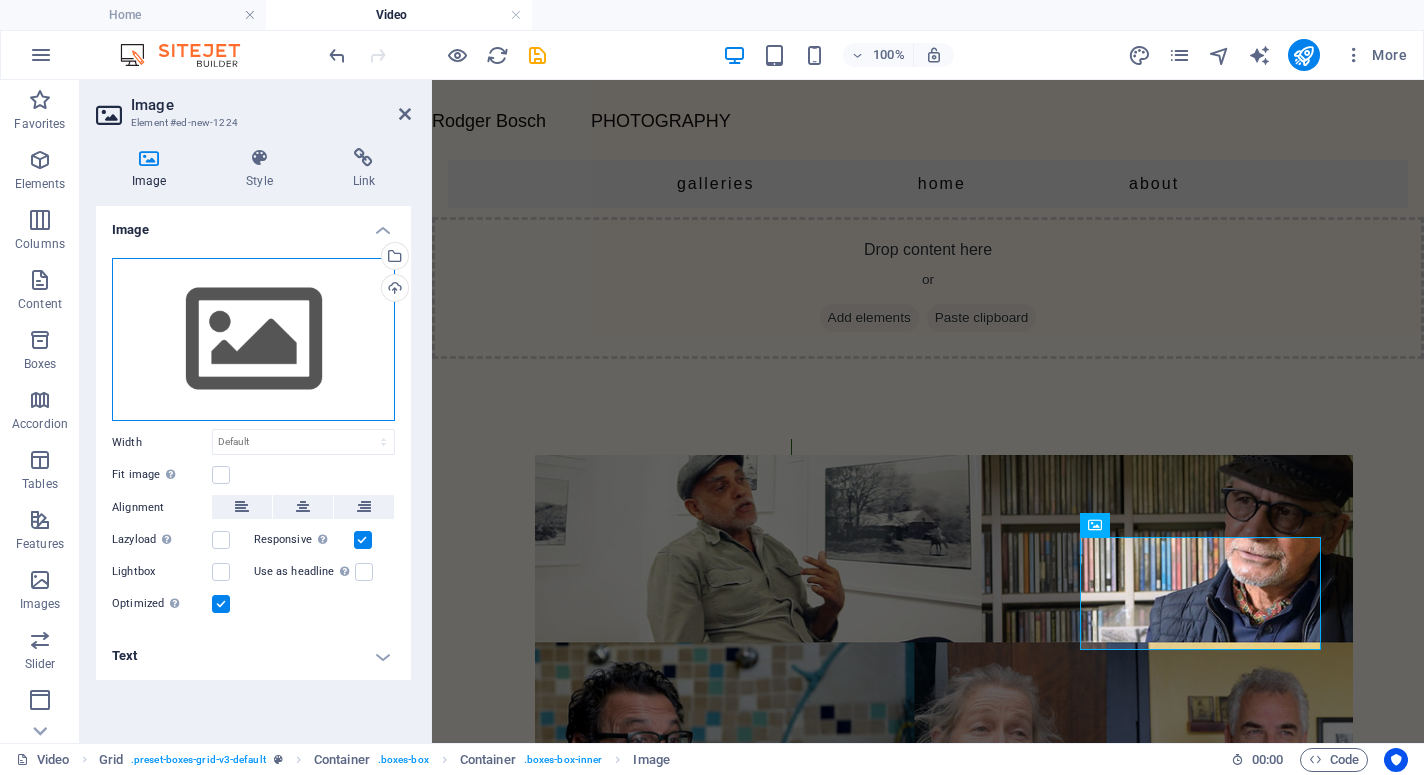 click on "Drag files here, click to choose files or select files from Files or our free stock photos & videos" at bounding box center (253, 340) 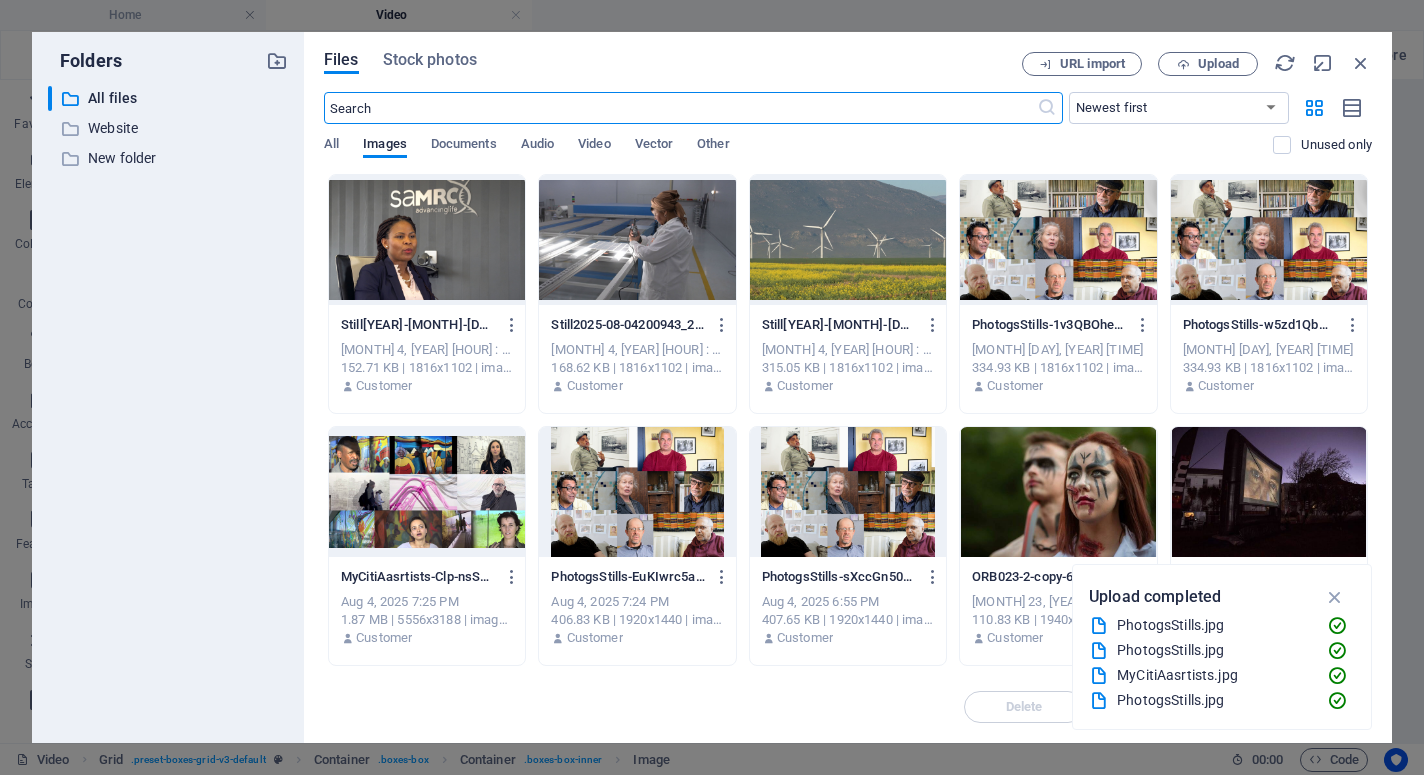 click at bounding box center (848, 240) 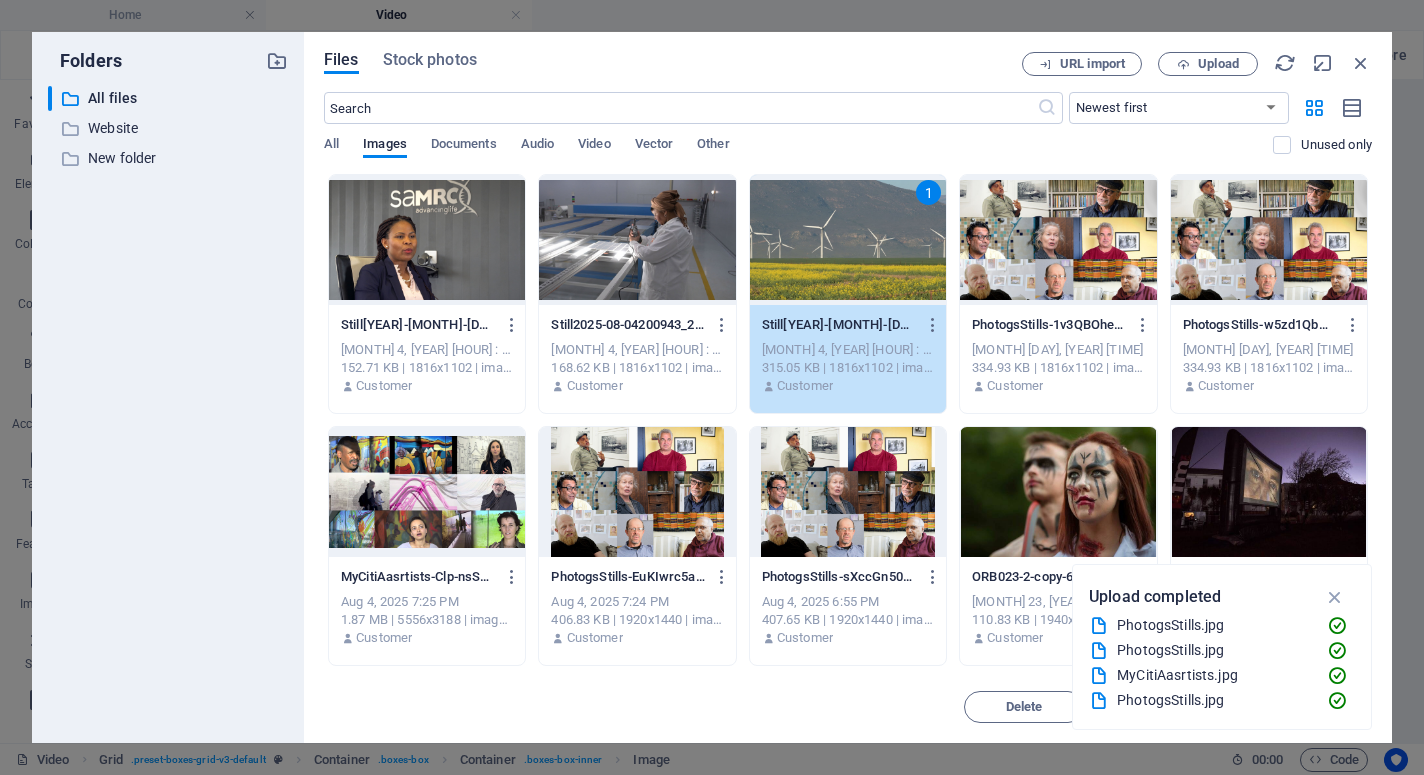 click on "1" at bounding box center [848, 240] 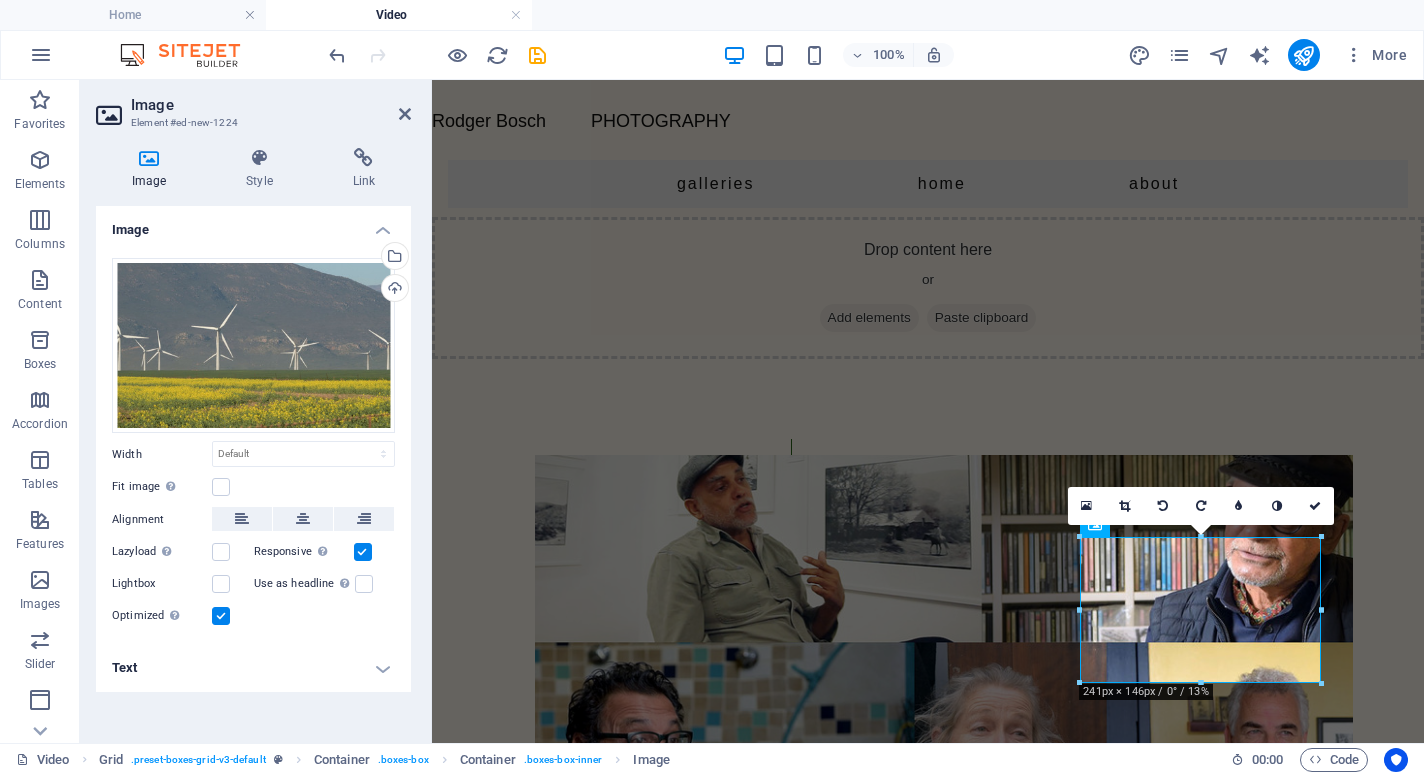click on "Text" at bounding box center [253, 668] 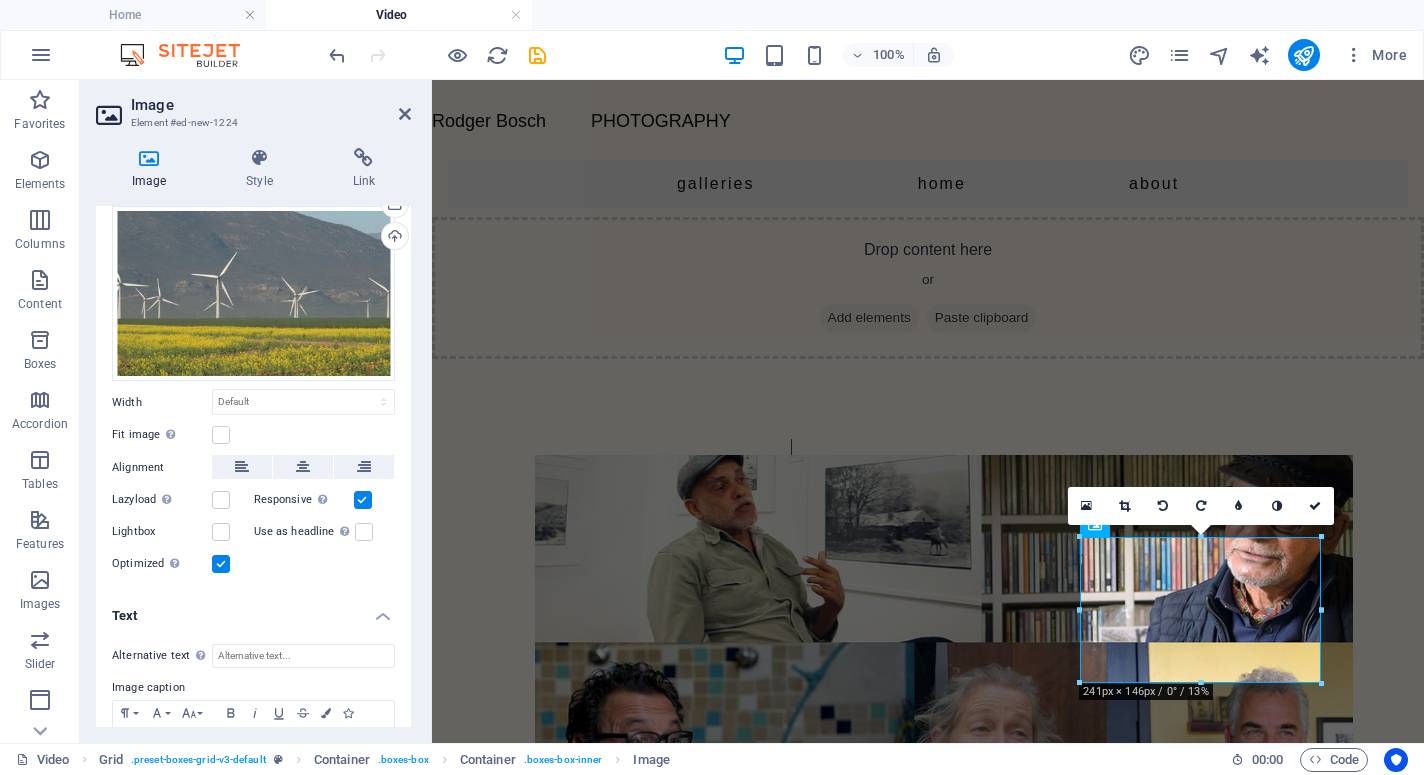 scroll, scrollTop: 154, scrollLeft: 0, axis: vertical 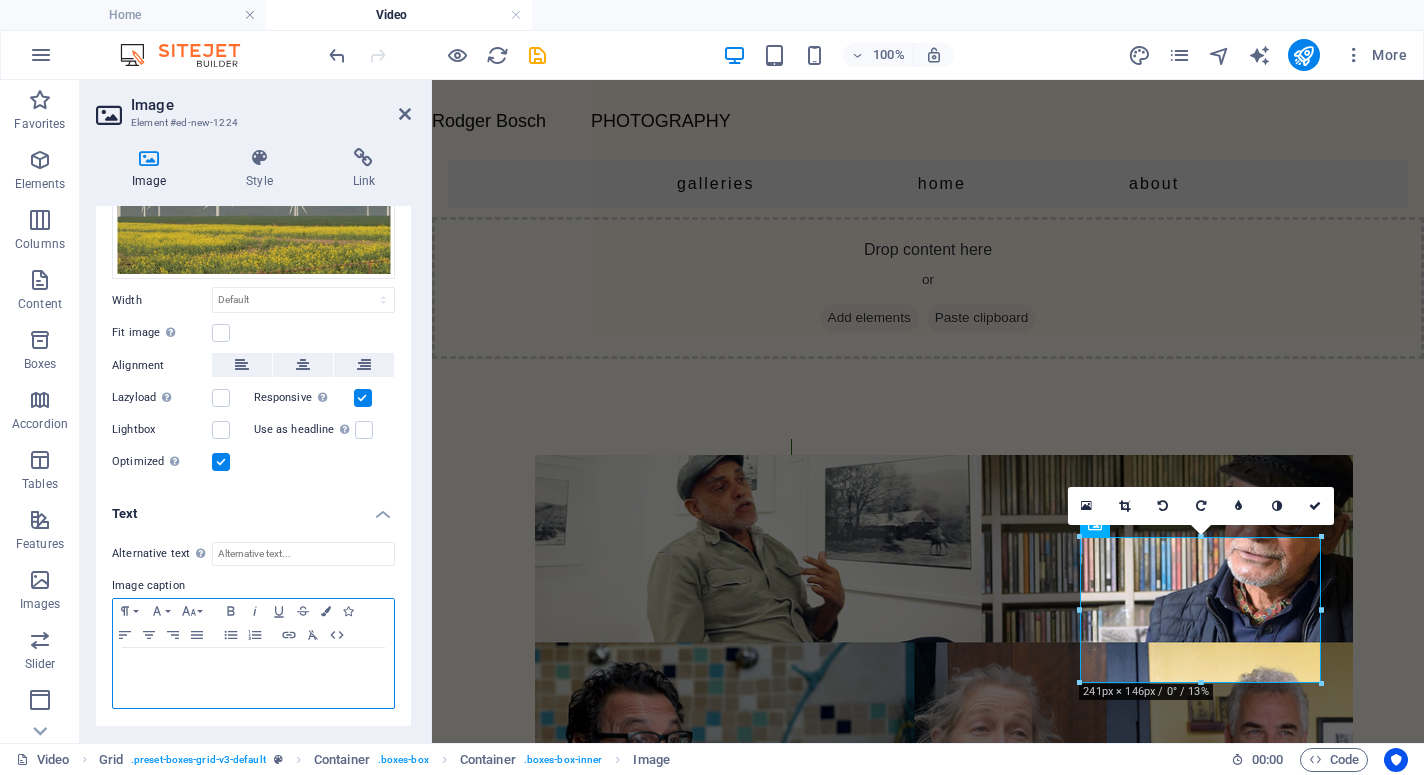 click at bounding box center (253, 667) 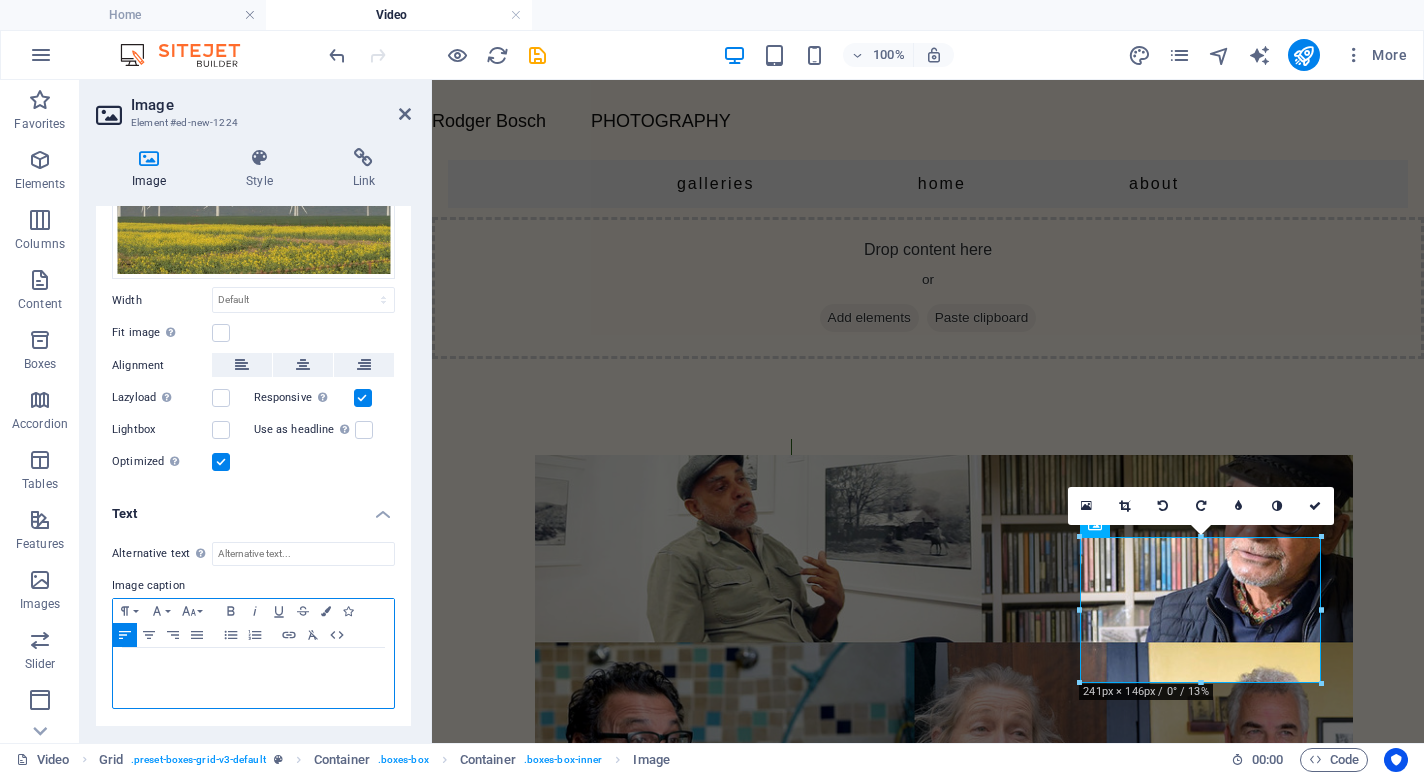 type 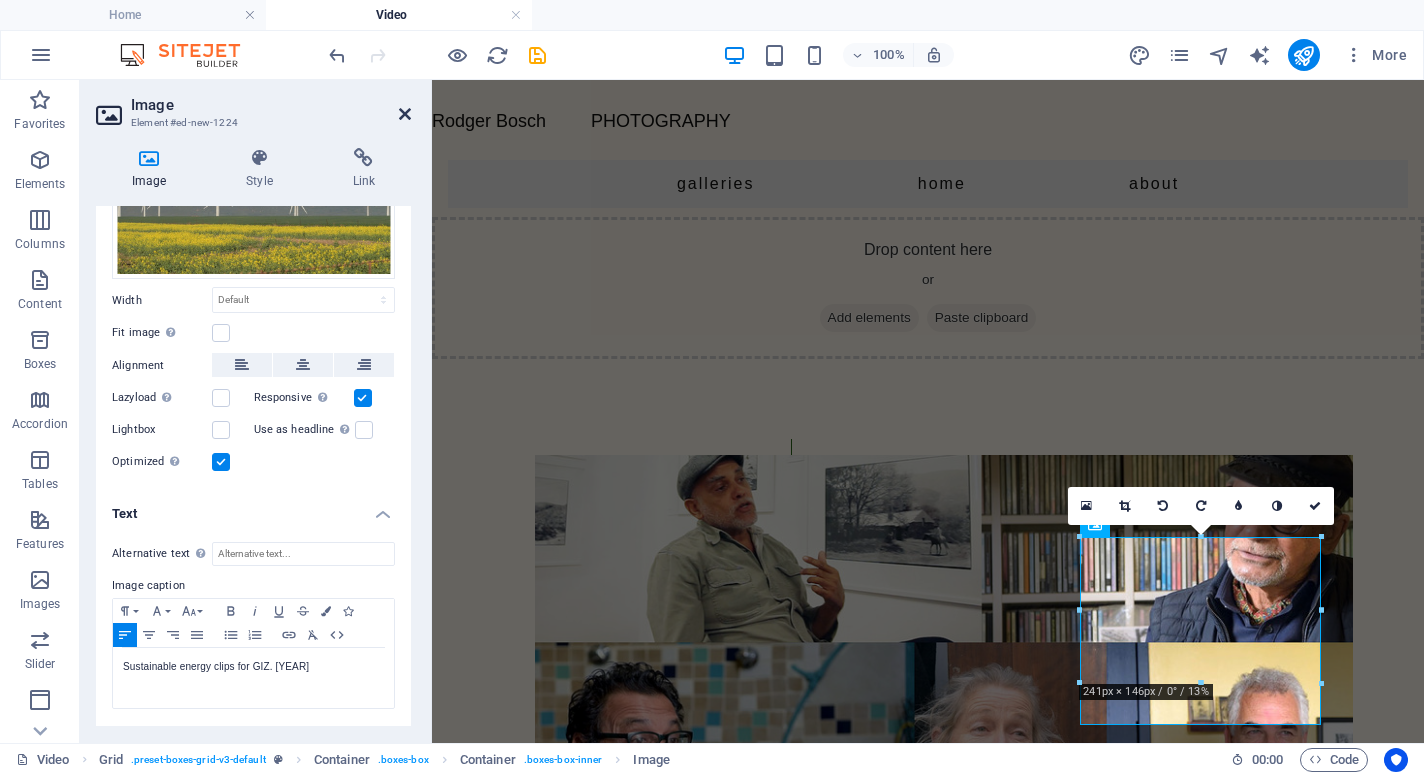 click at bounding box center [405, 114] 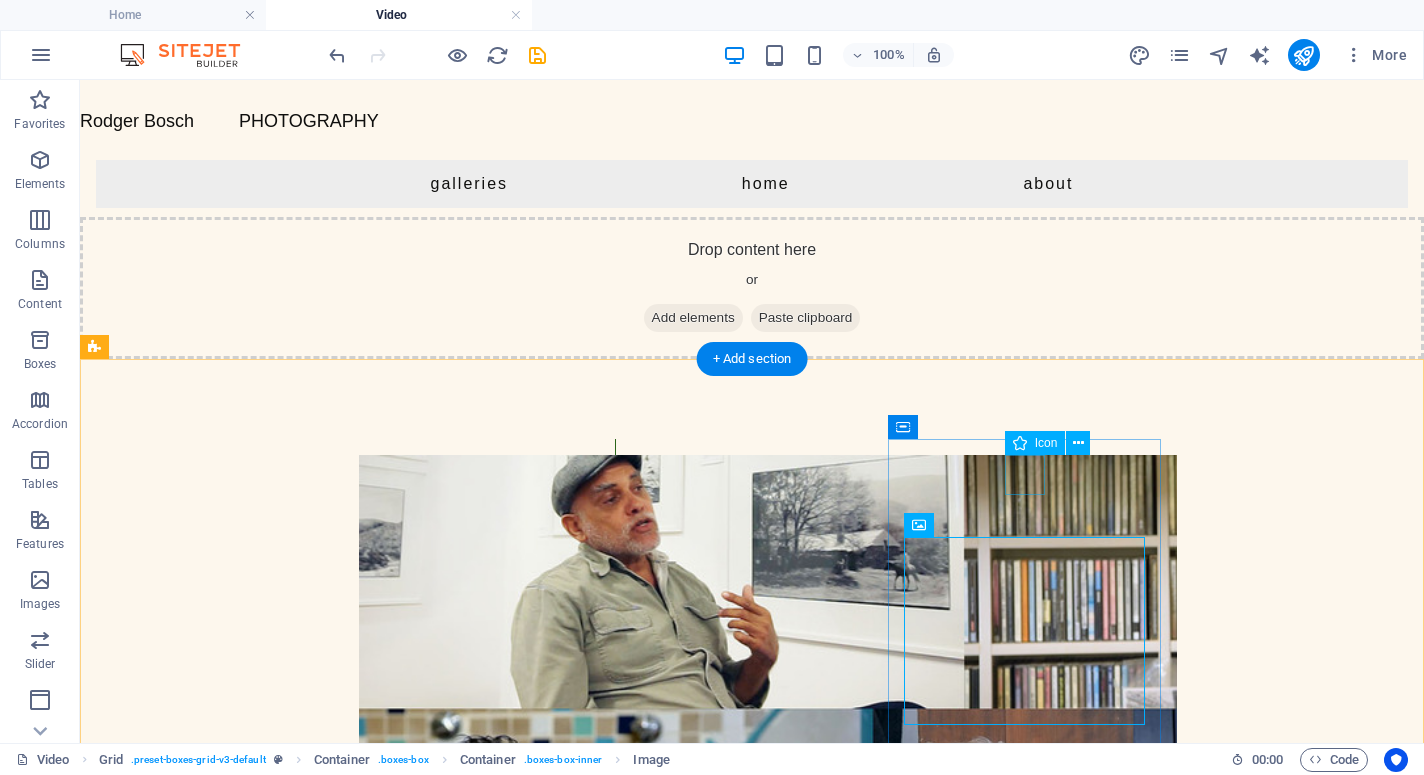 click at bounding box center (479, 2284) 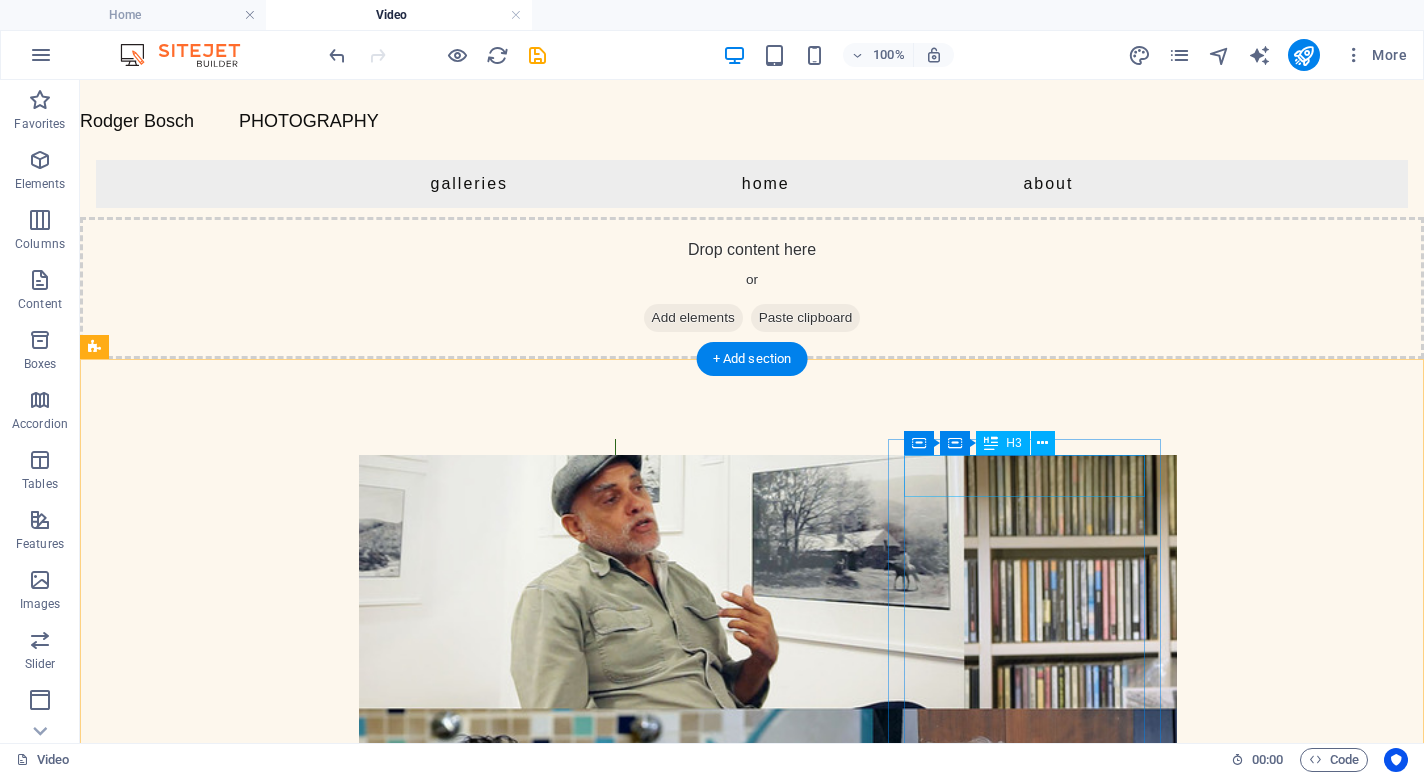 click on "Headline" at bounding box center [479, 2285] 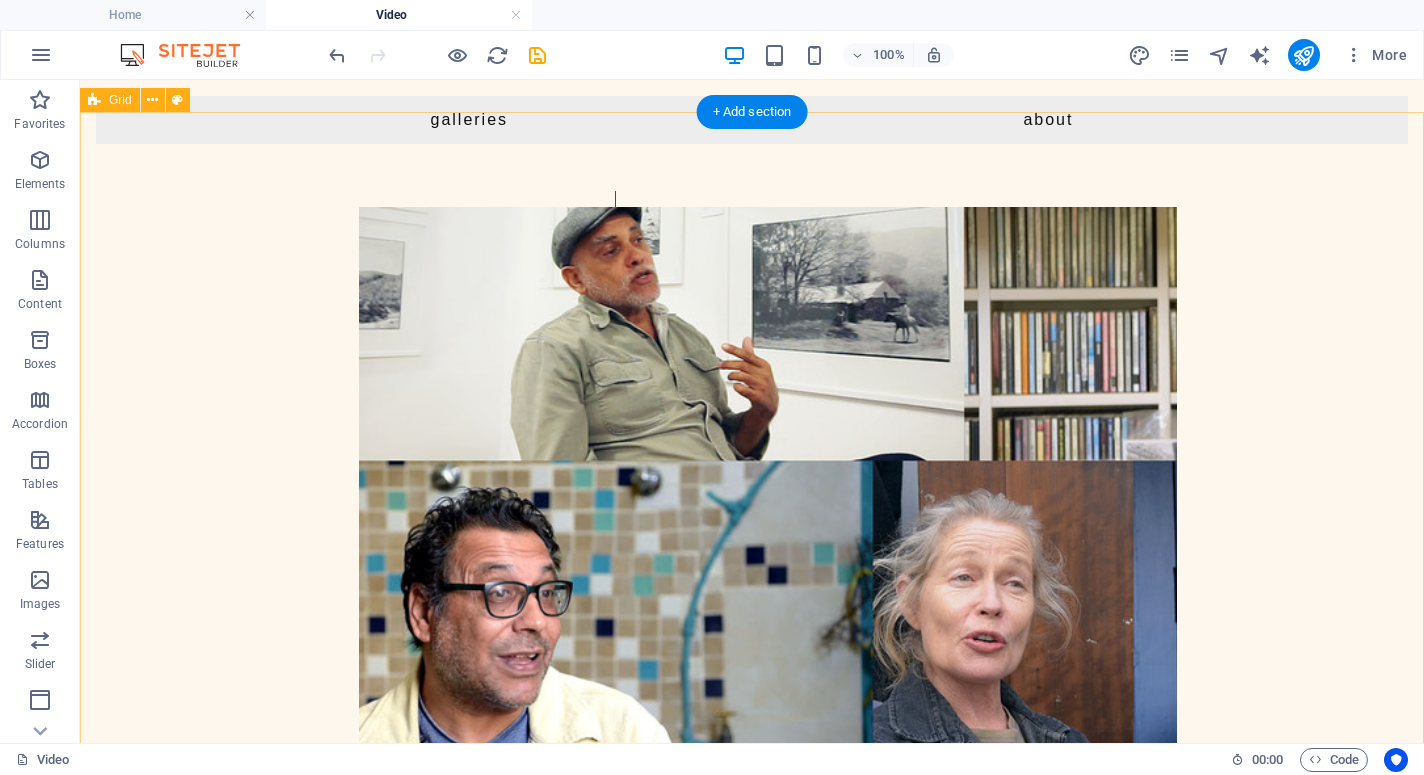 scroll, scrollTop: 250, scrollLeft: 0, axis: vertical 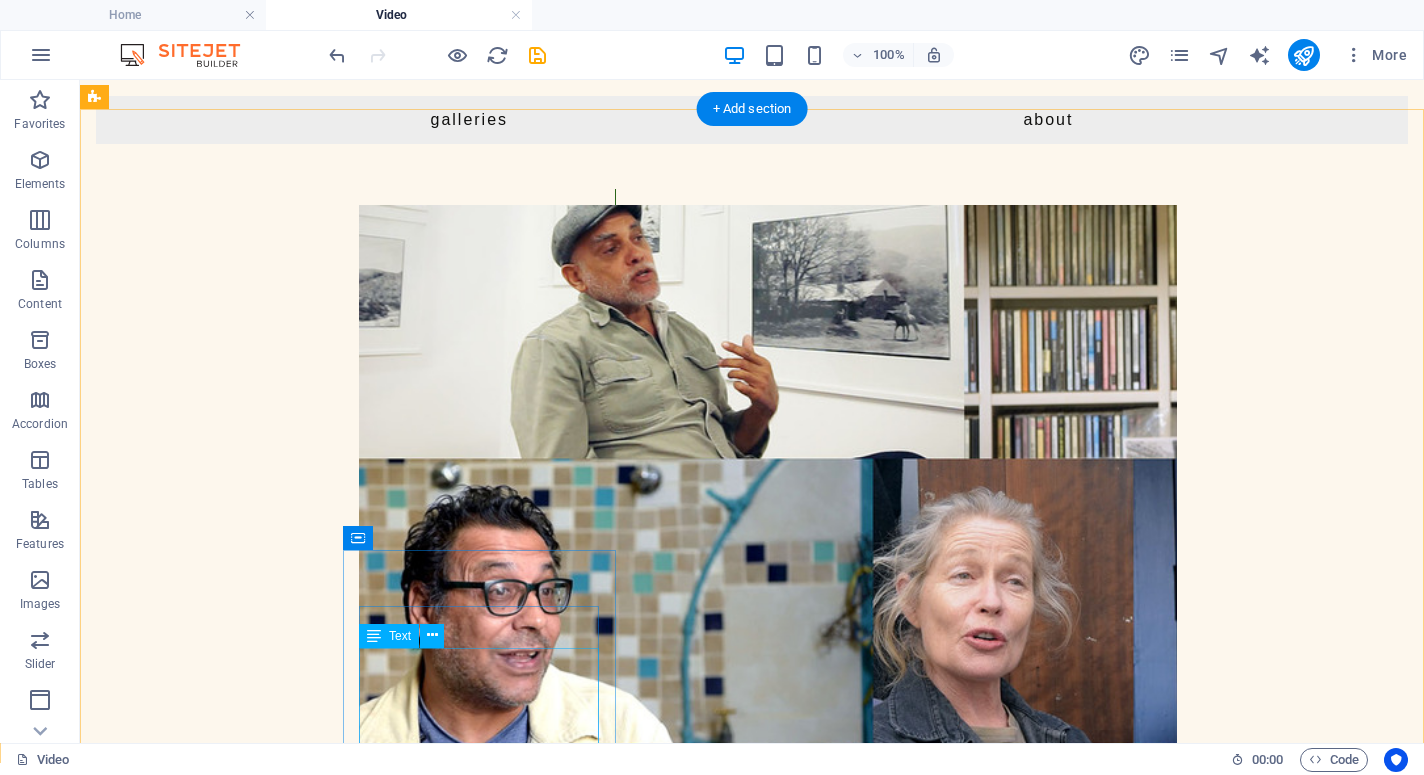 click on "Lorem ipsum dolor sit amet, consectetuer adipiscing elit. Aenean commodo ligula eget dolor. Lorem ipsum dolor sit amet, consectetuer adipiscing elit leget dolor." at bounding box center [479, 3143] 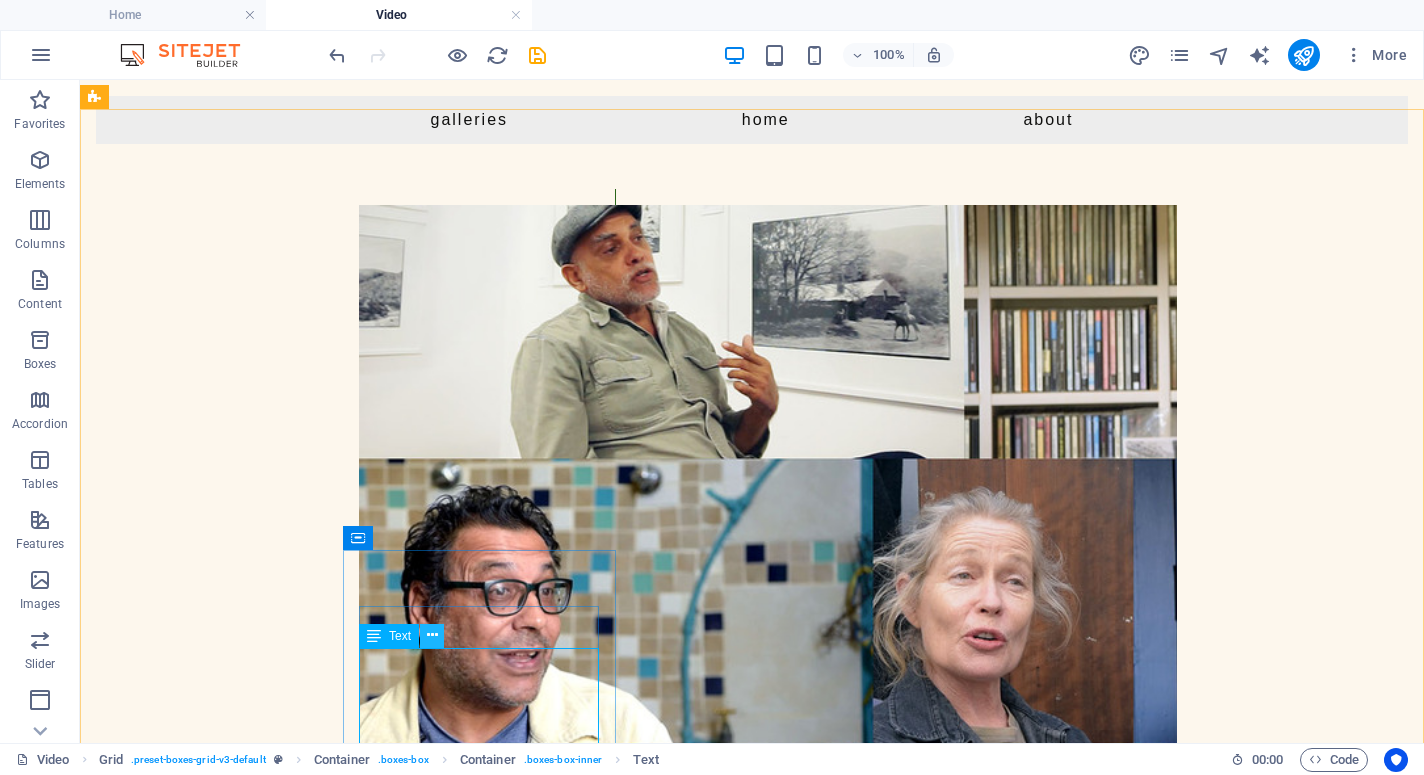 click at bounding box center [432, 636] 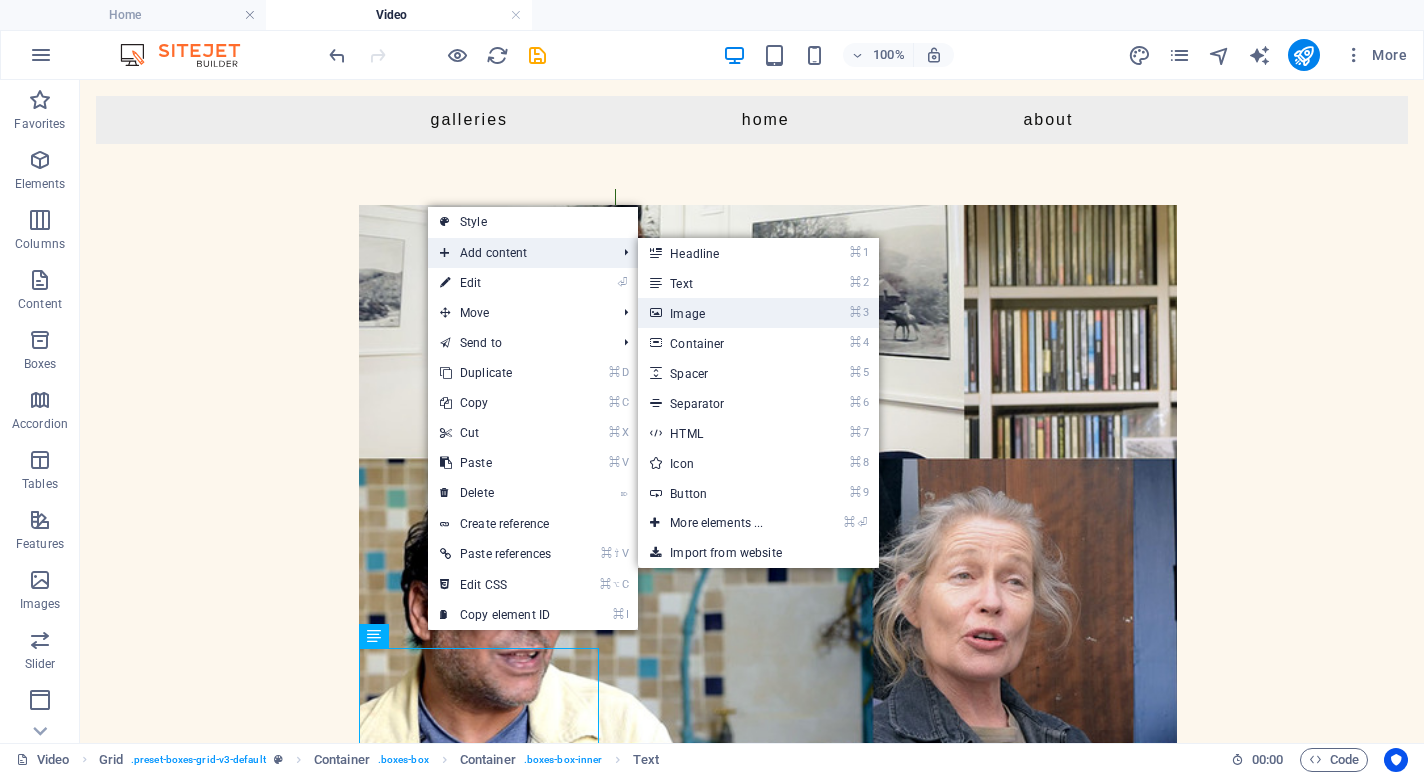 click on "⌘ 3  Image" at bounding box center [720, 313] 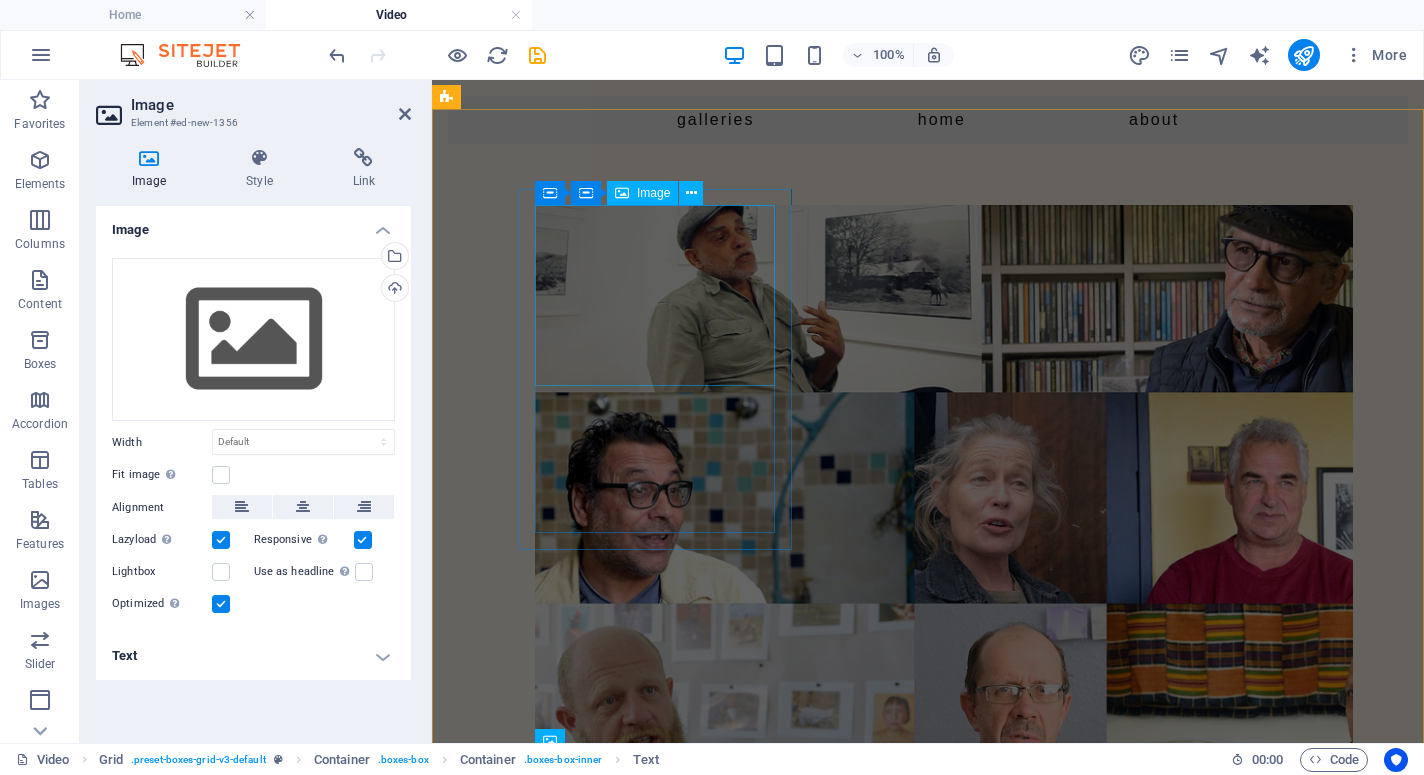 scroll, scrollTop: 377, scrollLeft: 0, axis: vertical 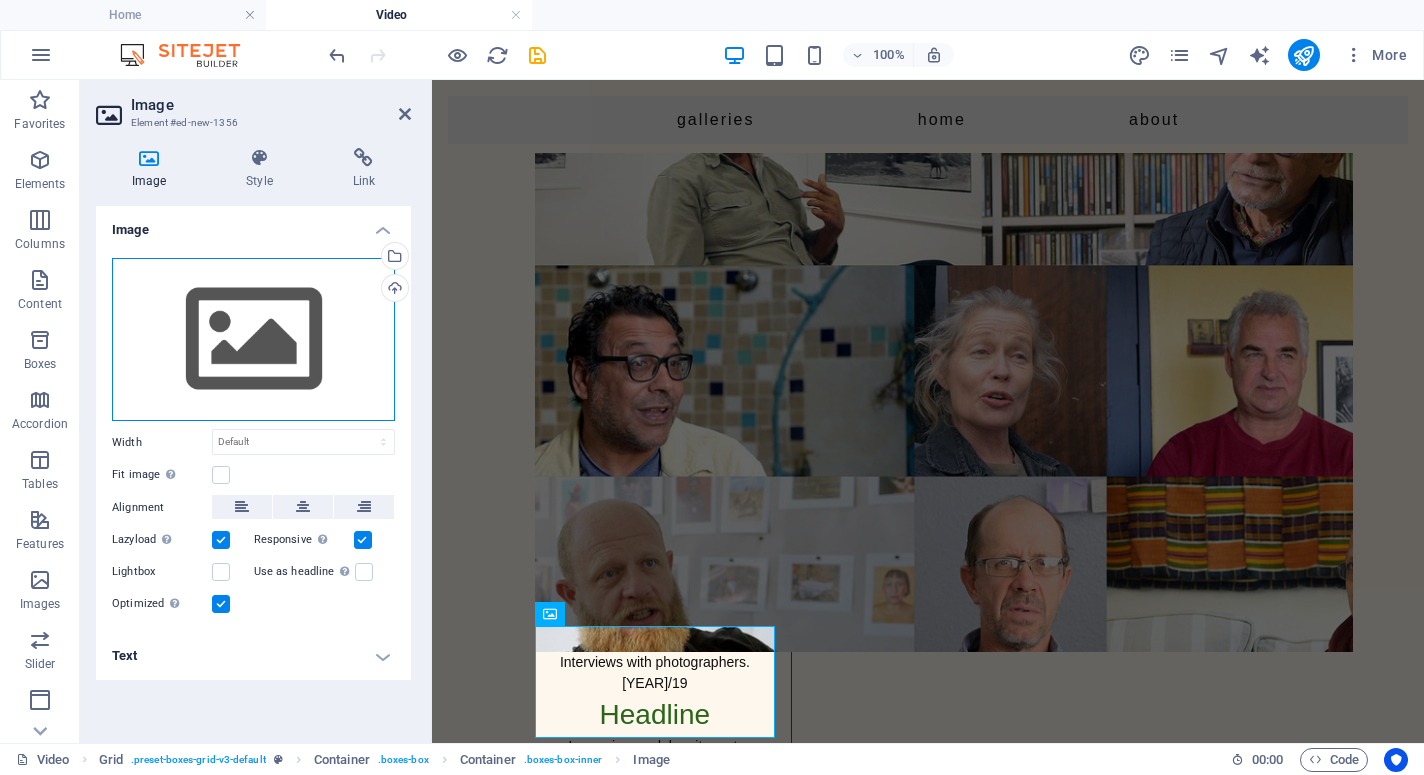 click on "Drag files here, click to choose files or select files from Files or our free stock photos & videos" at bounding box center [253, 340] 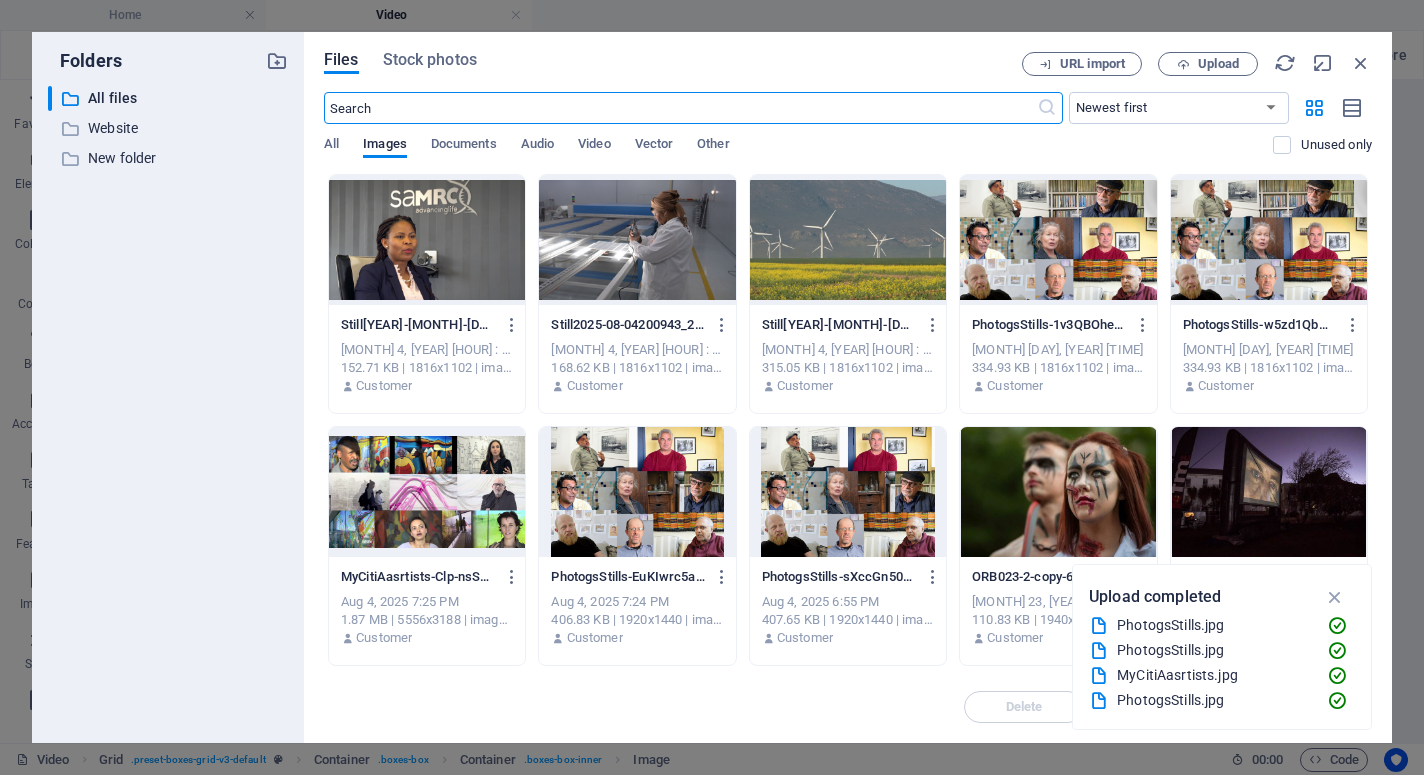 scroll, scrollTop: 0, scrollLeft: 0, axis: both 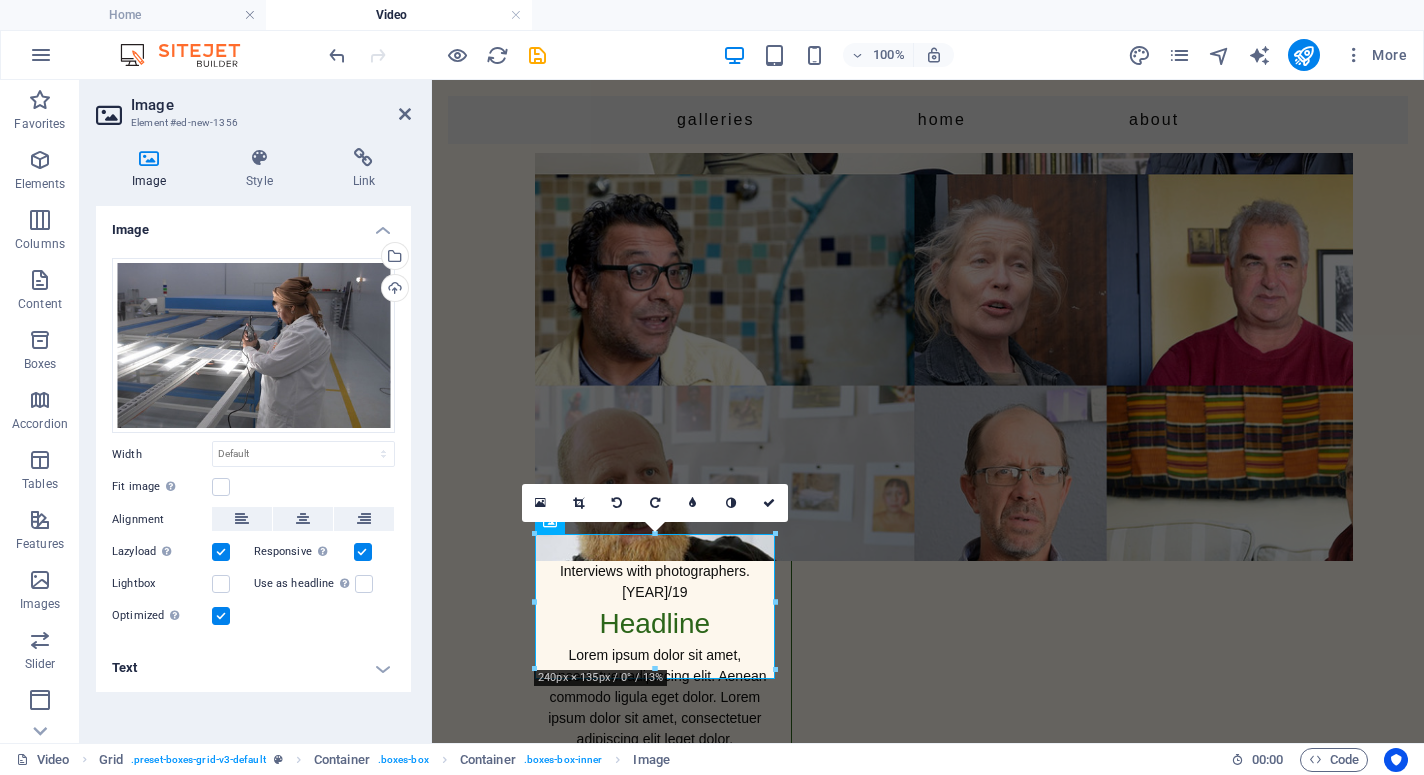 click on "Text" at bounding box center (253, 668) 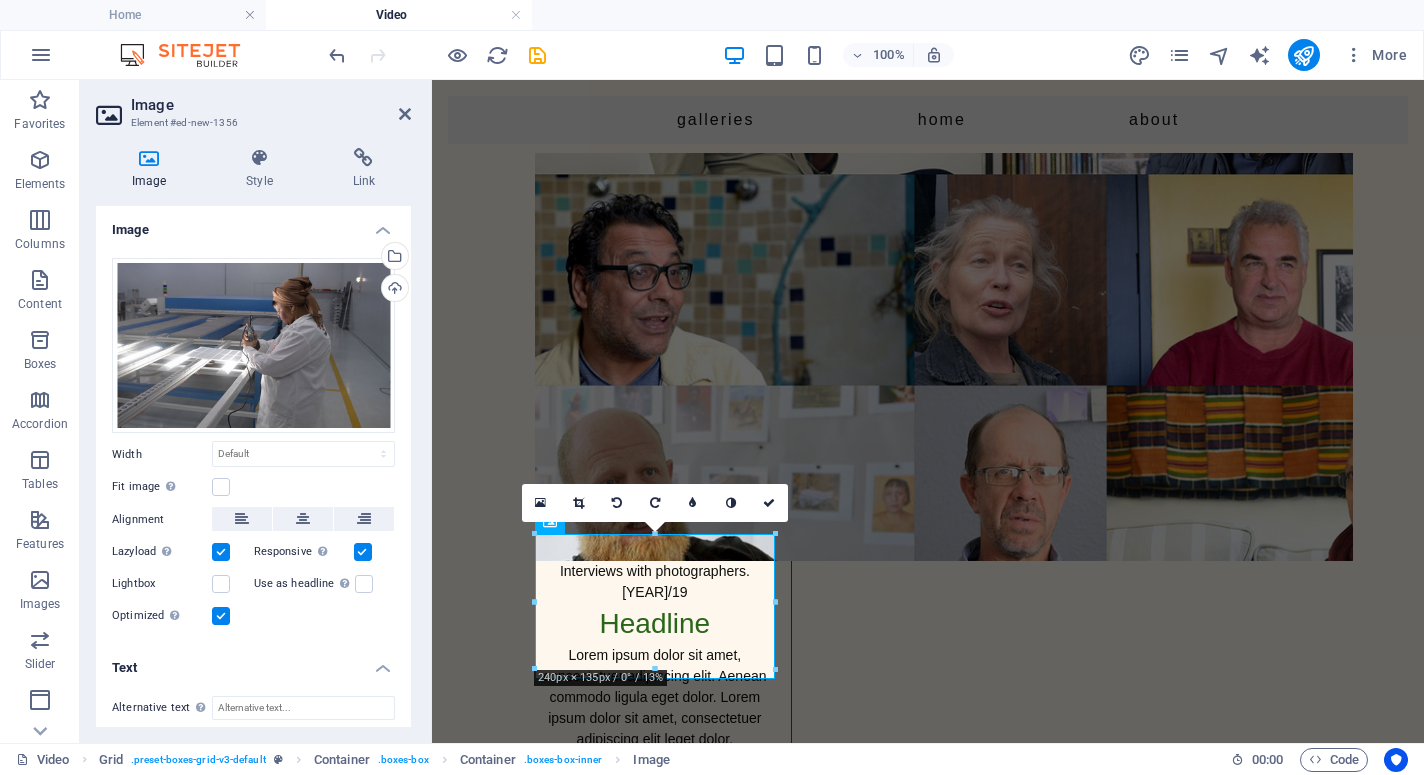 scroll, scrollTop: 154, scrollLeft: 0, axis: vertical 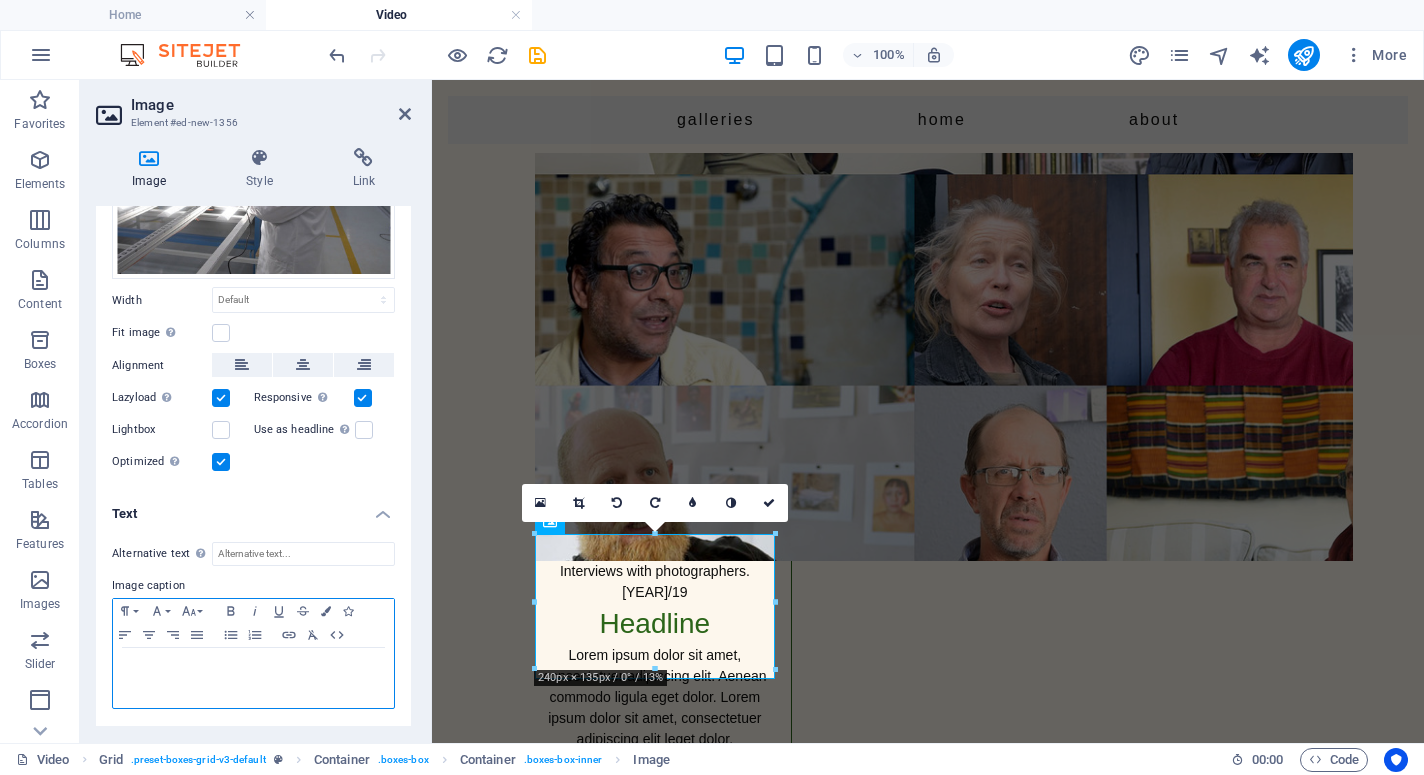click at bounding box center (253, 667) 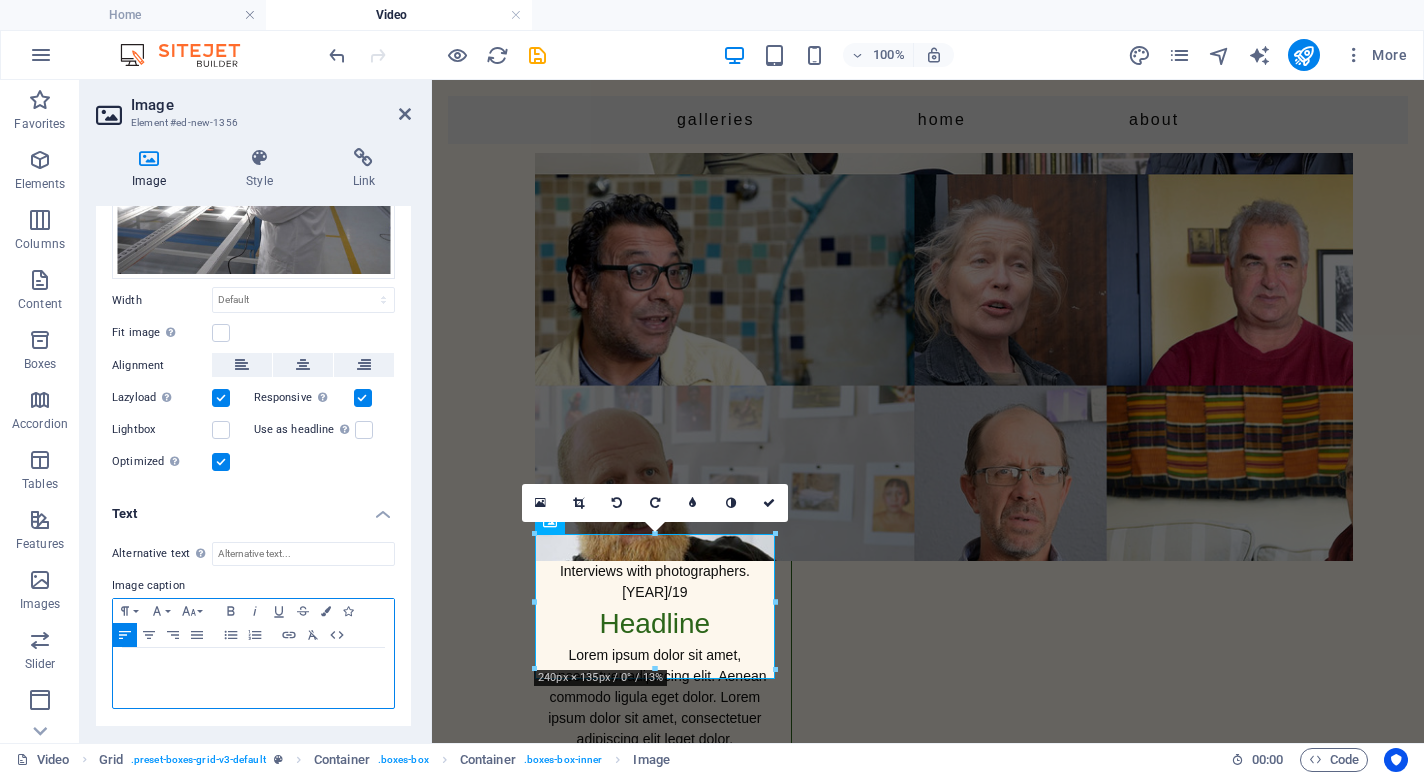 type 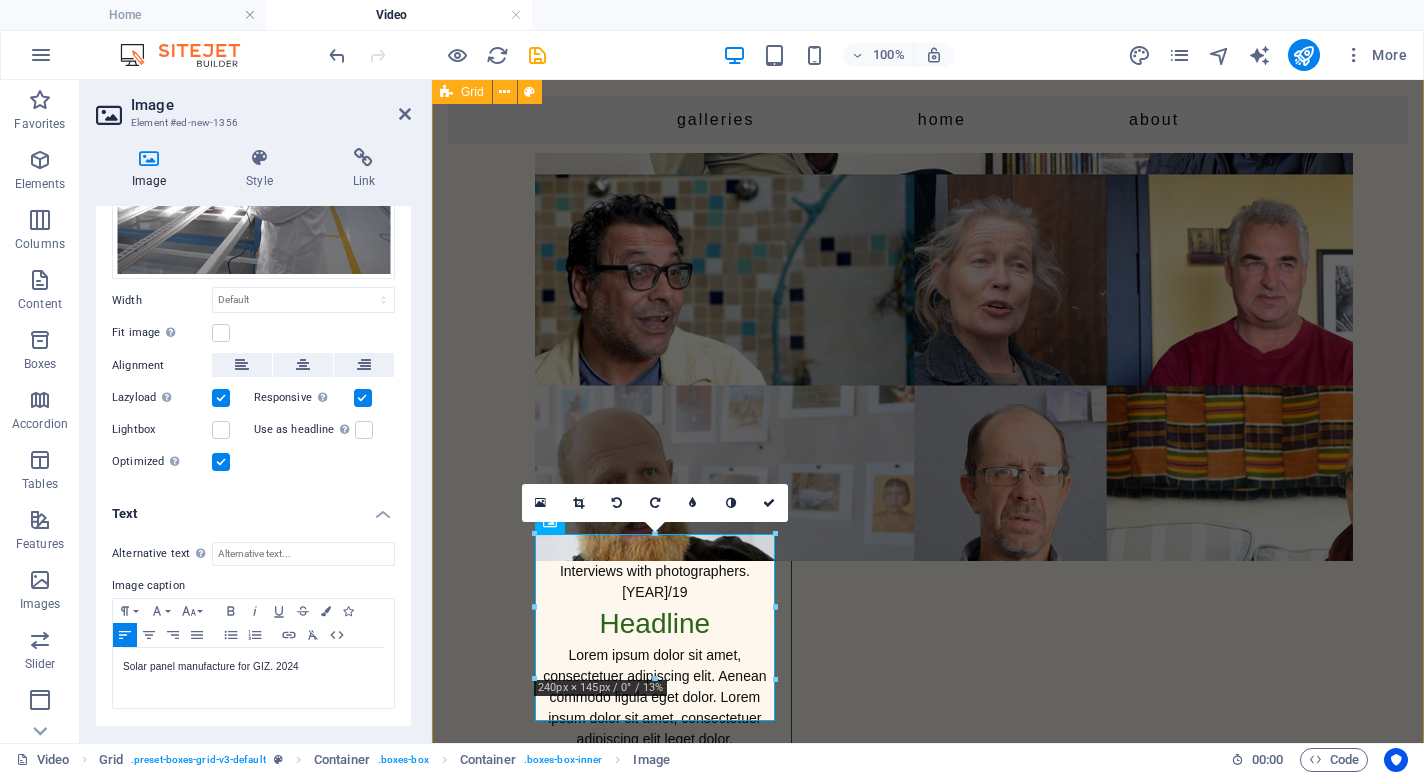 click on "Interviews with photographers. 2018/19 Headline Lorem ipsum dolor sit amet, consectetuer adipiscing elit. Aenean commodo ligula eget dolor. Lorem ipsum dolor sit amet, consectetuer adipiscing elit leget dolor. Interviews with MyCiti artists.   2016/17 Headline Lorem ipsum dolor sit amet, consectetuer adipiscing elit. Aenean commodo ligula eget dolor. Lorem ipsum dolor sit amet, consectetuer adipiscing elit leget dolor. Sustainable energy clips for GIZ. 2024 Lorem ipsum dolor sit amet, consectetuer adipiscing elit. Aenean commodo ligula eget dolor. Lorem ipsum dolor sit amet, consectetuer adipiscing elit leget dolor. Headline Lorem ipsum dolor sit amet, consectetuer adipiscing elit. Aenean commodo ligula eget dolor. Lorem ipsum dolor sit amet, consectetuer adipiscing elit leget dolor. Solar panel manufacture for GIZ. 2024 Headline Lorem ipsum dolor sit amet, consectetuer adipiscing elit. Aenean commodo ligula eget dolor. Lorem ipsum dolor sit amet, consectetuer adipiscing elit leget dolor. Headline" at bounding box center (928, 1804) 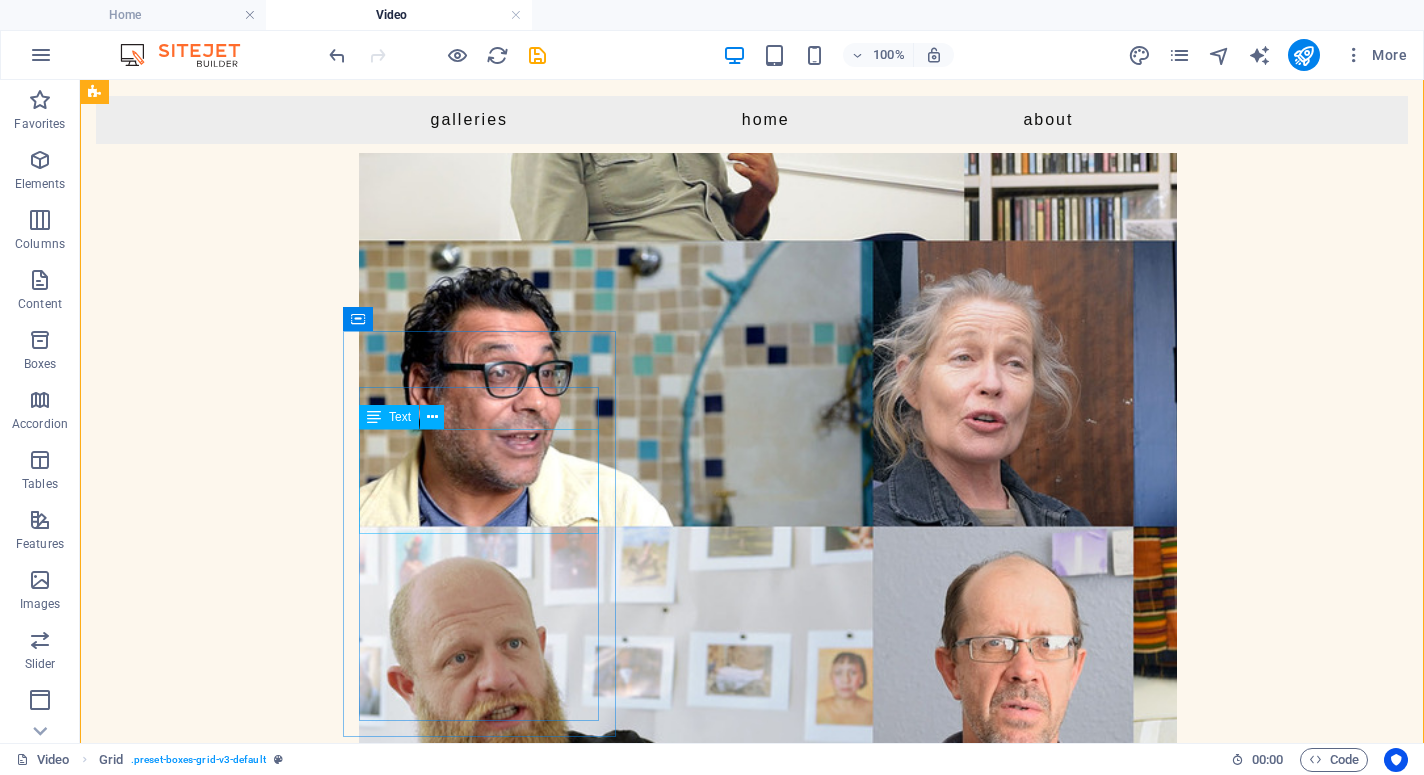 click on "Lorem ipsum dolor sit amet, consectetuer adipiscing elit. Aenean commodo ligula eget dolor. Lorem ipsum dolor sit amet, consectetuer adipiscing elit leget dolor." at bounding box center [479, 2925] 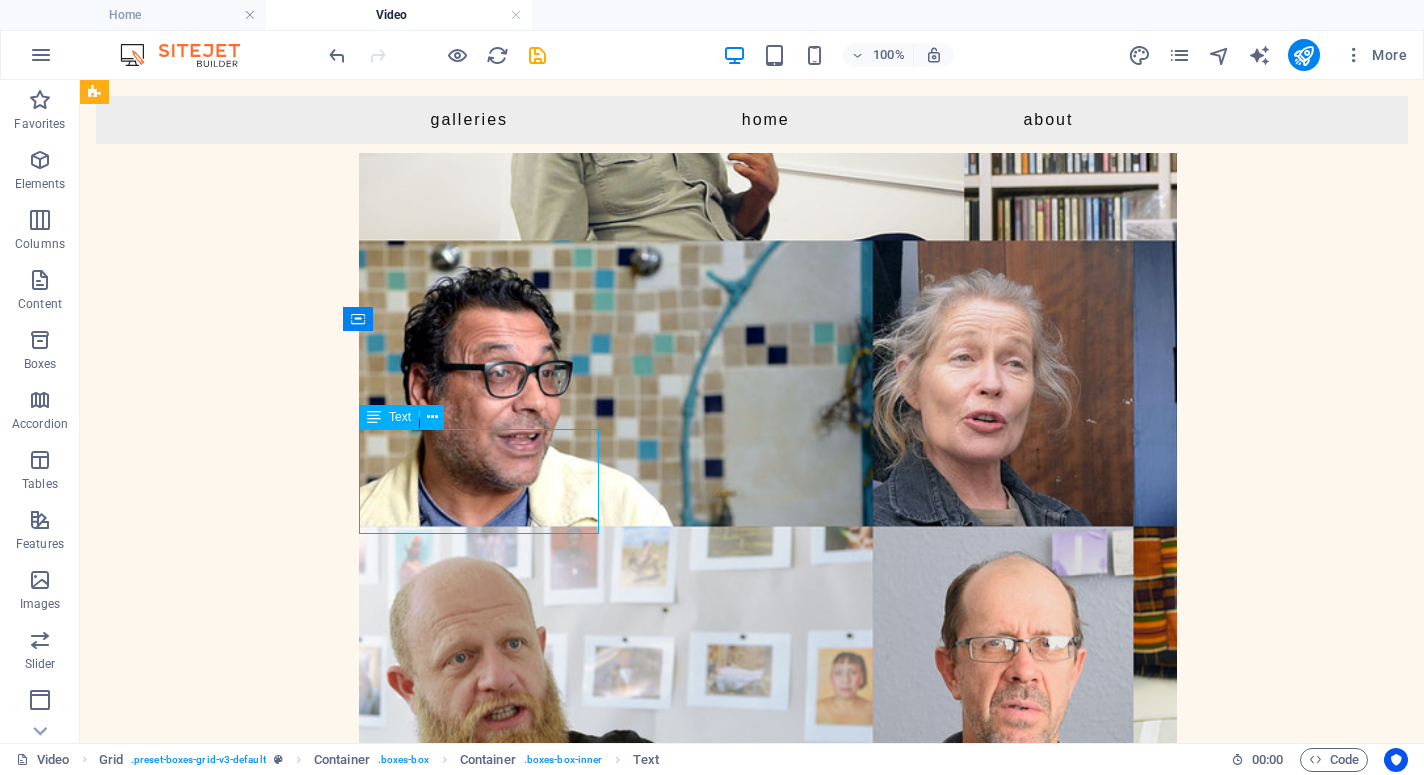 scroll, scrollTop: 438, scrollLeft: 0, axis: vertical 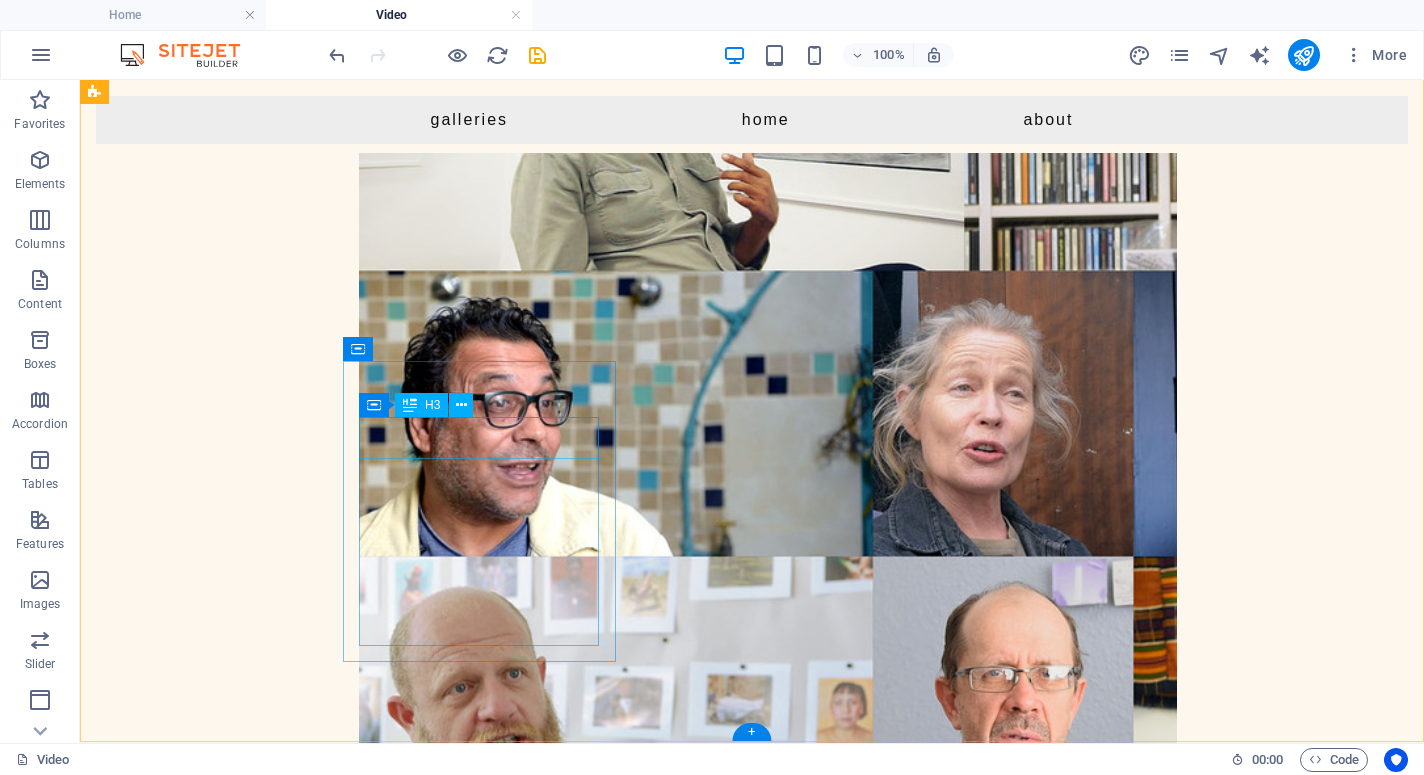 click on "Headline" at bounding box center [479, 2882] 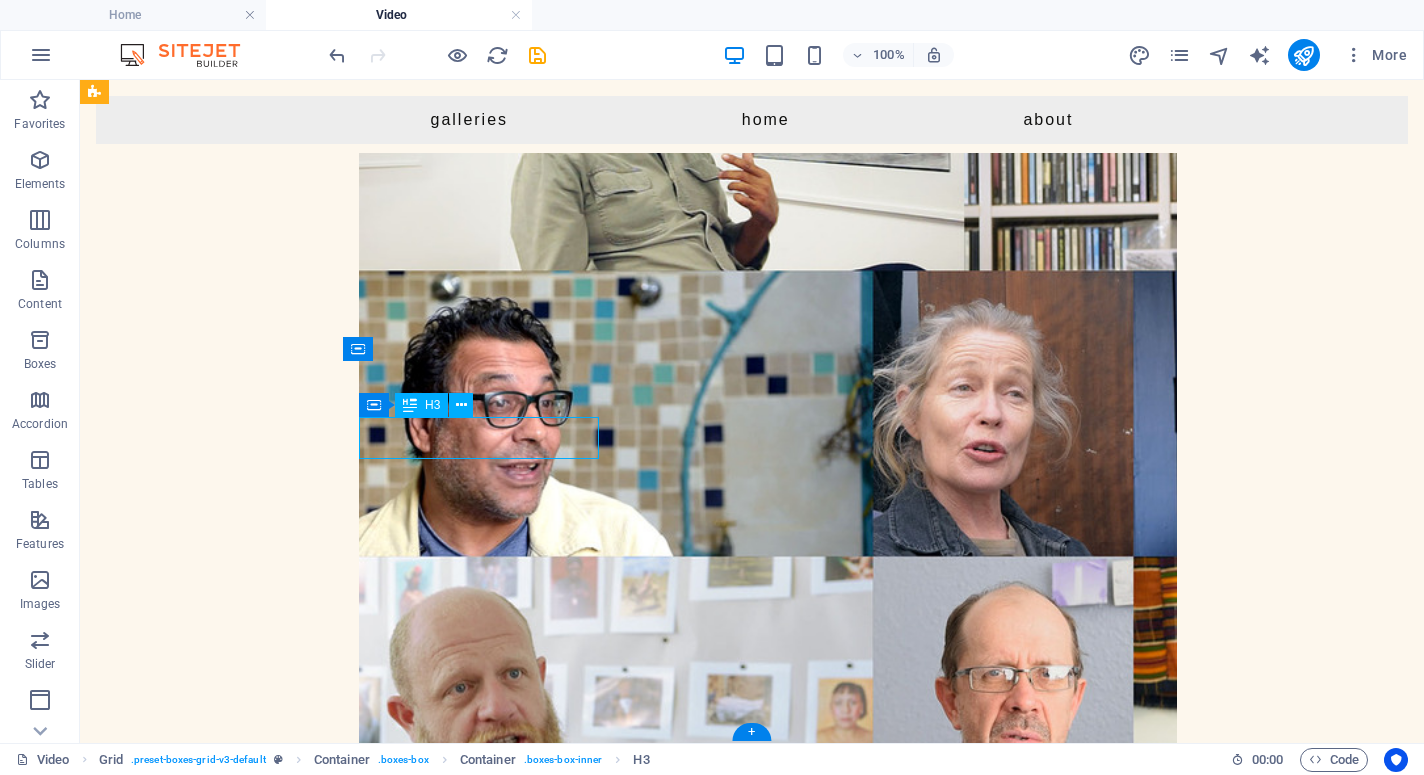 scroll, scrollTop: 396, scrollLeft: 0, axis: vertical 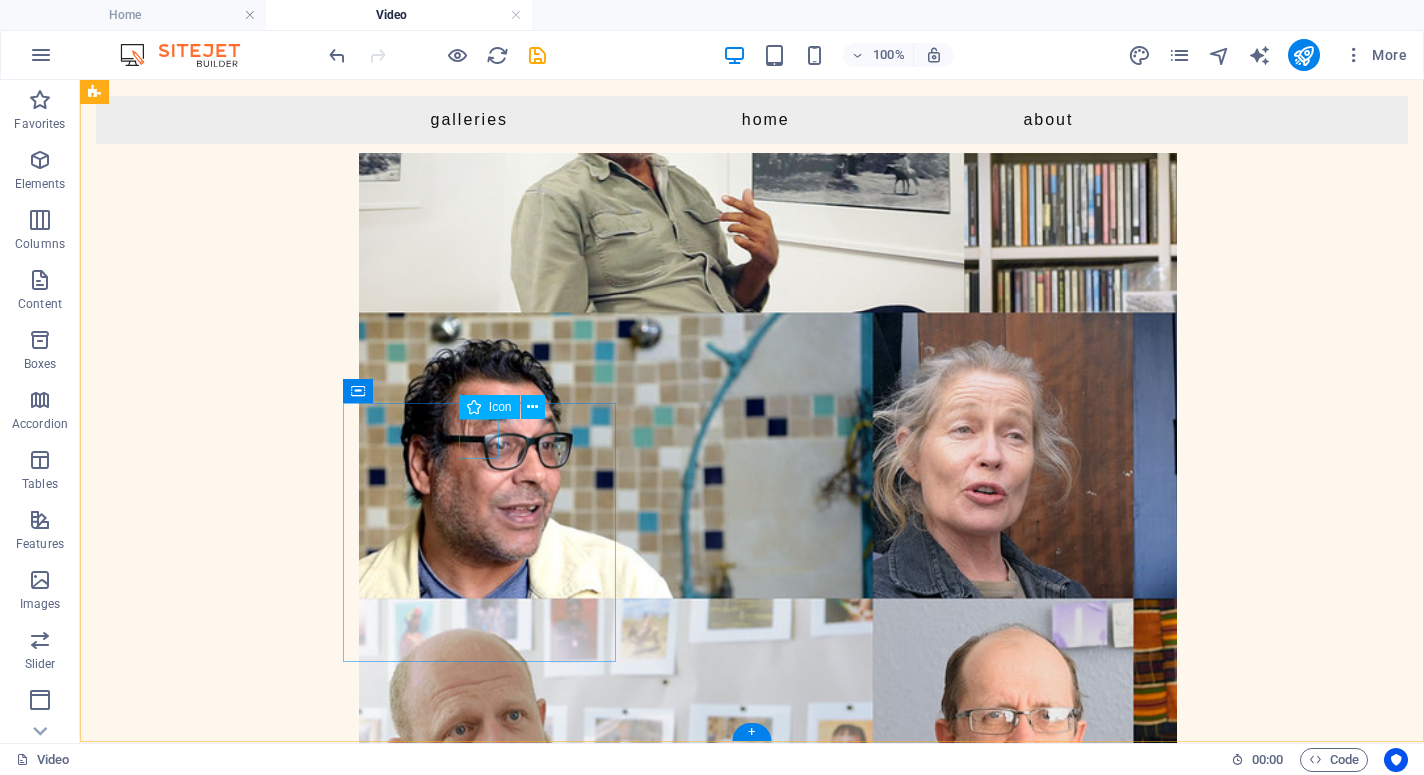 click at bounding box center (479, 2883) 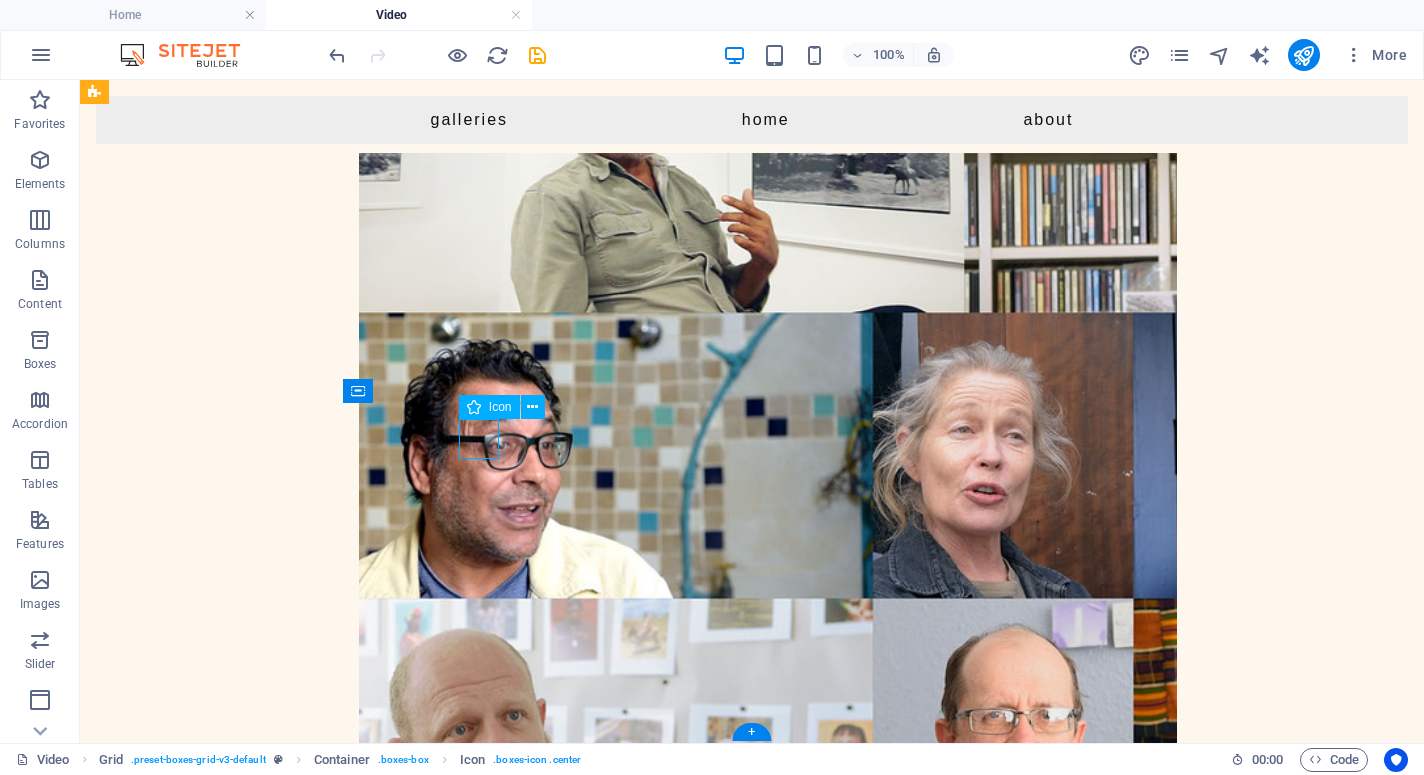 scroll, scrollTop: 356, scrollLeft: 0, axis: vertical 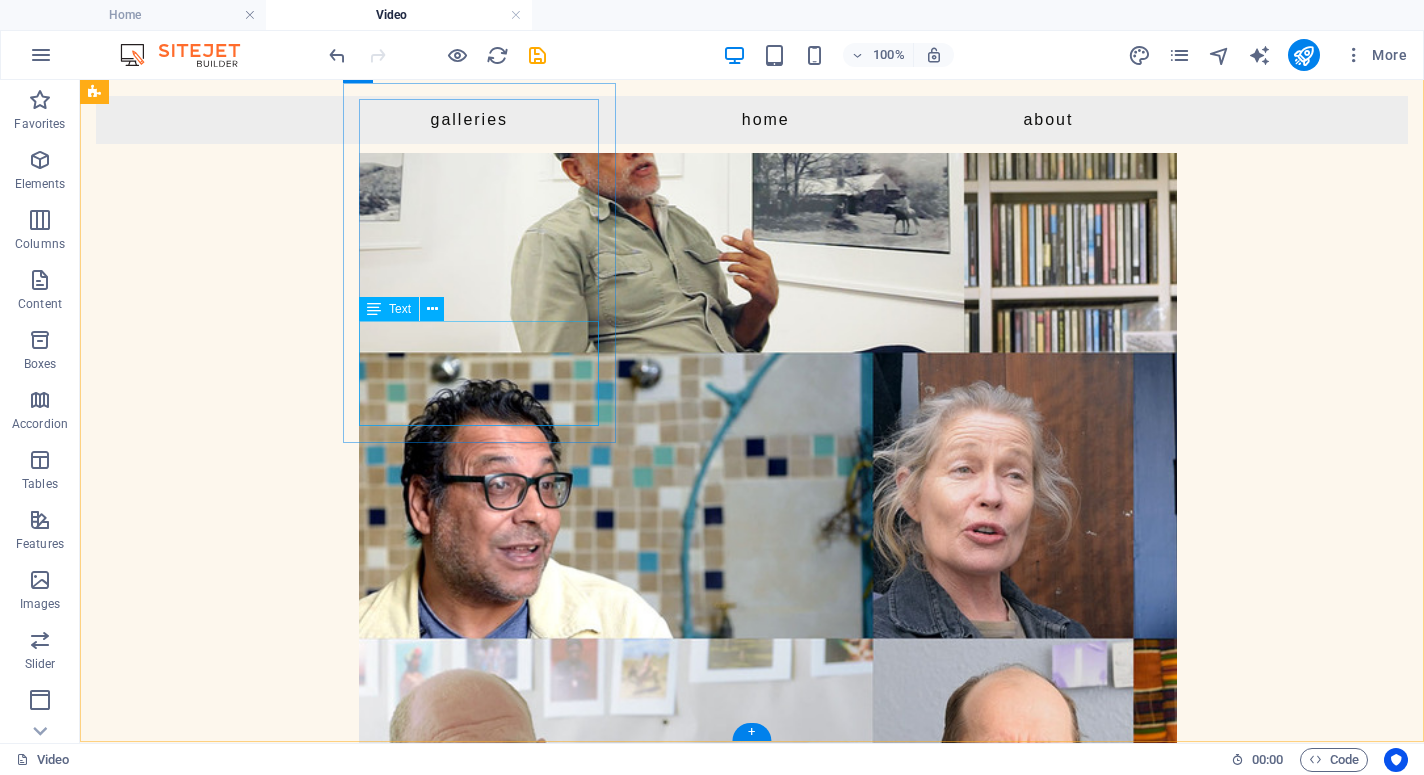 click on "Lorem ipsum dolor sit amet, consectetuer adipiscing elit. Aenean commodo ligula eget dolor. Lorem ipsum dolor sit amet, consectetuer adipiscing elit leget dolor." at bounding box center [479, 1012] 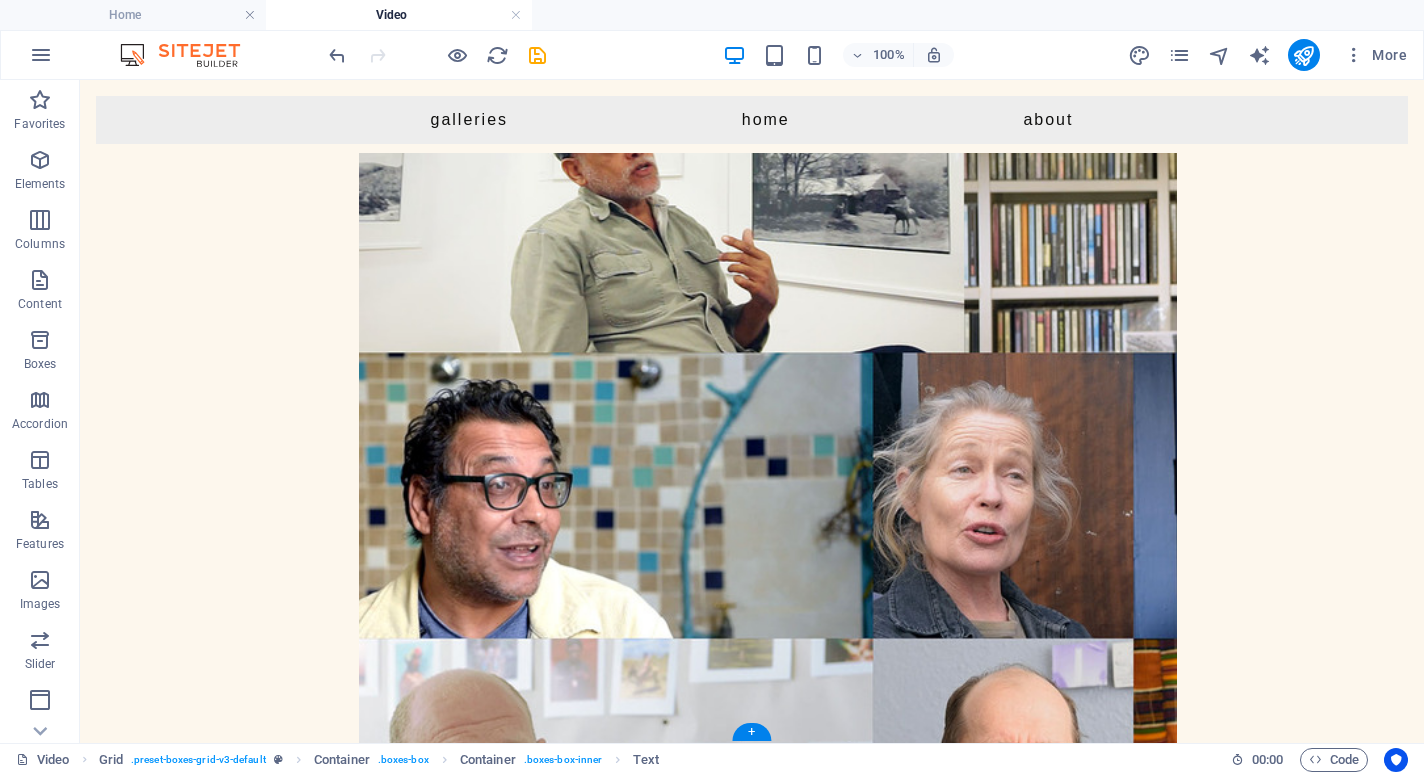 scroll, scrollTop: 355, scrollLeft: 0, axis: vertical 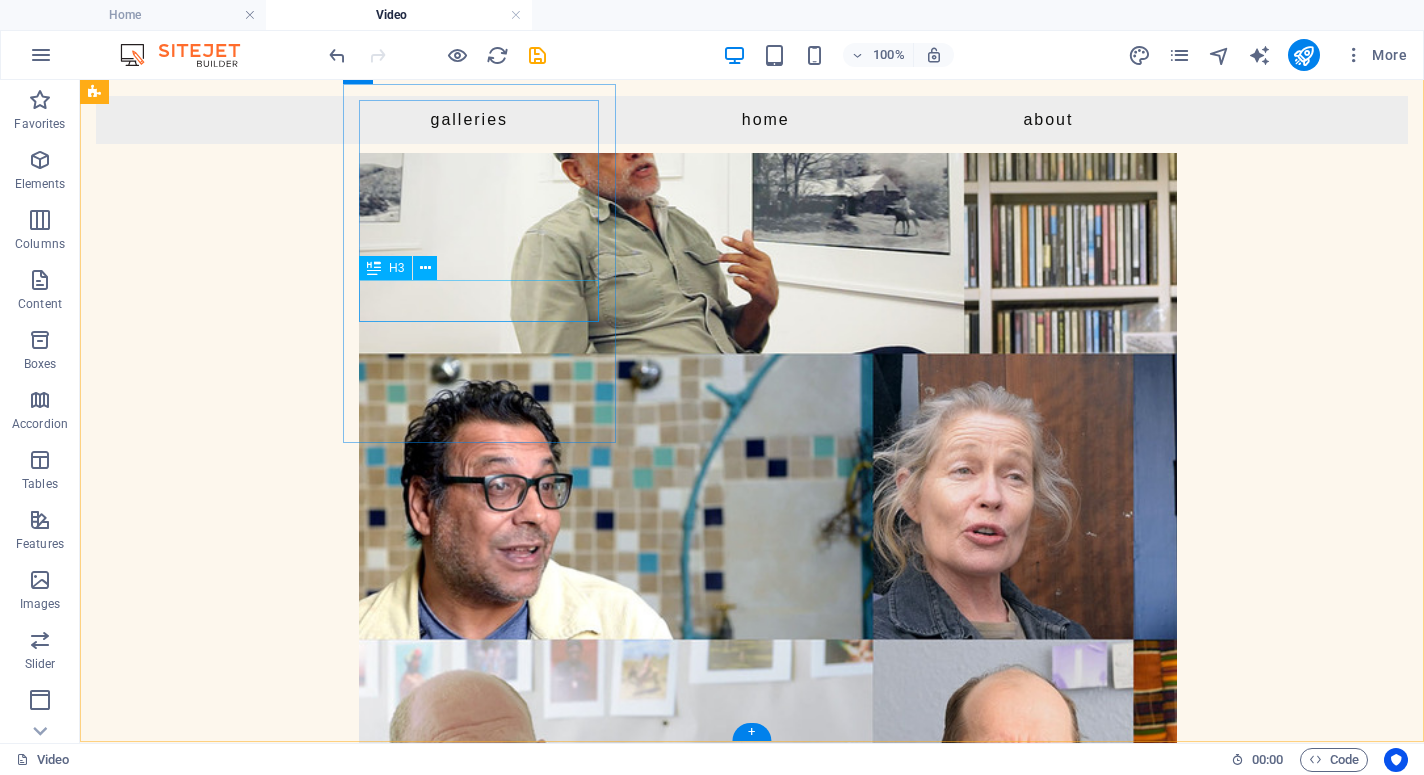 click on "Headline" at bounding box center [479, 940] 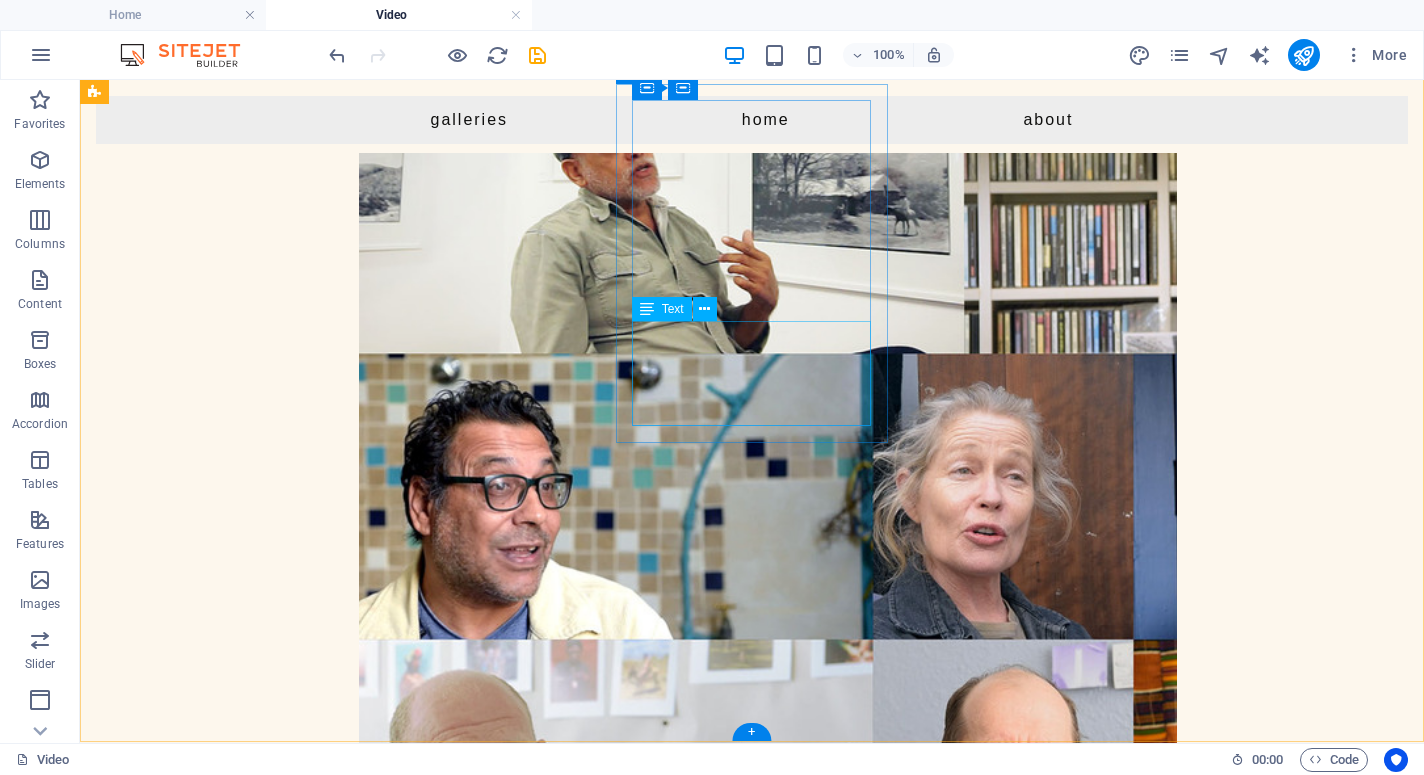 click on "Lorem ipsum dolor sit amet, consectetuer adipiscing elit. Aenean commodo ligula eget dolor. Lorem ipsum dolor sit amet, consectetuer adipiscing elit leget dolor." at bounding box center (479, 1676) 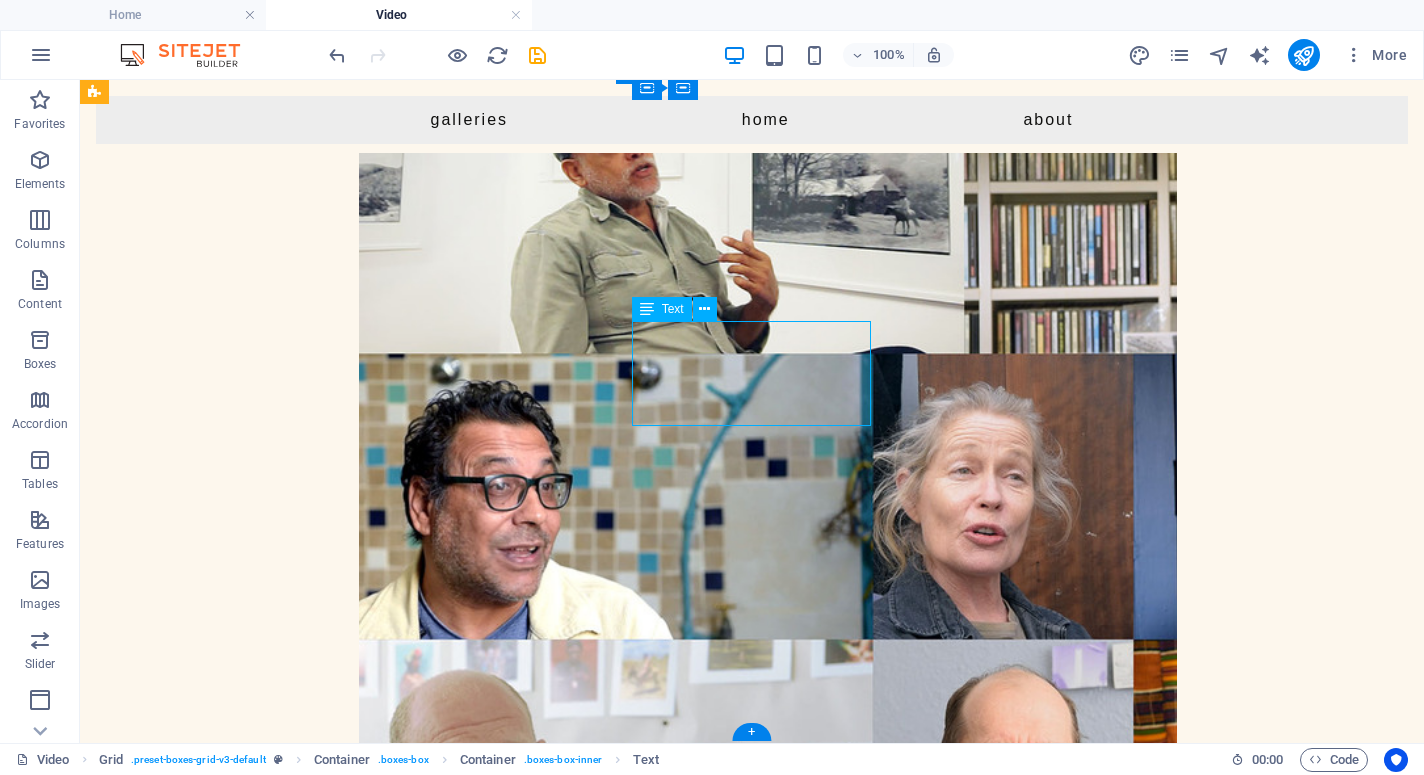 scroll, scrollTop: 322, scrollLeft: 0, axis: vertical 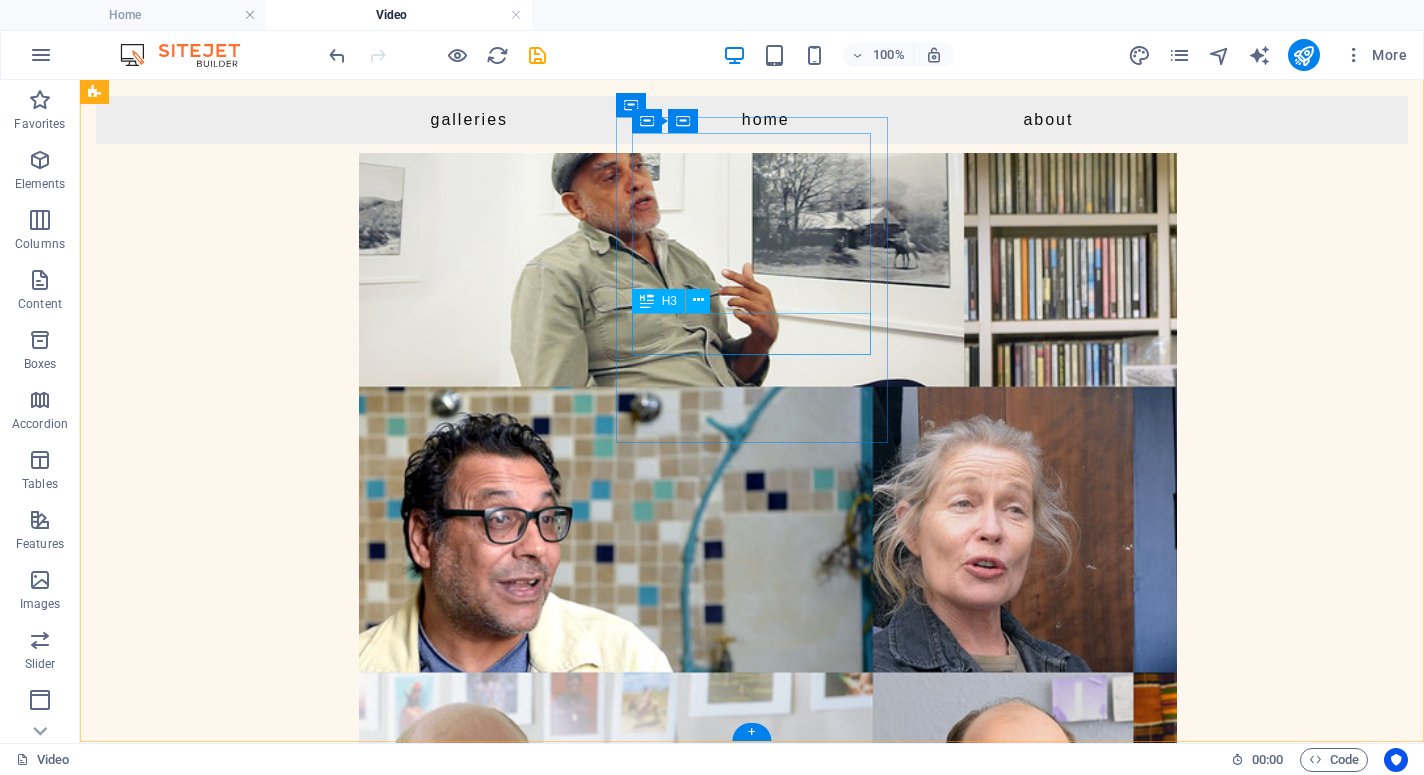 click on "Headline" at bounding box center (479, 1636) 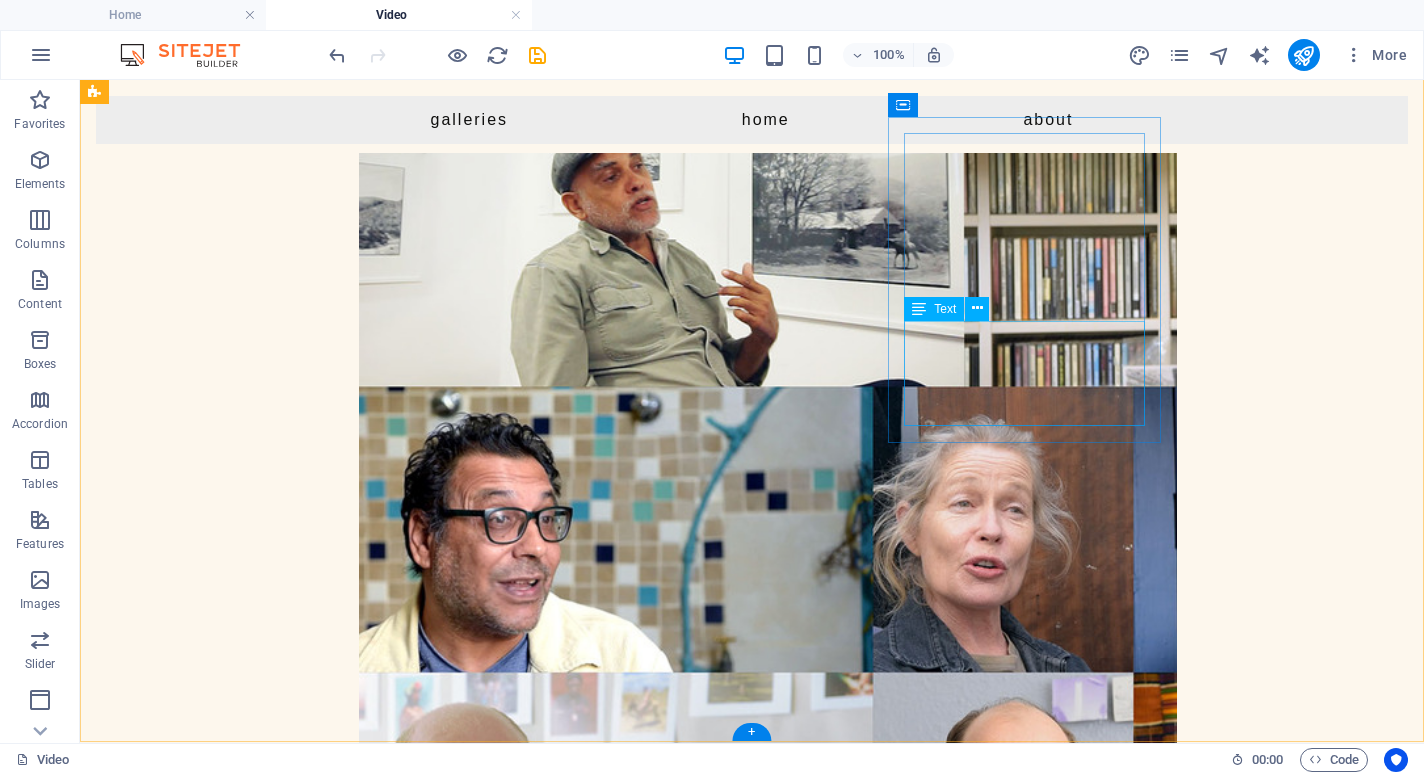 click on "Lorem ipsum dolor sit amet, consectetuer adipiscing elit. Aenean commodo ligula eget dolor. Lorem ipsum dolor sit amet, consectetuer adipiscing elit leget dolor." at bounding box center [479, 2557] 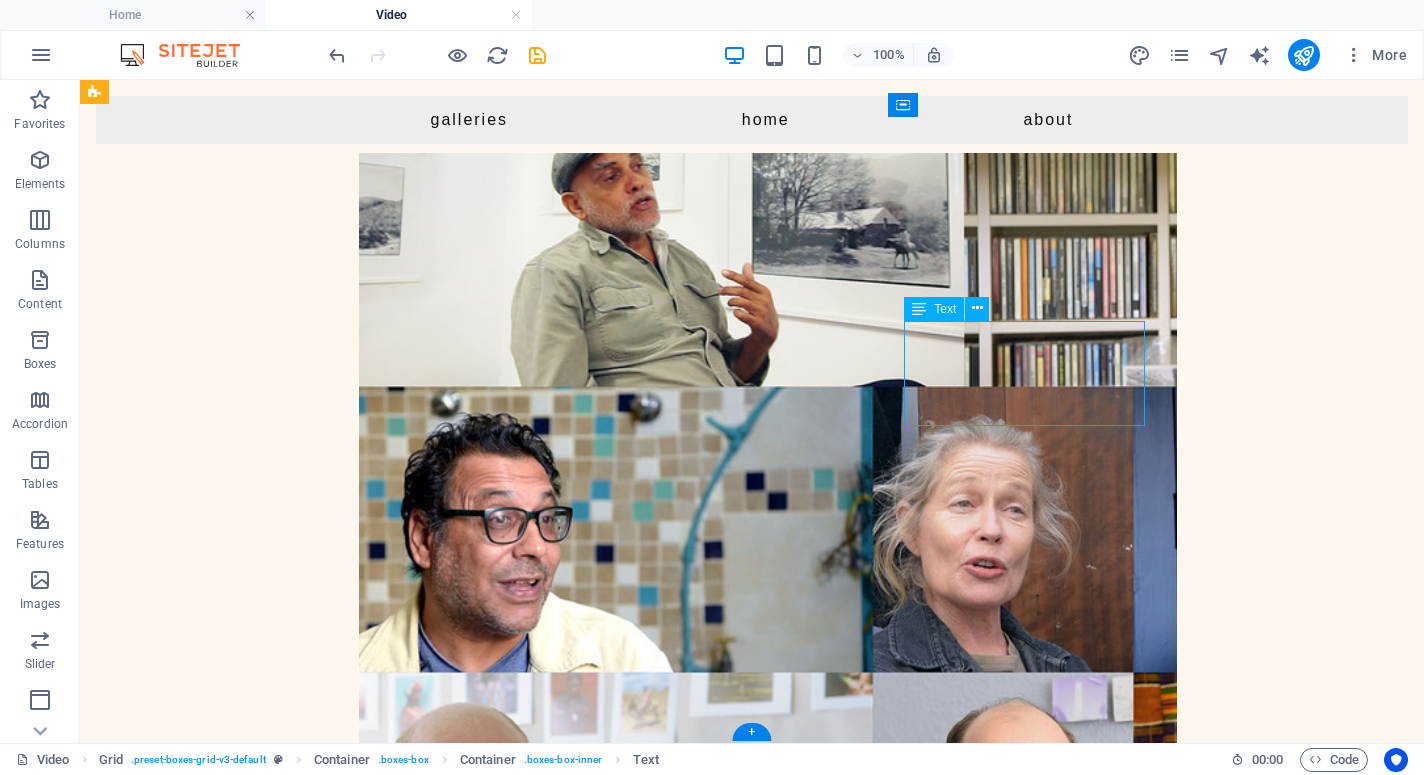 scroll, scrollTop: 217, scrollLeft: 0, axis: vertical 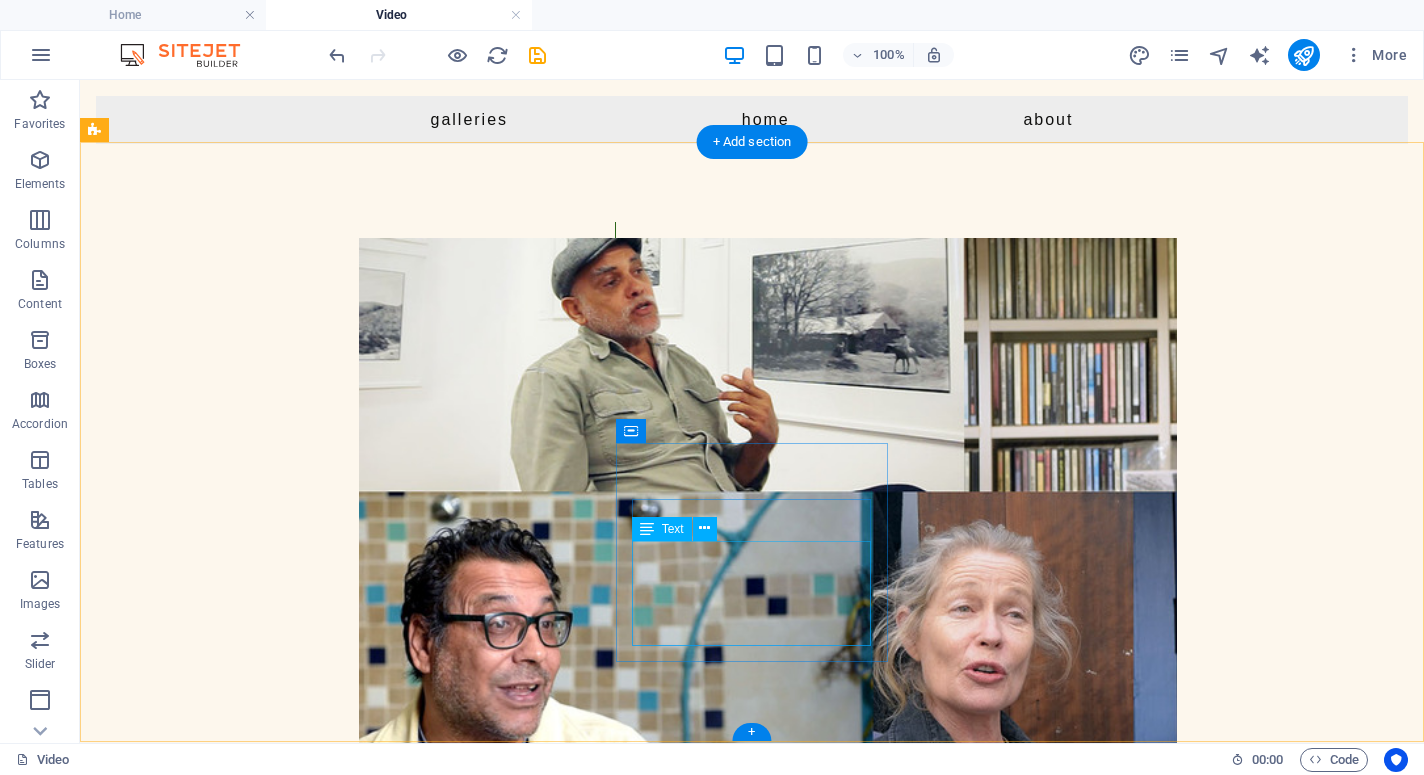 click on "Lorem ipsum dolor sit amet, consectetuer adipiscing elit. Aenean commodo ligula eget dolor. Lorem ipsum dolor sit amet, consectetuer adipiscing elit leget dolor." at bounding box center (479, 3645) 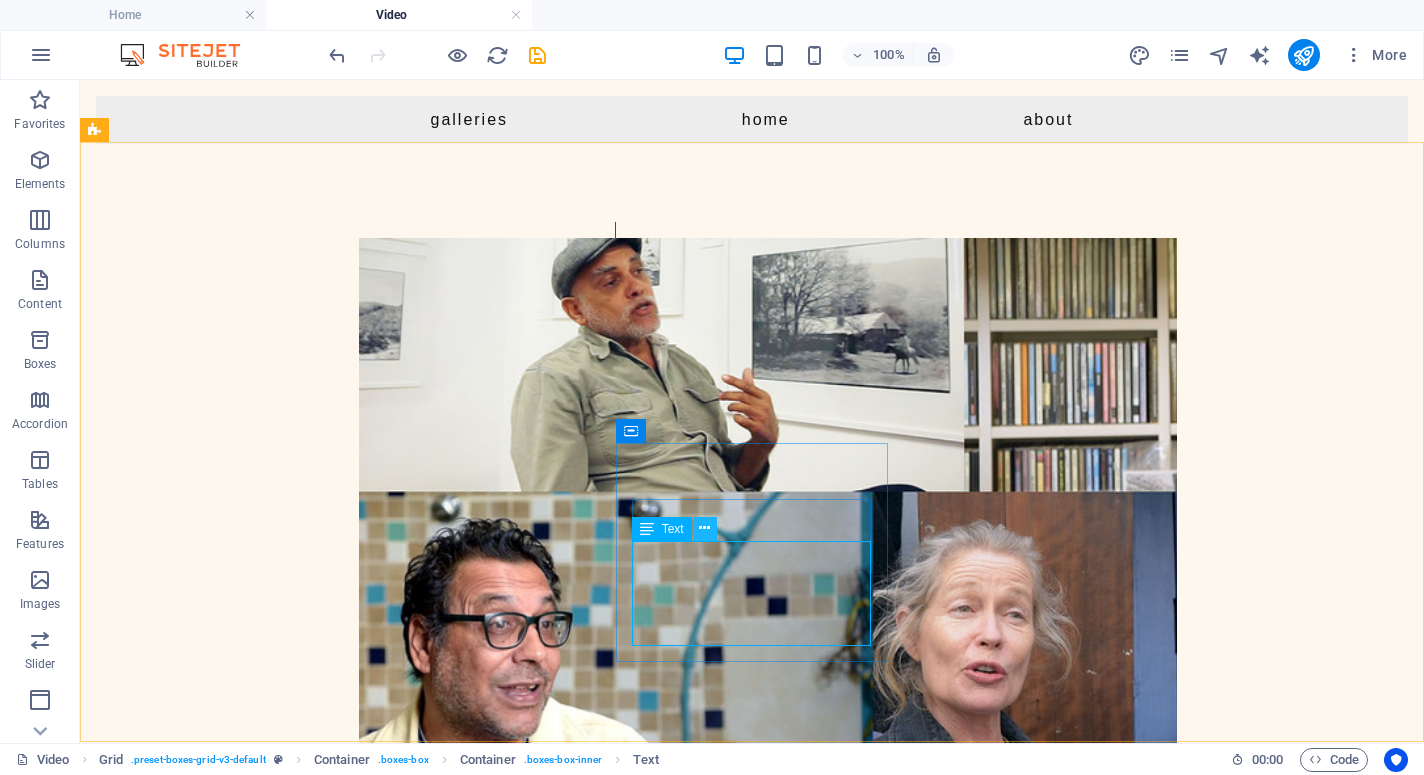 click at bounding box center [704, 528] 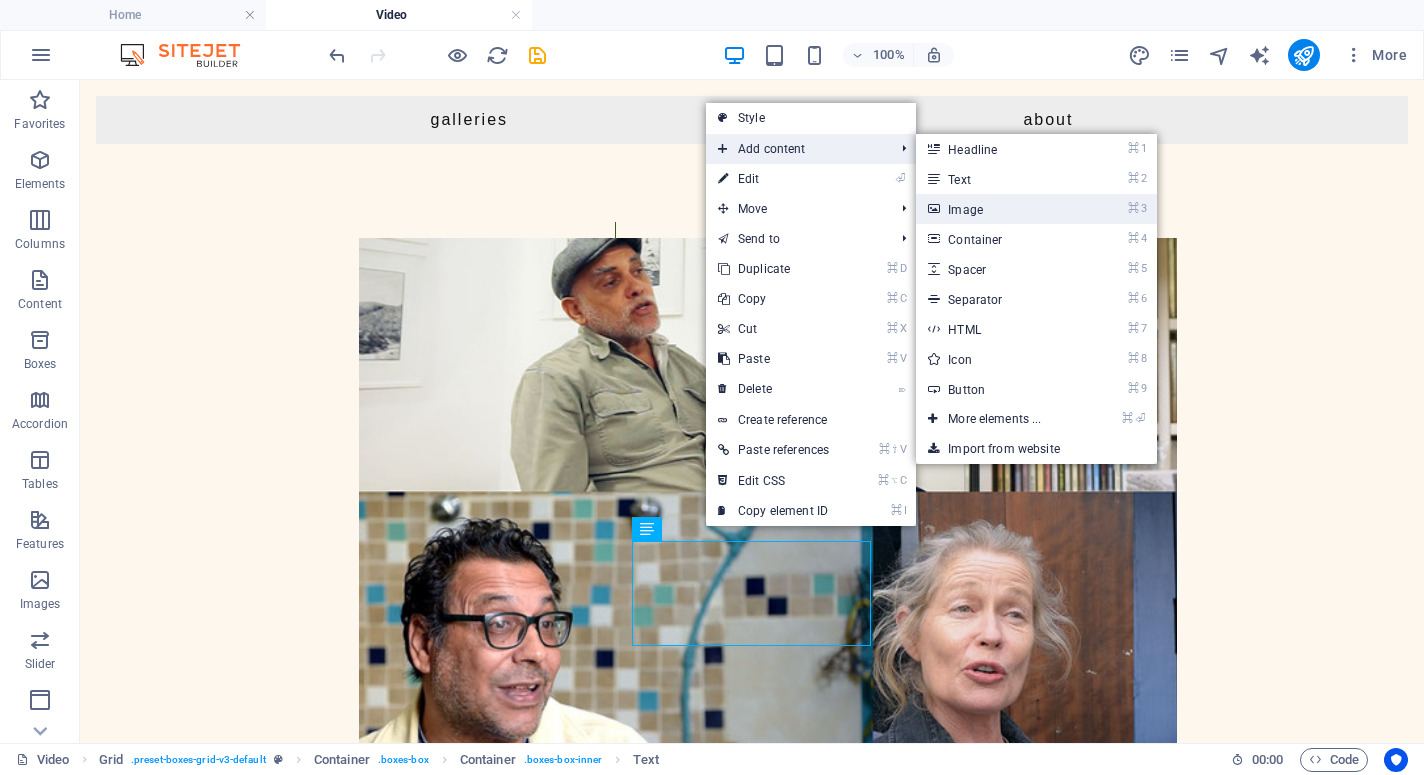 click on "⌘ 3  Image" at bounding box center (998, 209) 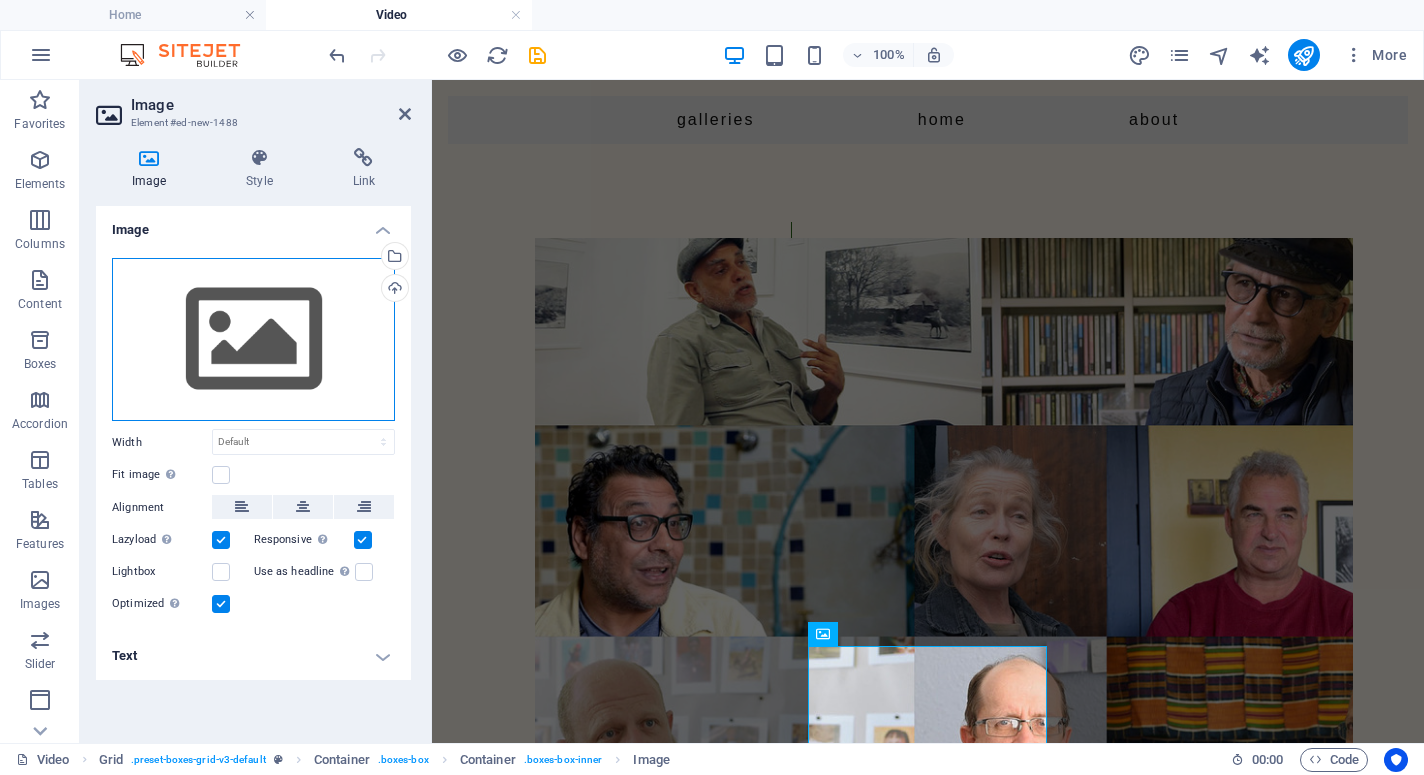 click on "Drag files here, click to choose files or select files from Files or our free stock photos & videos" at bounding box center (253, 340) 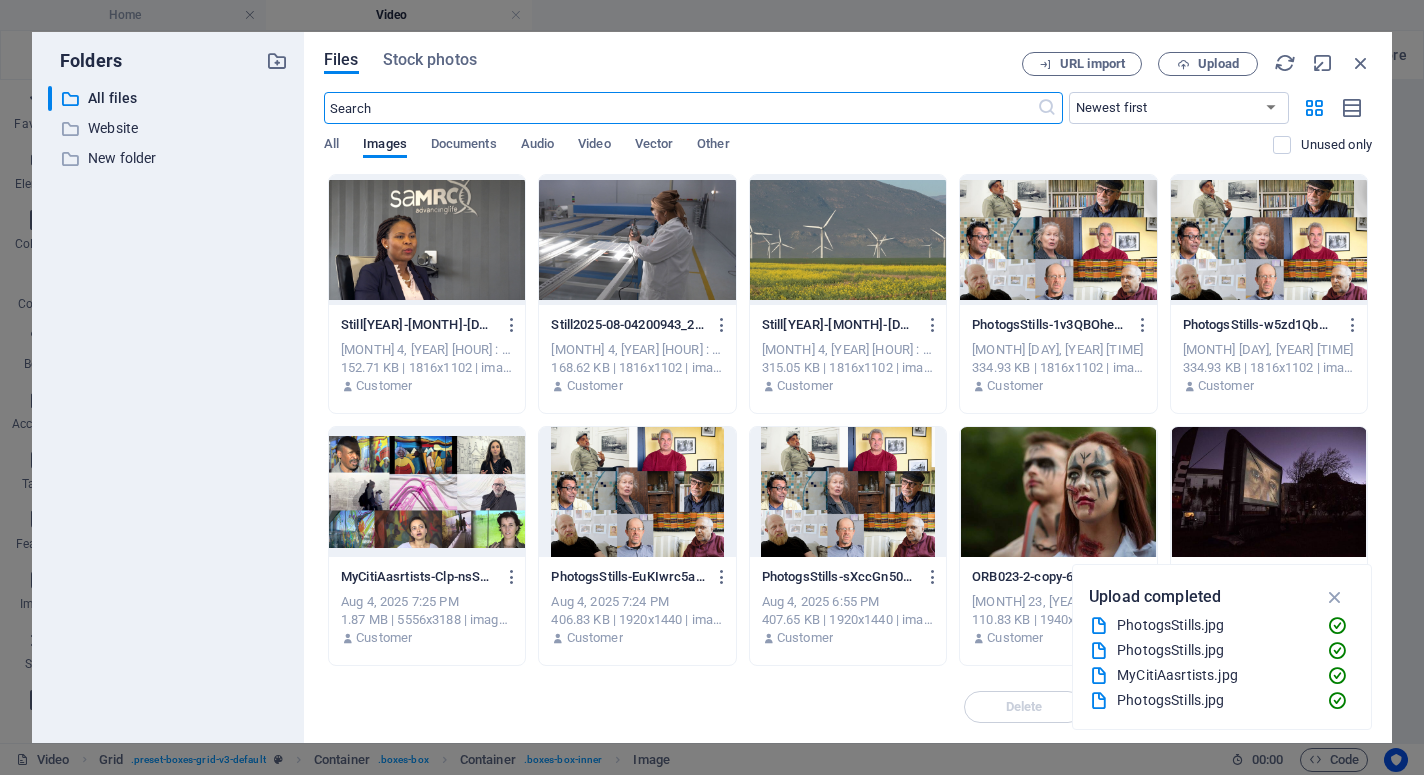 scroll, scrollTop: 0, scrollLeft: 0, axis: both 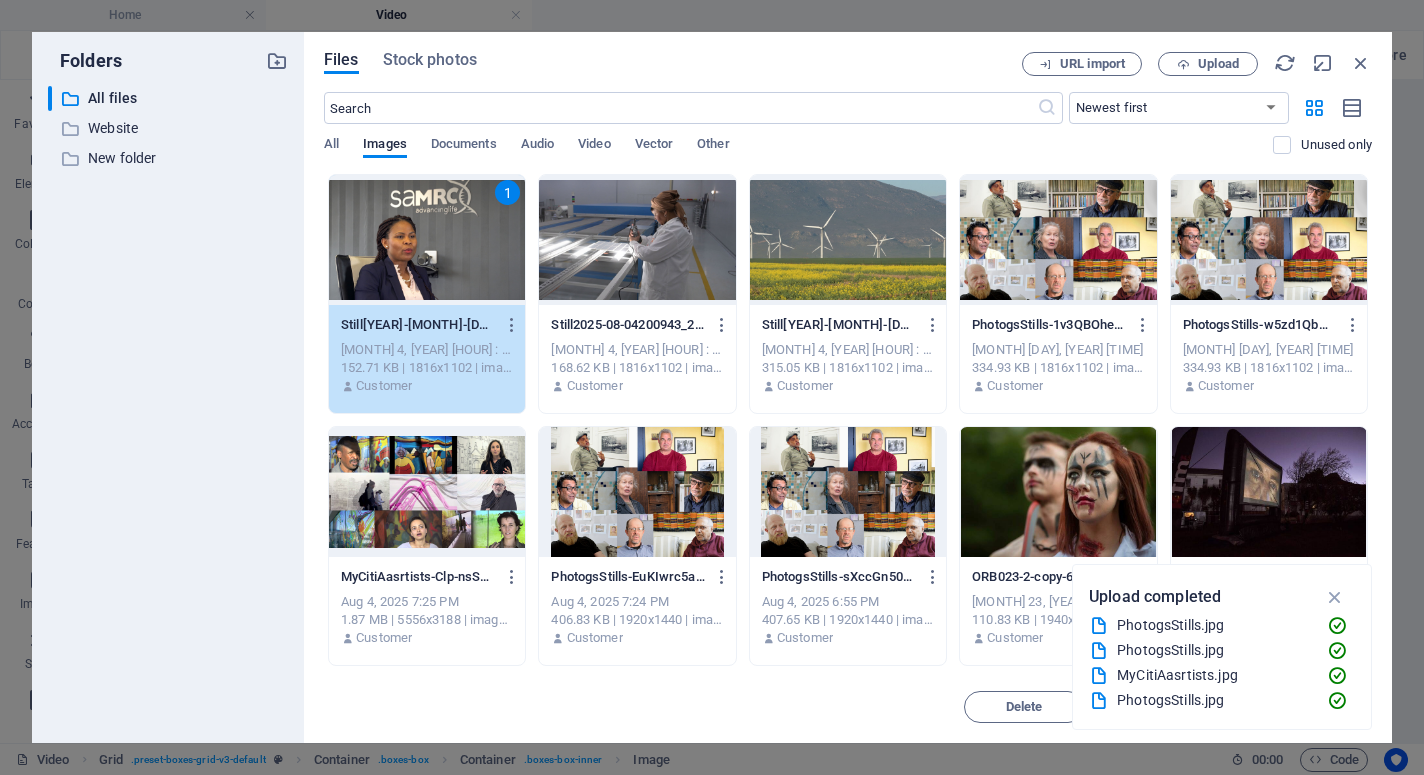 click on "1" at bounding box center (427, 240) 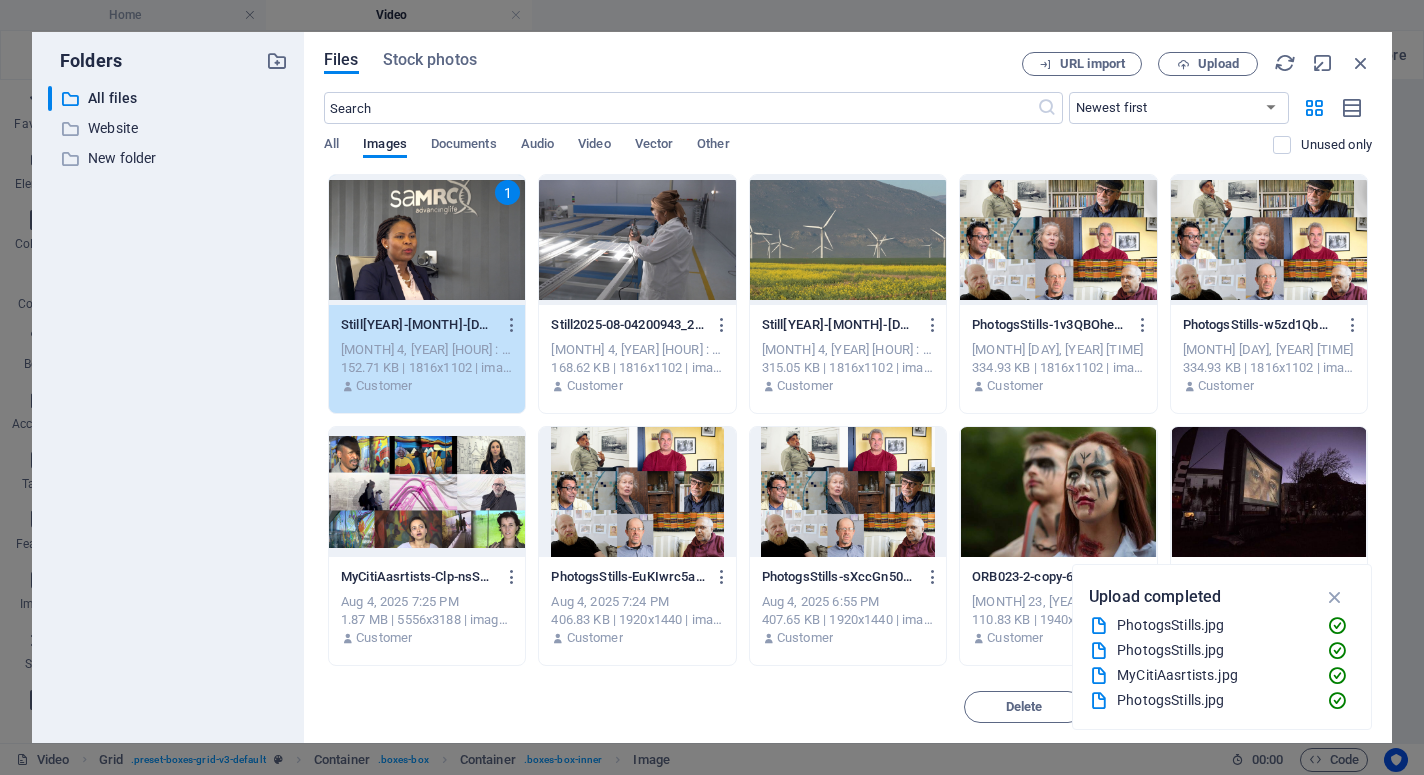 scroll, scrollTop: 329, scrollLeft: 0, axis: vertical 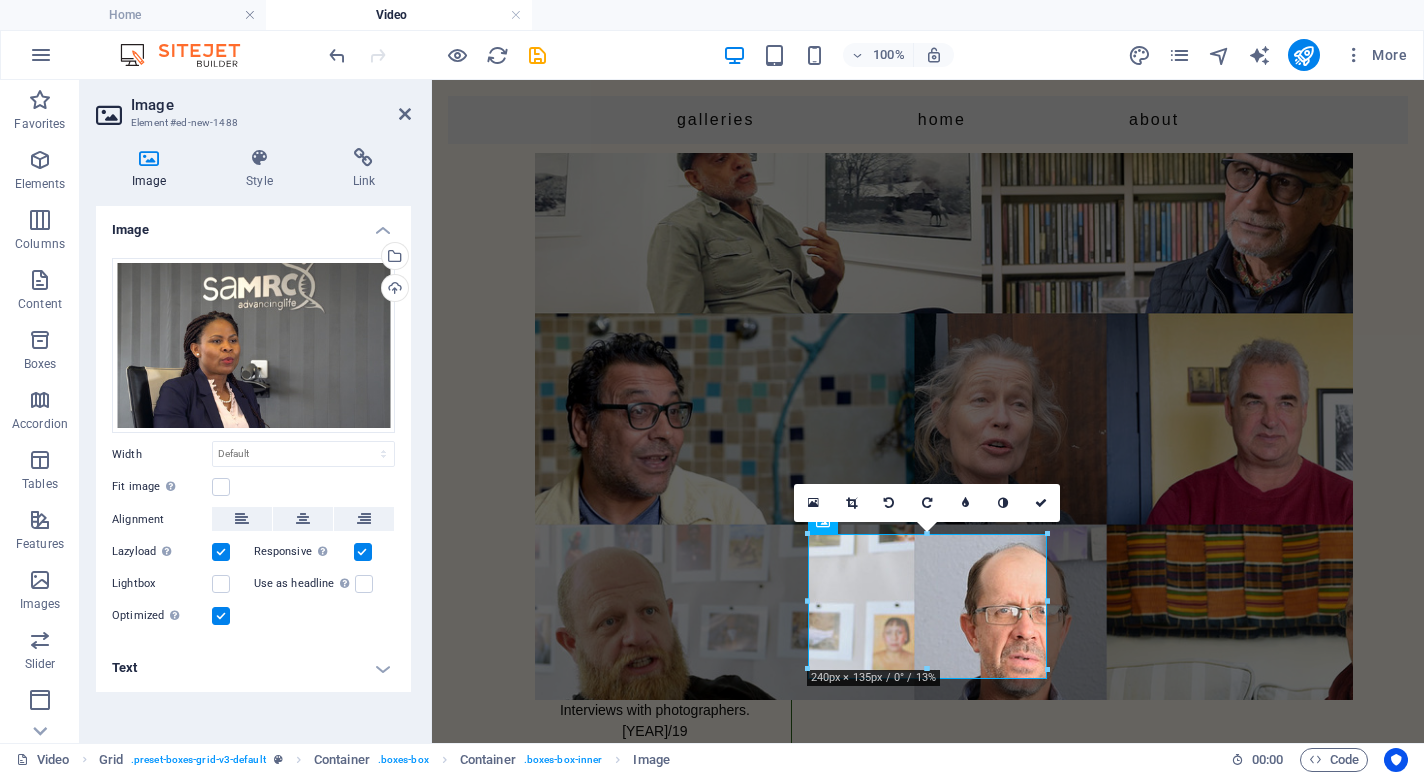 click on "Text" at bounding box center [253, 668] 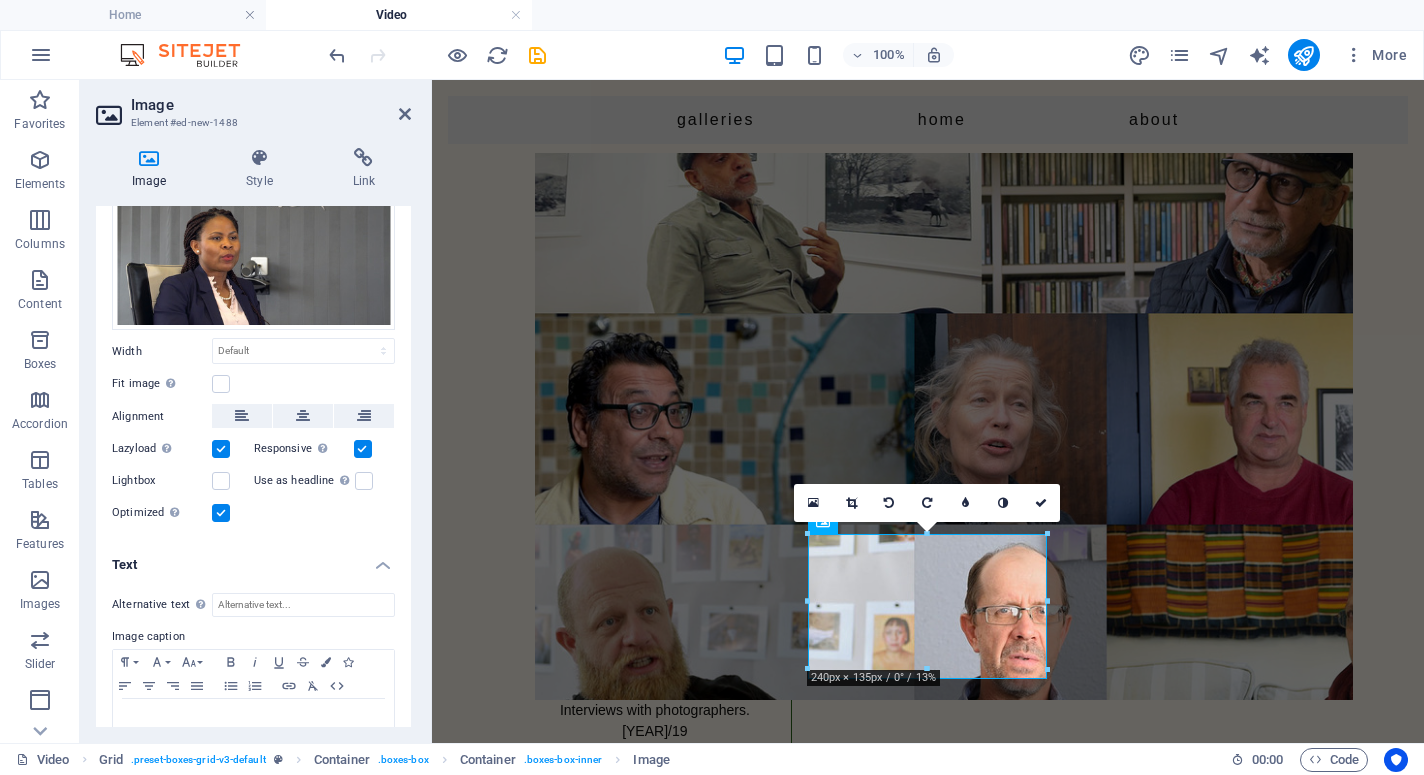 scroll, scrollTop: 154, scrollLeft: 0, axis: vertical 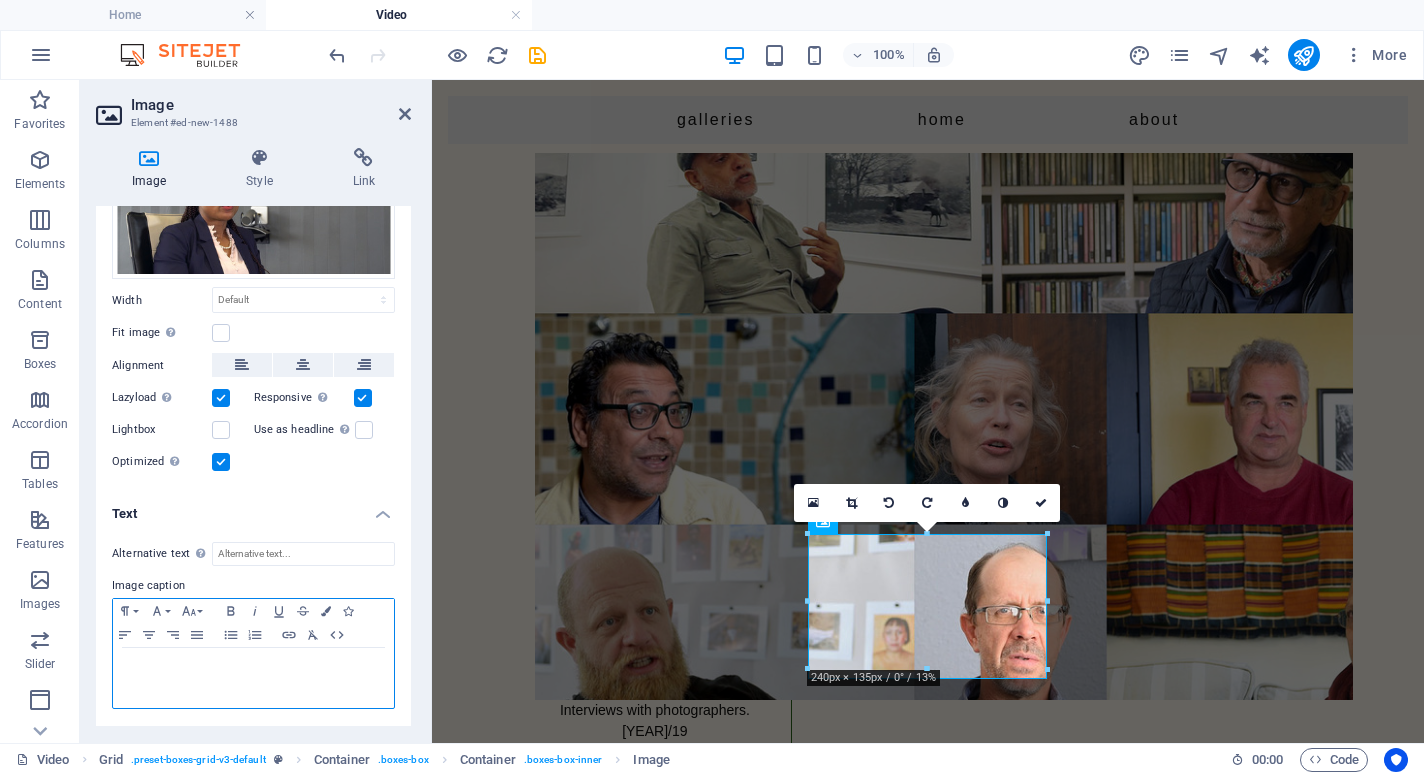 click at bounding box center [253, 667] 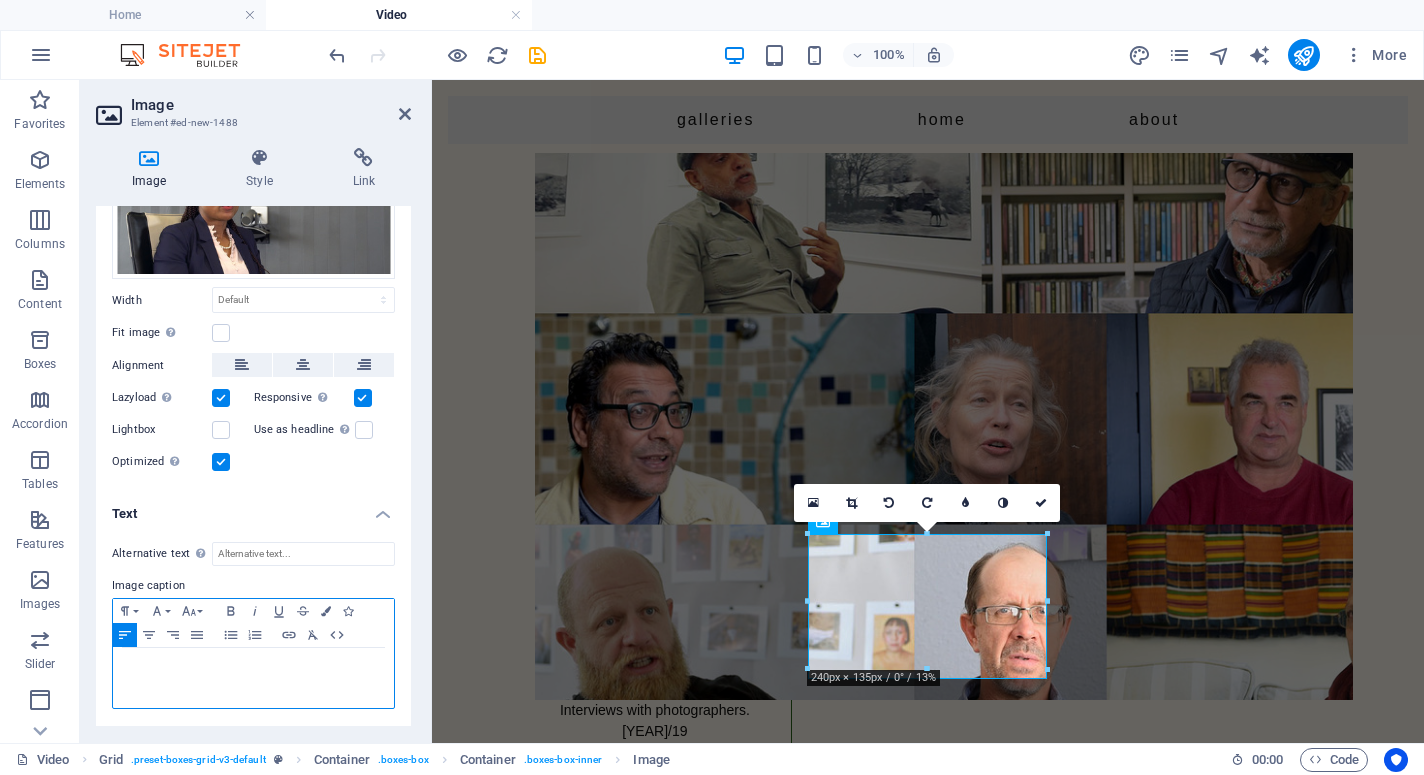 type 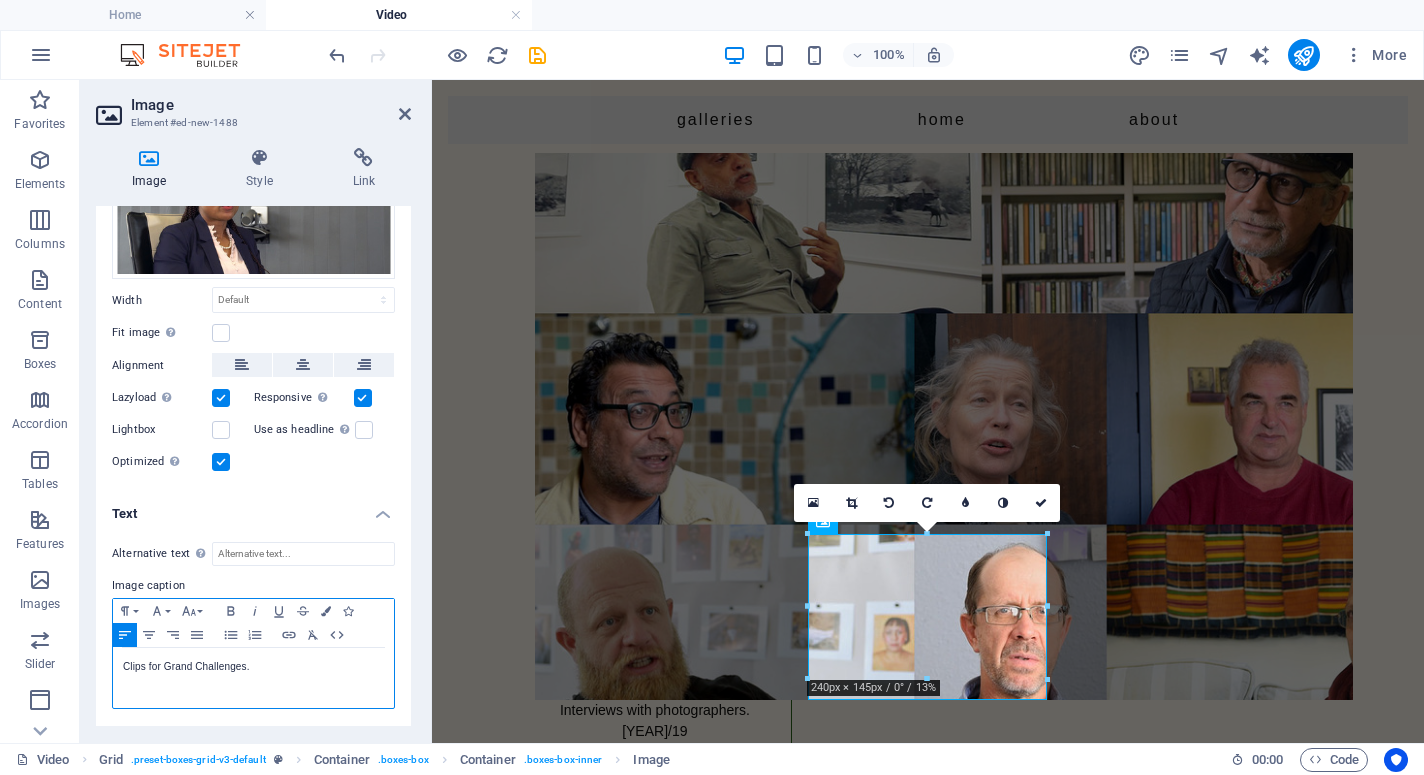 click on "Clips for Grand Challenges." at bounding box center [253, 667] 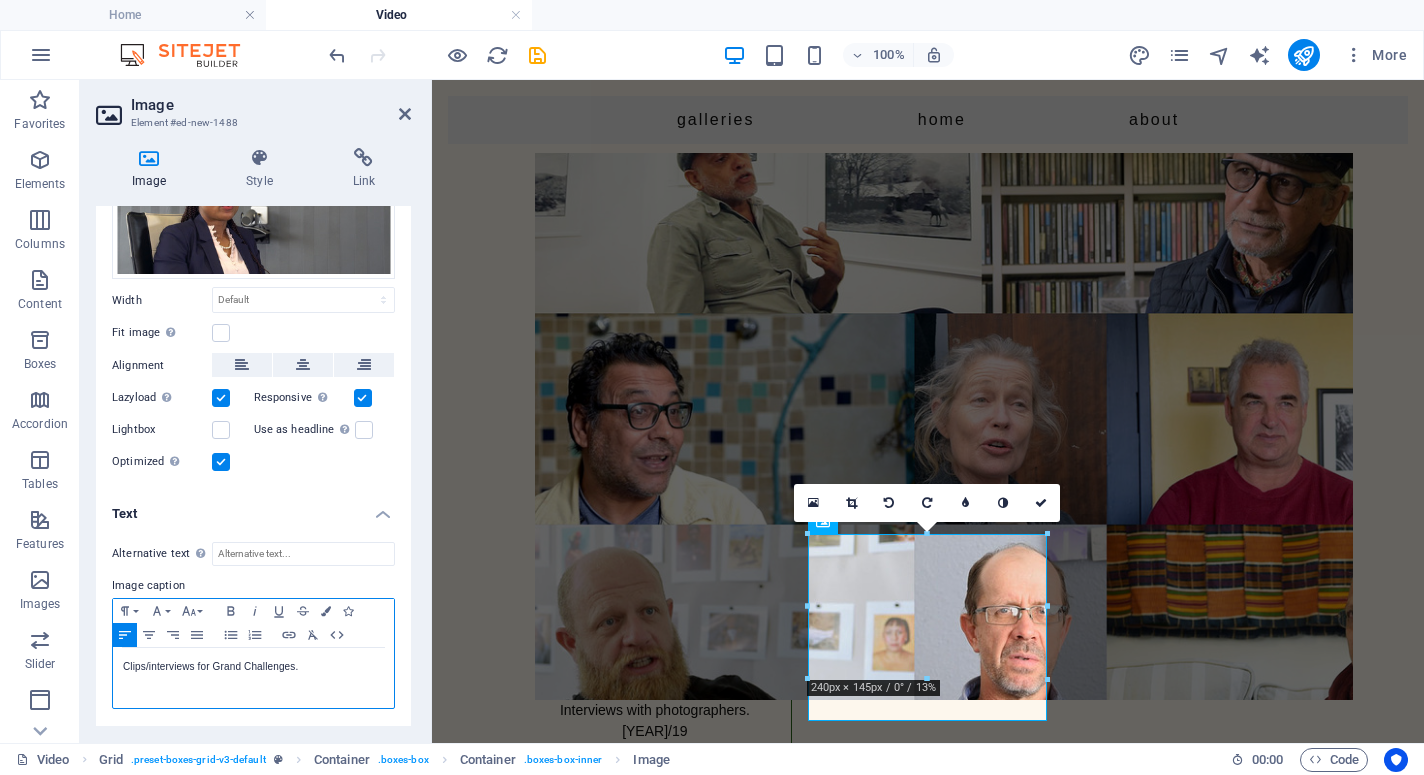click on "Clips/interviews for Grand Challenges." at bounding box center [253, 667] 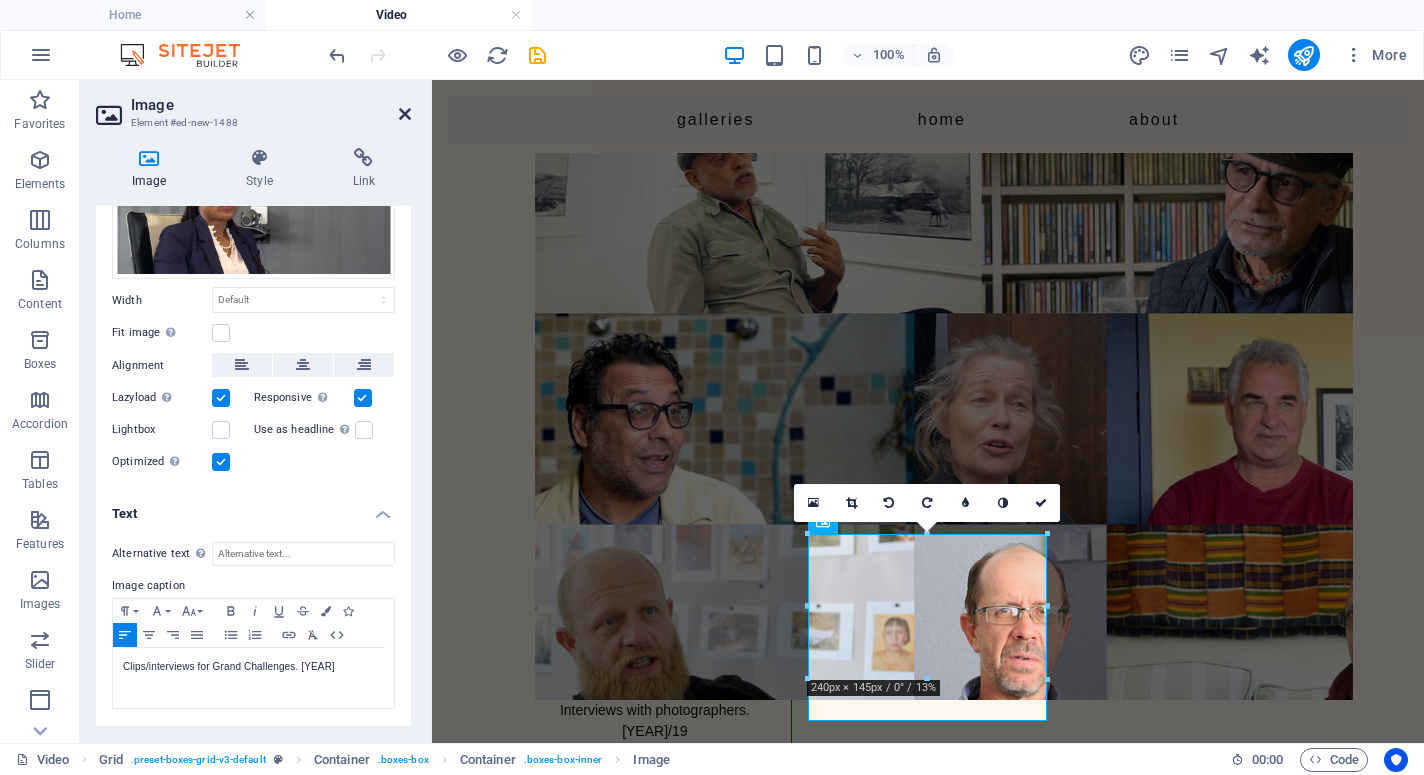 click at bounding box center (405, 114) 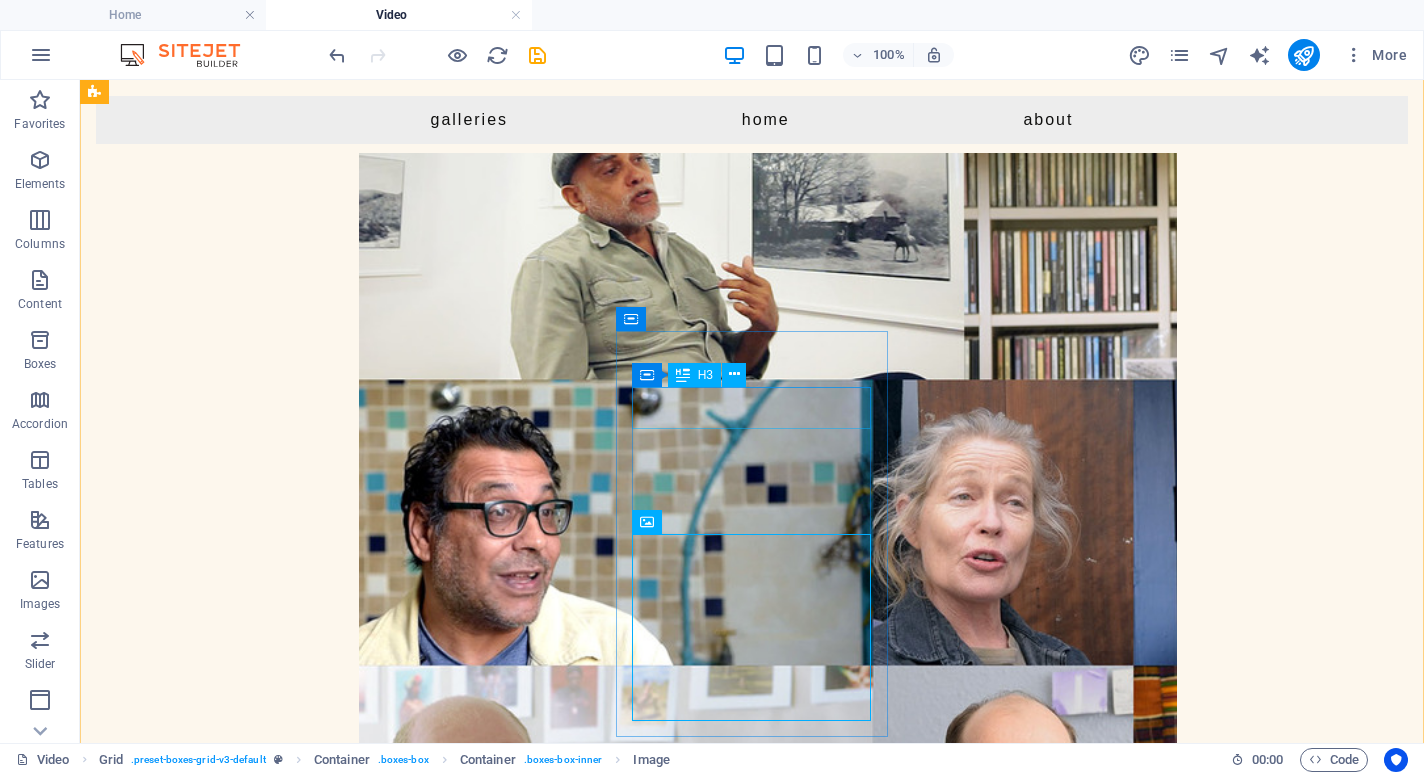 click on "Headline" at bounding box center [479, 3460] 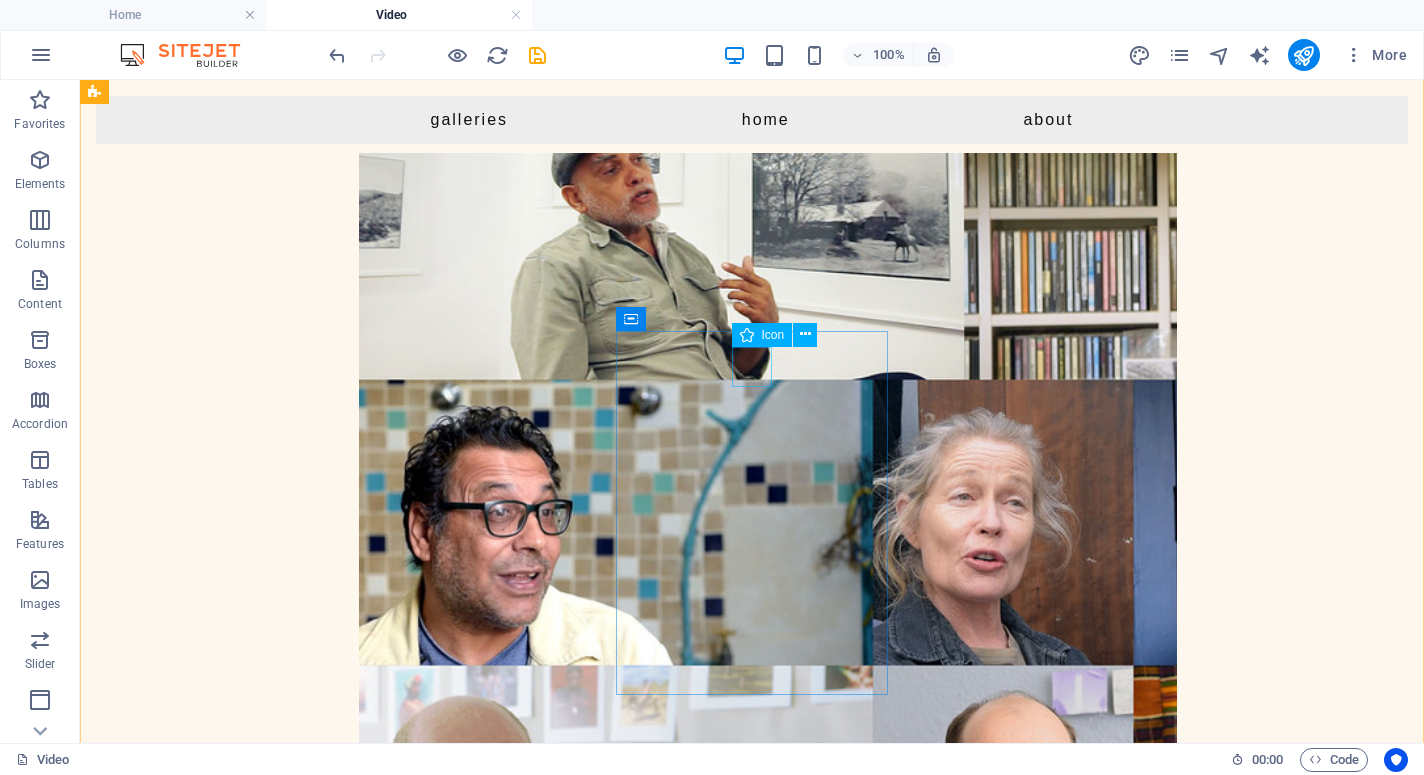 click at bounding box center [479, 3419] 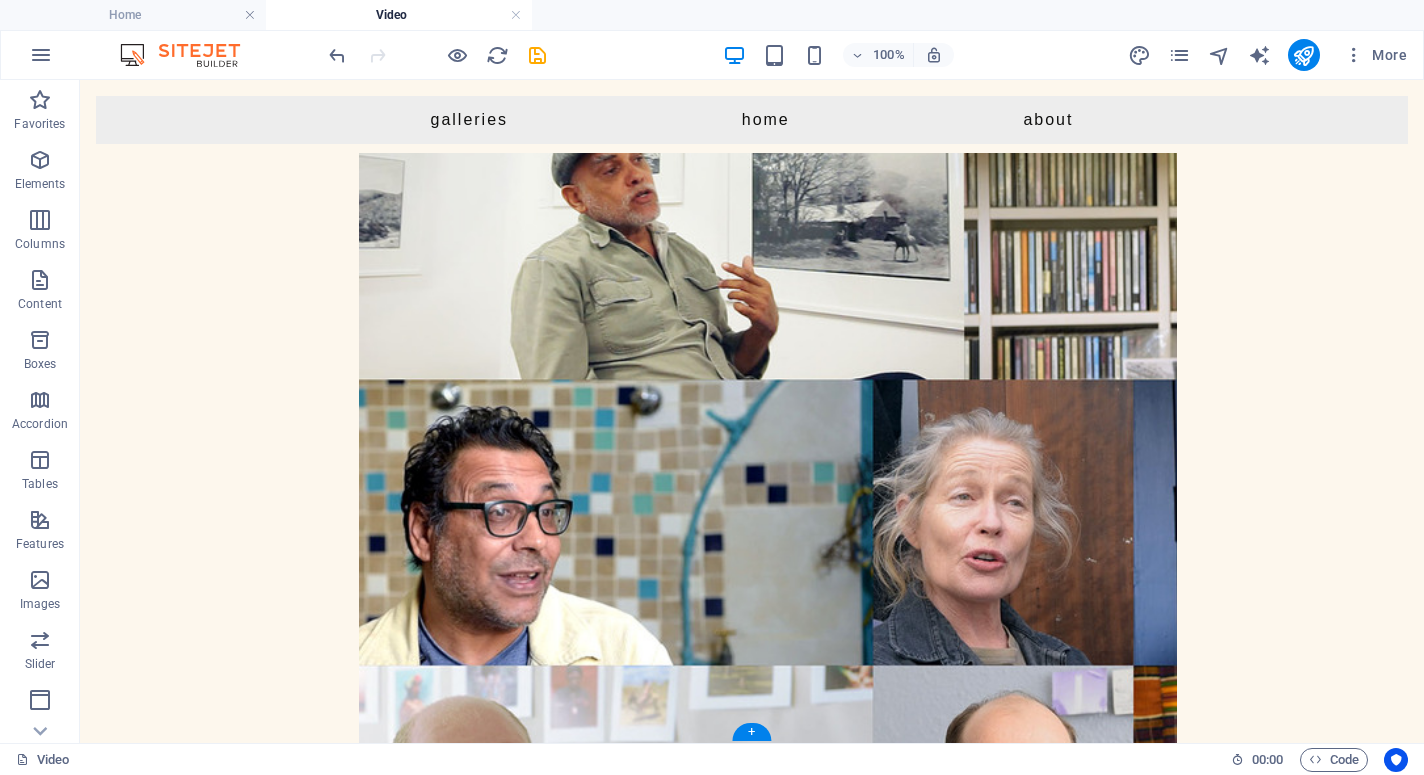 scroll, scrollTop: 322, scrollLeft: 0, axis: vertical 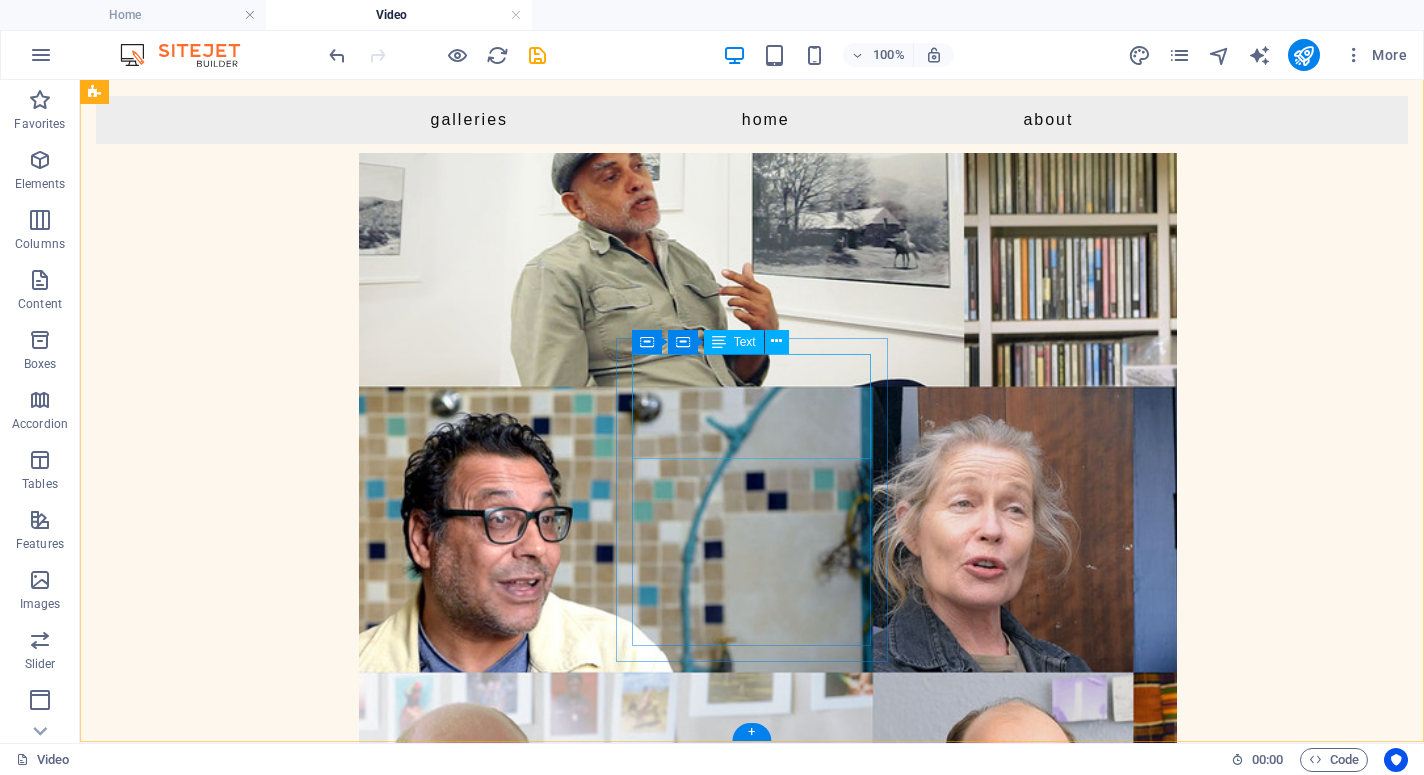 click on "Lorem ipsum dolor sit amet, consectetuer adipiscing elit. Aenean commodo ligula eget dolor. Lorem ipsum dolor sit amet, consectetuer adipiscing elit leget dolor." at bounding box center (479, 3458) 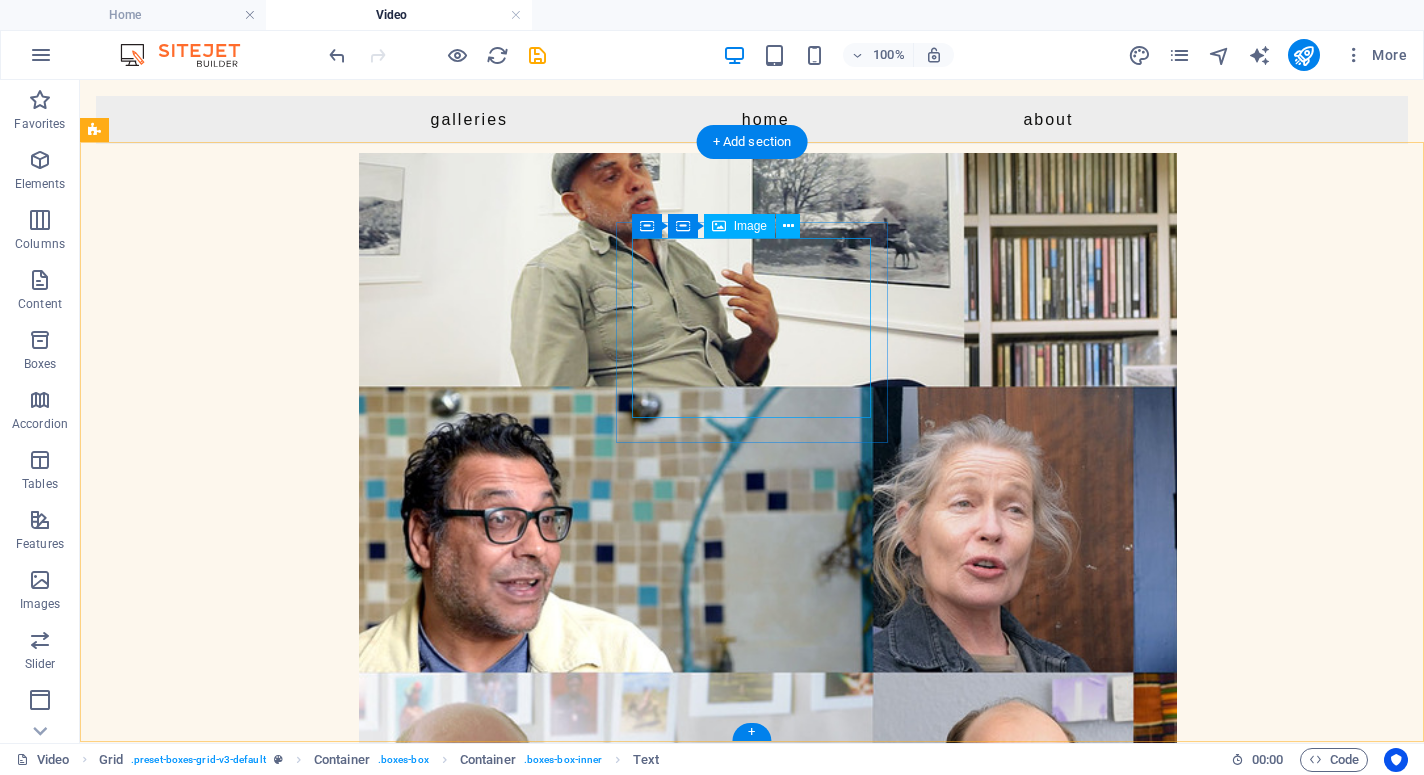 scroll, scrollTop: 217, scrollLeft: 0, axis: vertical 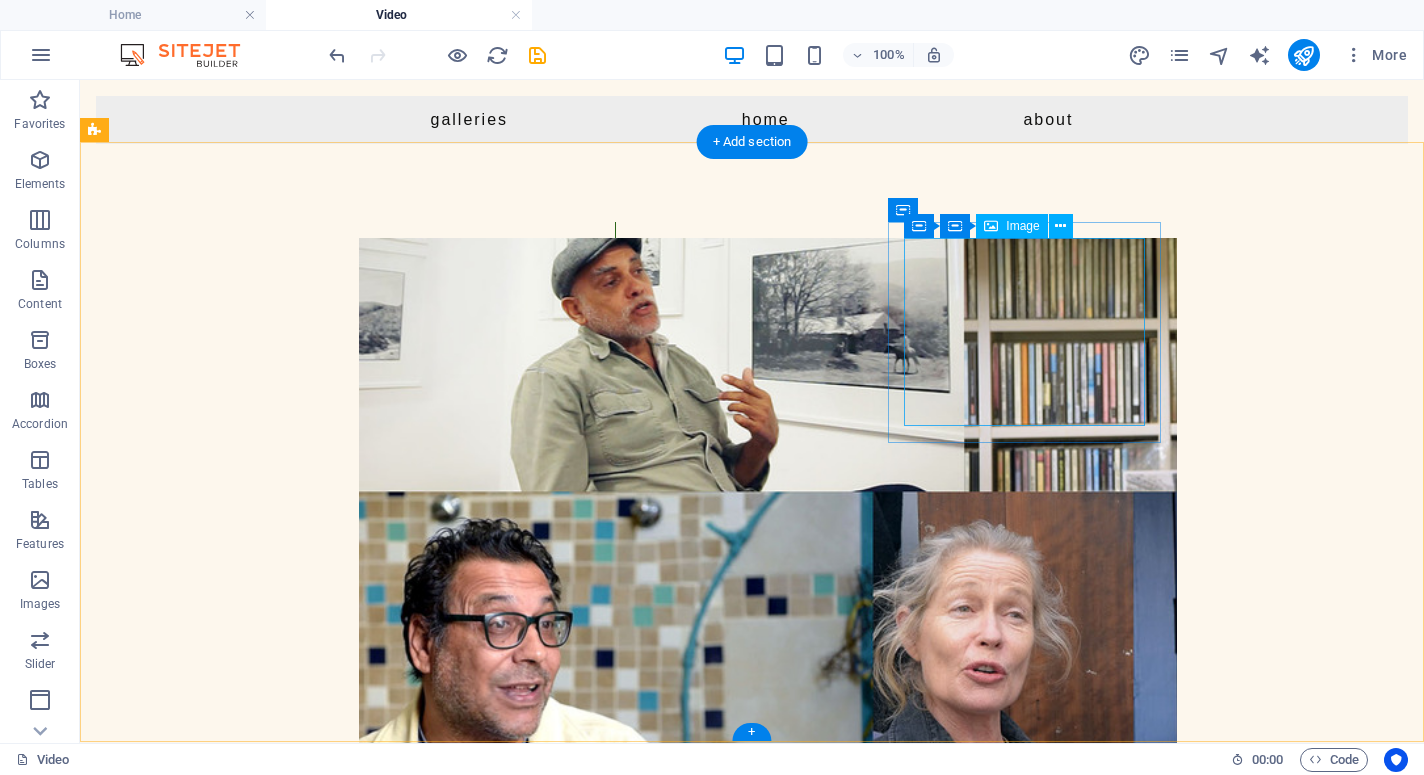 click on "Sustainable energy clips for GIZ. [YEAR]" at bounding box center (479, 2181) 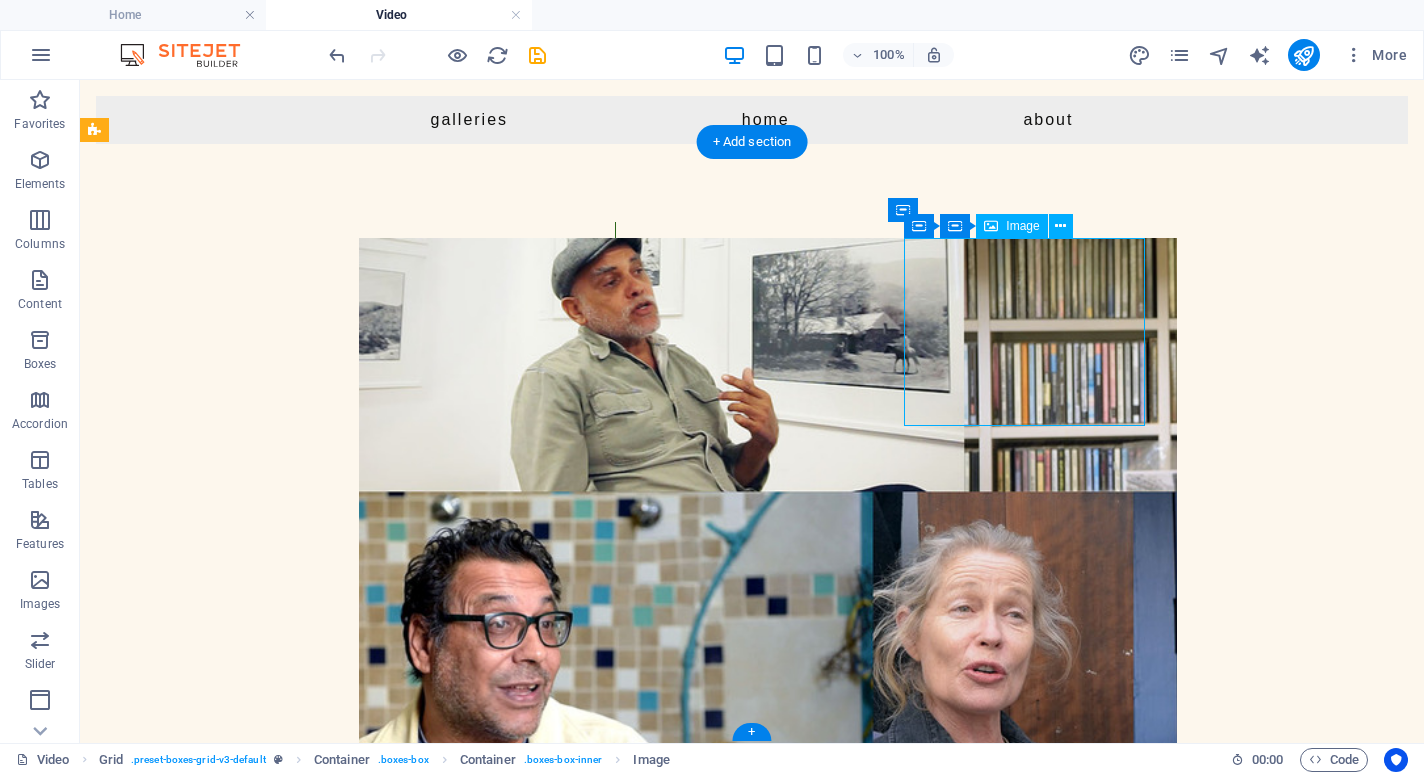 click on "Sustainable energy clips for GIZ. [YEAR]" at bounding box center [479, 2181] 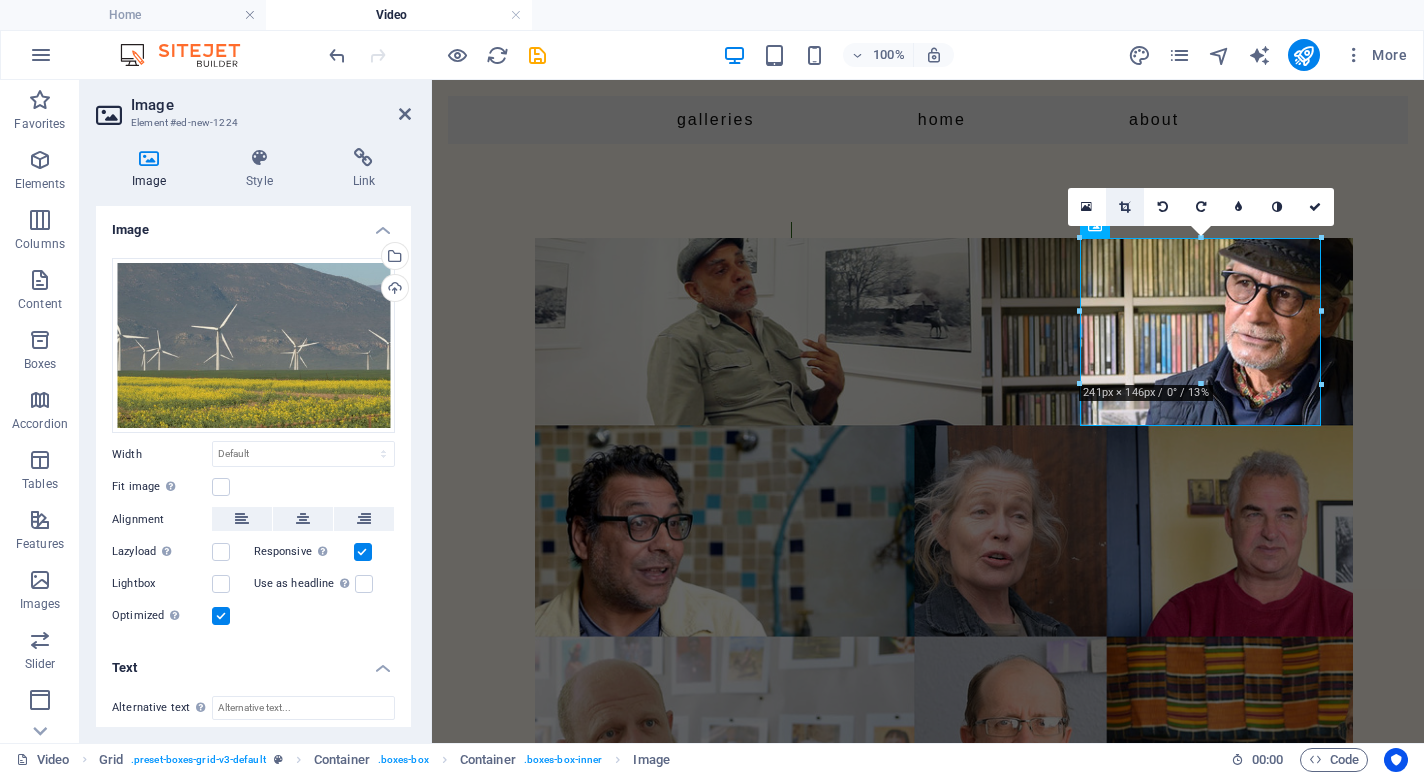 click at bounding box center (1124, 207) 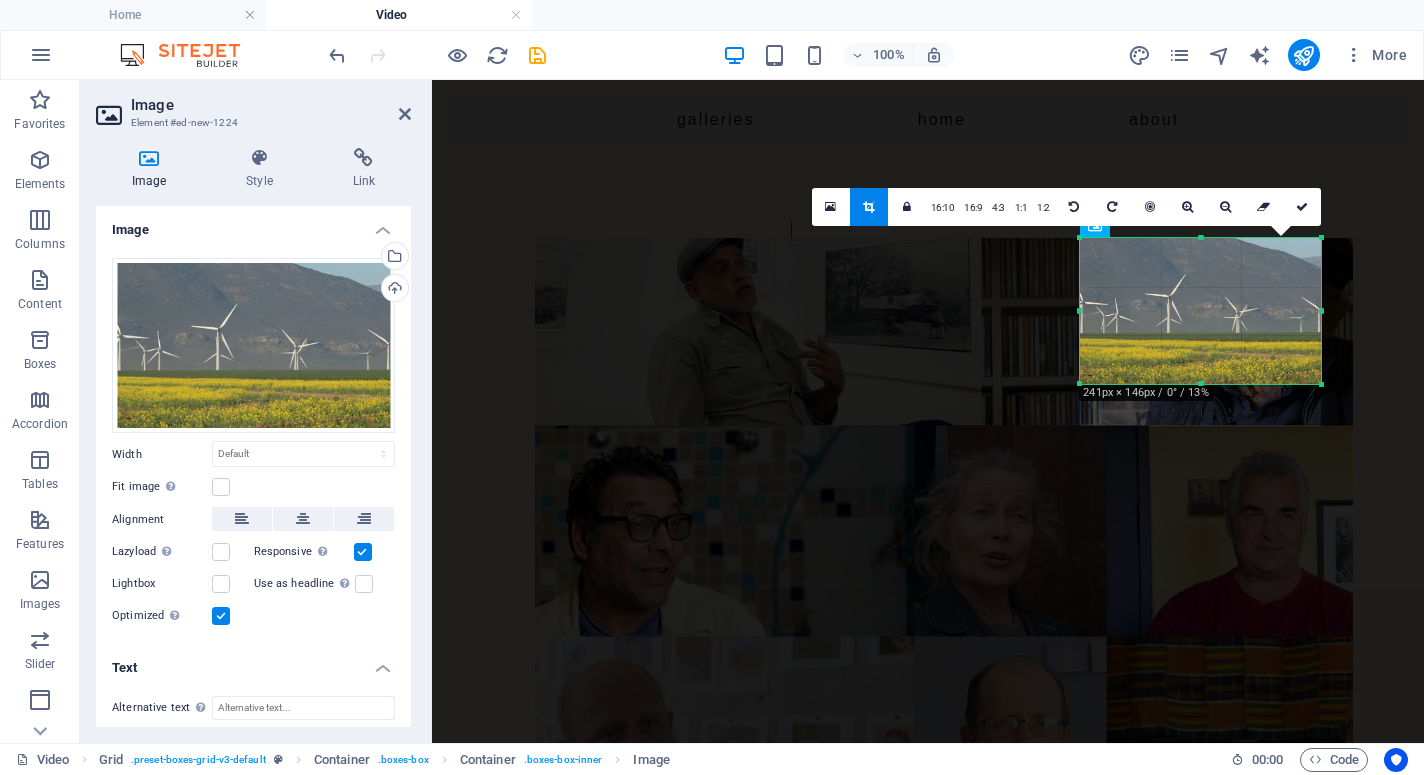 scroll, scrollTop: 209, scrollLeft: 0, axis: vertical 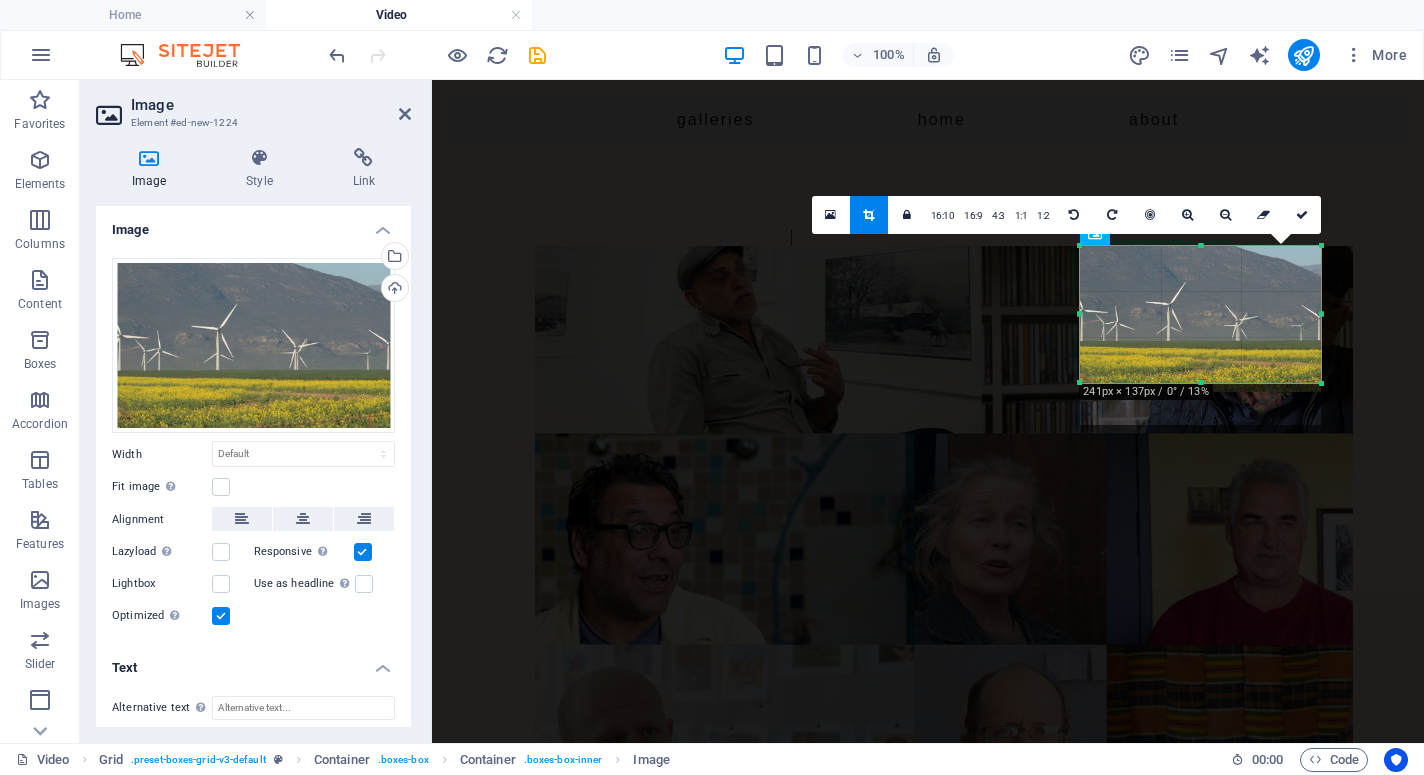 click on "180 170 160 150 140 130 120 110 100 90 80 70 60 50 40 30 20 10 0 -10 -20 -30 -40 -50 -60 -70 -80 -90 -100 -110 -120 -130 -140 -150 -160 -170 241px × 137px / 0° / 13% 16:10 16:9 4:3 1:1 1:2 0" at bounding box center [1200, 314] 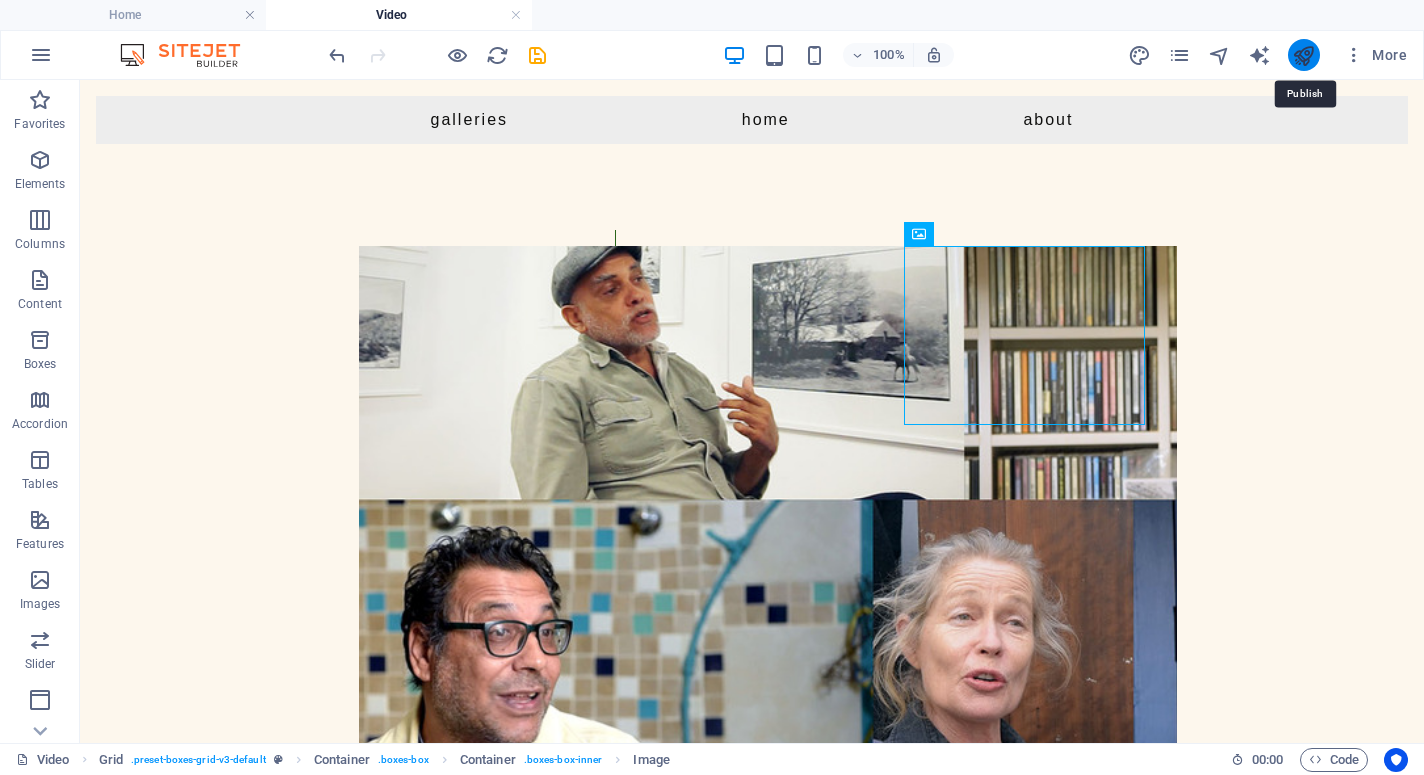 click at bounding box center (1303, 55) 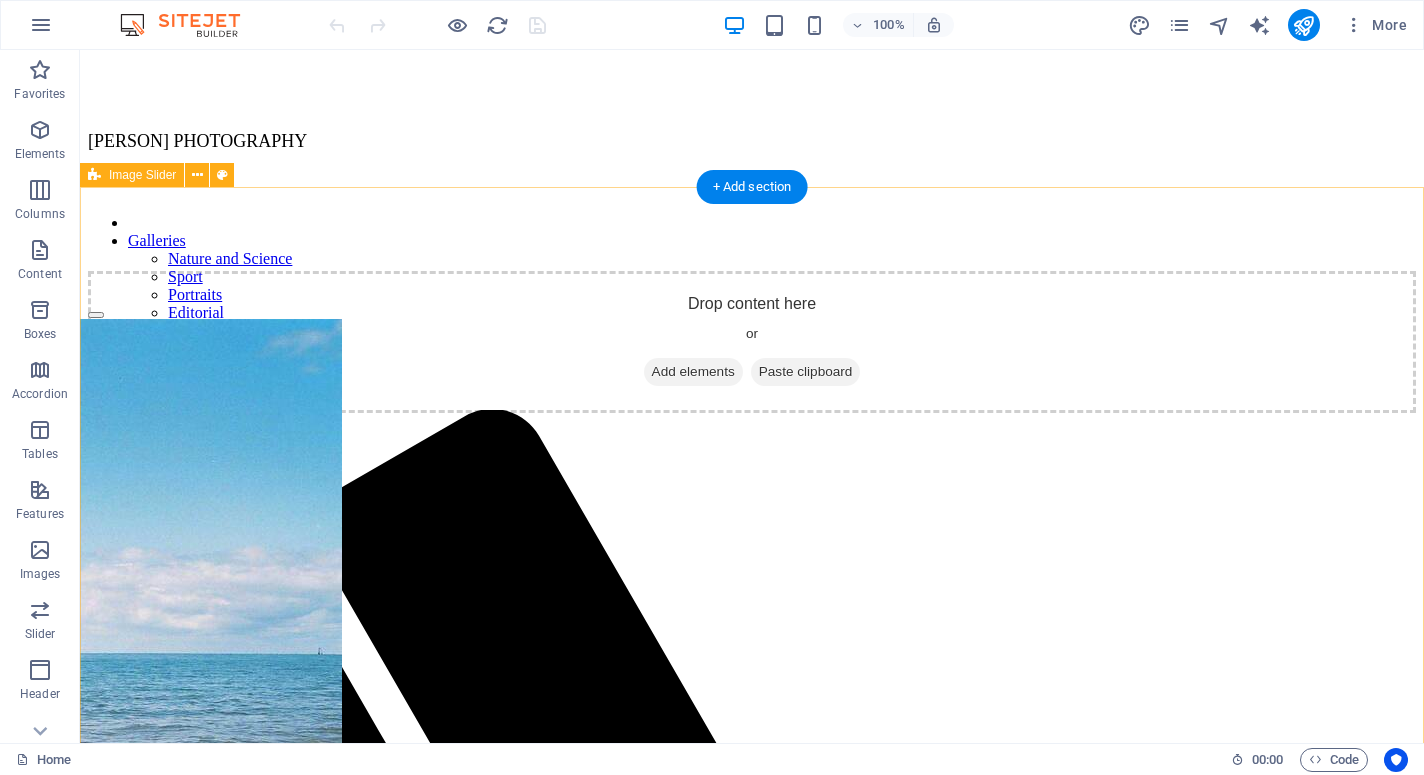 scroll, scrollTop: 0, scrollLeft: 0, axis: both 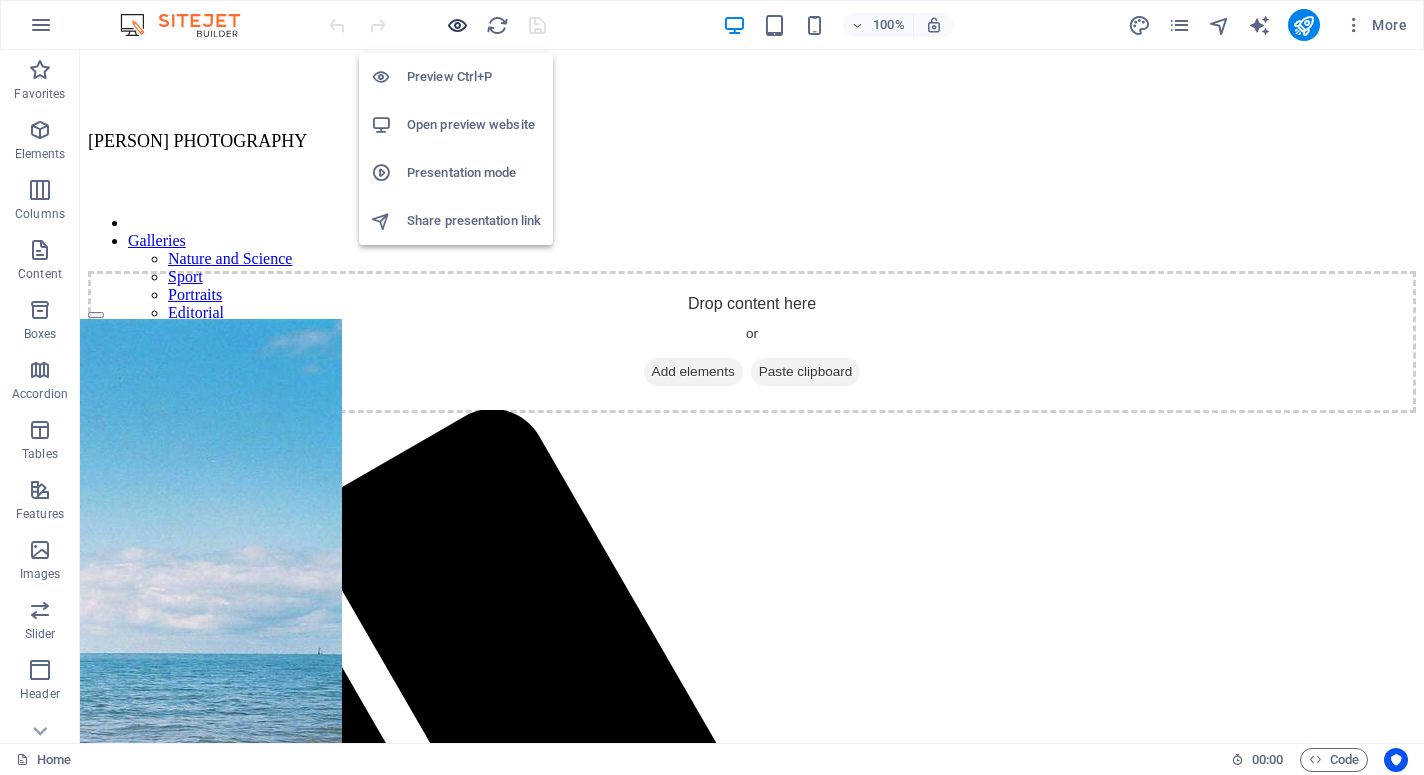 click at bounding box center (457, 25) 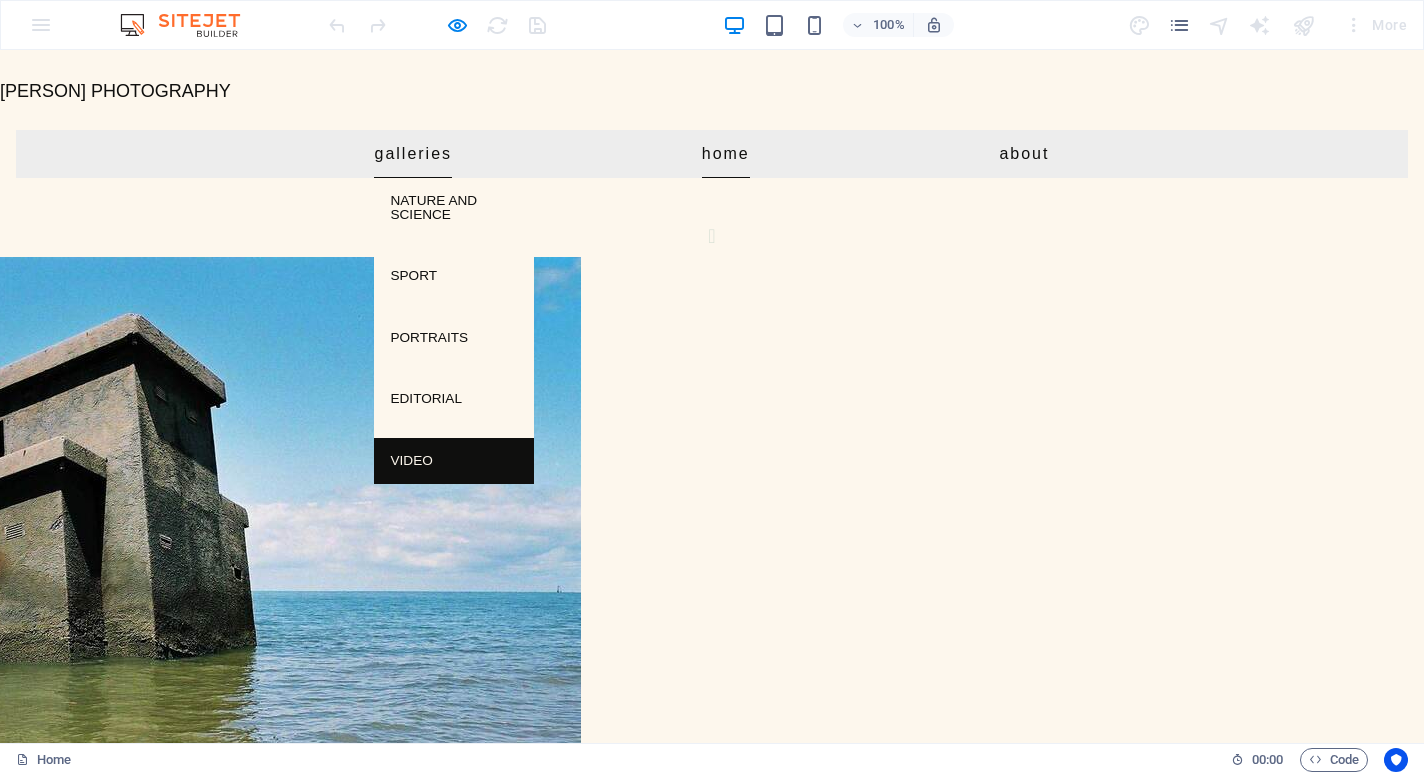 click on "Video" at bounding box center (454, 461) 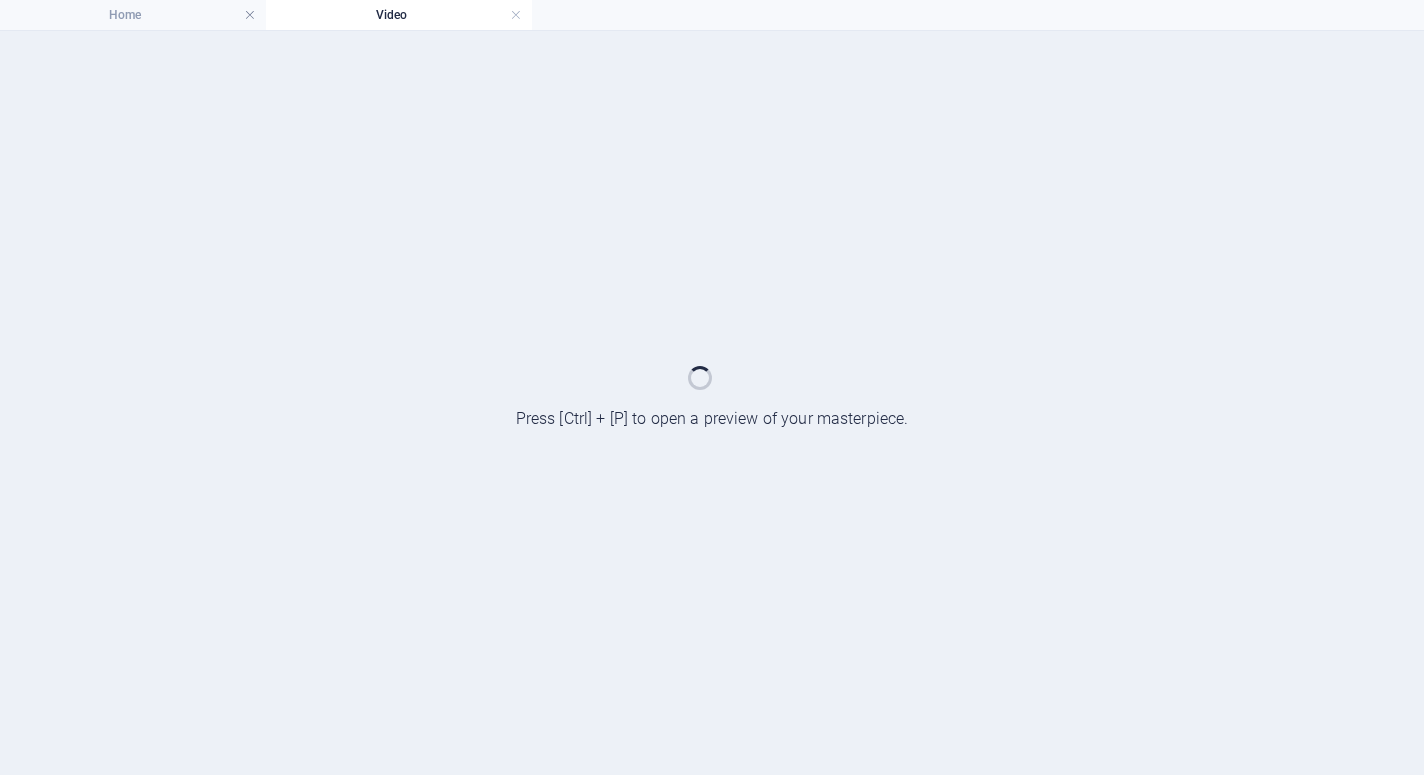 scroll, scrollTop: 0, scrollLeft: 0, axis: both 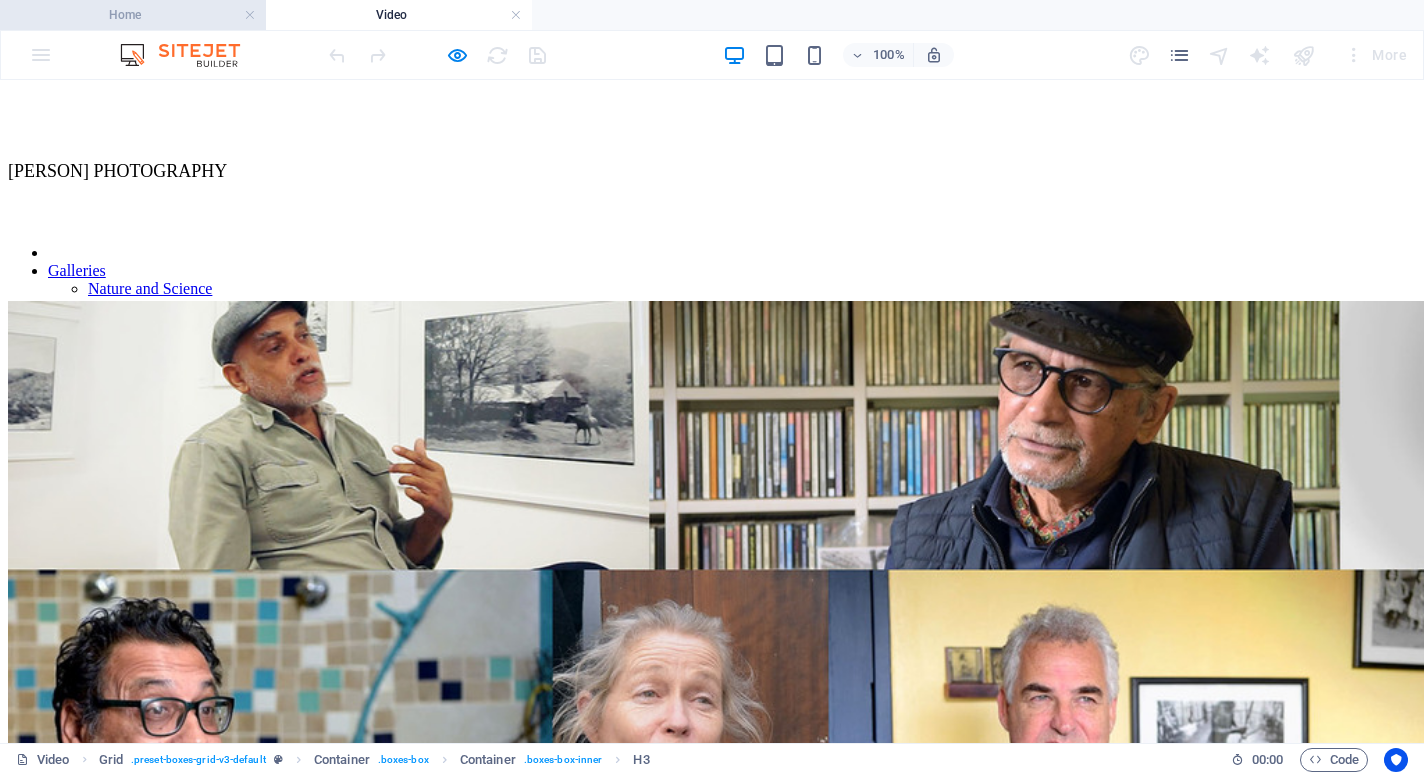 click on "Home" at bounding box center (133, 15) 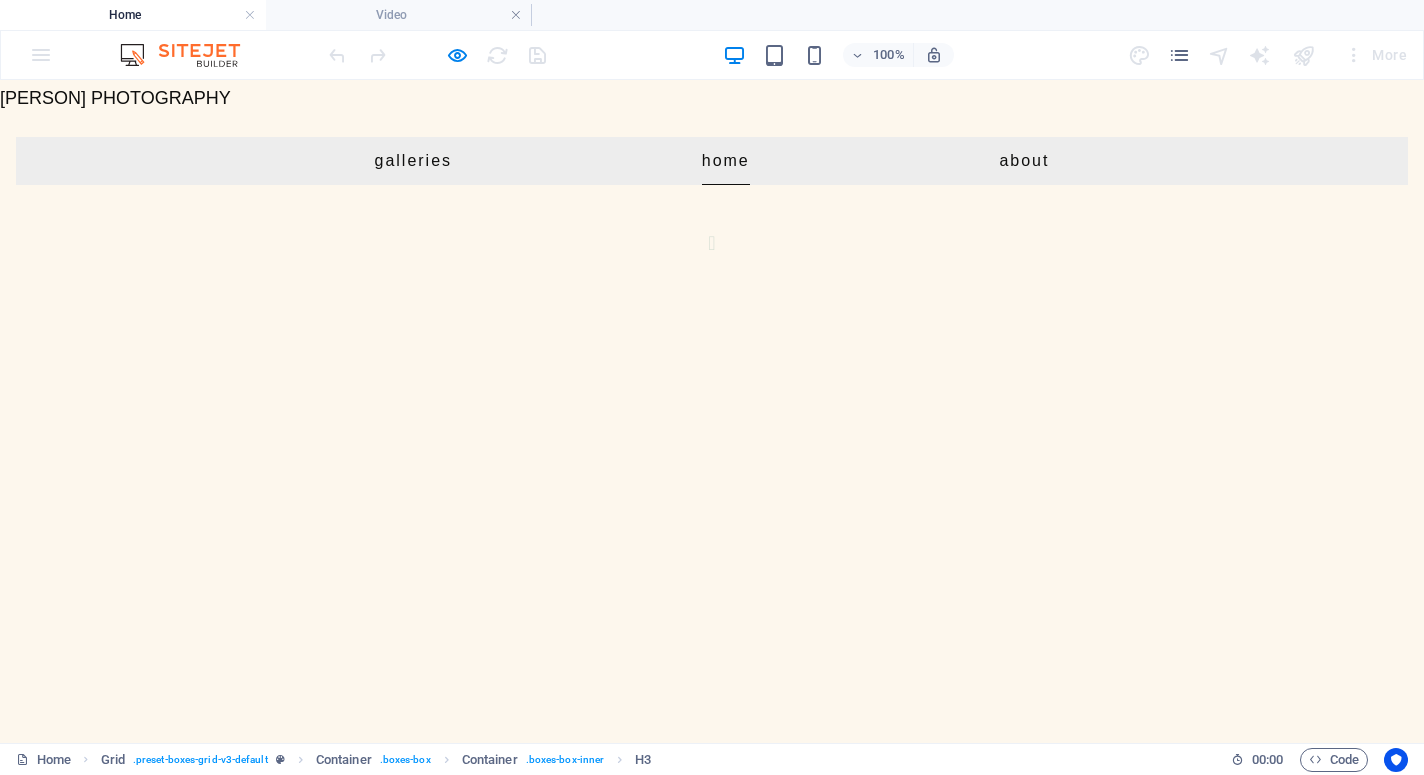 scroll, scrollTop: 28, scrollLeft: 0, axis: vertical 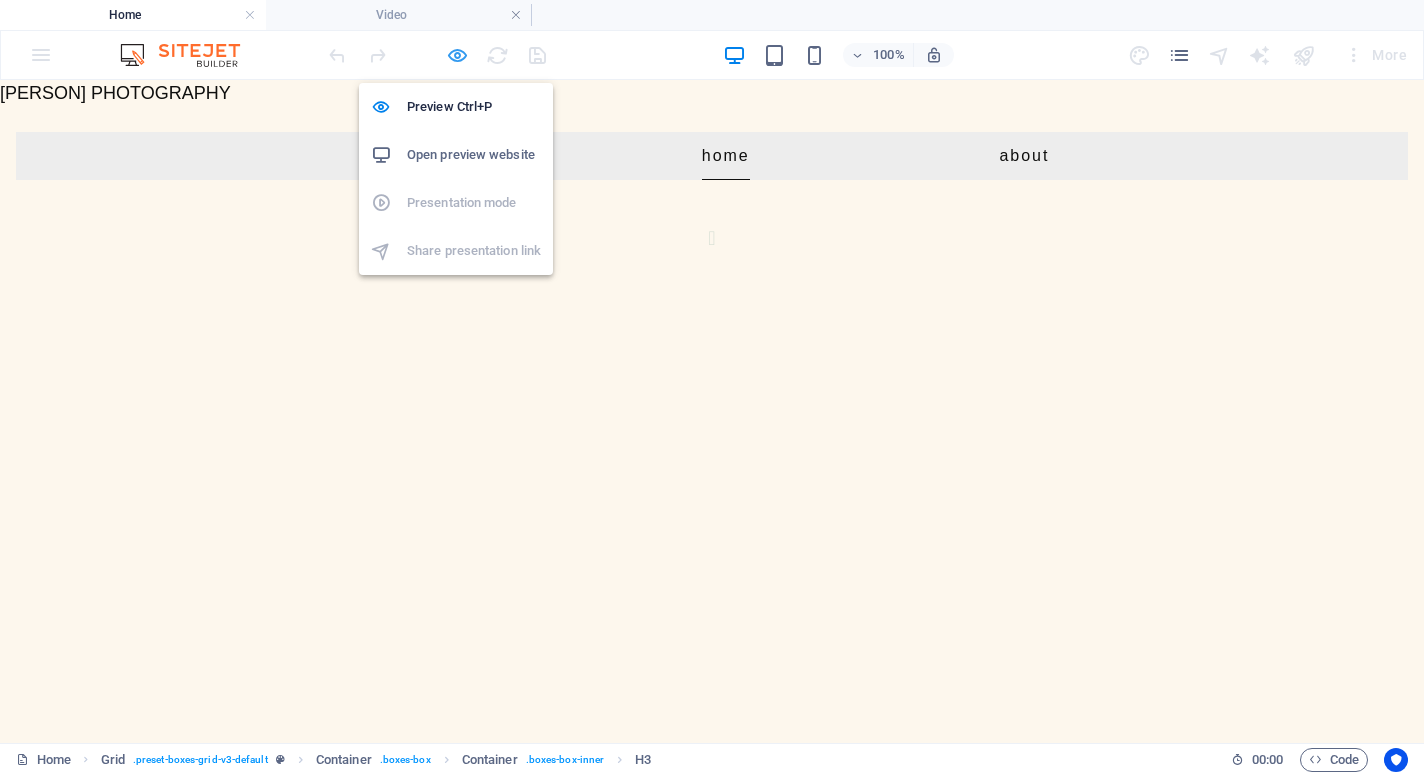 click at bounding box center [457, 55] 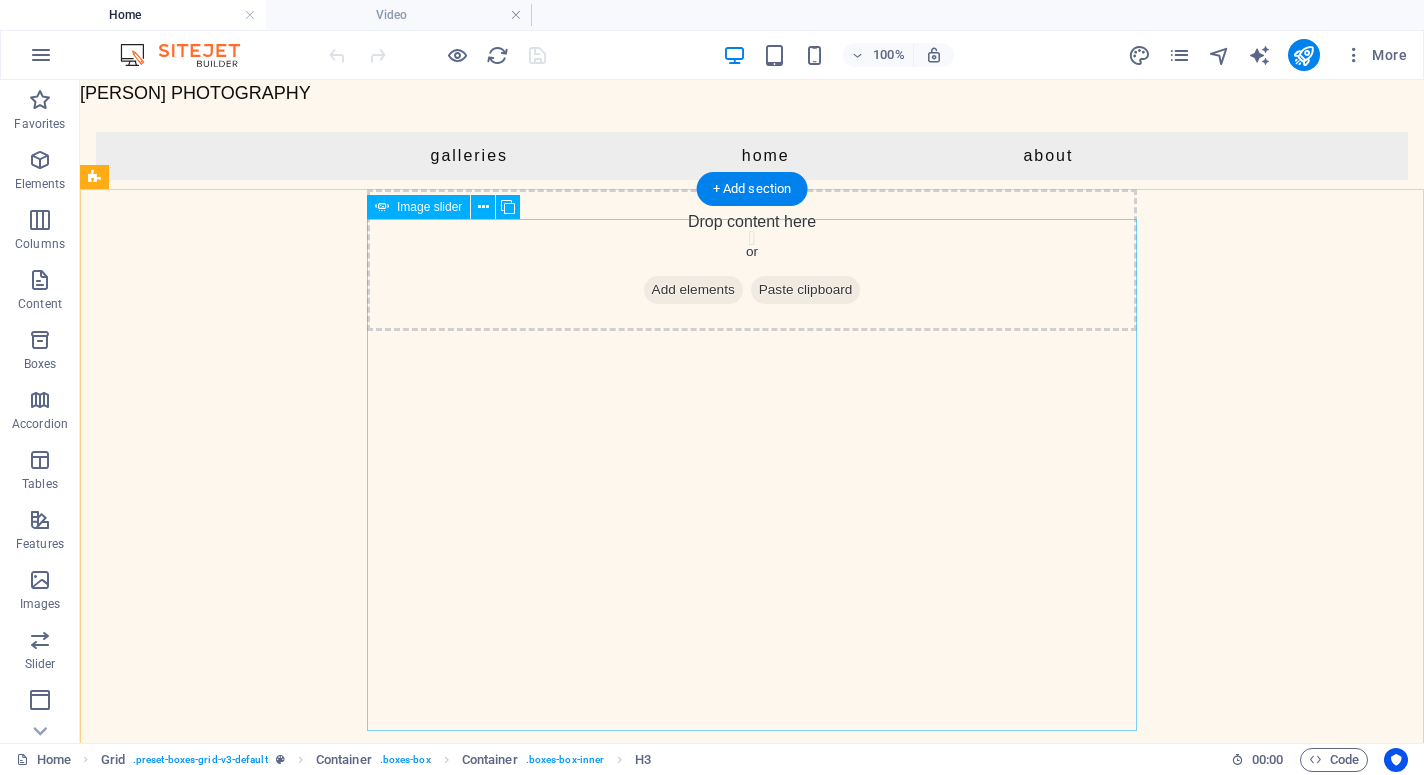 click at bounding box center (-13751, 13544) 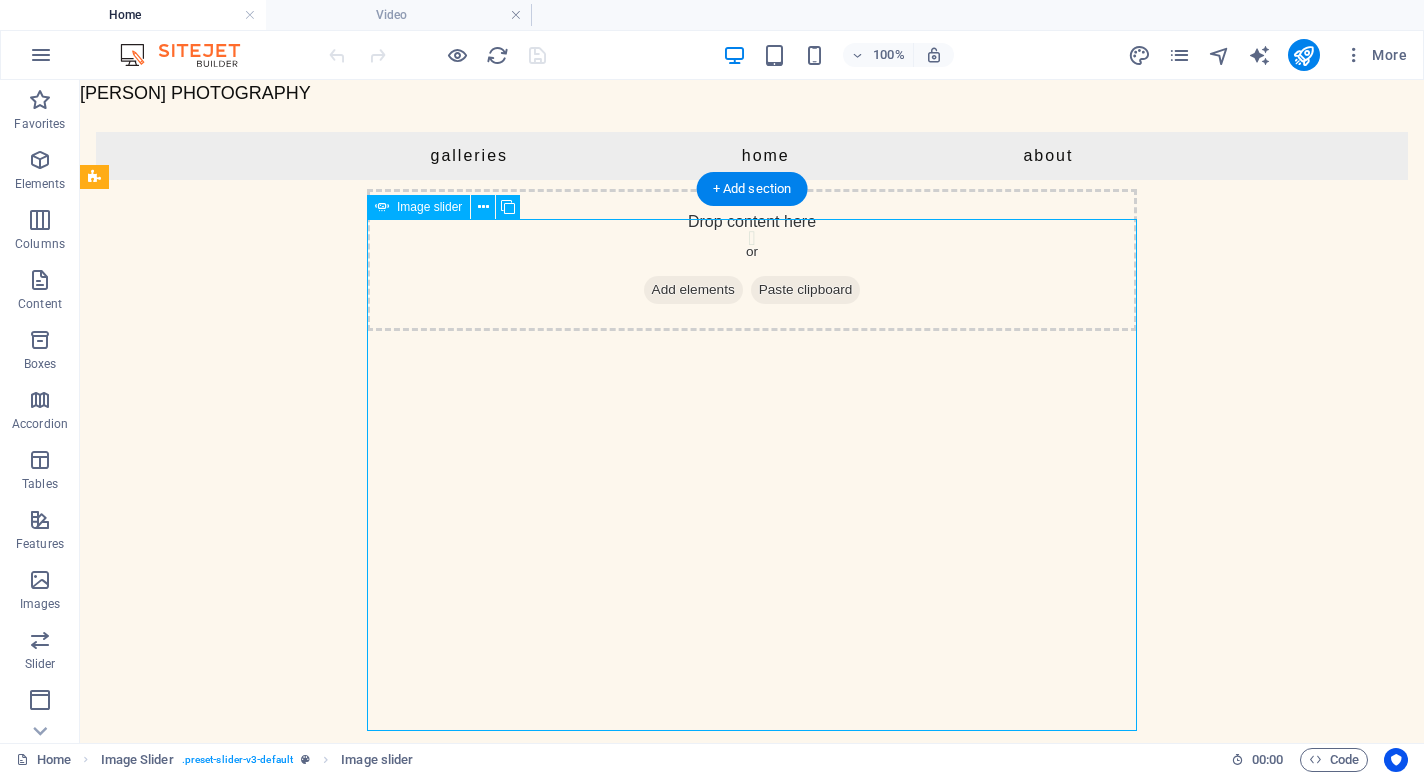click at bounding box center (-13751, 13544) 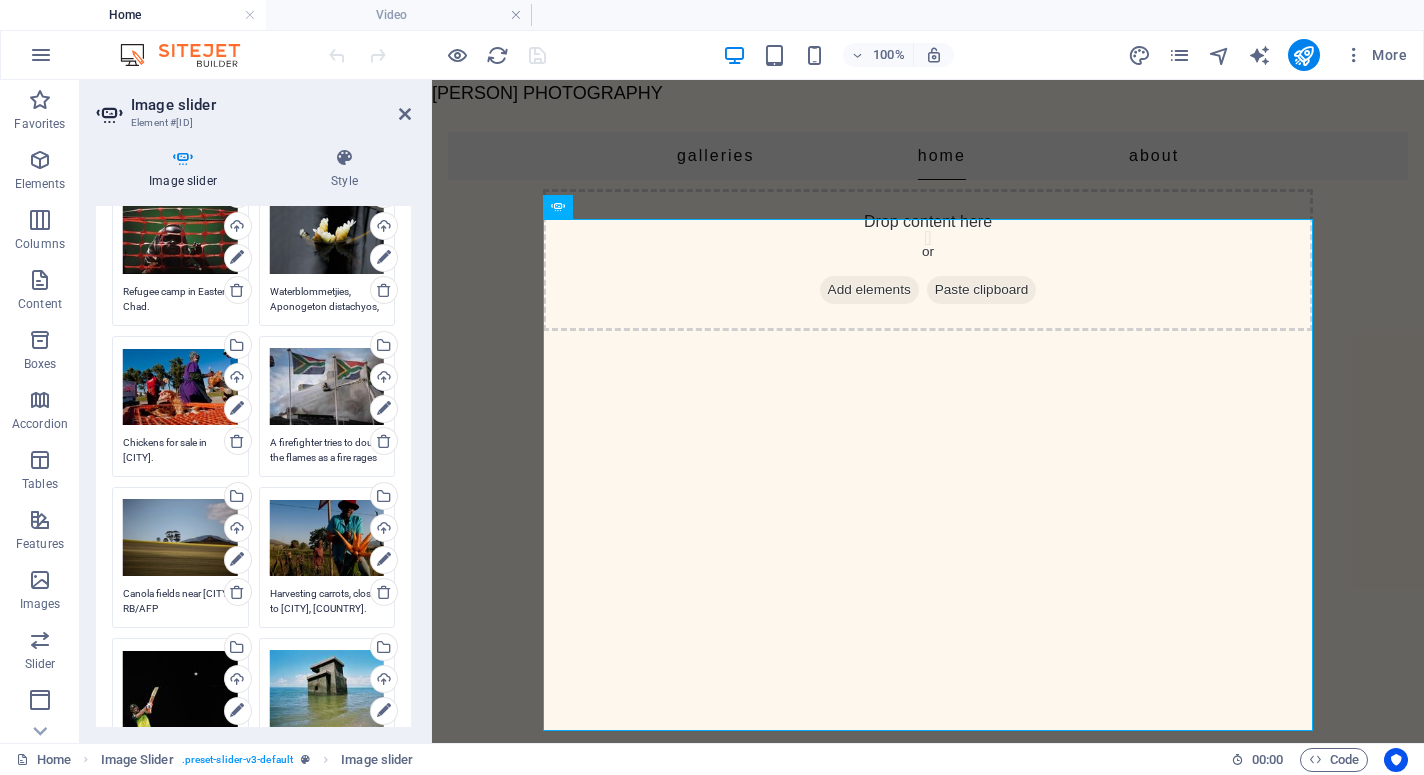 scroll, scrollTop: 1066, scrollLeft: 0, axis: vertical 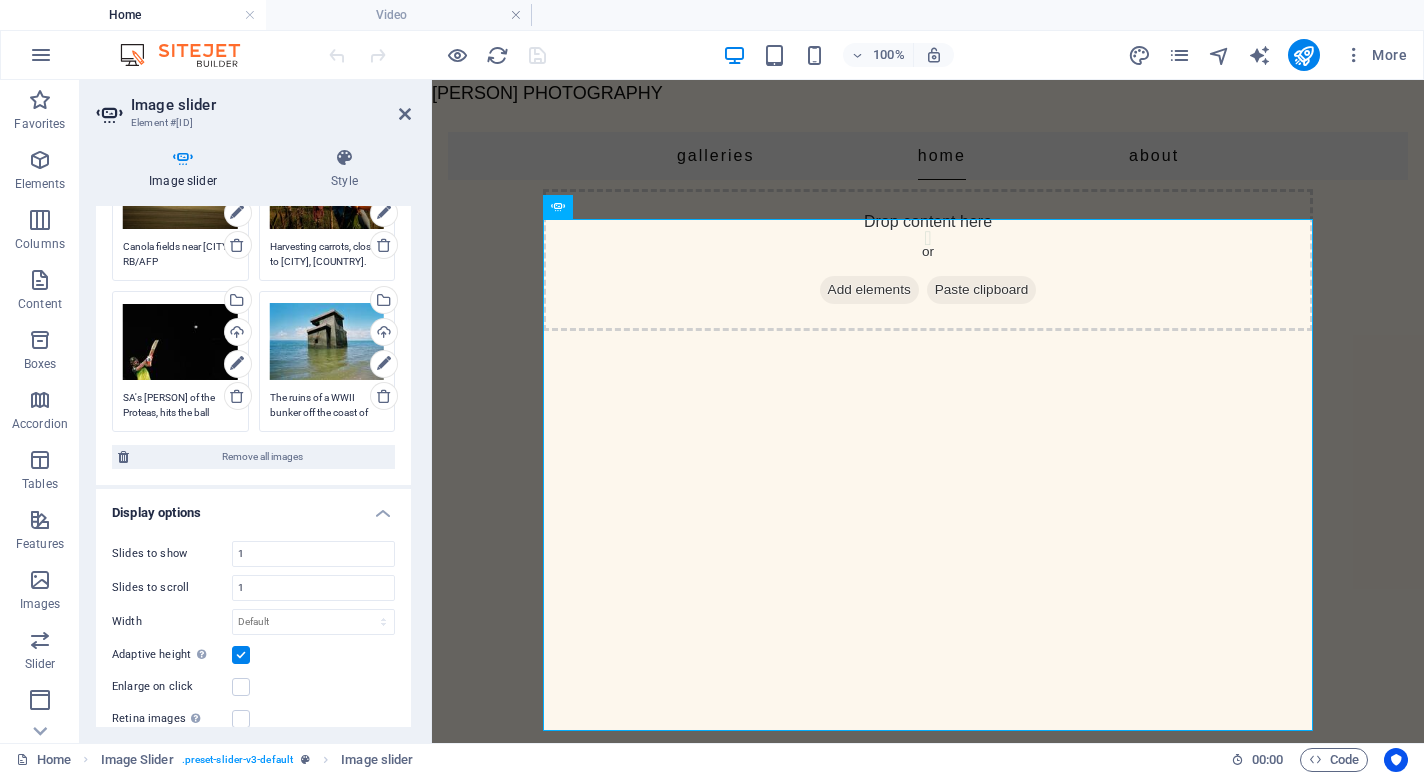click on "SA's Heinrich Klaasen of the Proteas, hits the ball during an ODI cricket match against Zimbabwe." at bounding box center [180, 405] 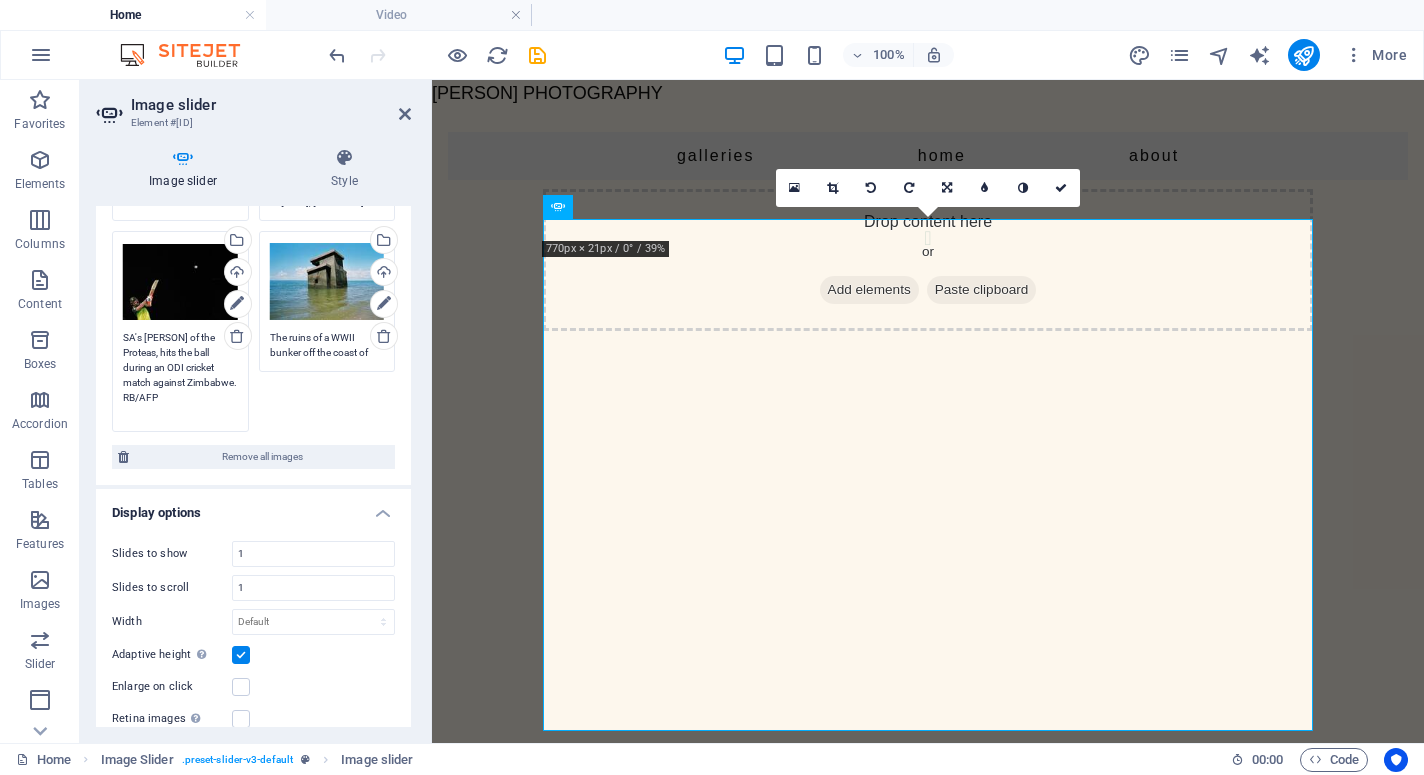 scroll, scrollTop: 1469, scrollLeft: 0, axis: vertical 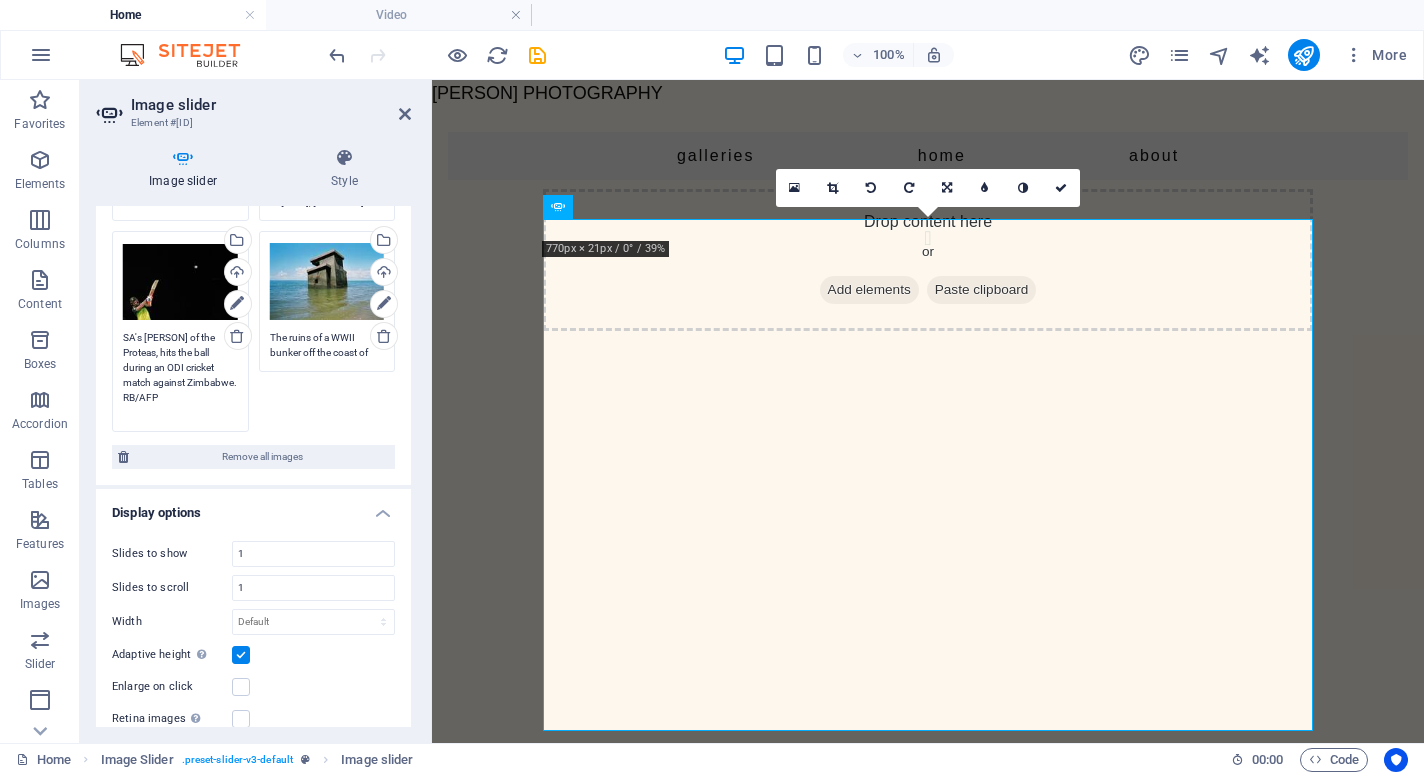 type on "SA's Heinrich Klaasen of the Proteas, hits the ball during an ODI cricket match against Zimbabwe. RB/AFP" 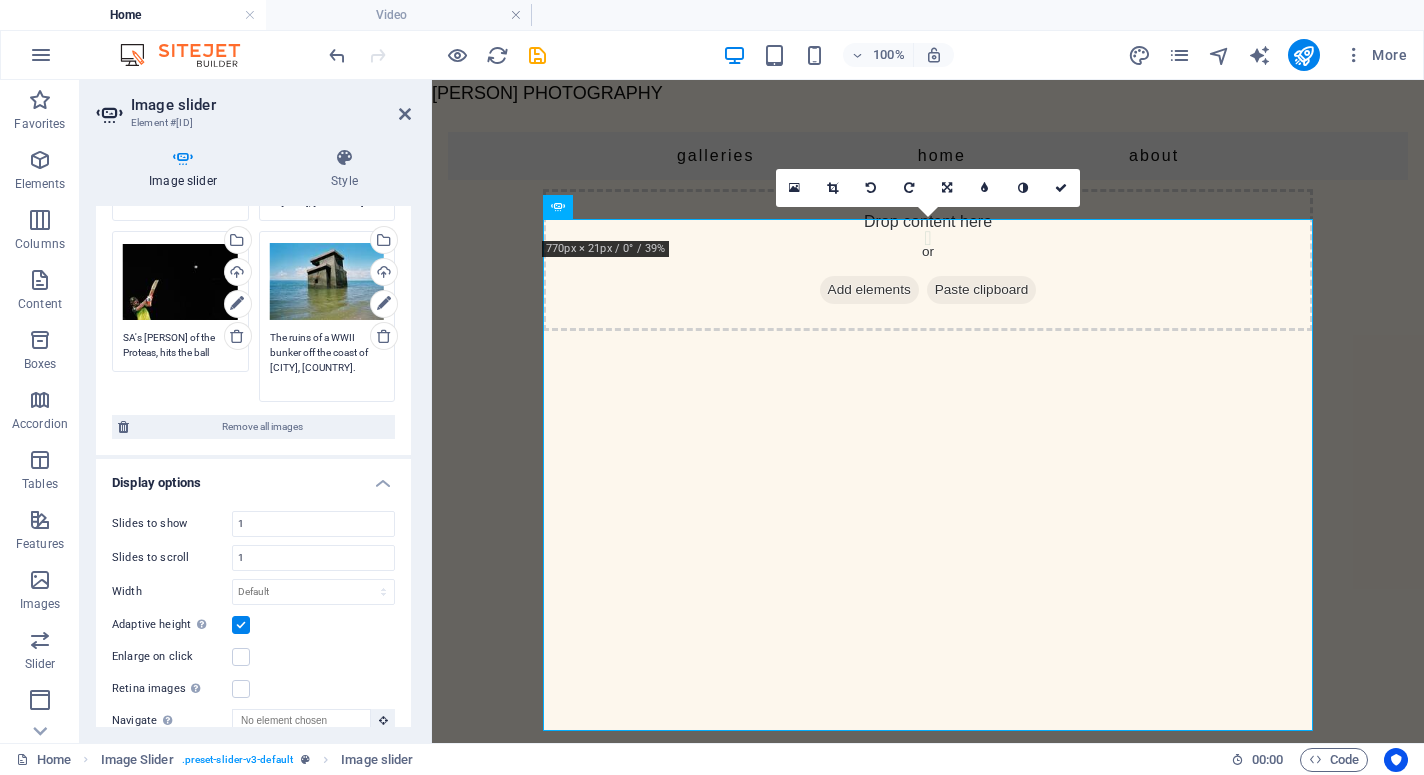 scroll, scrollTop: 1439, scrollLeft: 0, axis: vertical 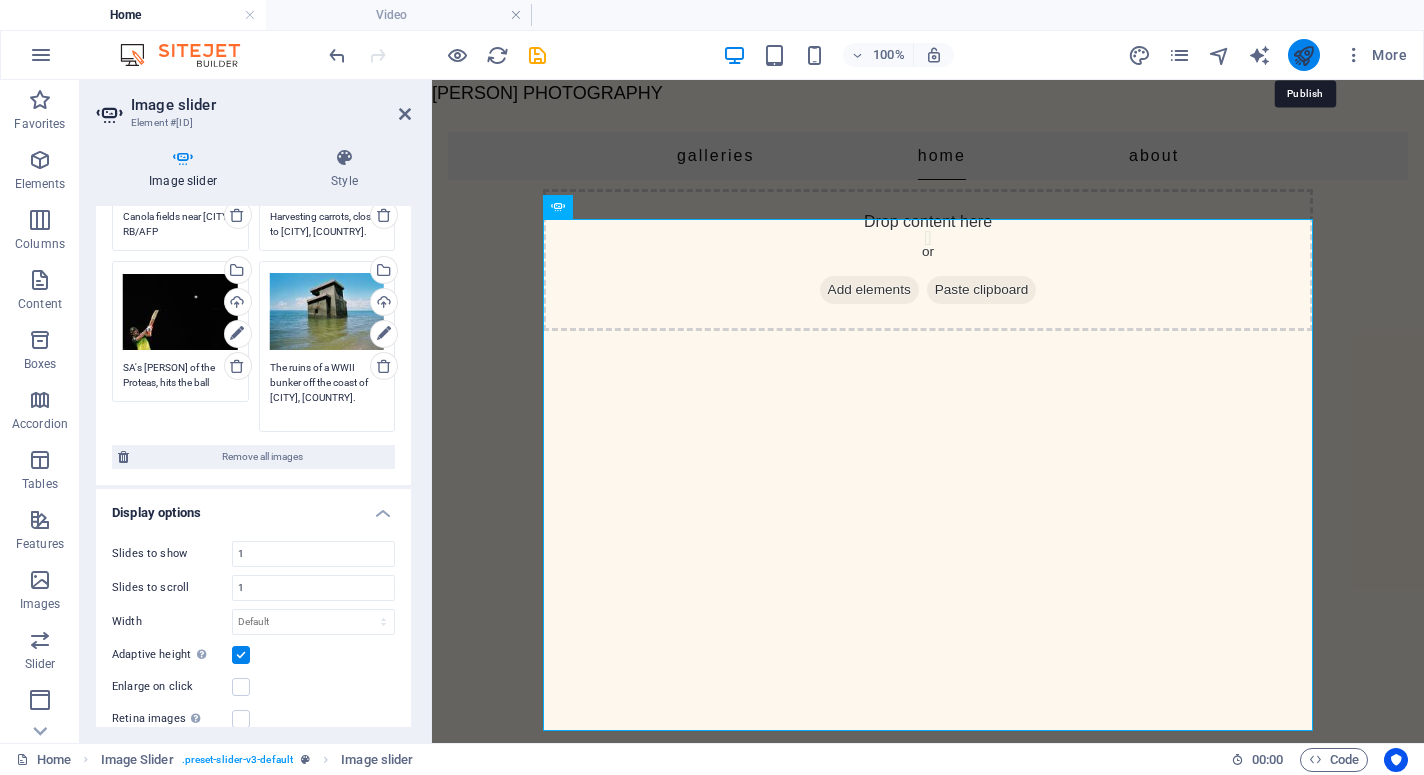 click at bounding box center [1303, 55] 